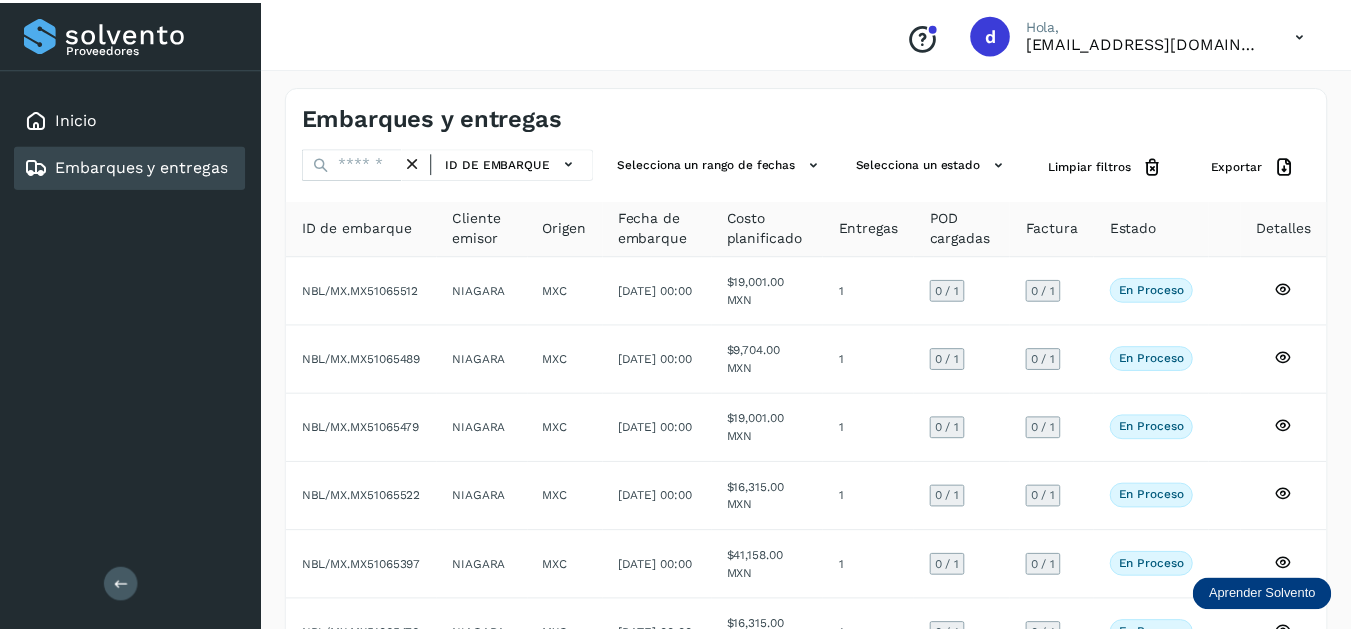 scroll, scrollTop: 0, scrollLeft: 0, axis: both 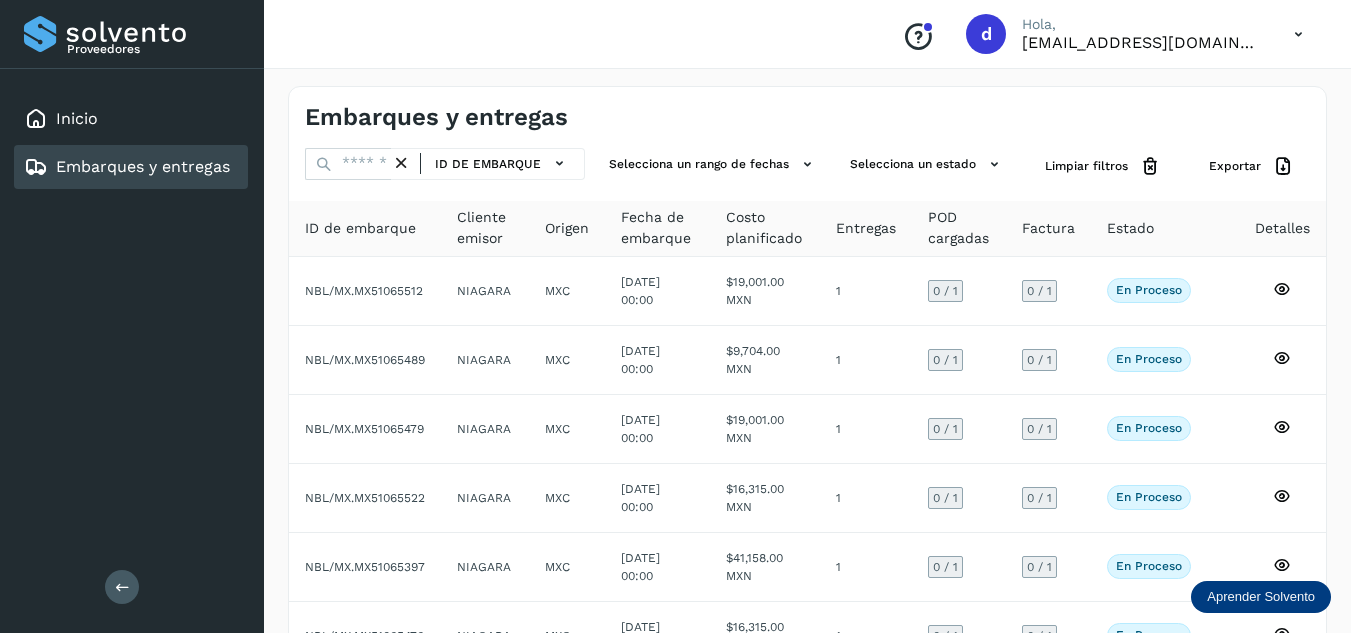 click on "Embarques y entregas ID de embarque Selecciona un rango de fechas  Selecciona un estado Limpiar filtros Exportar ID de embarque Cliente emisor Origen Fecha de embarque Costo planificado Entregas POD cargadas Factura Estado Detalles NBL/MX.MX51065512 NIAGARA MXC [DATE] 00:00  $19,001.00 MXN  1 0  / 1 0 / 1 En proceso
Verifica el estado de la factura o entregas asociadas a este embarque
NBL/MX.MX51065489 NIAGARA MXC [DATE] 00:00  $9,704.00 MXN  1 0  / 1 0 / 1 En proceso
Verifica el estado de la factura o entregas asociadas a este embarque
NBL/MX.MX51065479 NIAGARA MXC [DATE] 00:00  $19,001.00 MXN  1 0  / 1 0 / 1 En proceso
Verifica el estado de la factura o entregas asociadas a este embarque
NBL/MX.MX51065522 NIAGARA MXC [DATE] 00:00  $16,315.00 MXN  1 0  / 1 0 / 1 En proceso
NIAGARA MXC" at bounding box center (807, 552) 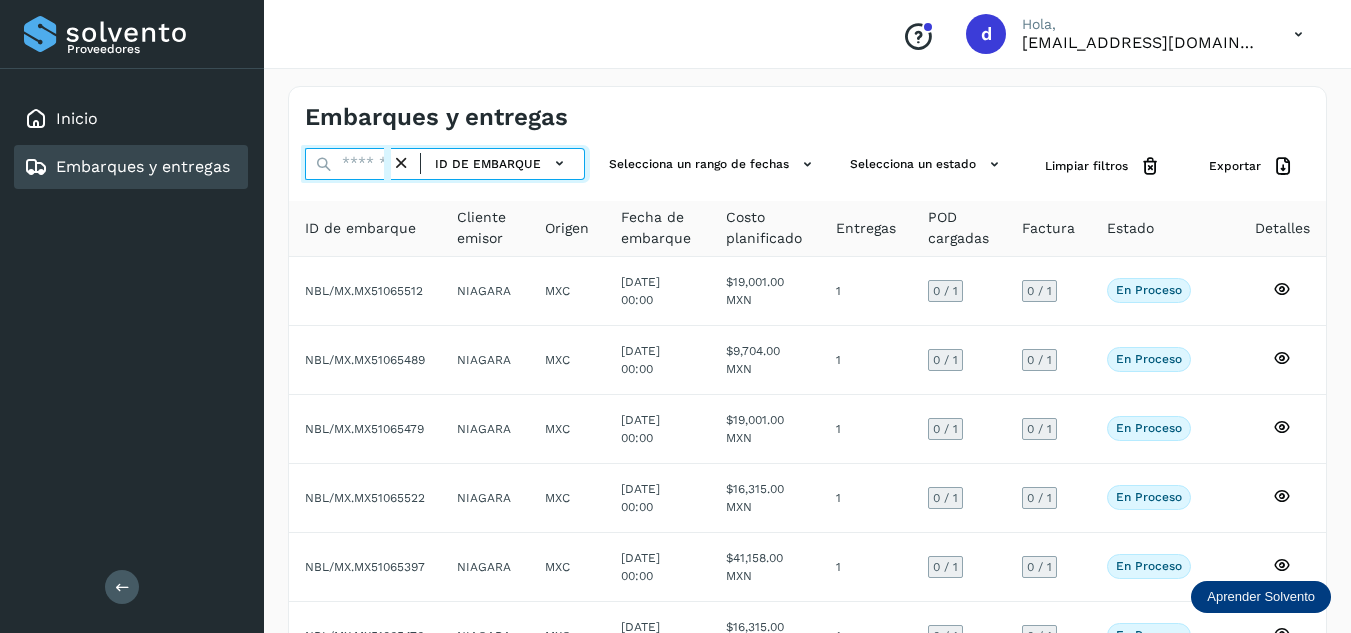 click at bounding box center (348, 164) 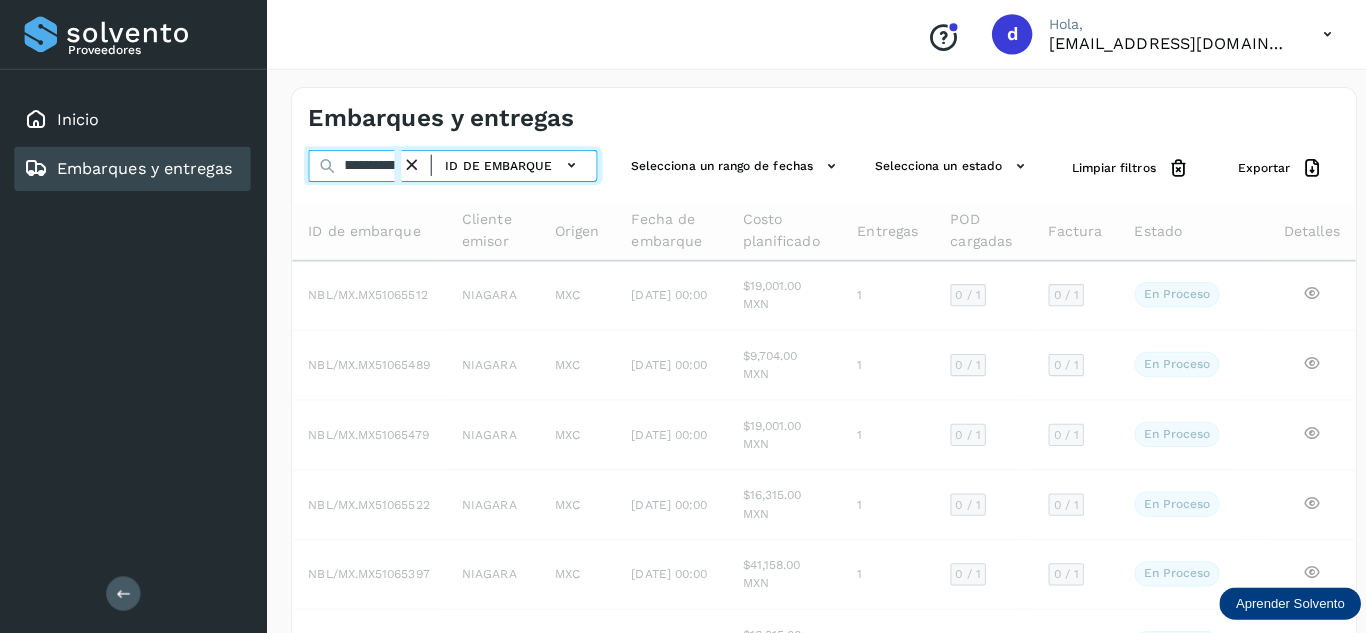 scroll, scrollTop: 0, scrollLeft: 75, axis: horizontal 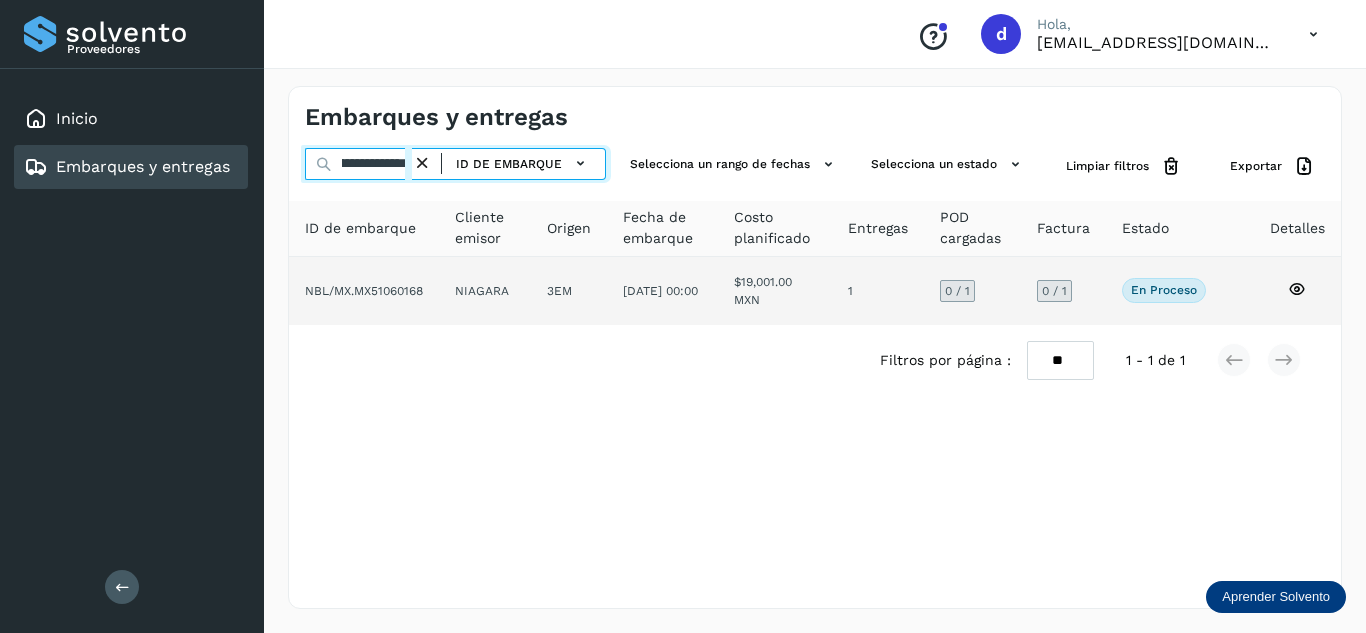 type on "**********" 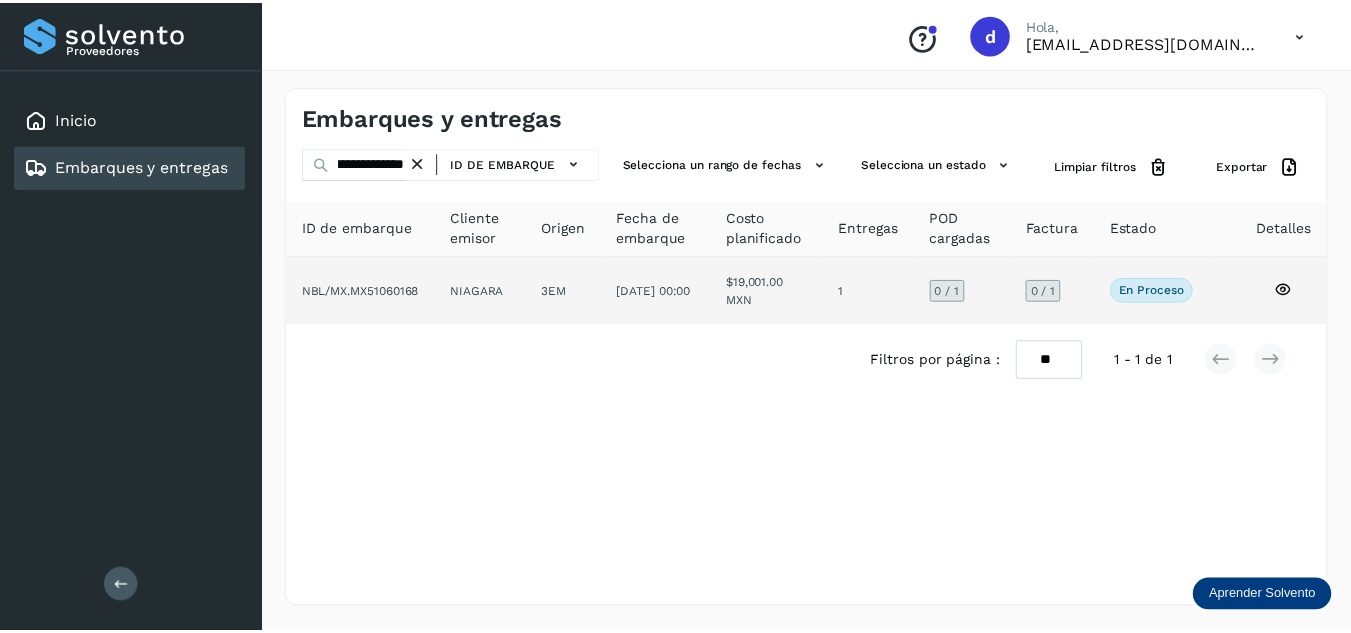 scroll, scrollTop: 0, scrollLeft: 0, axis: both 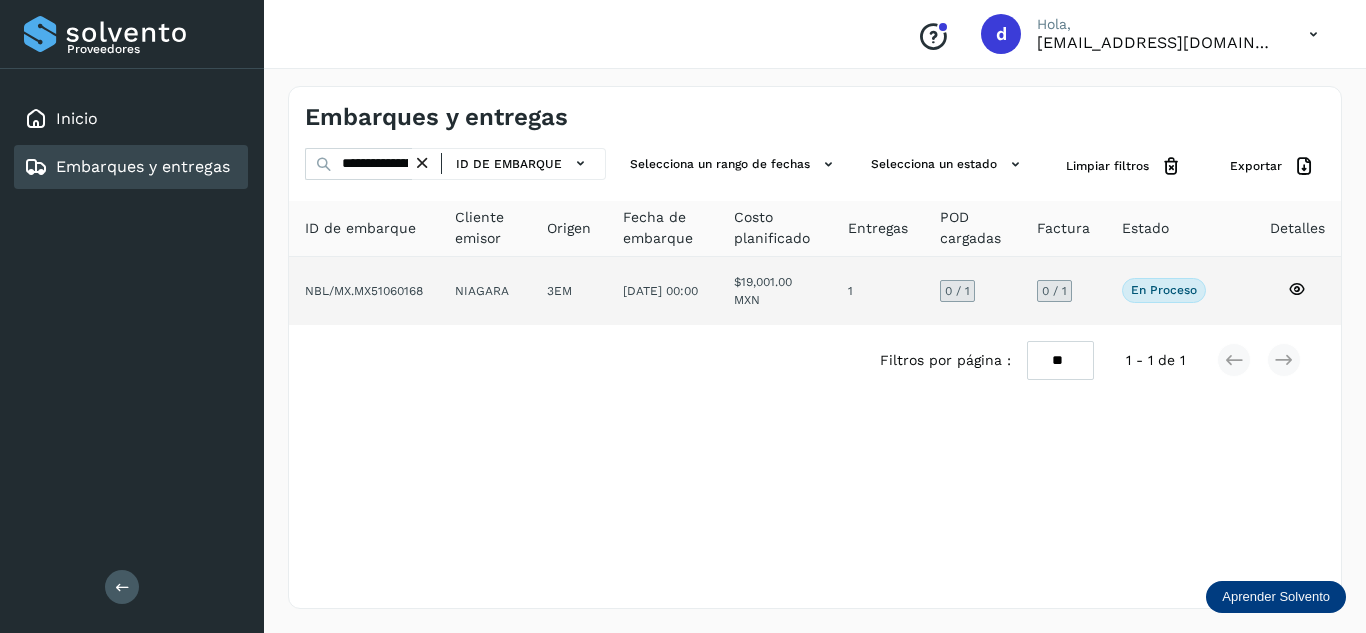 click 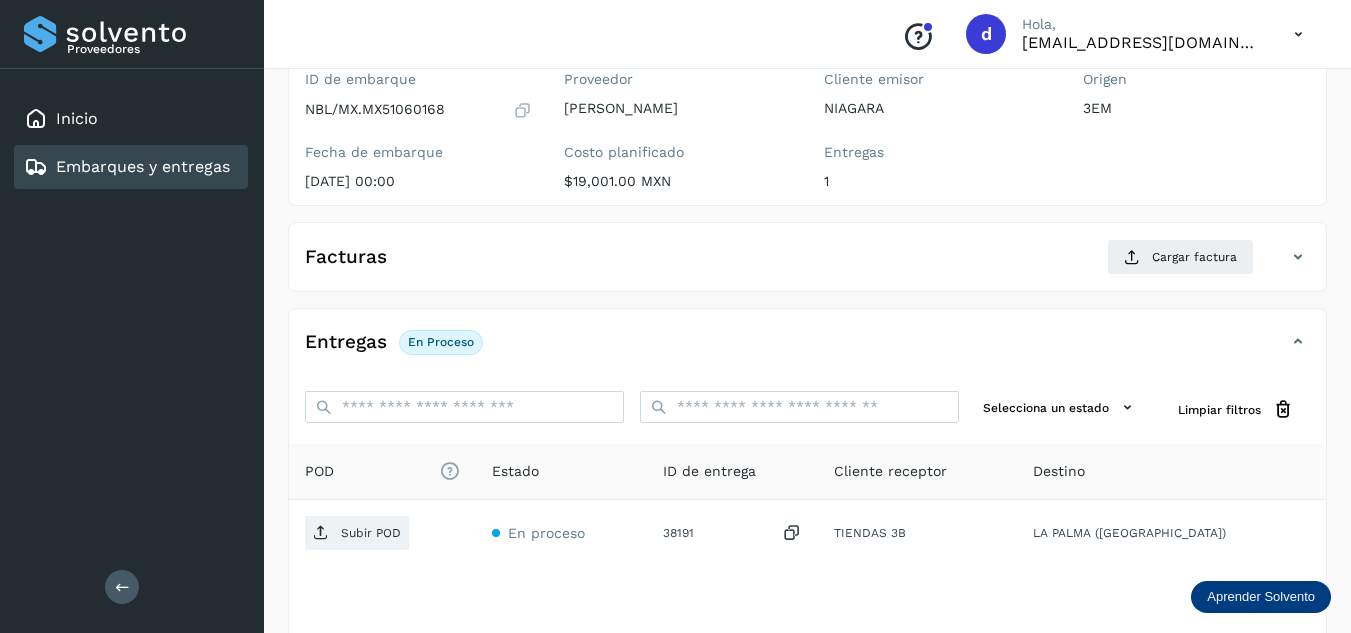 scroll, scrollTop: 300, scrollLeft: 0, axis: vertical 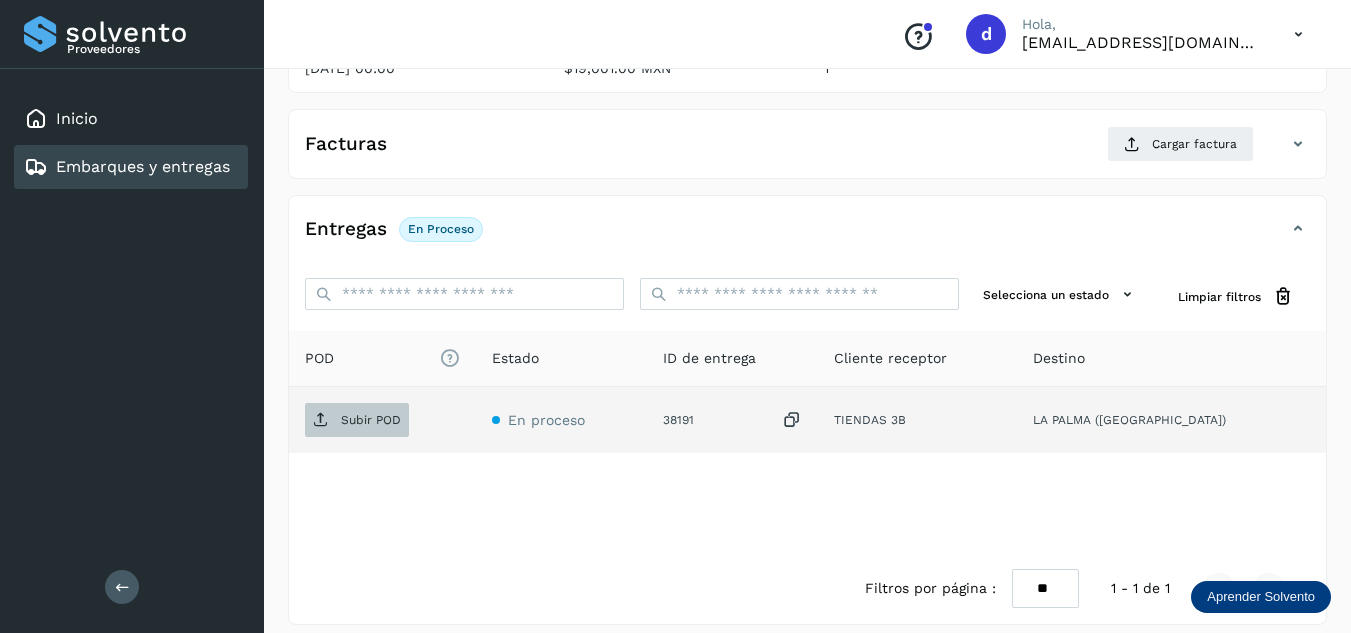 click on "Subir POD" at bounding box center (371, 420) 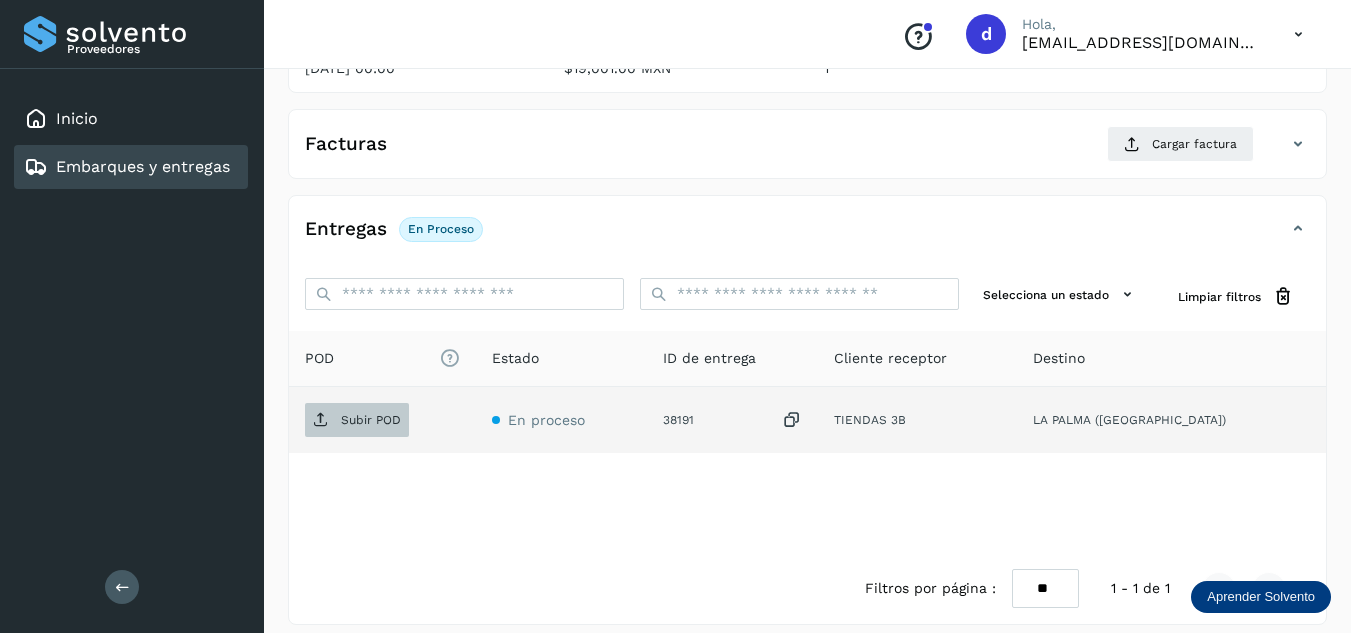 click on "Subir POD" at bounding box center (371, 420) 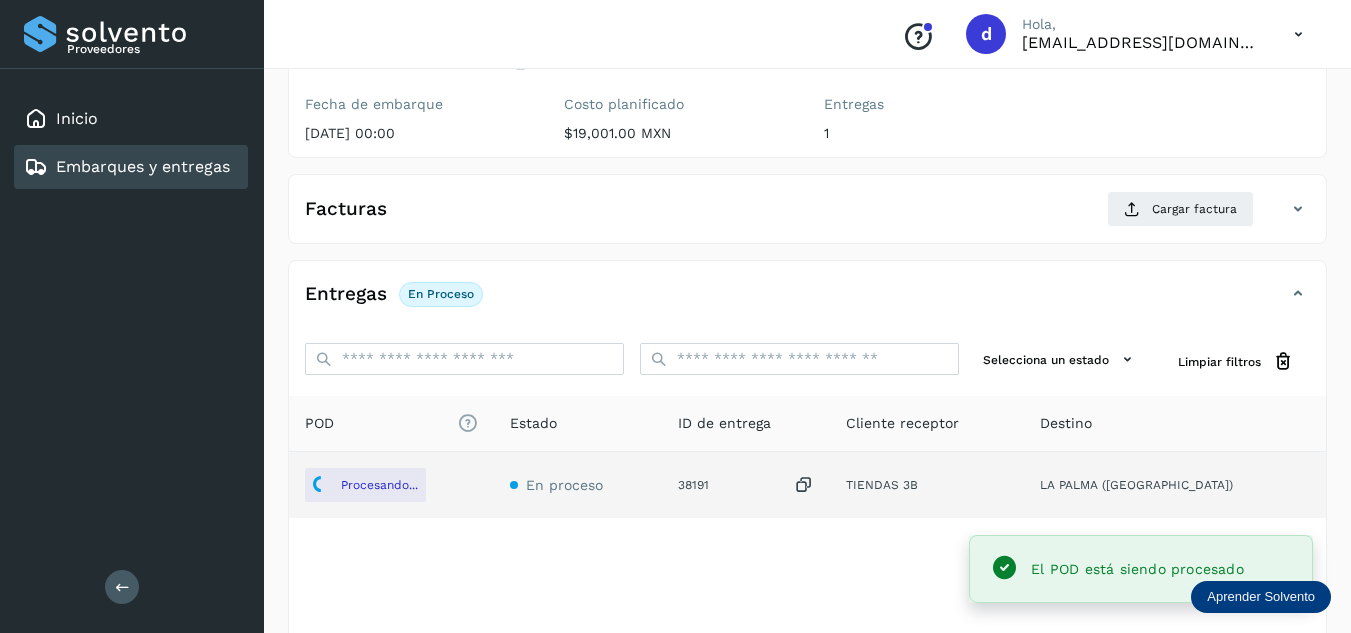 scroll, scrollTop: 200, scrollLeft: 0, axis: vertical 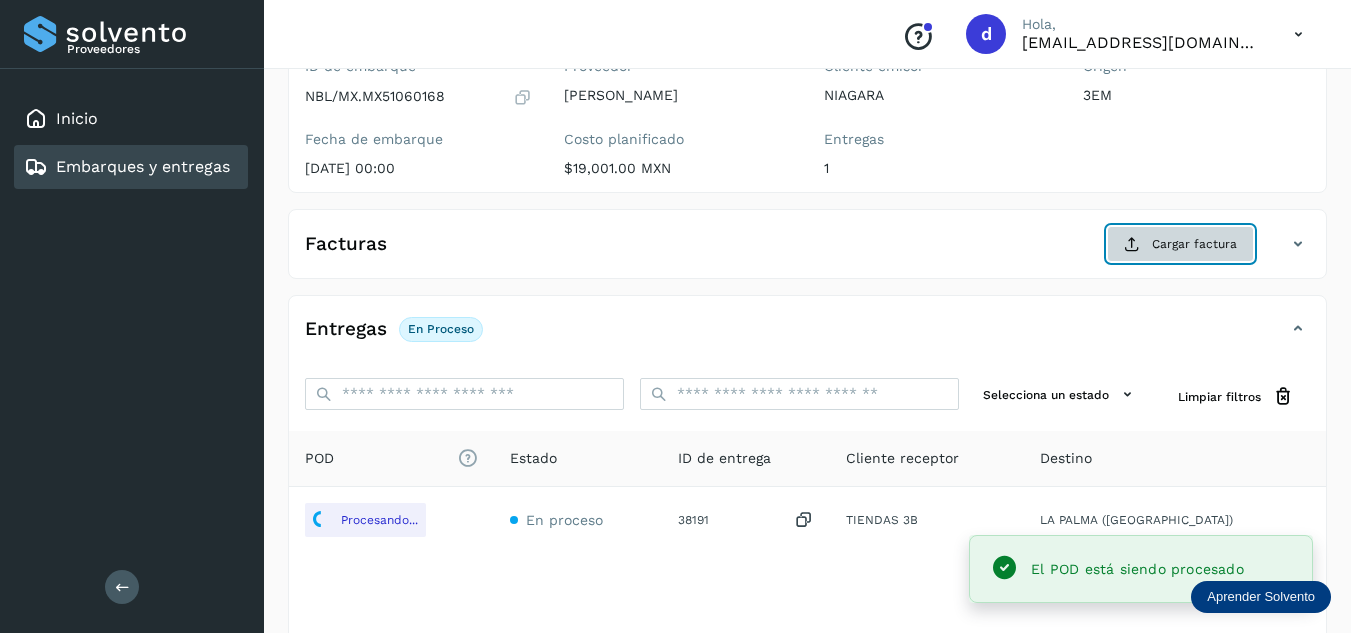 click on "Cargar factura" at bounding box center (1180, 244) 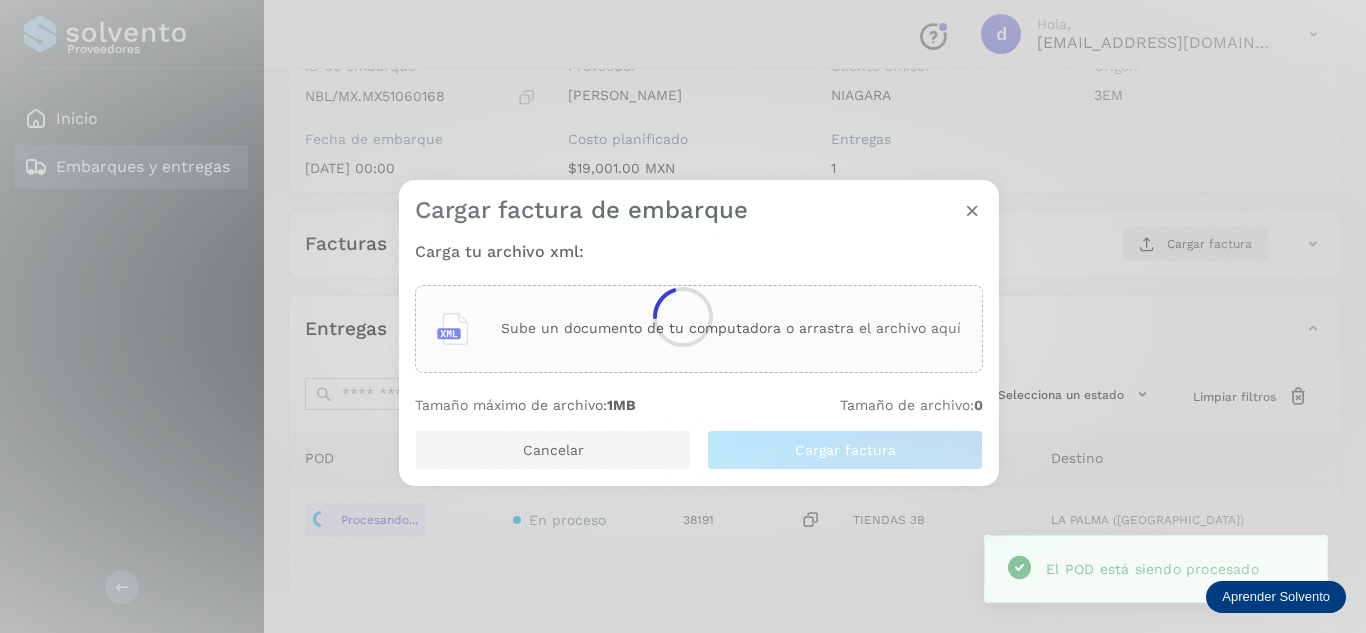 click 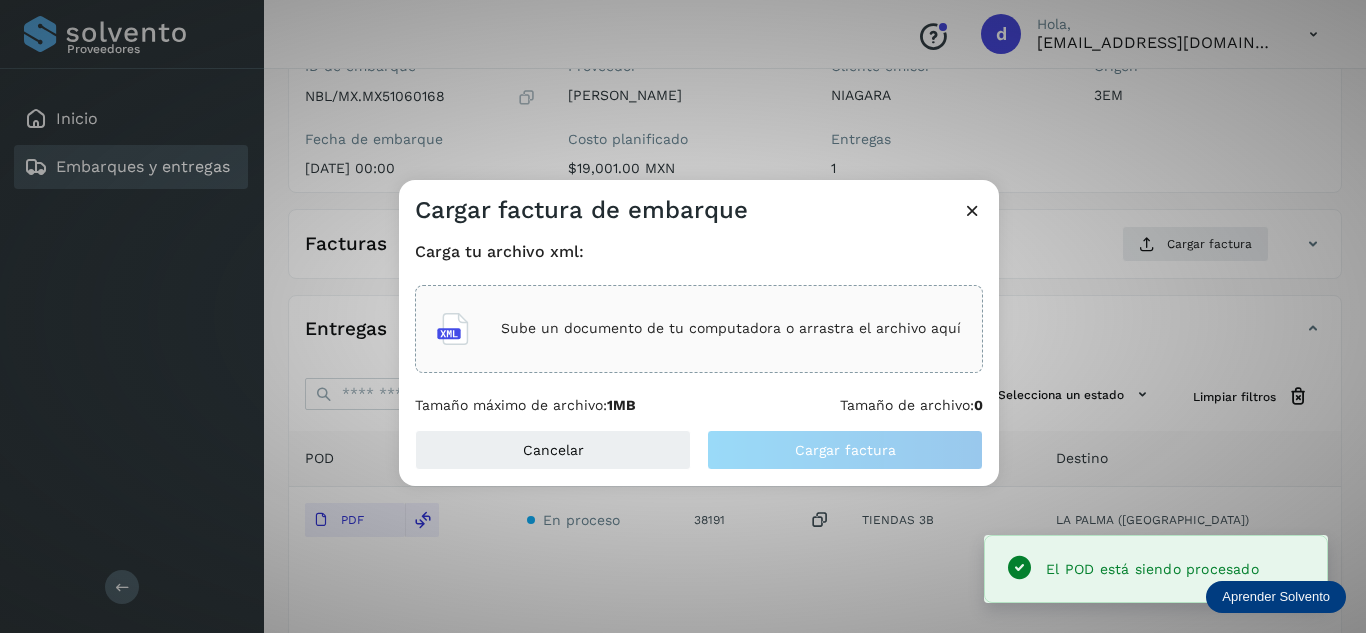 click on "Sube un documento de tu computadora o arrastra el archivo aquí" at bounding box center (731, 328) 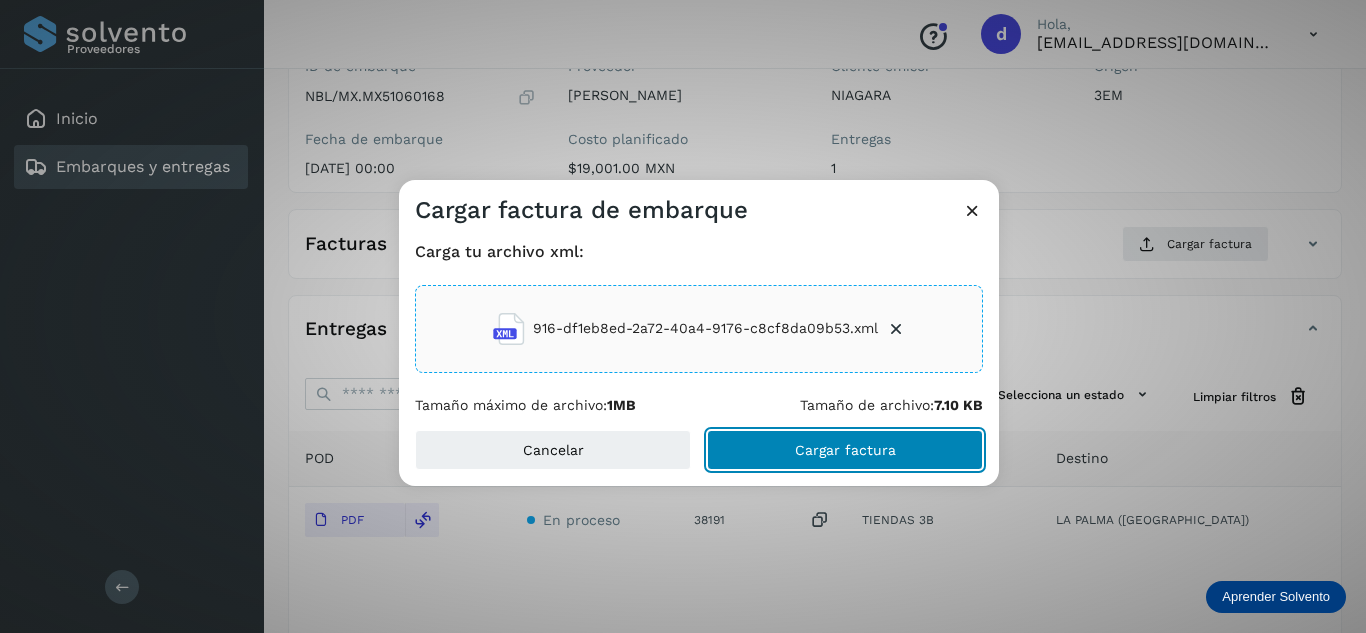 click on "Cargar factura" 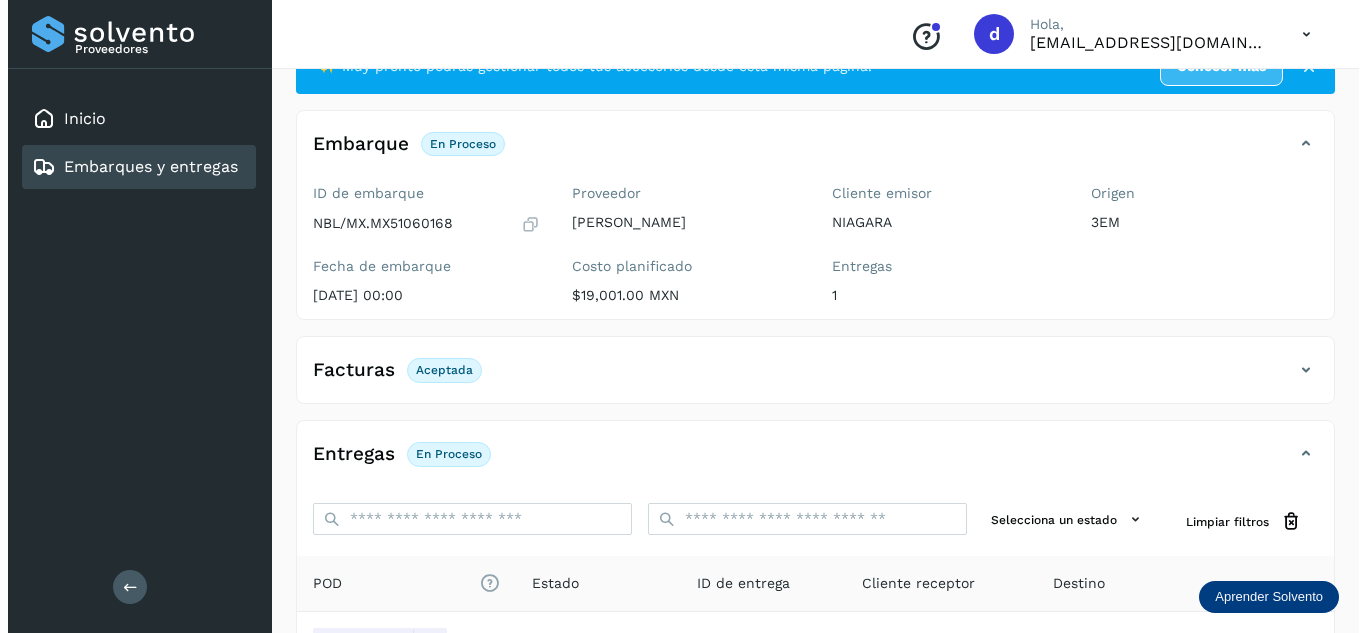 scroll, scrollTop: 0, scrollLeft: 0, axis: both 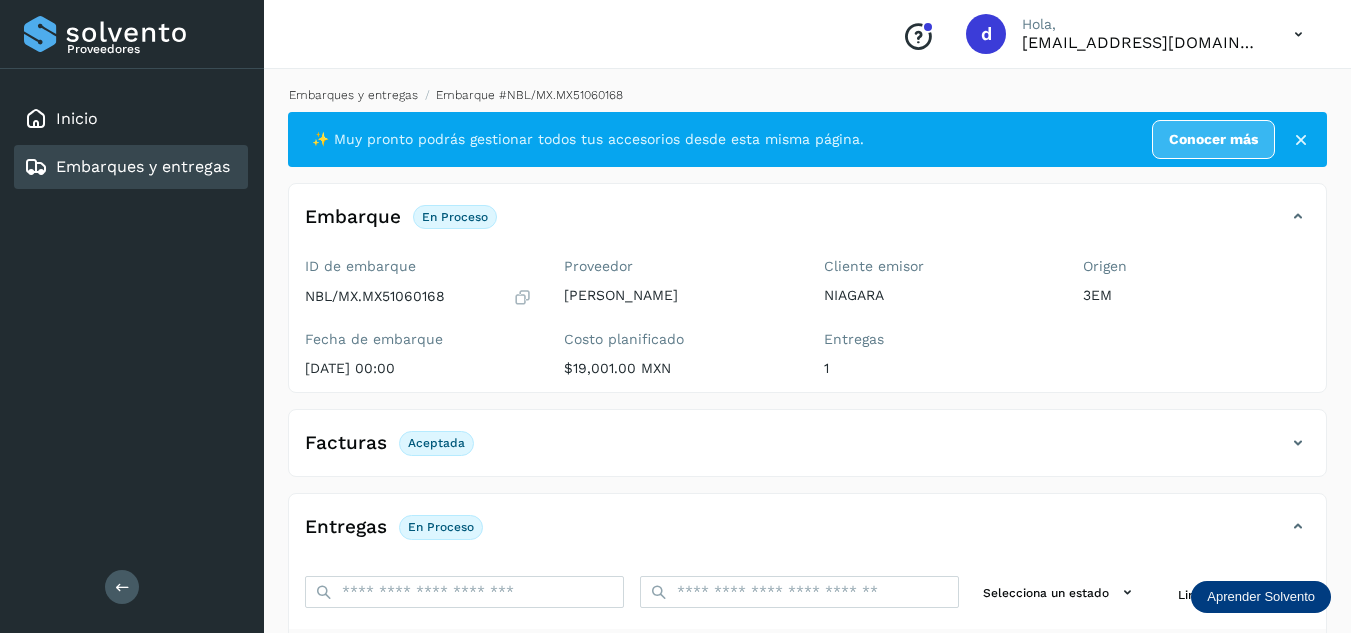 click on "Embarques y entregas" at bounding box center (353, 95) 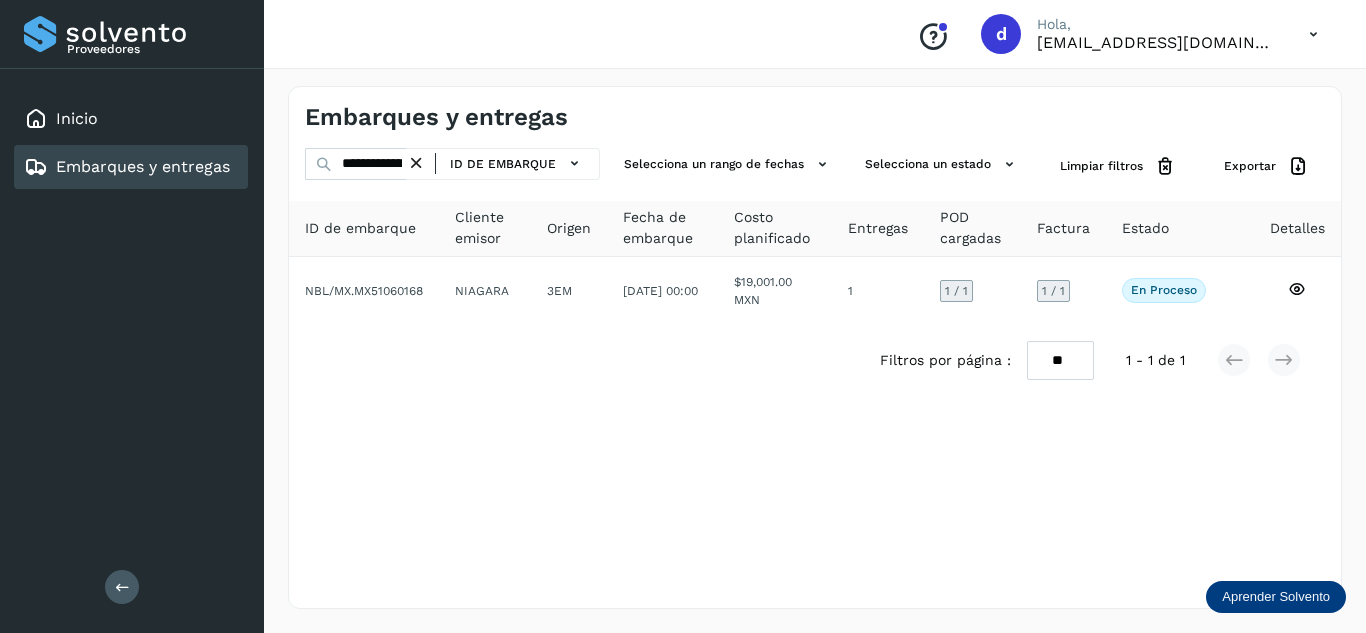click at bounding box center [416, 163] 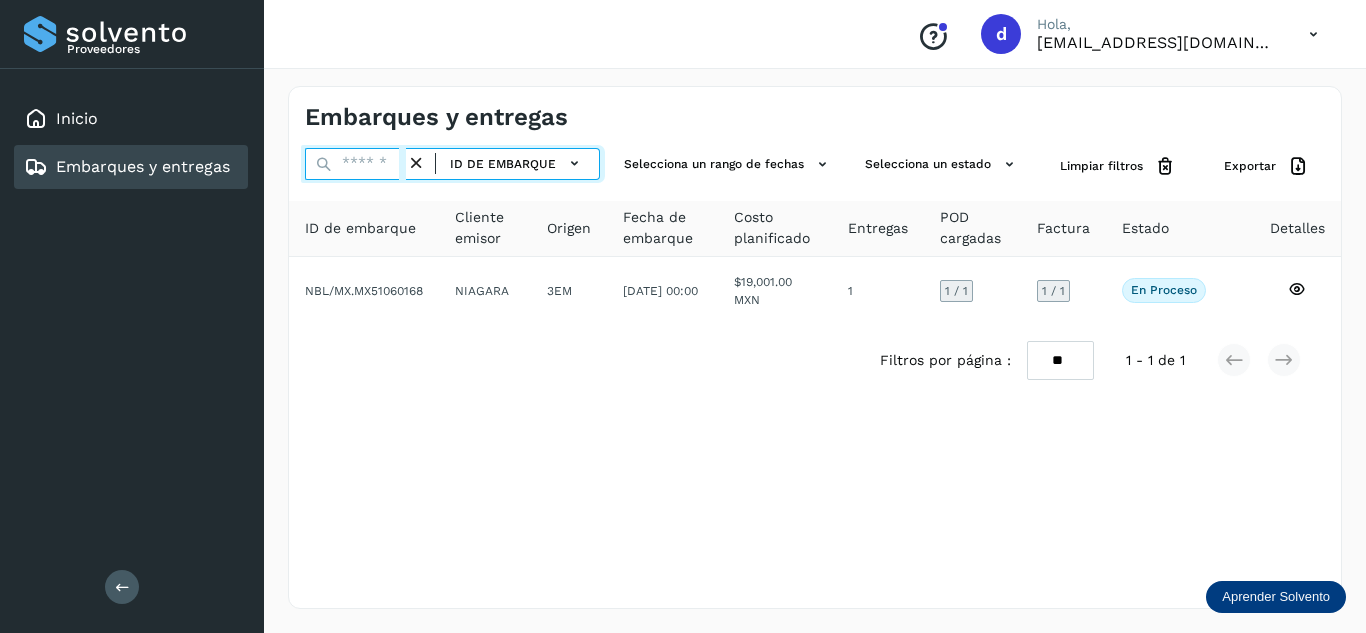 click at bounding box center (355, 164) 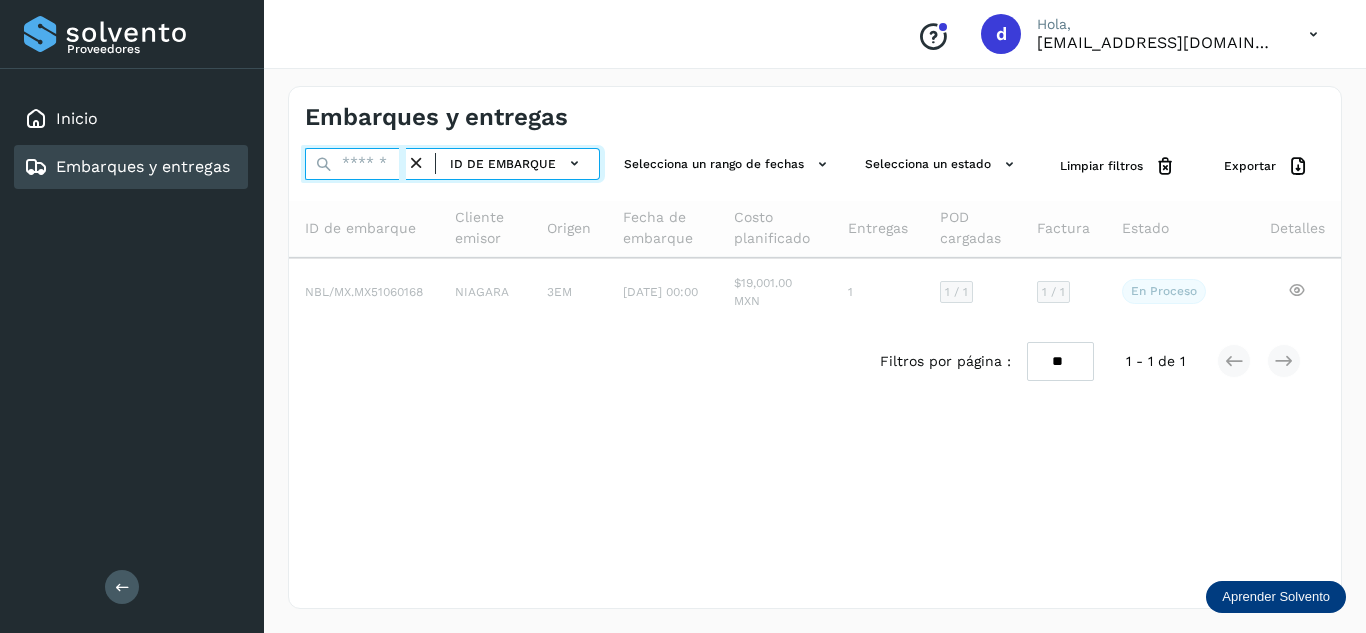 paste on "**********" 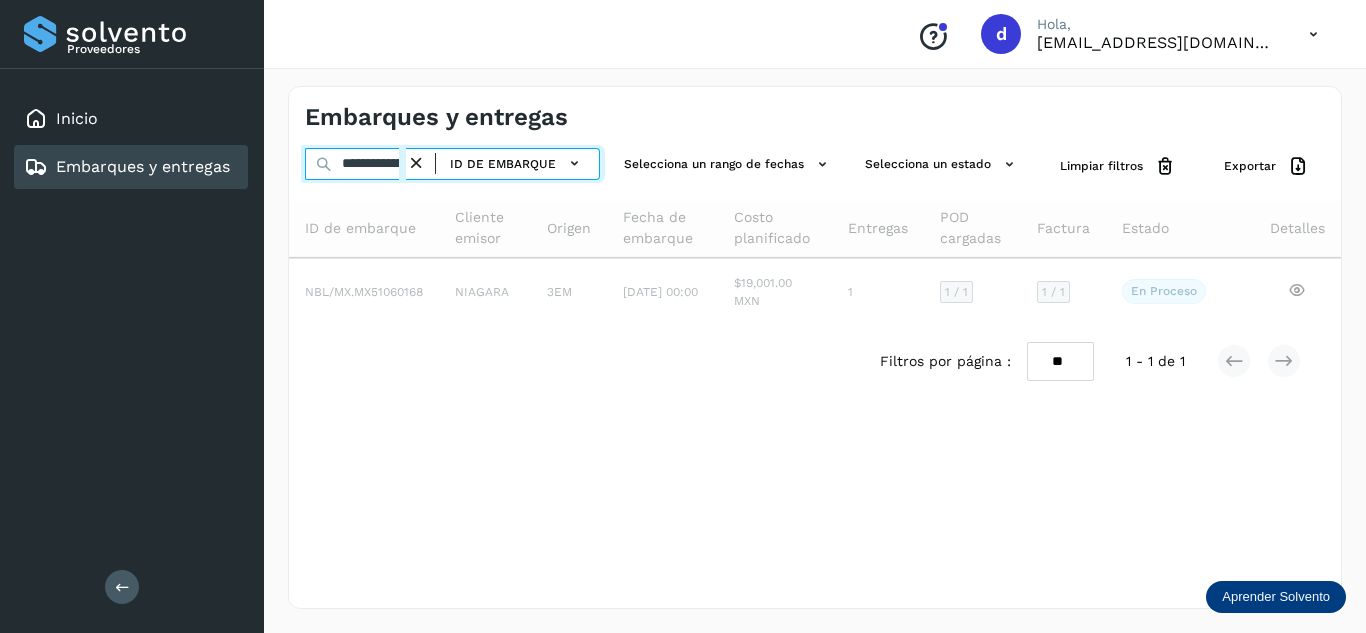 scroll, scrollTop: 0, scrollLeft: 78, axis: horizontal 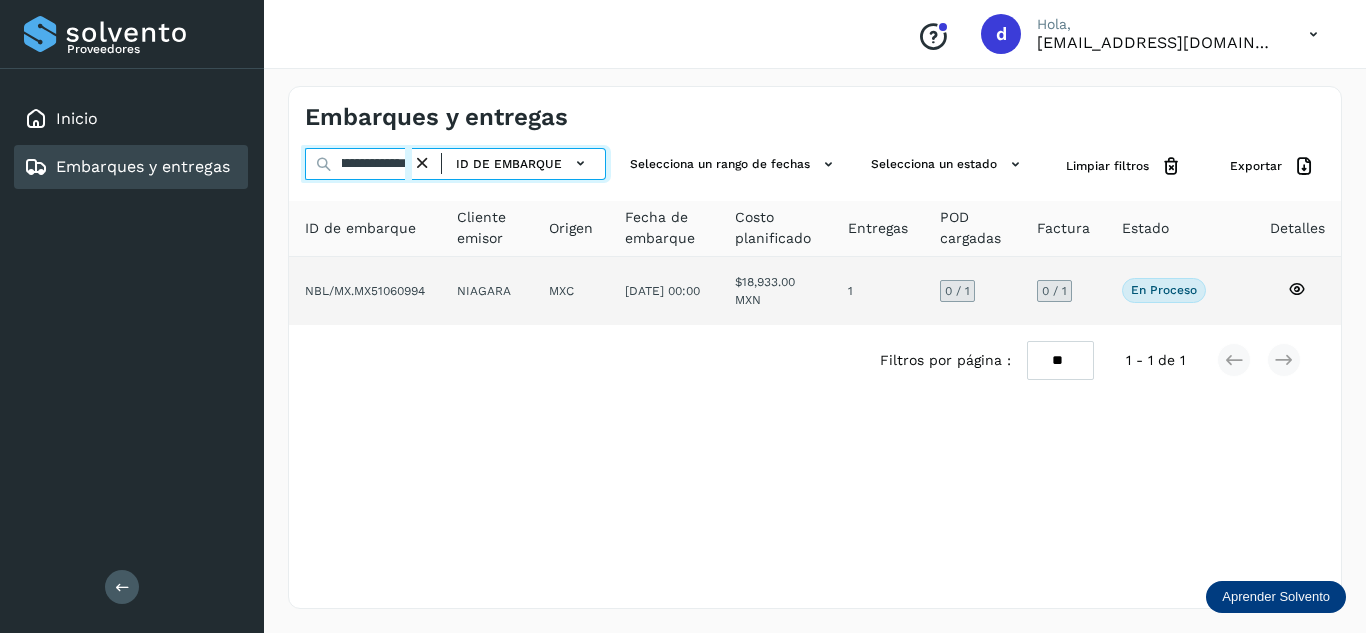 type on "**********" 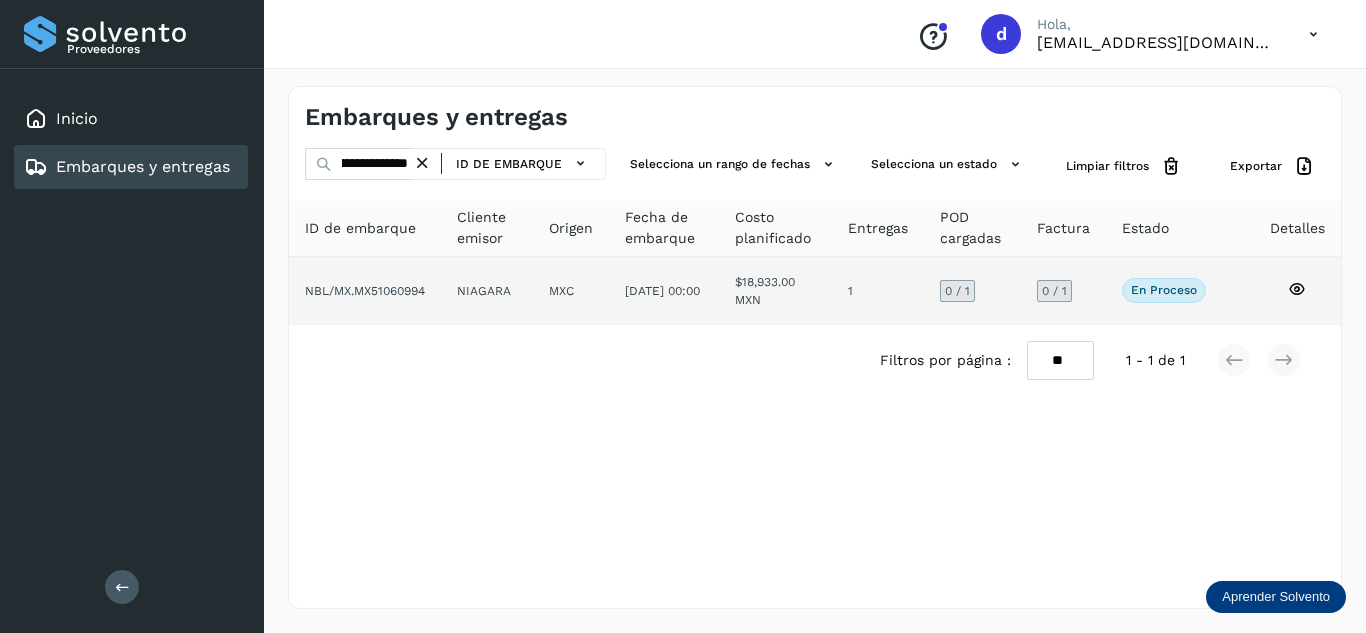 click 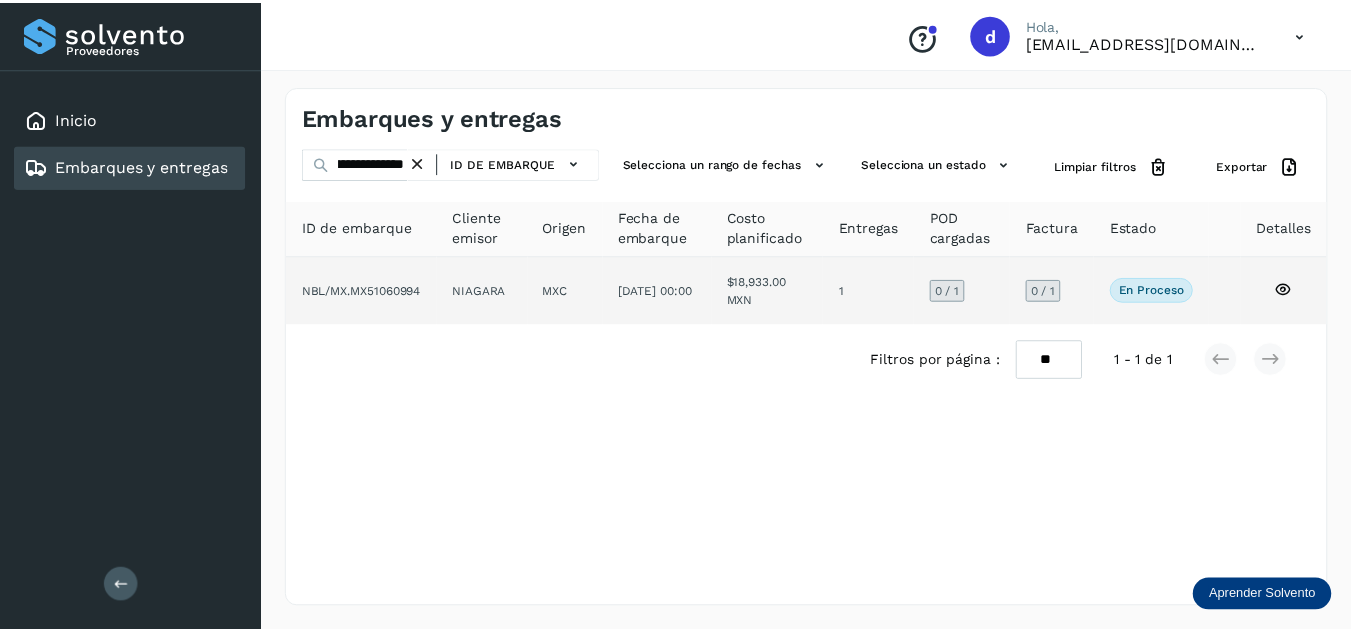 scroll, scrollTop: 0, scrollLeft: 0, axis: both 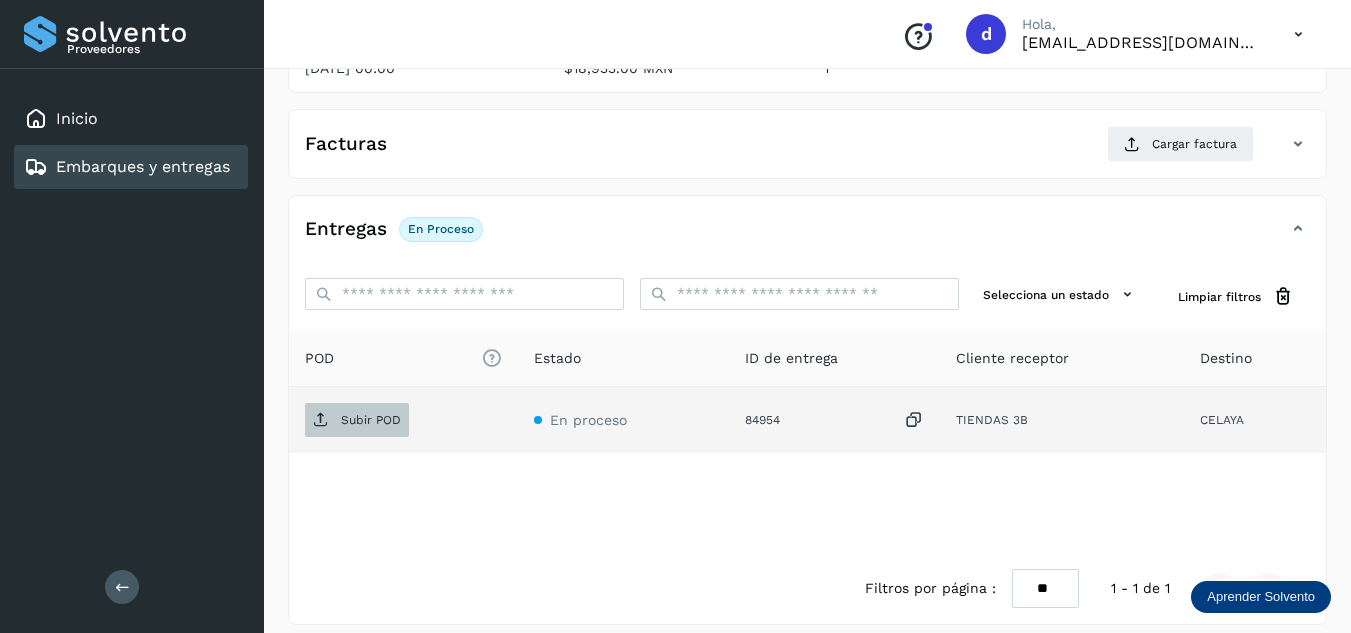 click on "Subir POD" at bounding box center [357, 420] 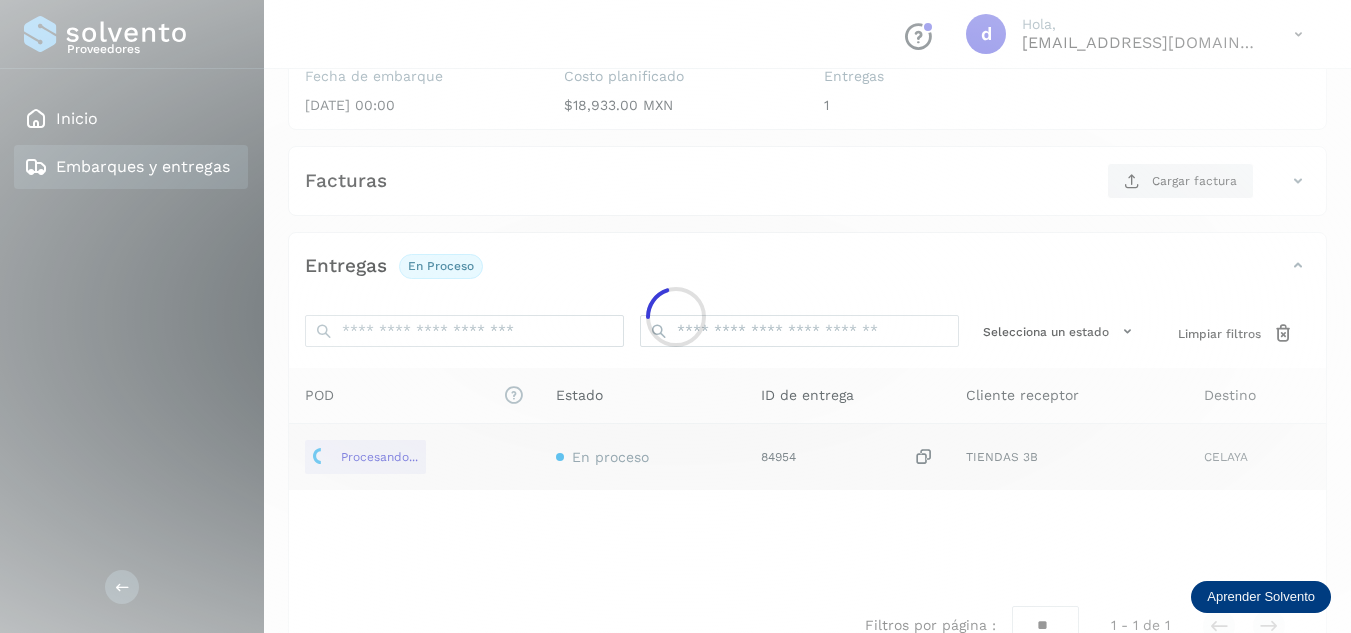 scroll, scrollTop: 200, scrollLeft: 0, axis: vertical 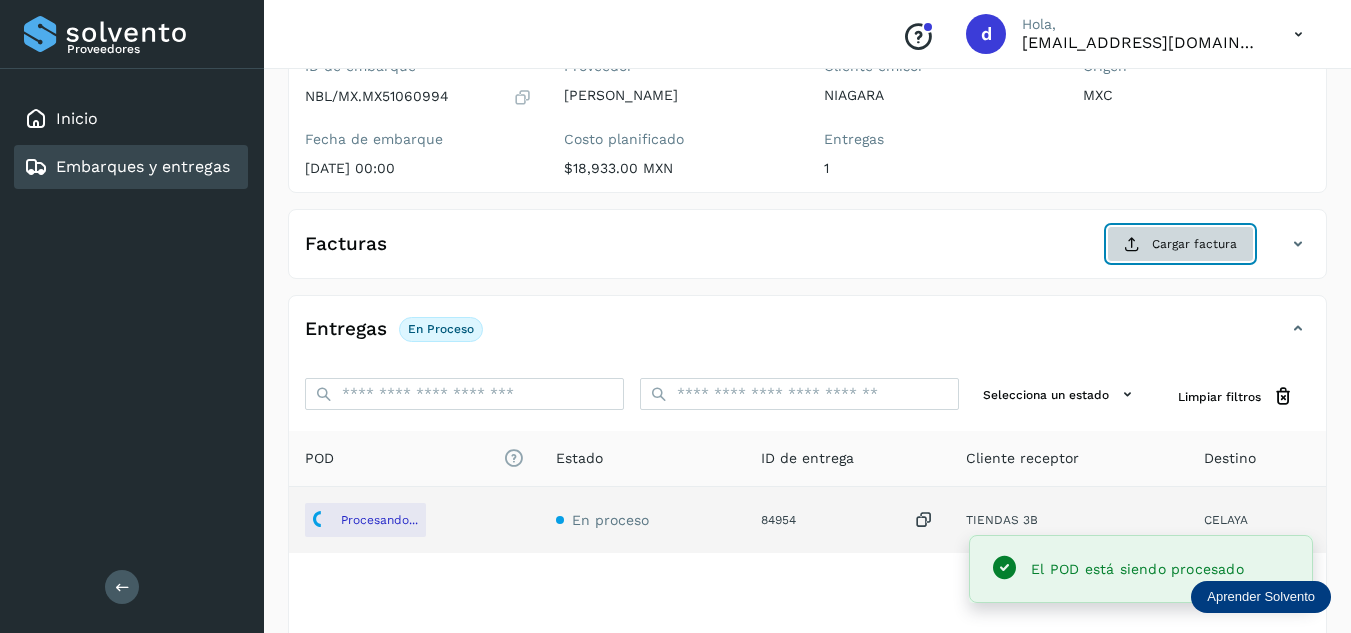 click on "Cargar factura" 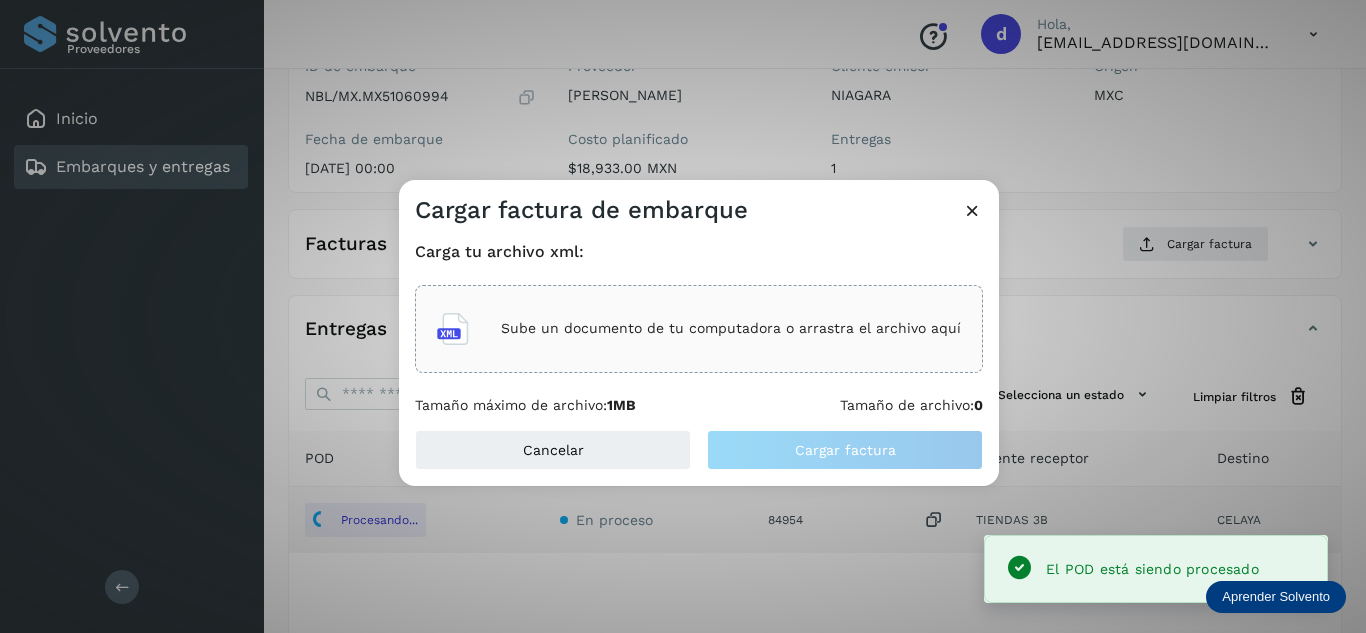 click on "Sube un documento de tu computadora o arrastra el archivo aquí" 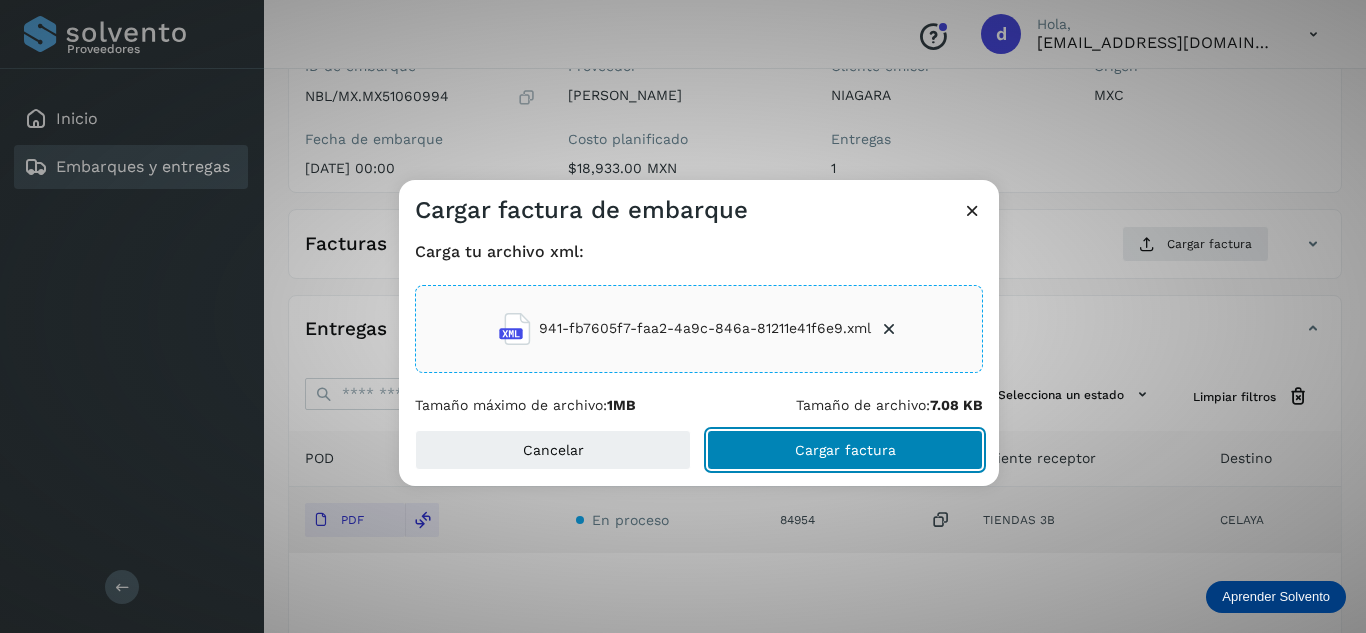click on "Cargar factura" 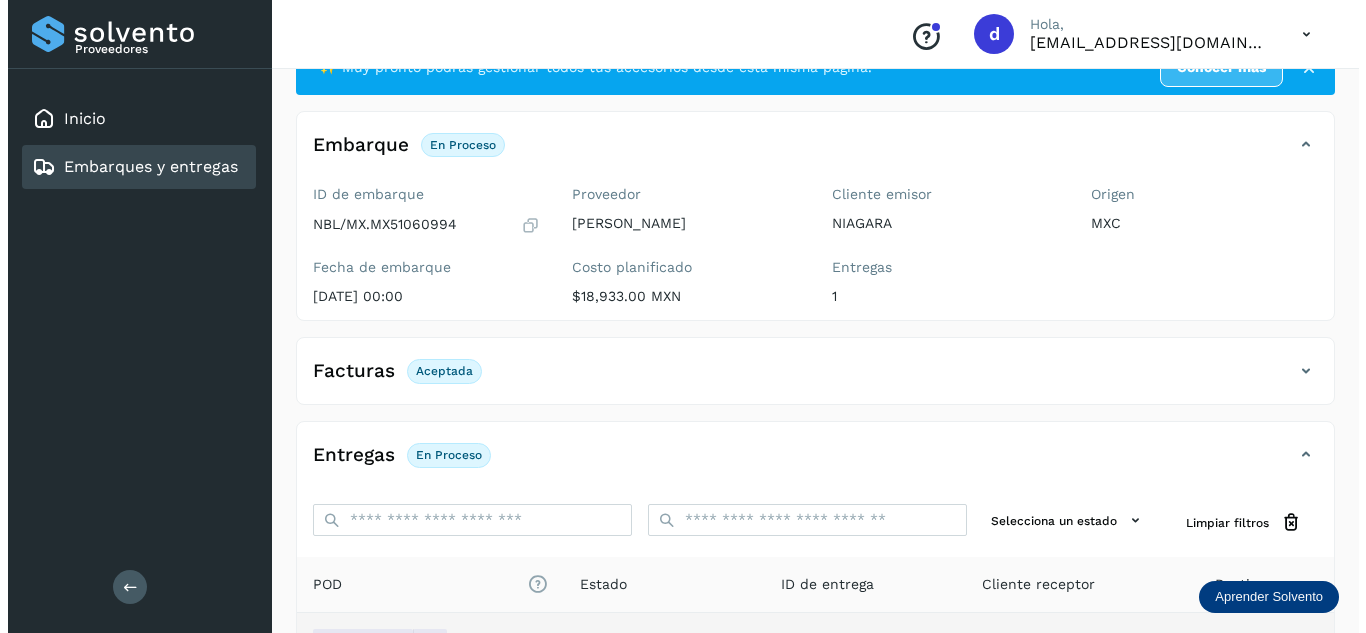 scroll, scrollTop: 0, scrollLeft: 0, axis: both 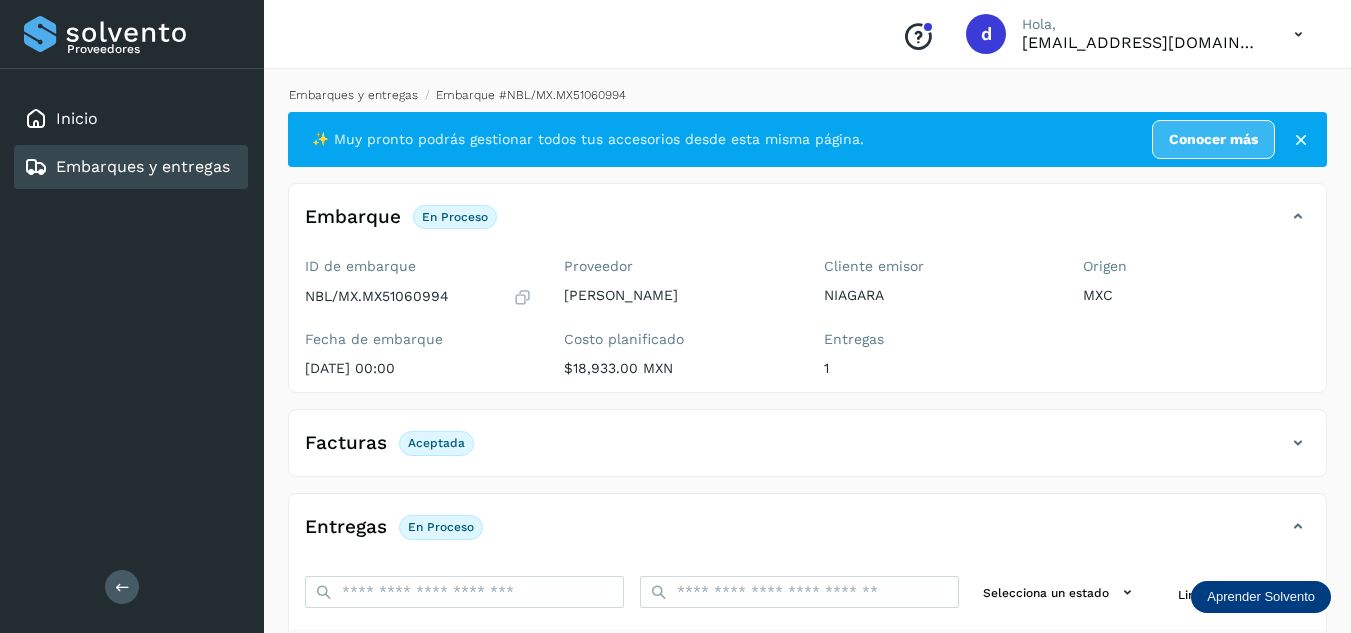click on "Embarques y entregas" at bounding box center (353, 95) 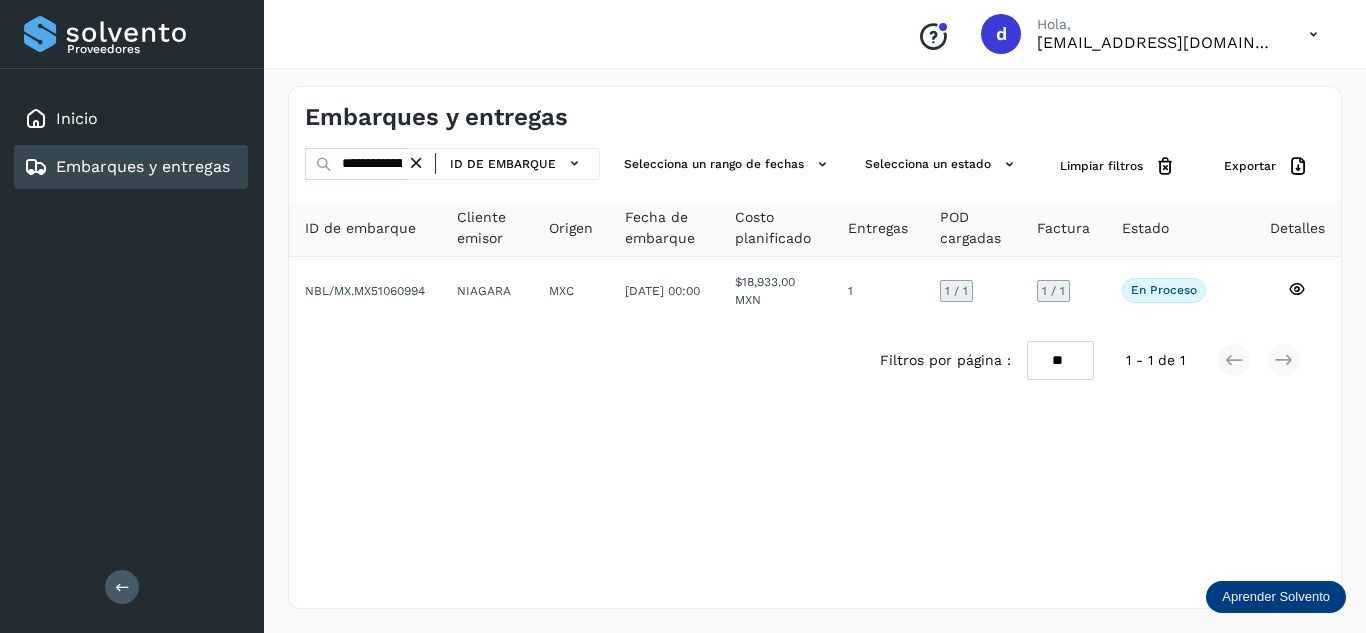 click at bounding box center [416, 163] 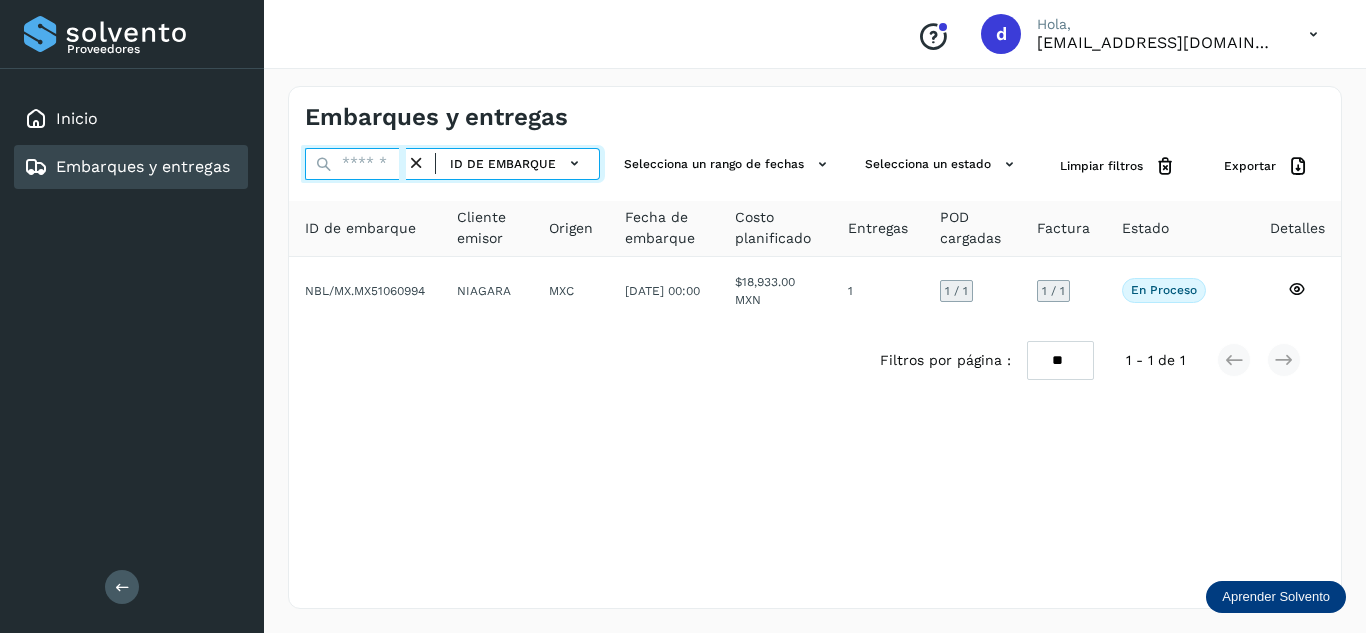 click at bounding box center (355, 164) 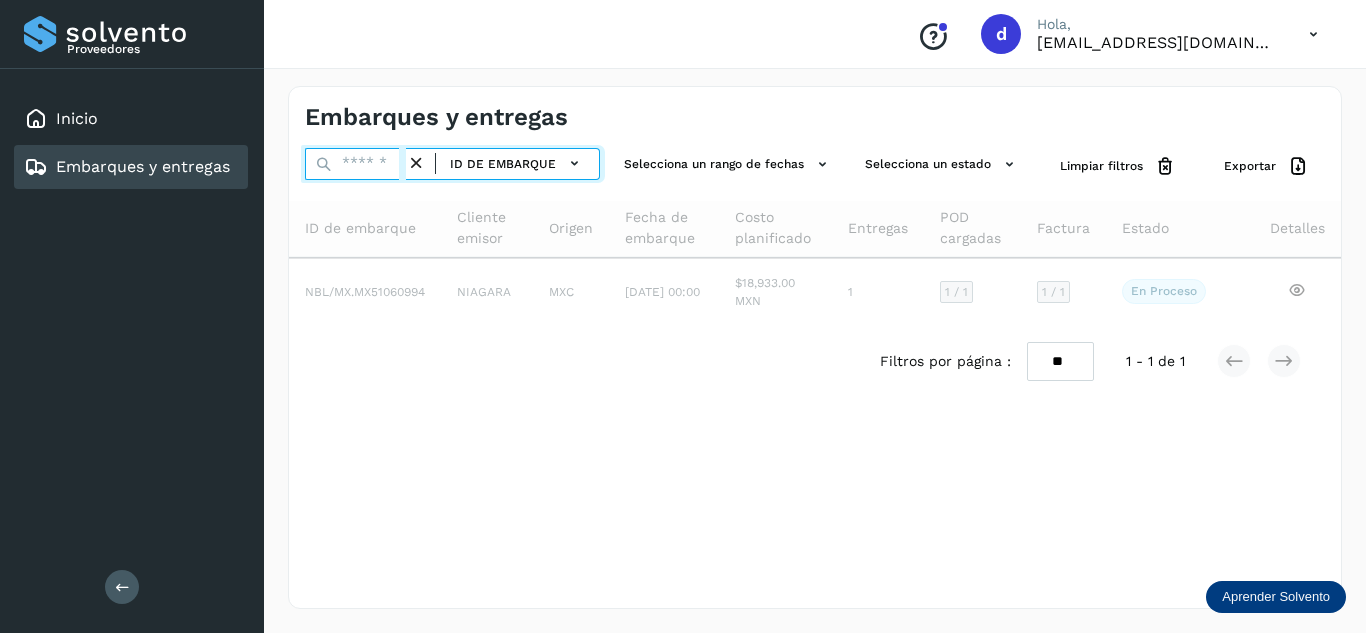 paste on "**********" 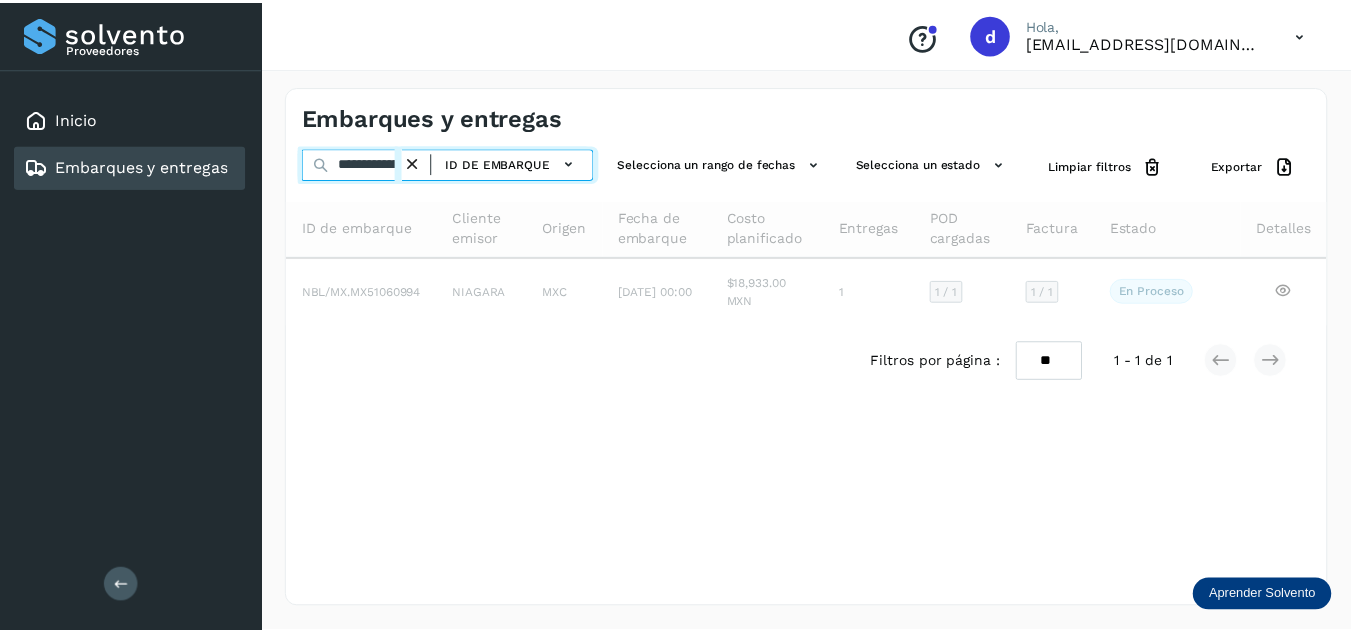 scroll, scrollTop: 0, scrollLeft: 77, axis: horizontal 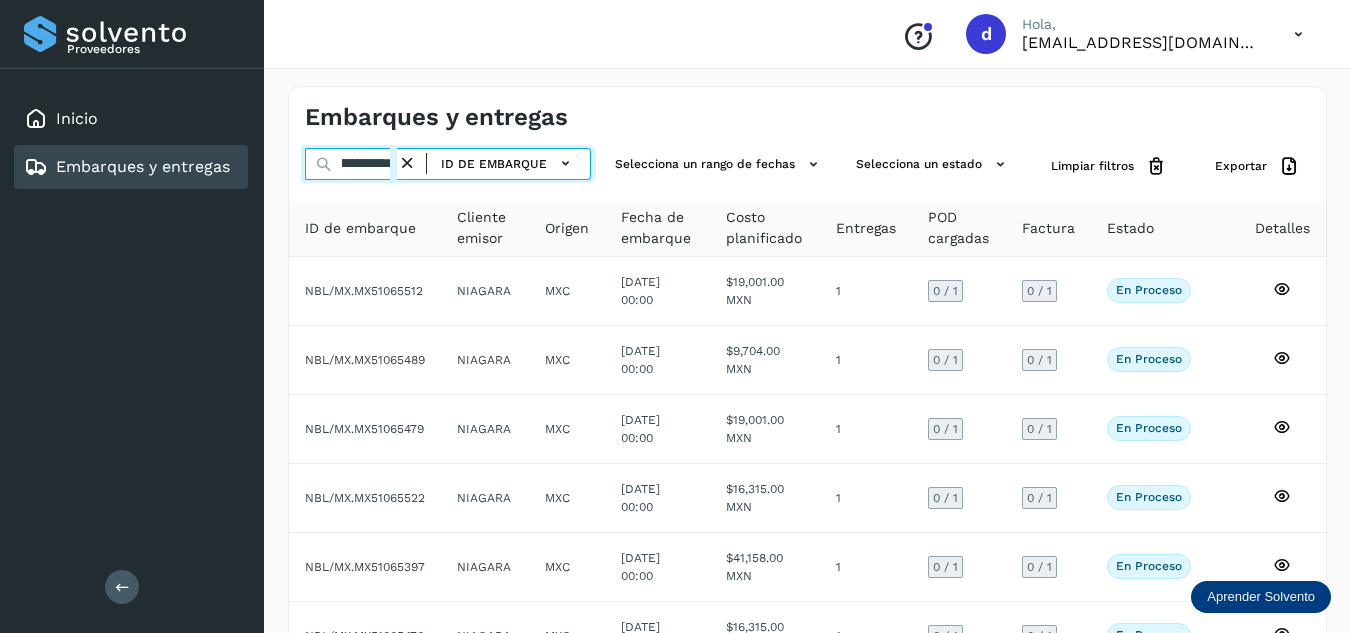 type on "**********" 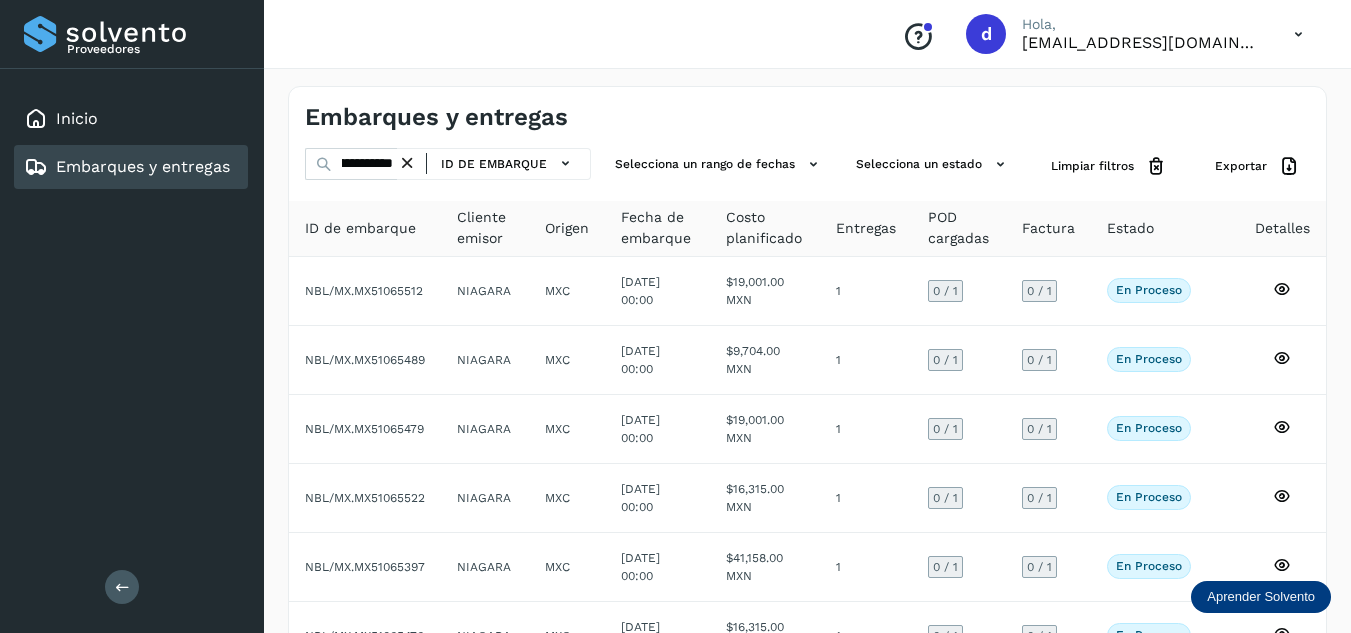 scroll, scrollTop: 0, scrollLeft: 0, axis: both 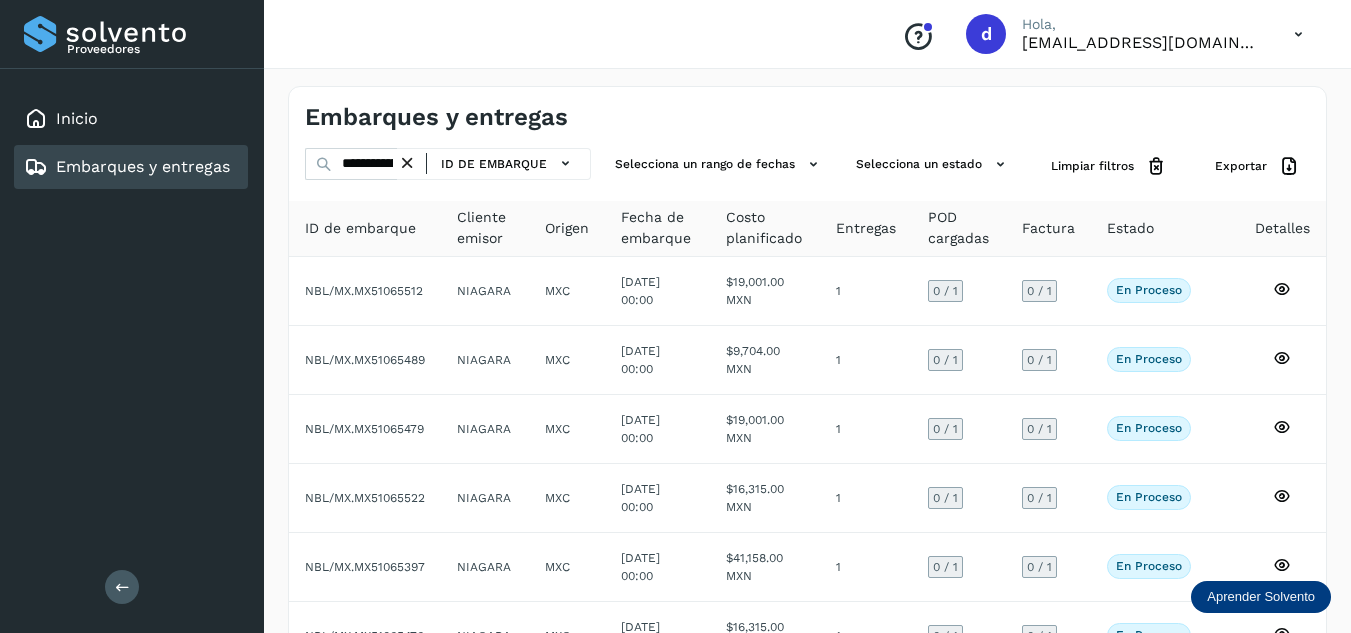 click at bounding box center (407, 163) 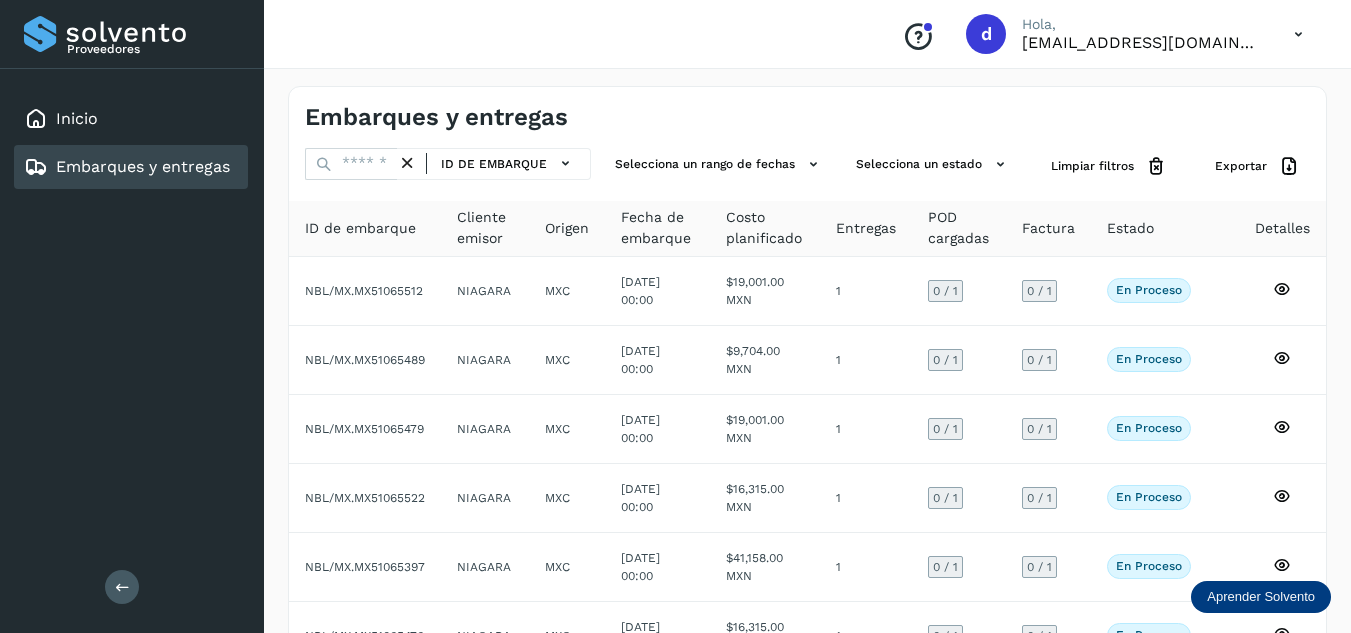 click at bounding box center [407, 163] 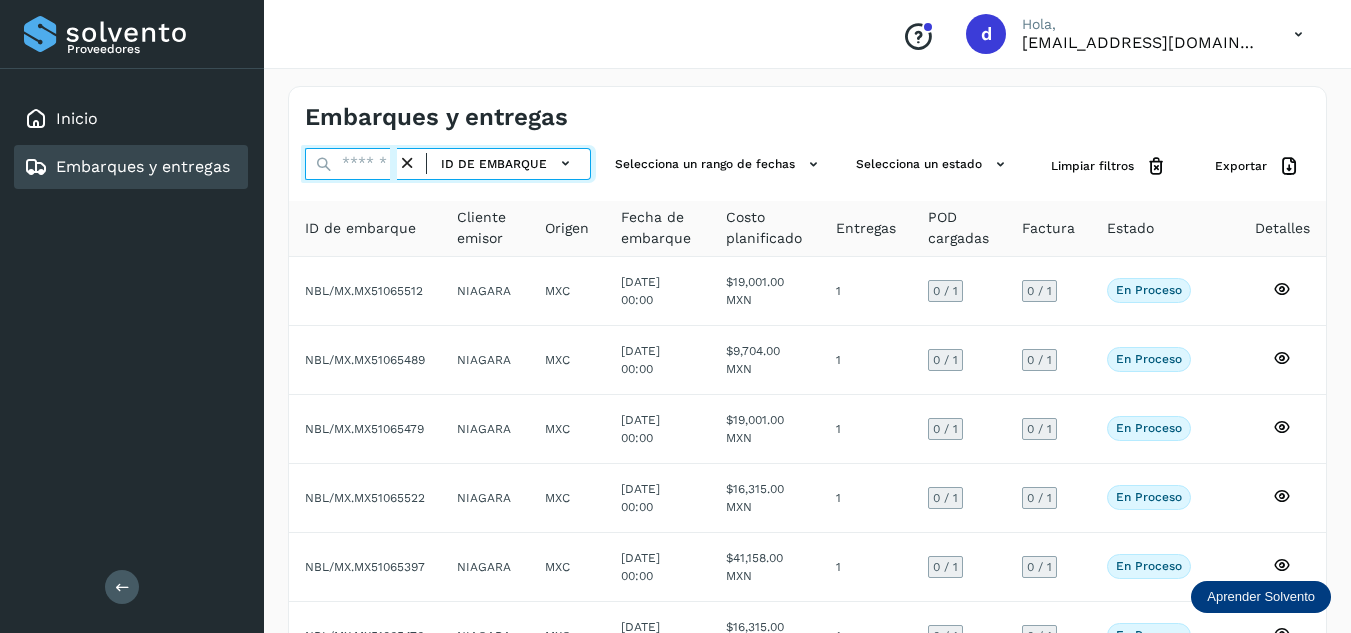 click at bounding box center [351, 164] 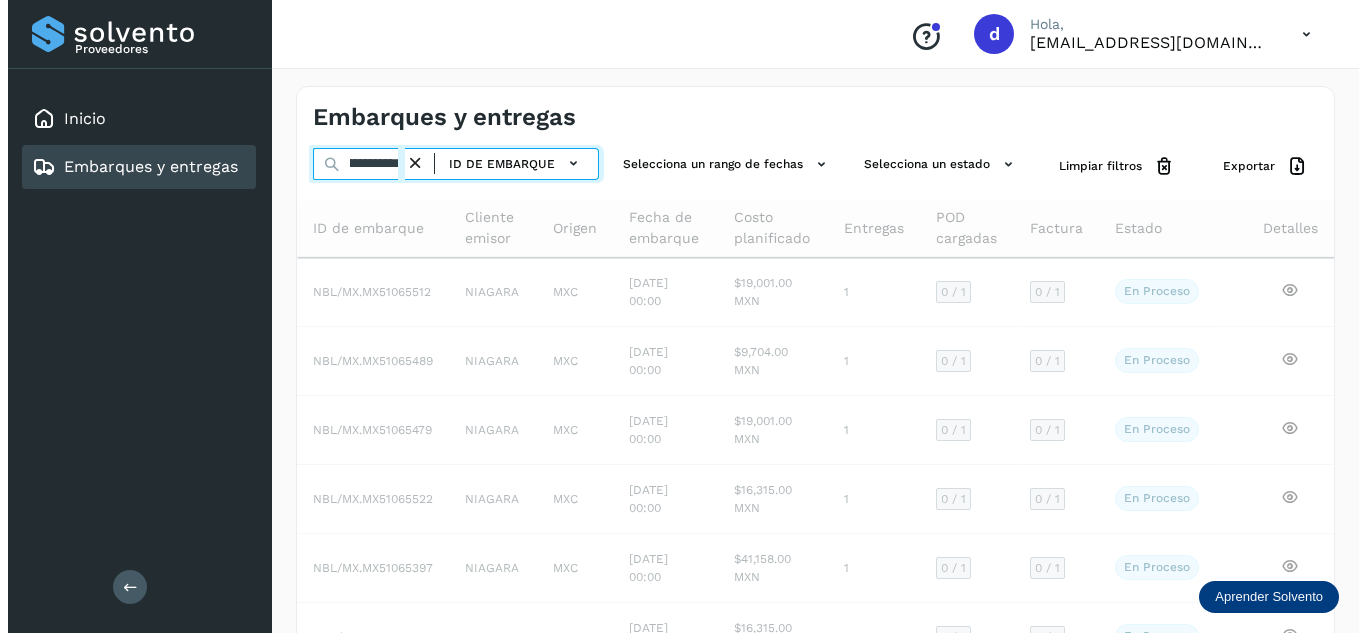 scroll, scrollTop: 0, scrollLeft: 77, axis: horizontal 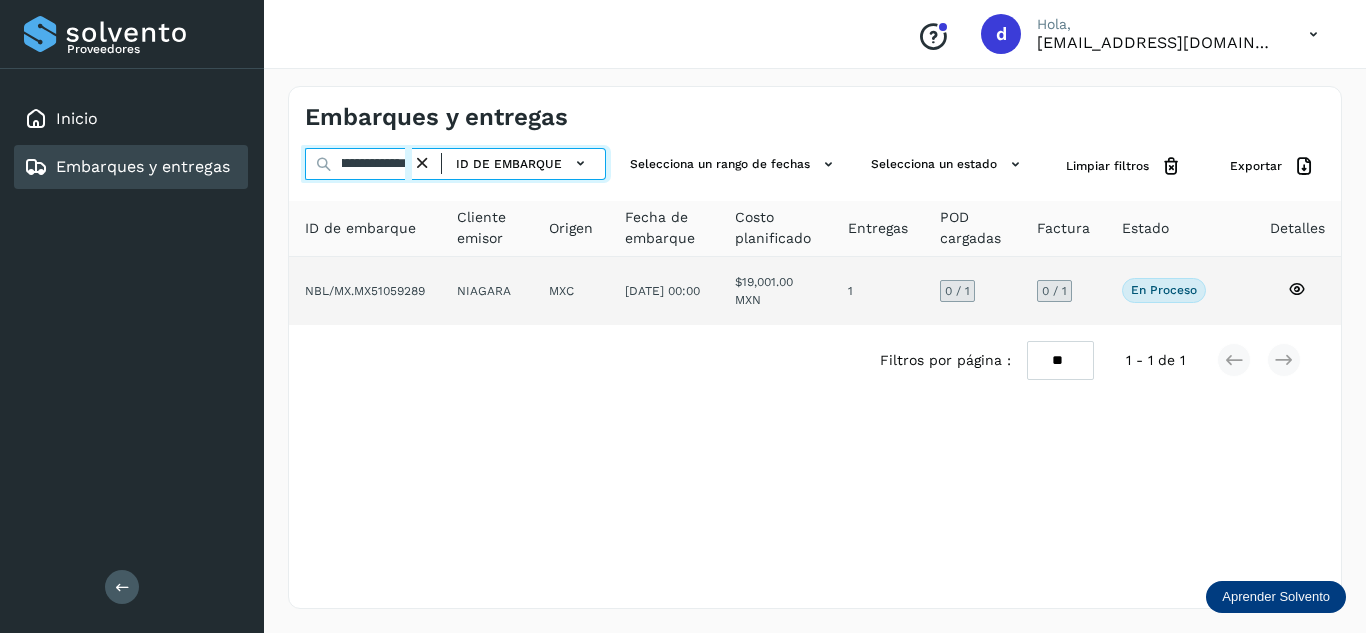 type on "**********" 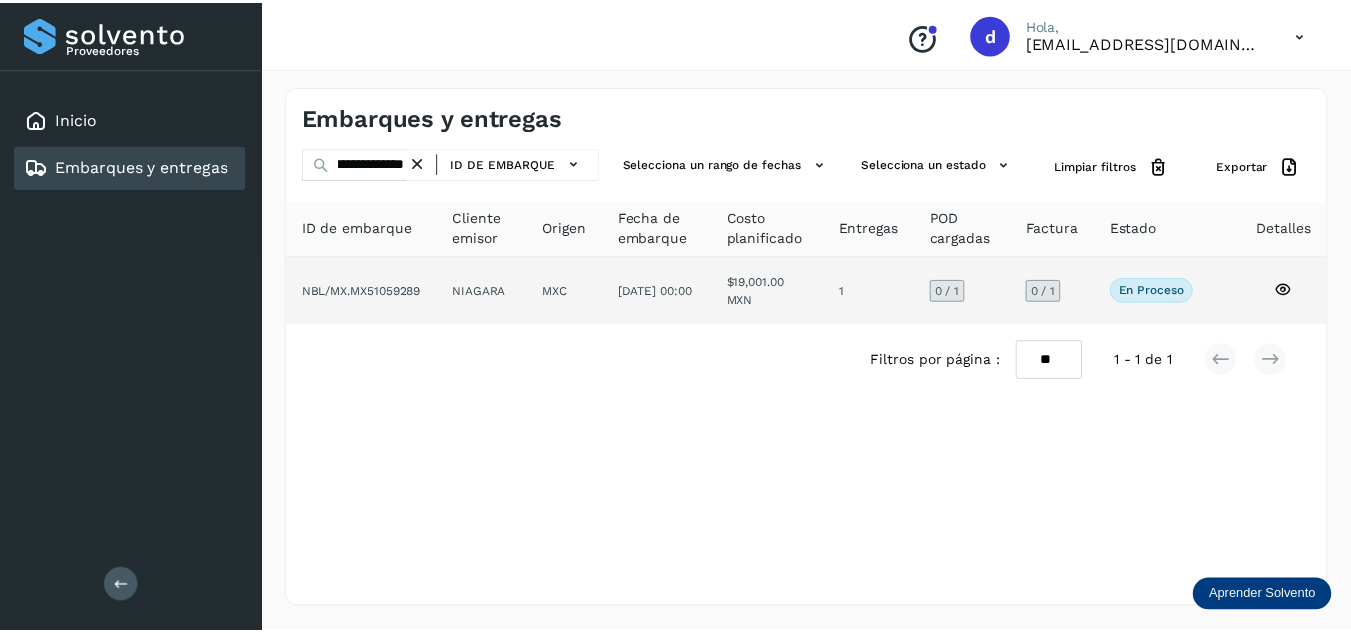 scroll, scrollTop: 0, scrollLeft: 0, axis: both 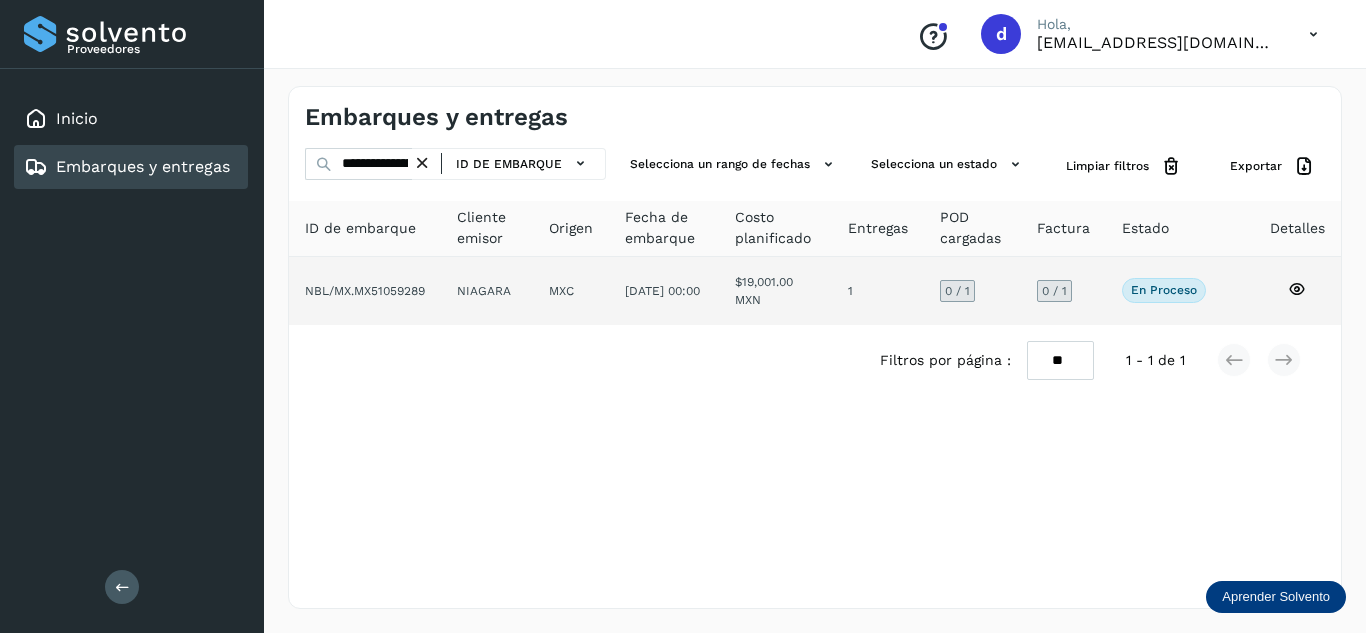 click 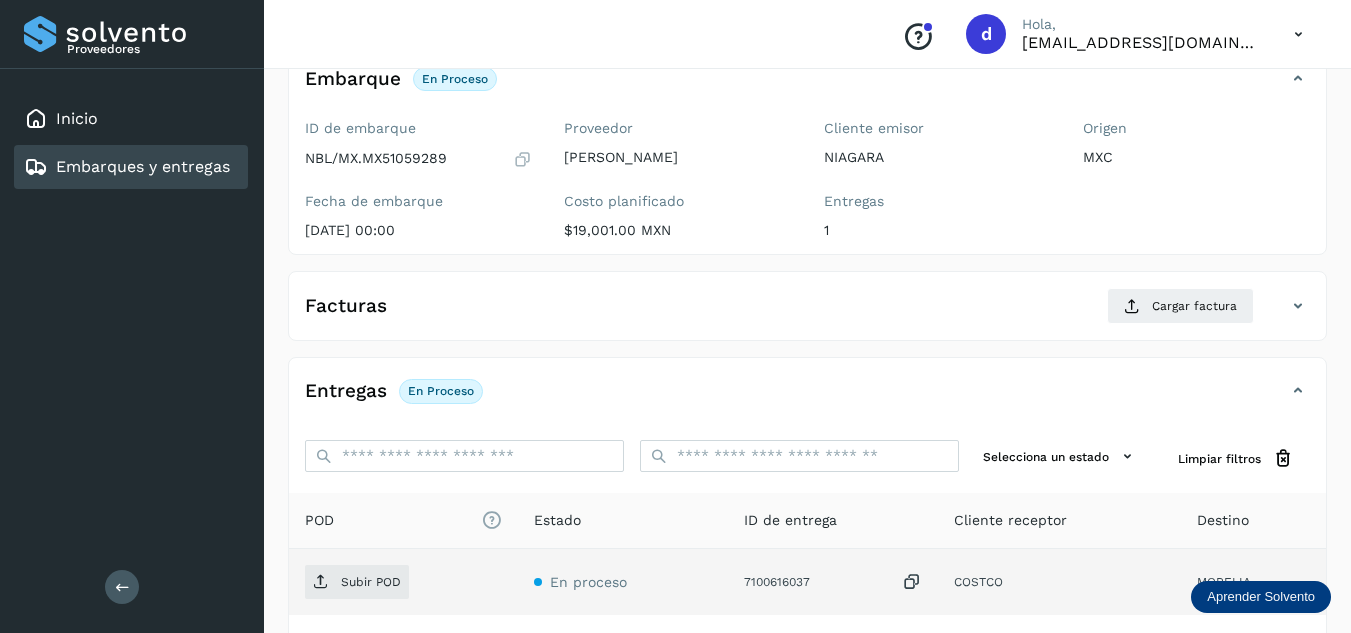 scroll, scrollTop: 316, scrollLeft: 0, axis: vertical 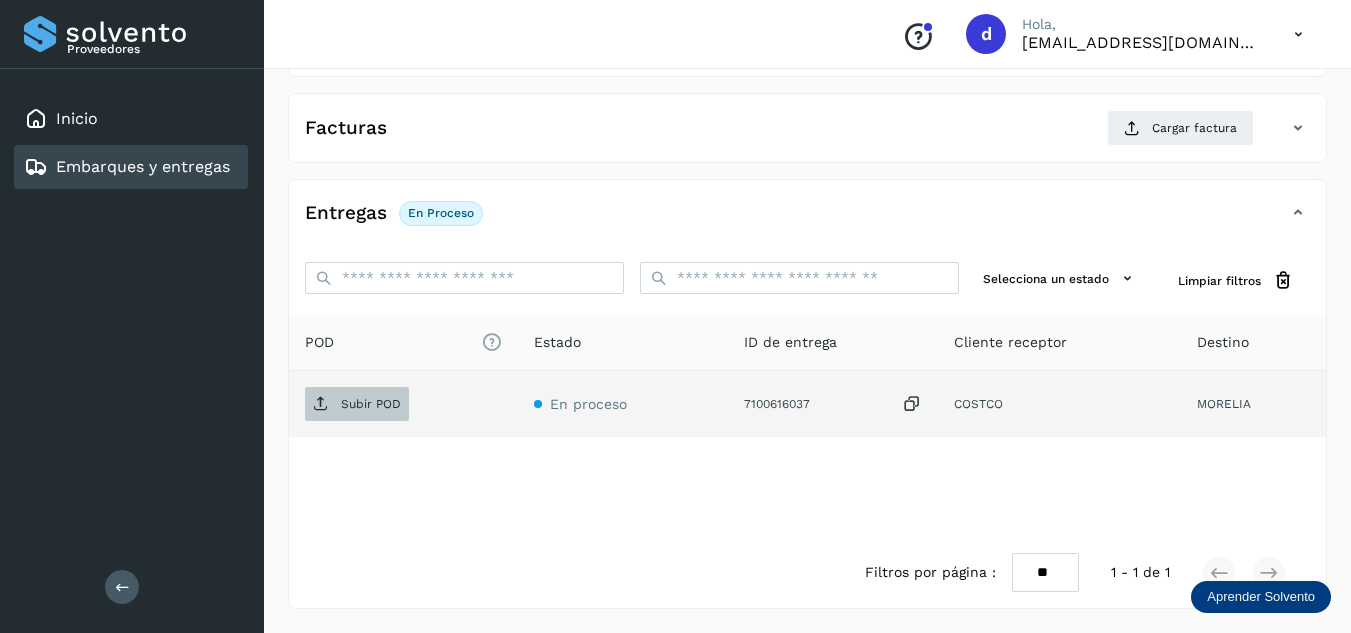 click on "Subir POD" at bounding box center (371, 404) 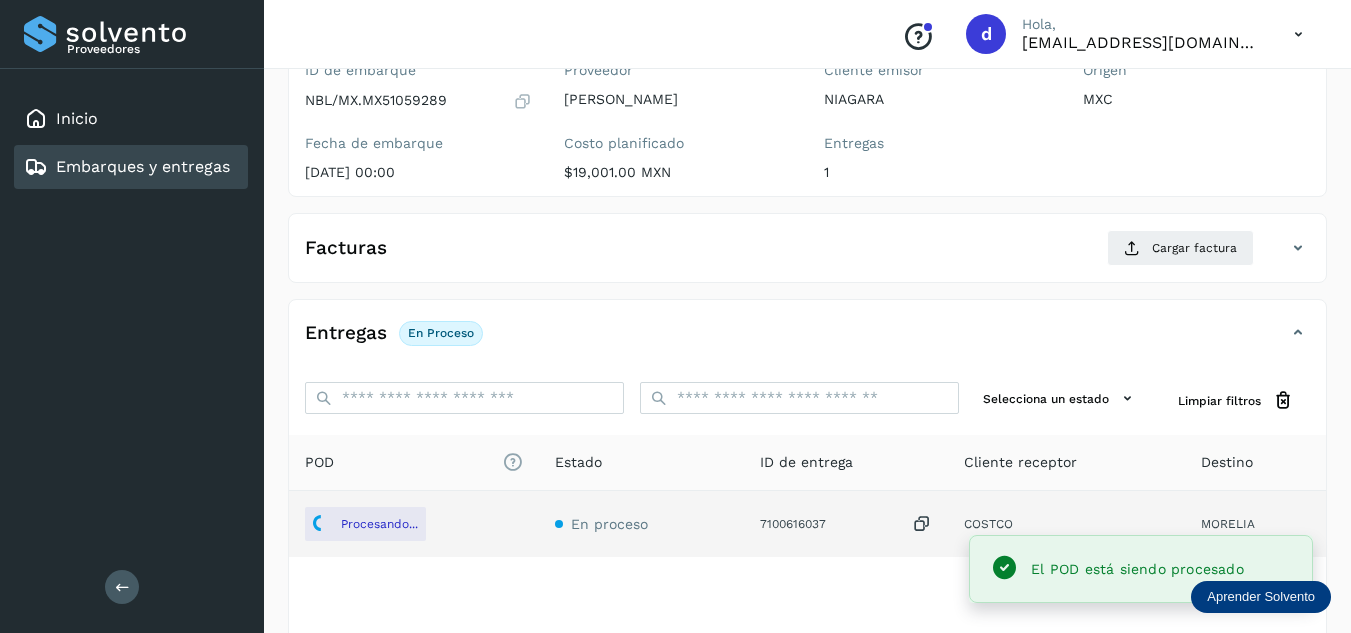 scroll, scrollTop: 16, scrollLeft: 0, axis: vertical 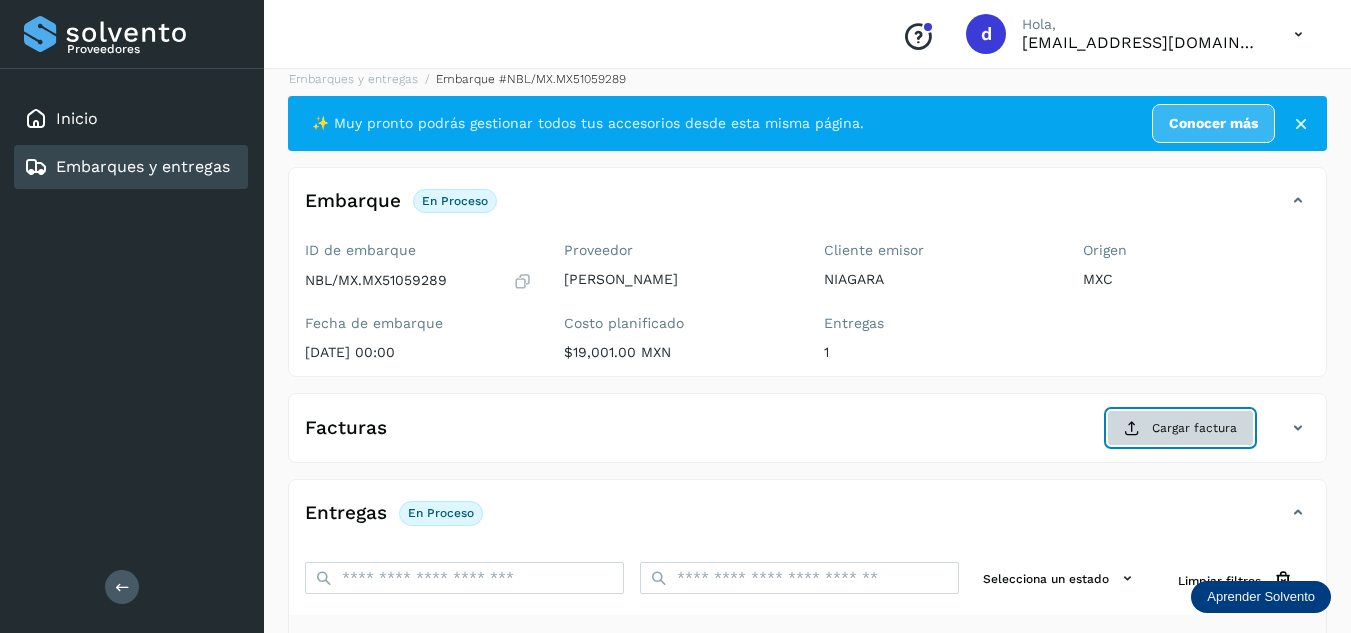 click on "Cargar factura" 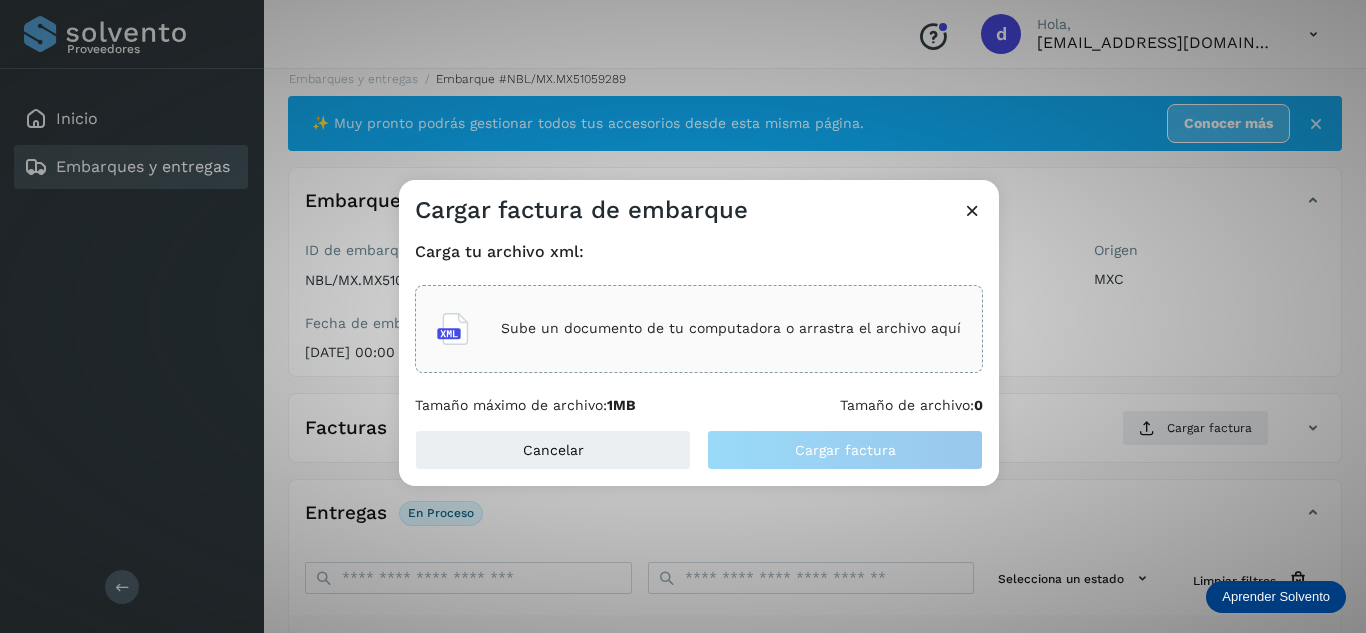 click on "Sube un documento de tu computadora o arrastra el archivo aquí" 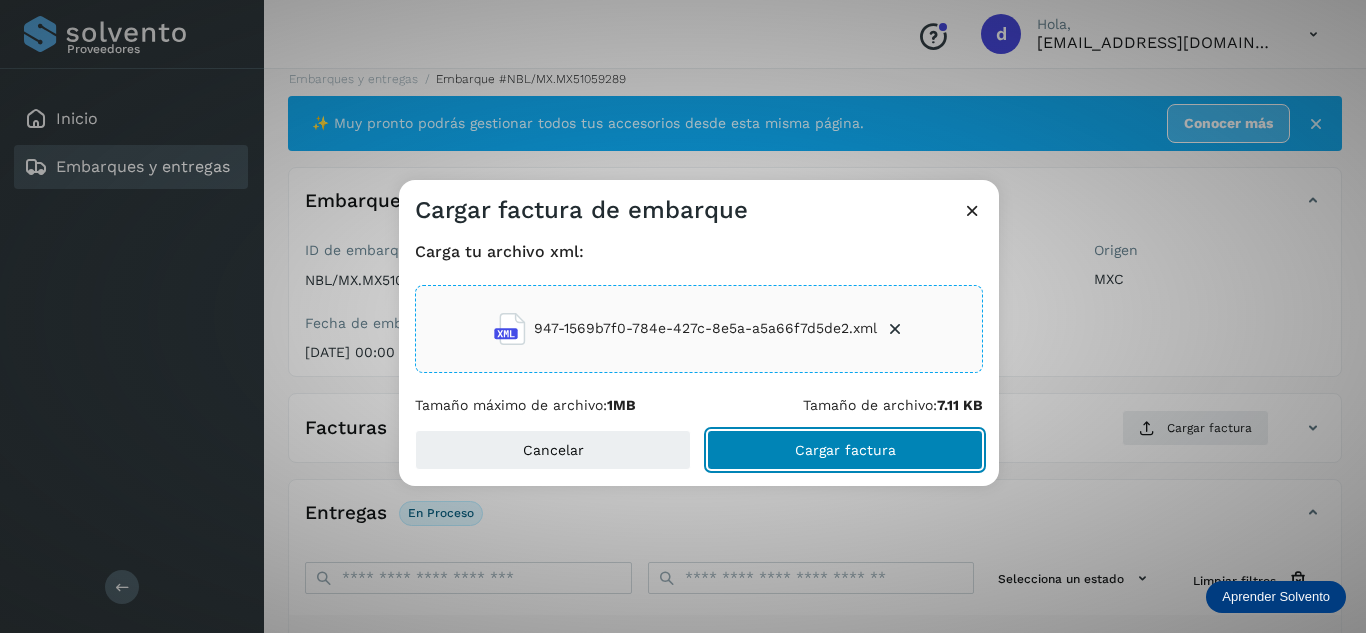 click on "Cargar factura" 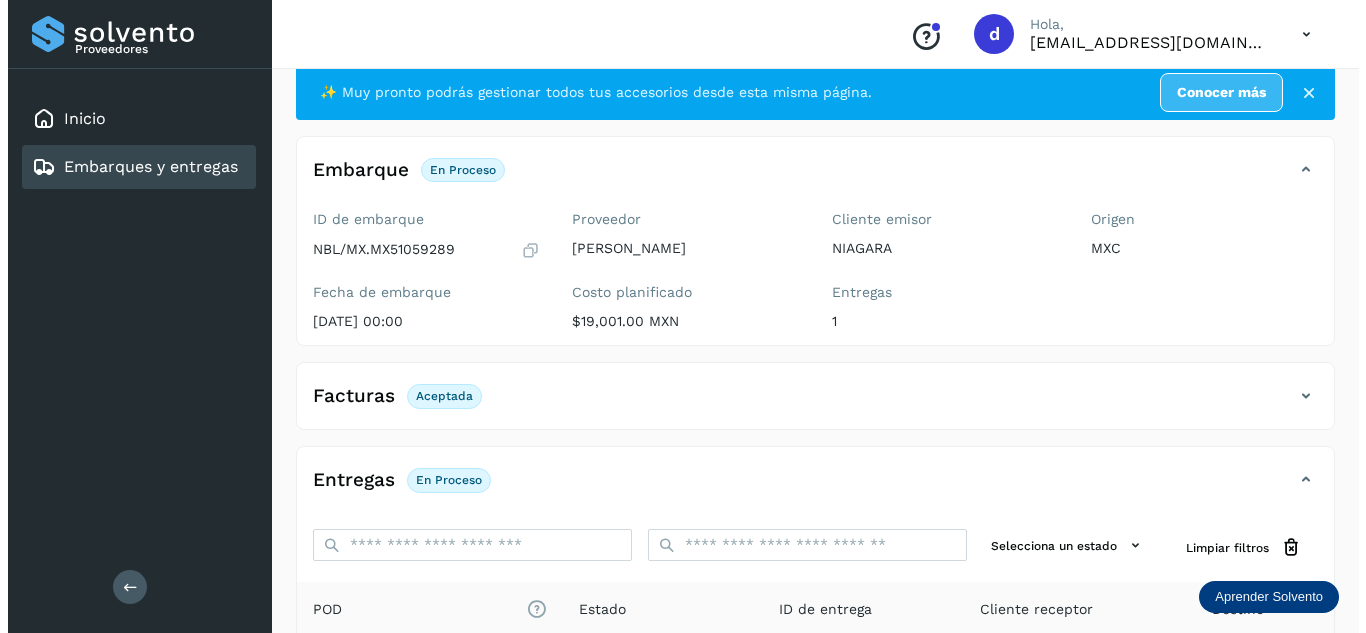 scroll, scrollTop: 0, scrollLeft: 0, axis: both 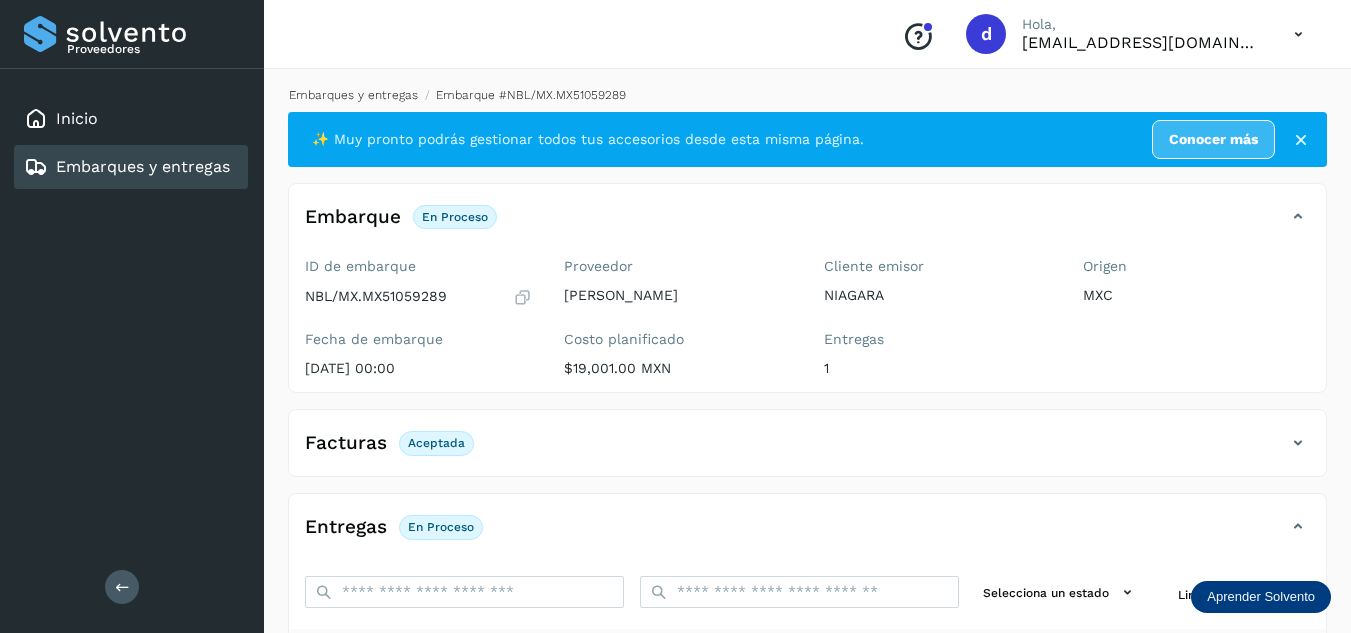 click on "Embarques y entregas" at bounding box center (353, 95) 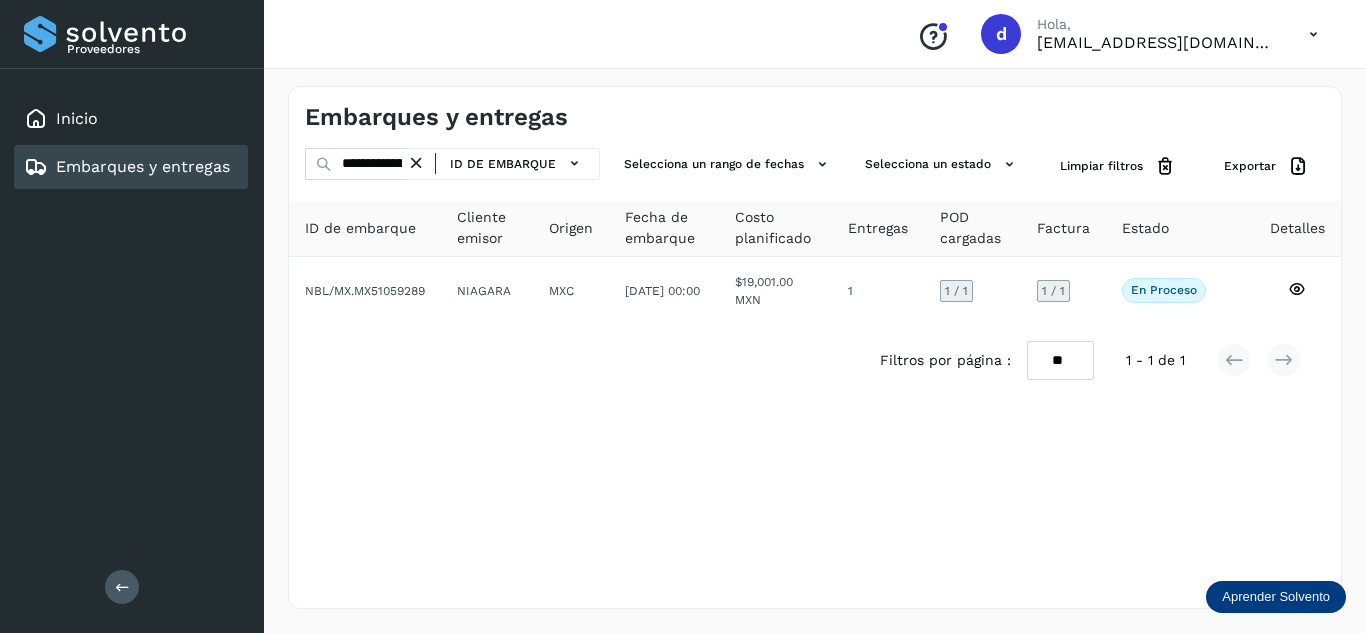 click at bounding box center (416, 163) 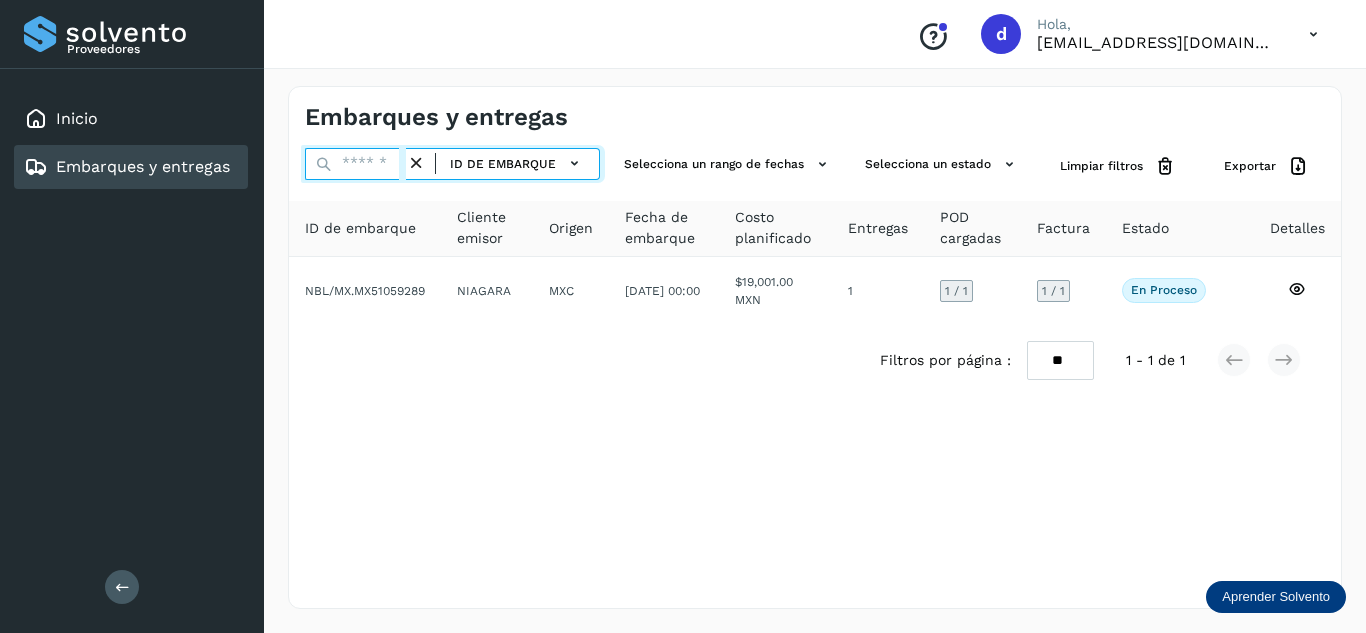 click at bounding box center [355, 164] 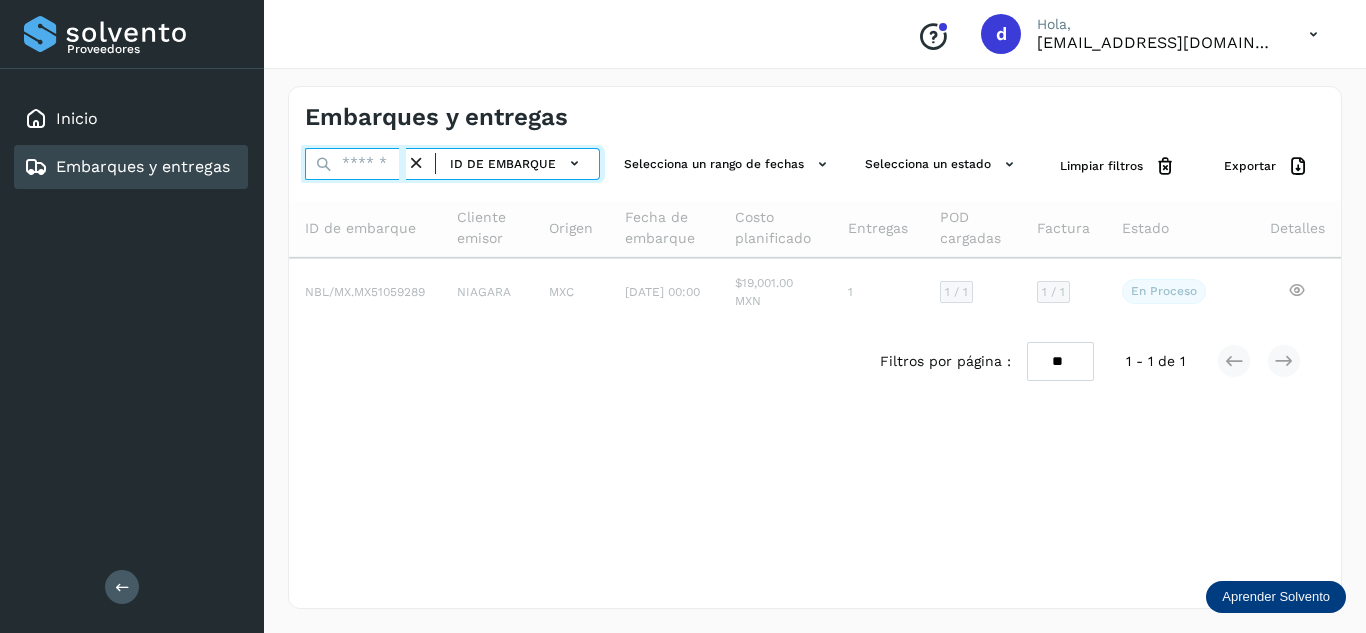 paste on "**********" 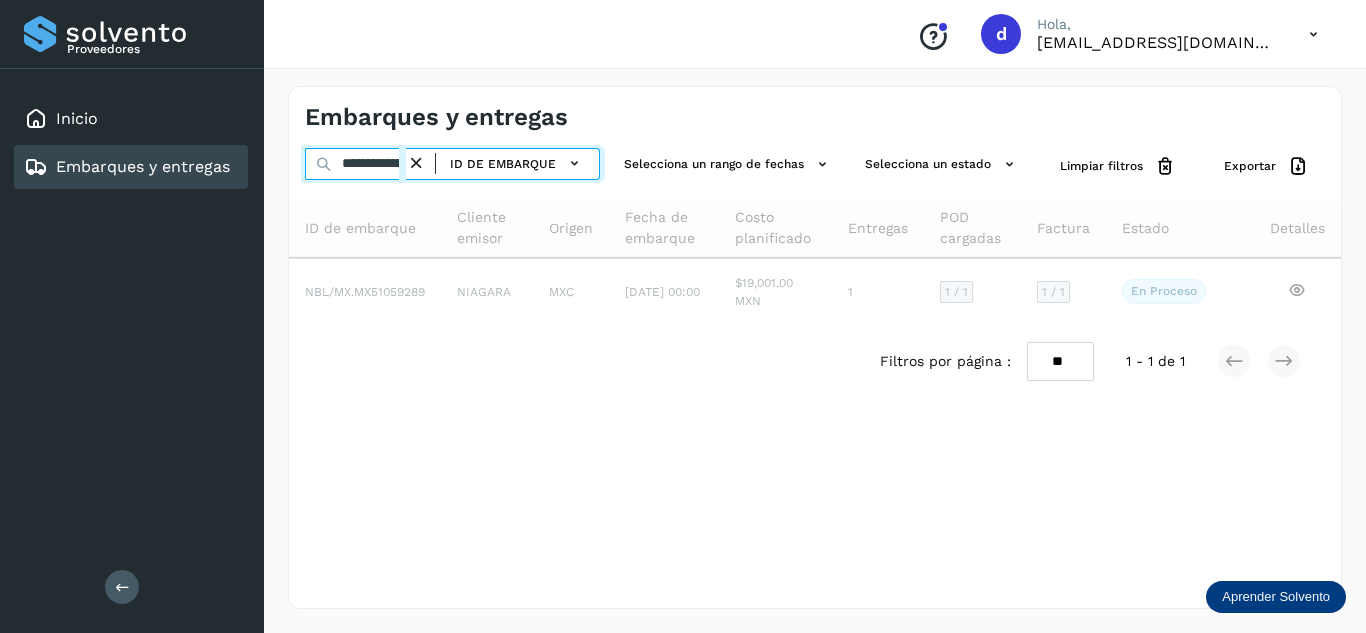 scroll, scrollTop: 0, scrollLeft: 76, axis: horizontal 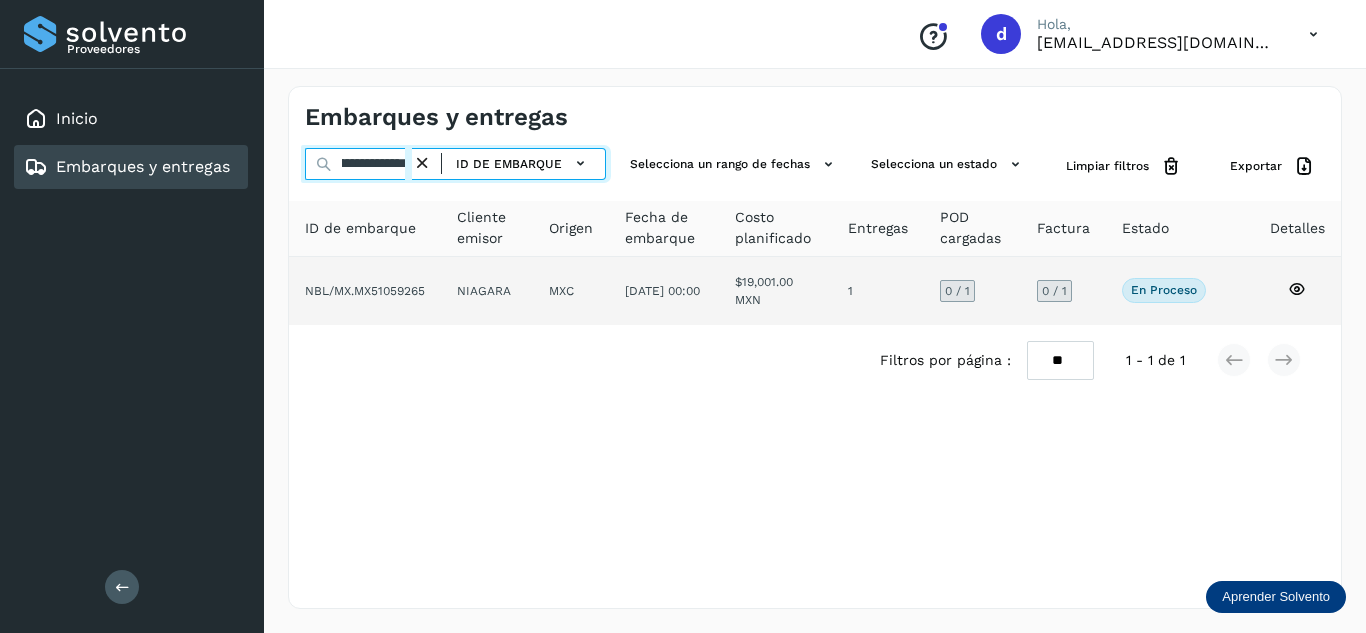 type on "**********" 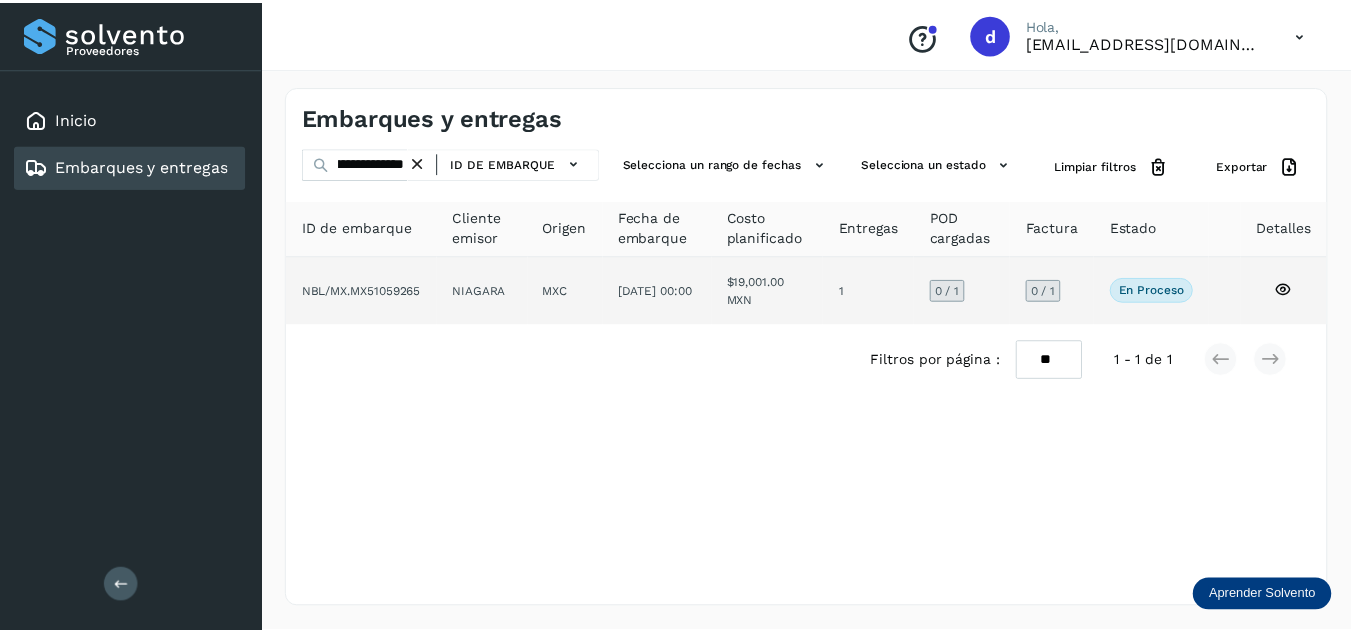 scroll, scrollTop: 0, scrollLeft: 0, axis: both 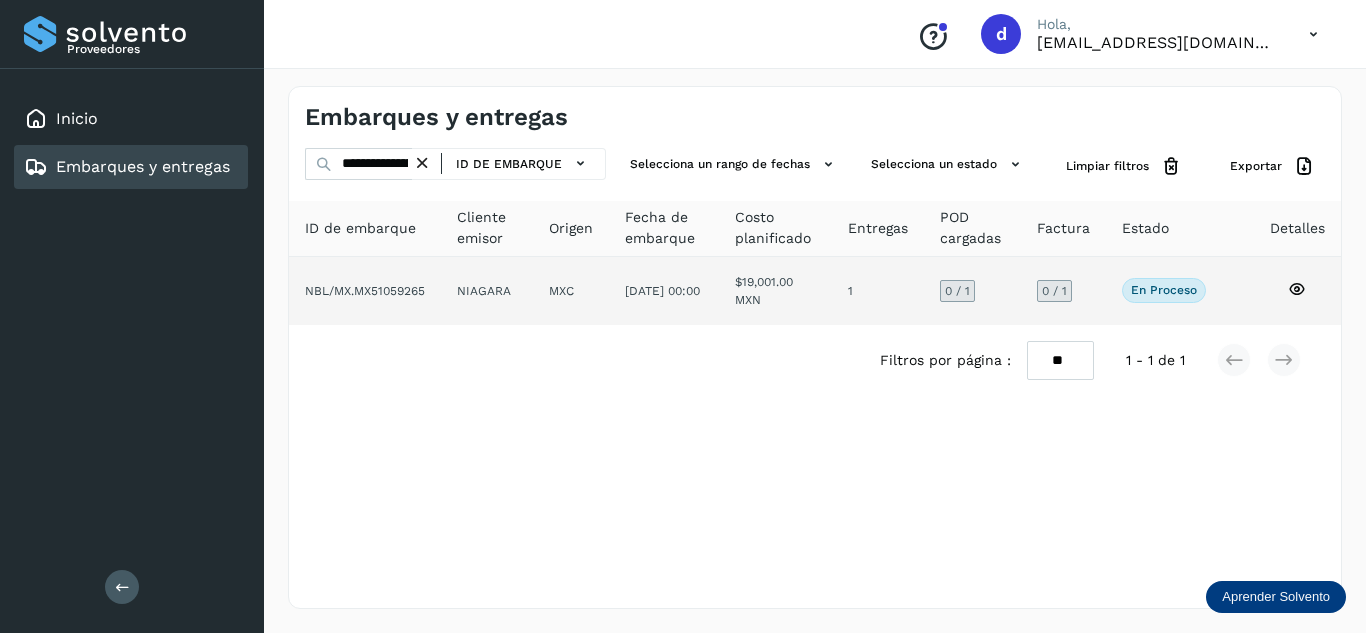 click 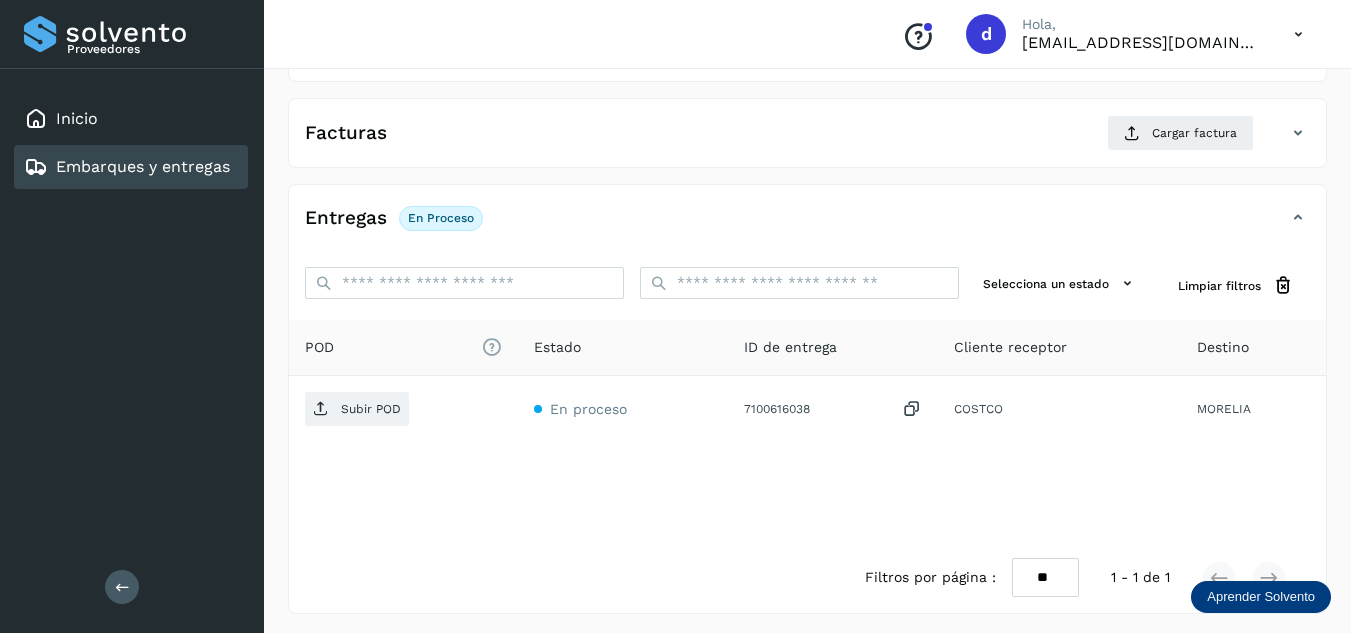 scroll, scrollTop: 316, scrollLeft: 0, axis: vertical 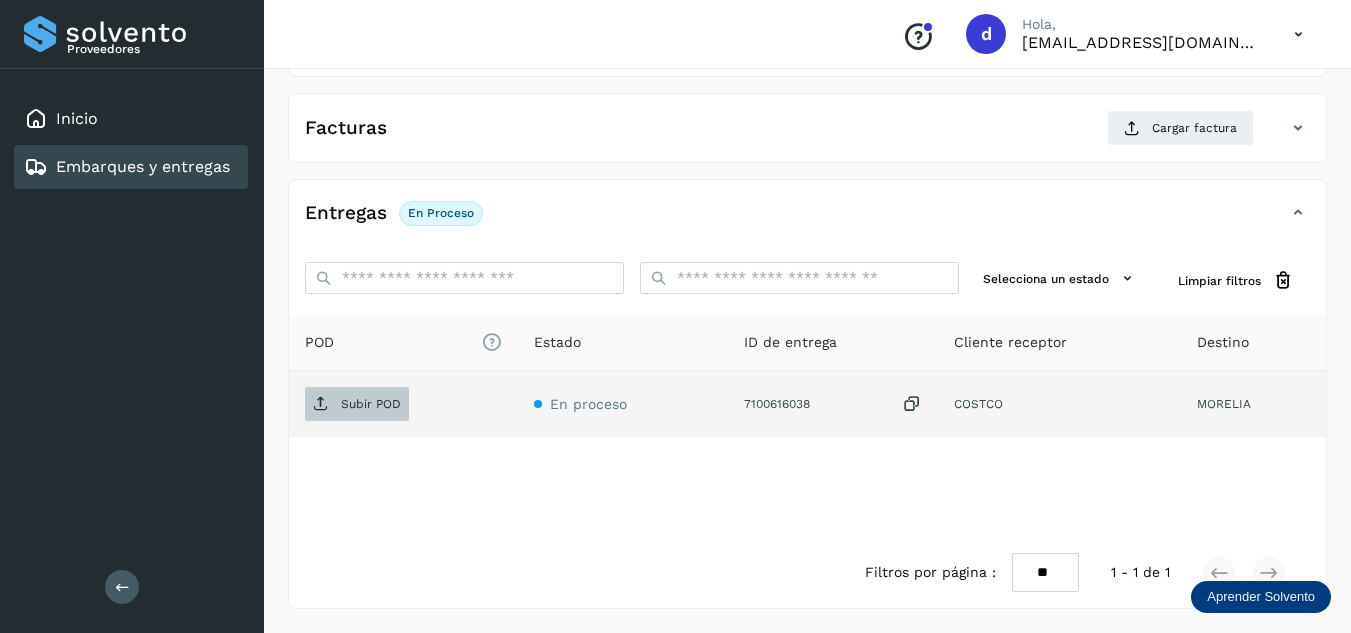 click on "Subir POD" at bounding box center [371, 404] 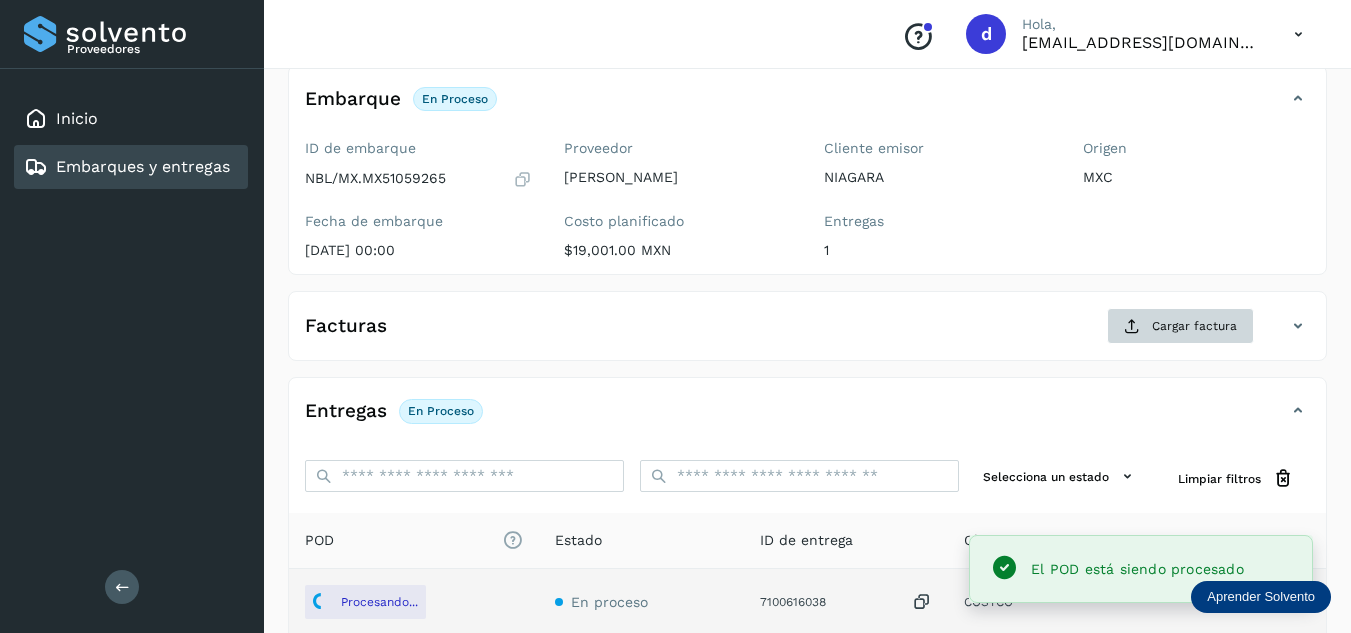 scroll, scrollTop: 116, scrollLeft: 0, axis: vertical 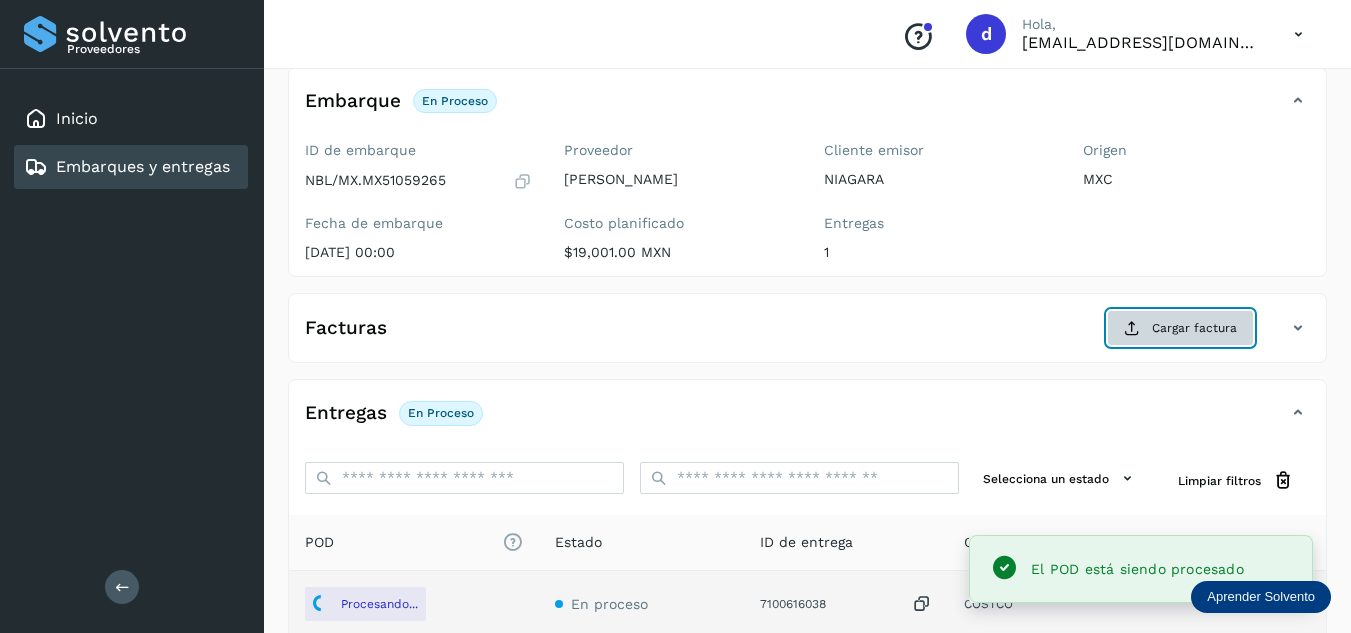 click on "Cargar factura" 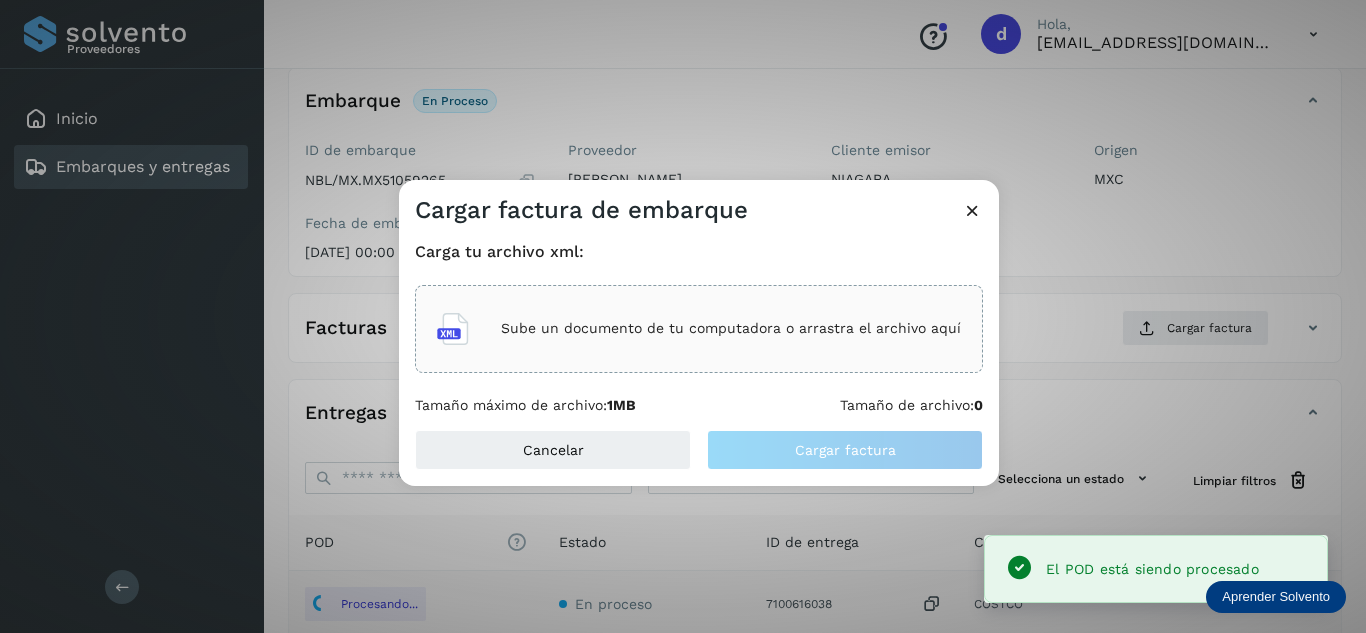 click on "Sube un documento de tu computadora o arrastra el archivo aquí" at bounding box center [731, 328] 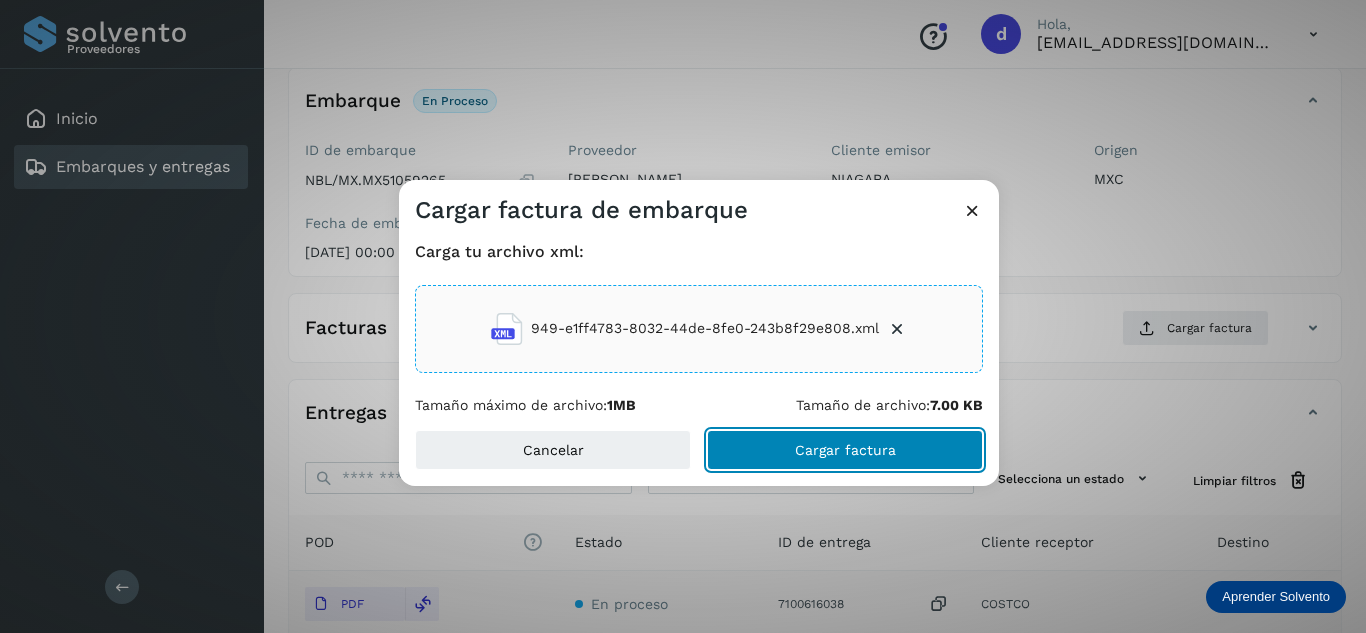 click on "Cargar factura" 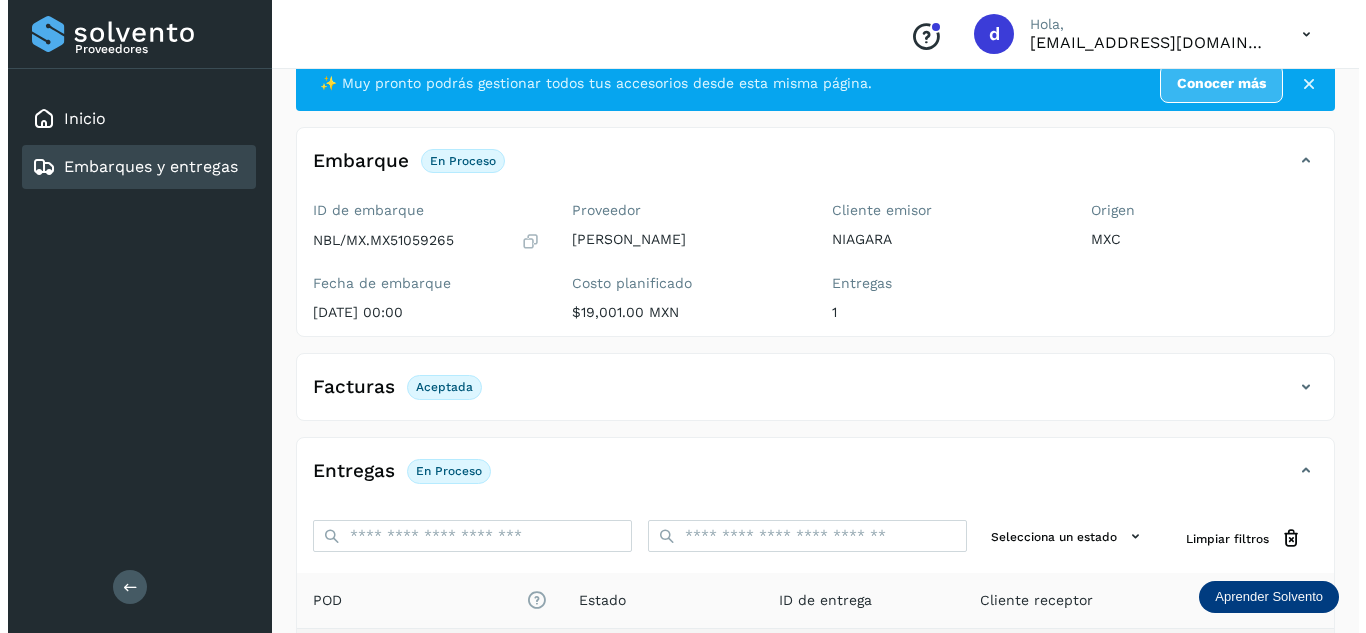 scroll, scrollTop: 0, scrollLeft: 0, axis: both 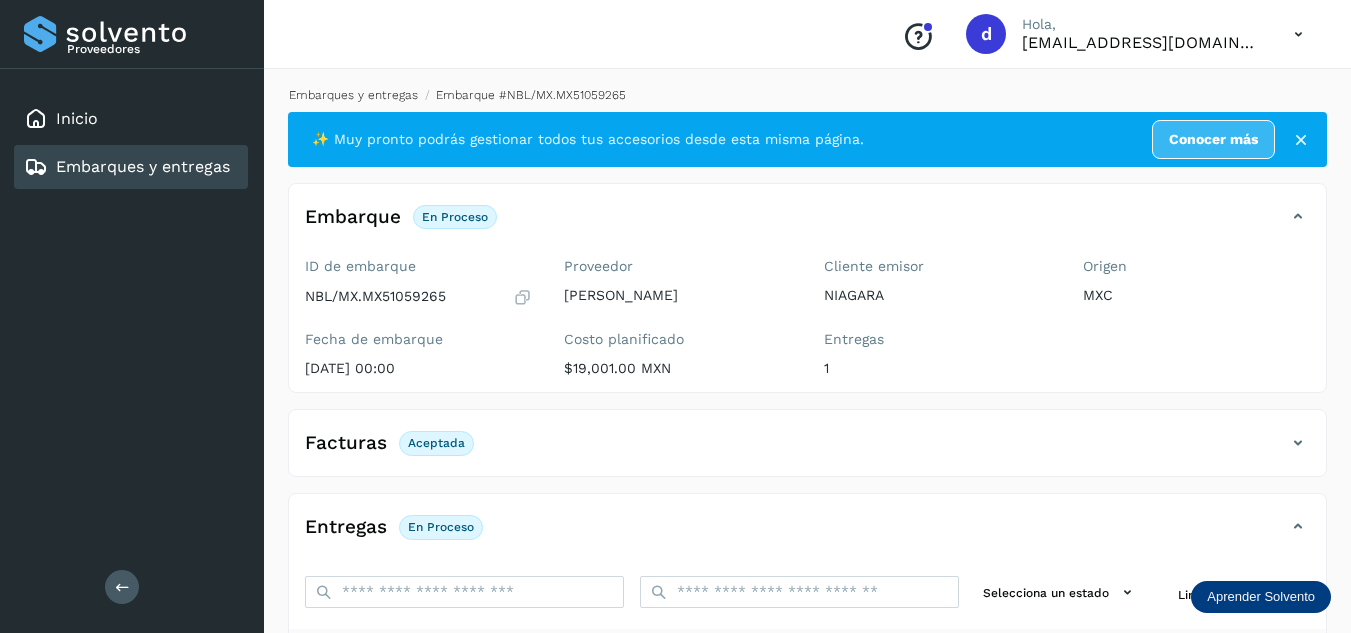 click on "Embarques y entregas" at bounding box center (353, 95) 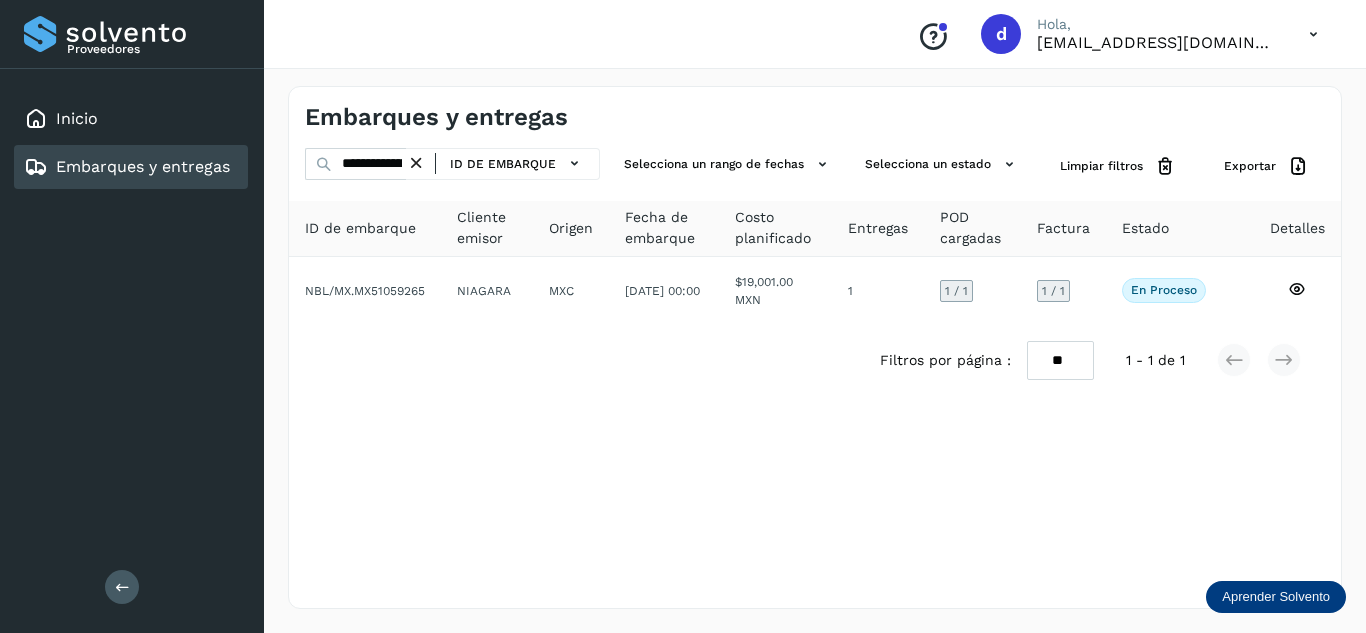 click on "ID de embarque" 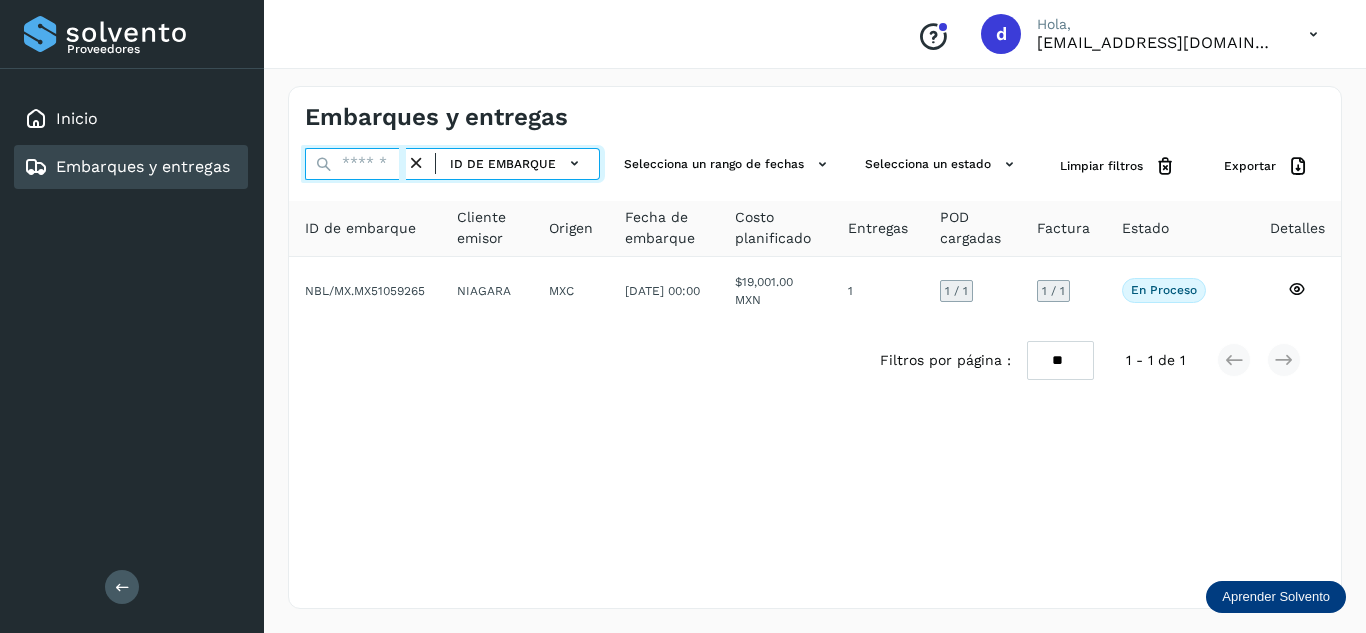 click at bounding box center [355, 164] 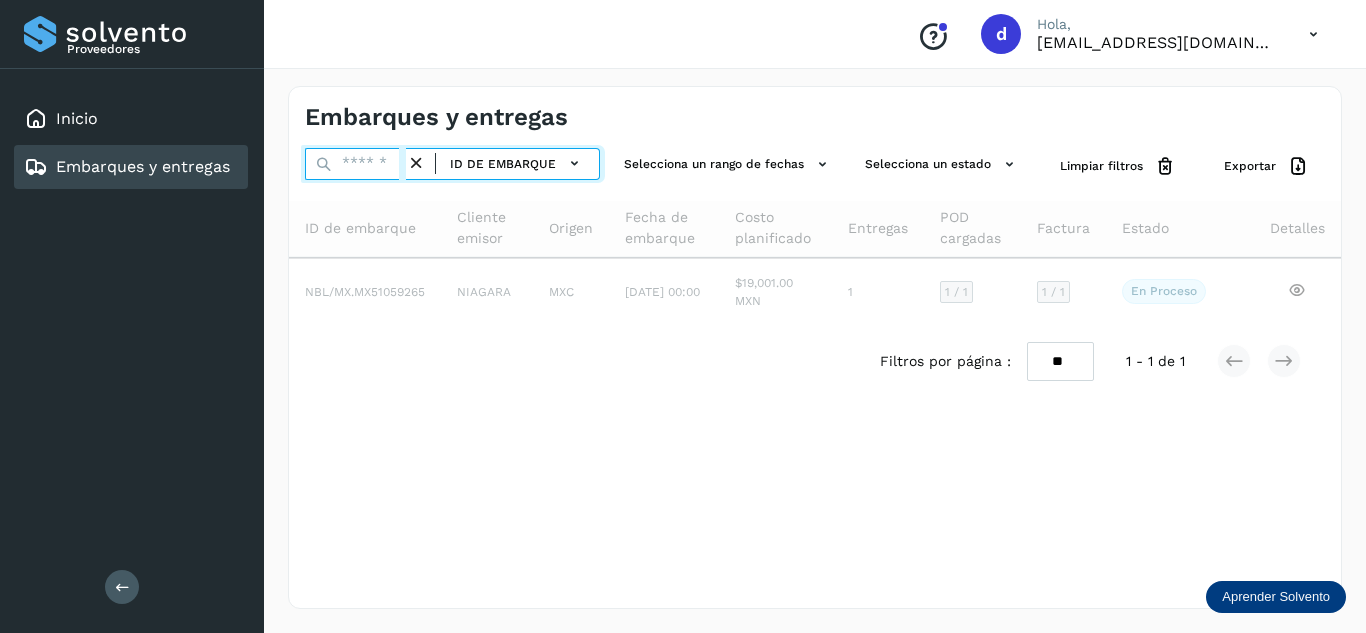 paste on "**********" 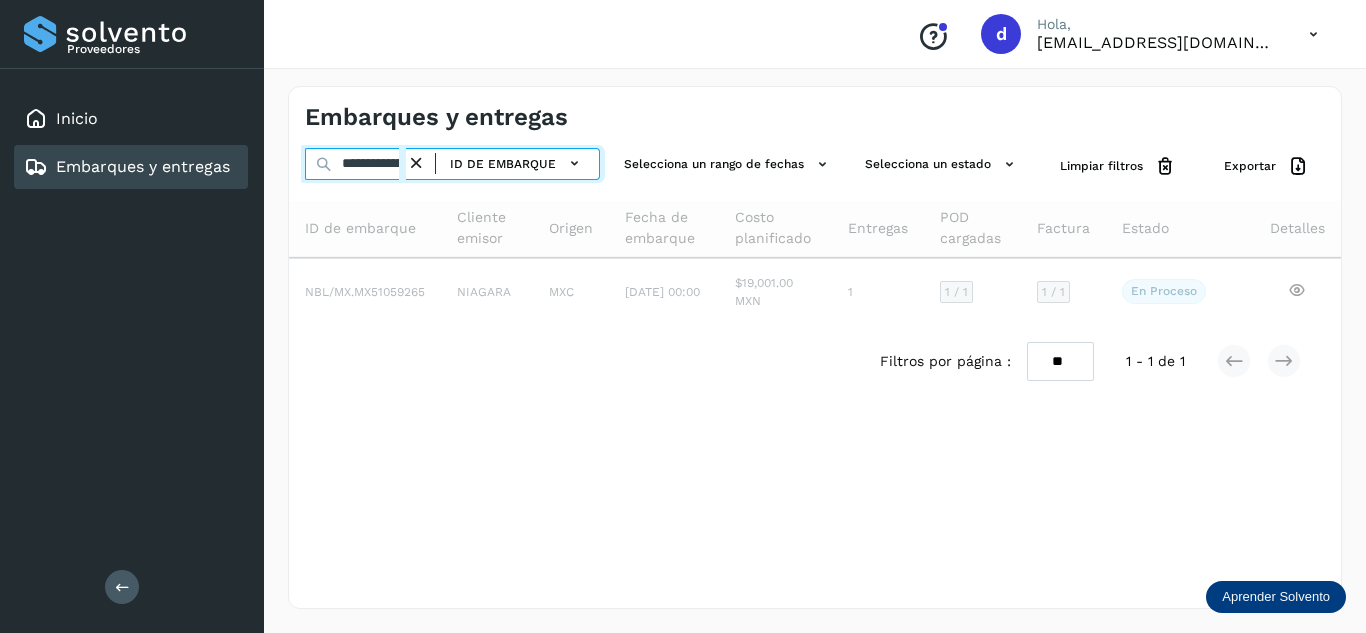 scroll, scrollTop: 0, scrollLeft: 77, axis: horizontal 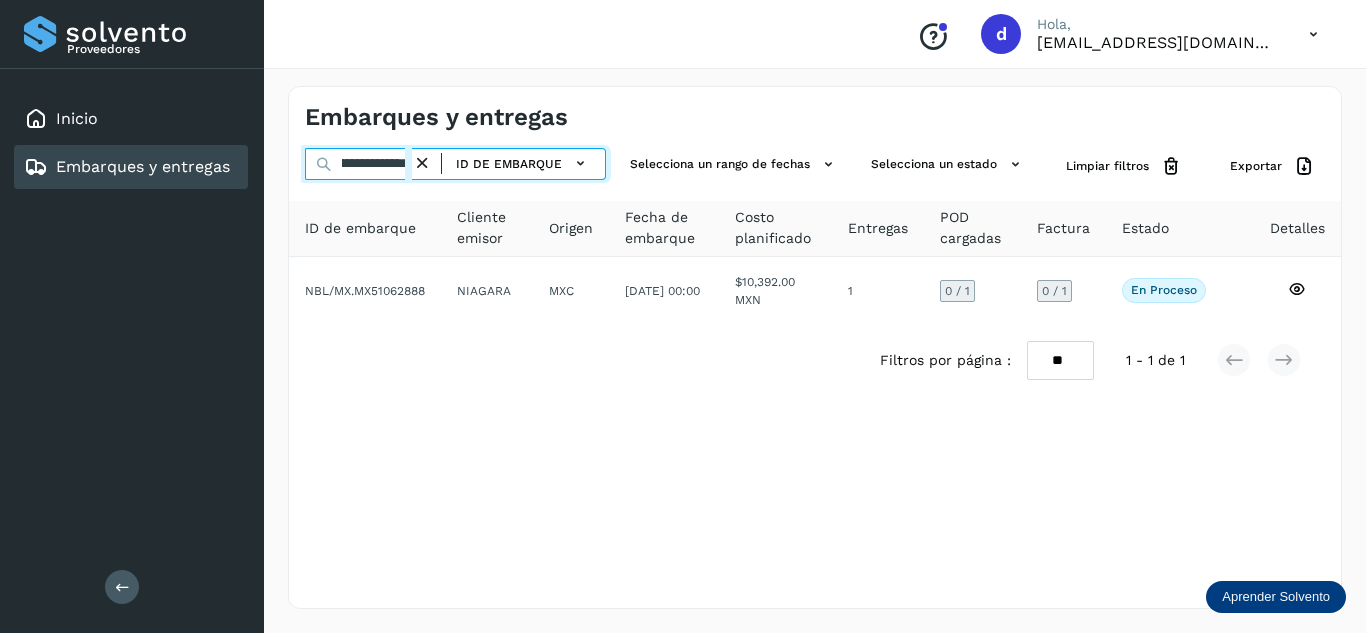 type on "**********" 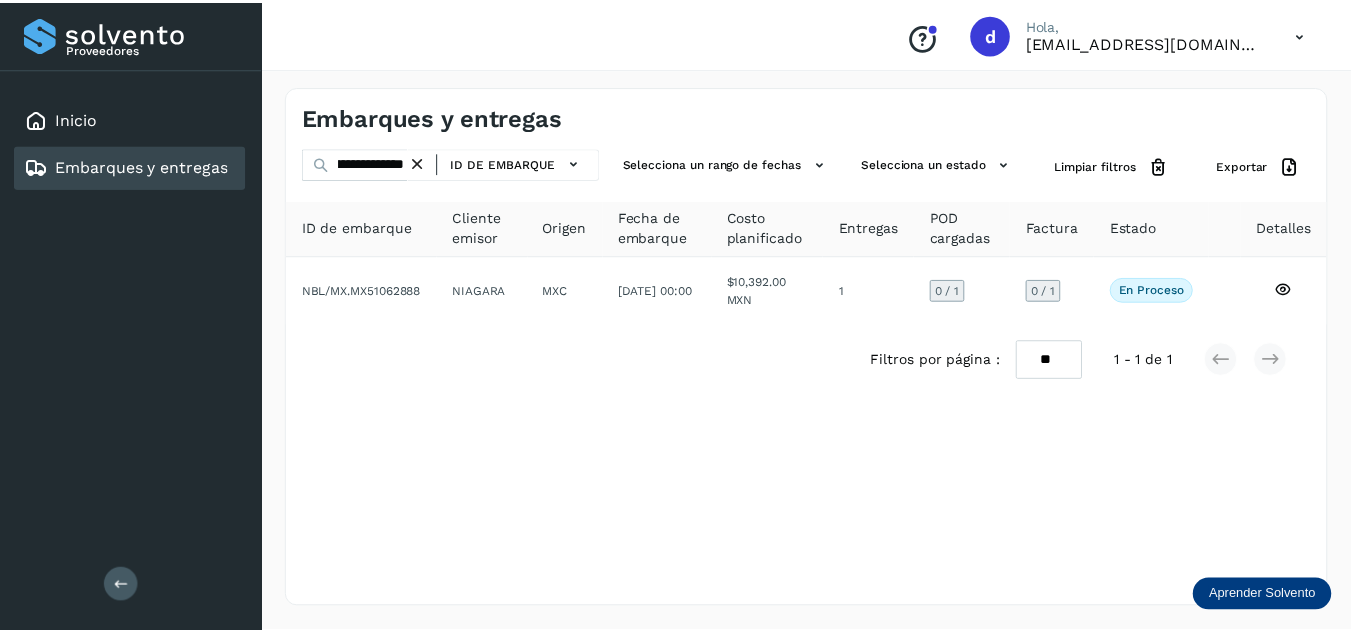 scroll, scrollTop: 0, scrollLeft: 0, axis: both 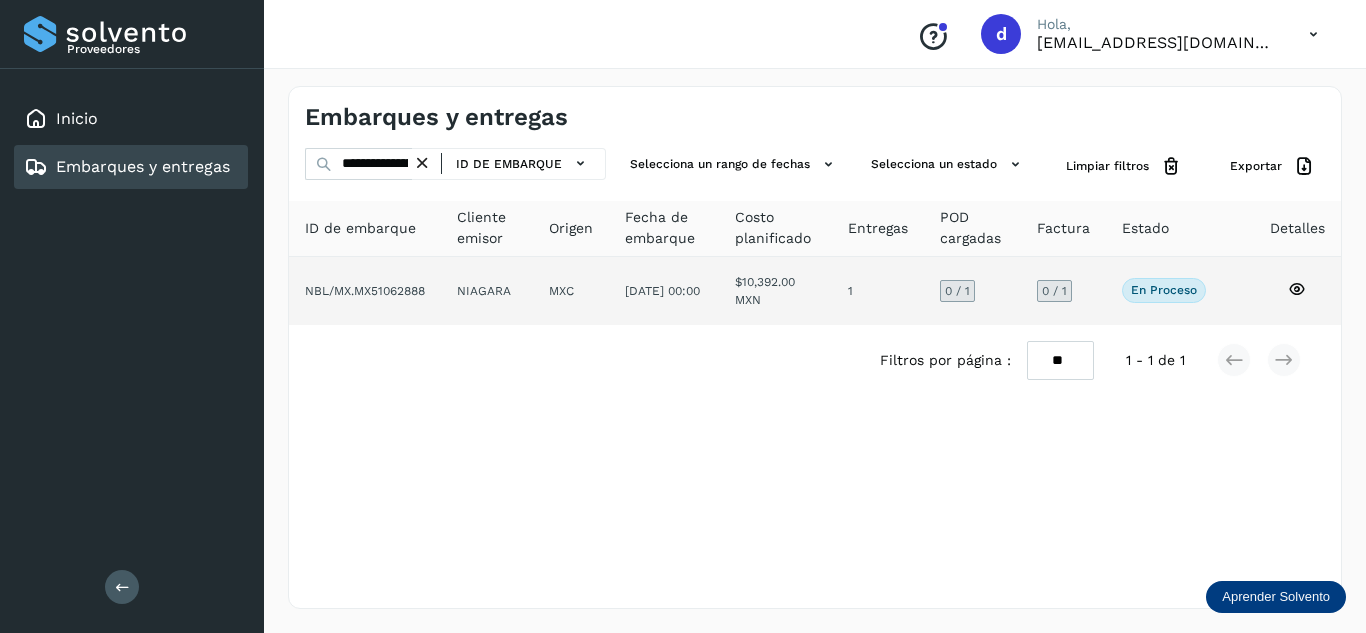 click 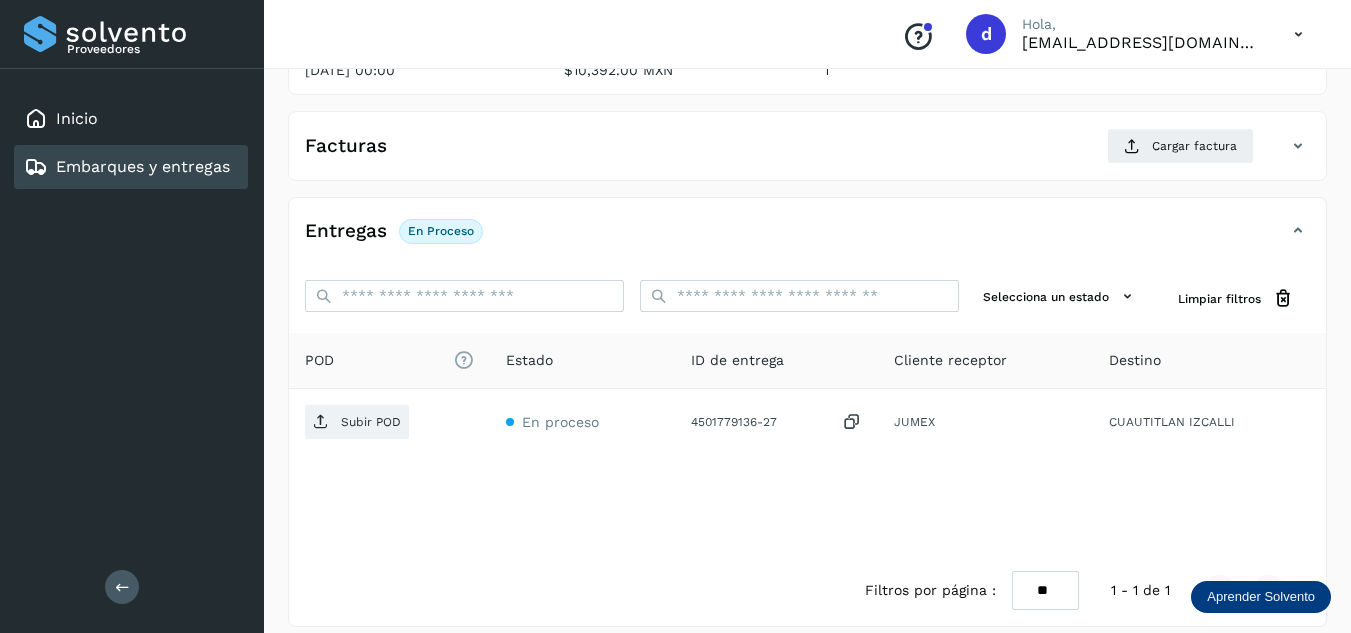 scroll, scrollTop: 300, scrollLeft: 0, axis: vertical 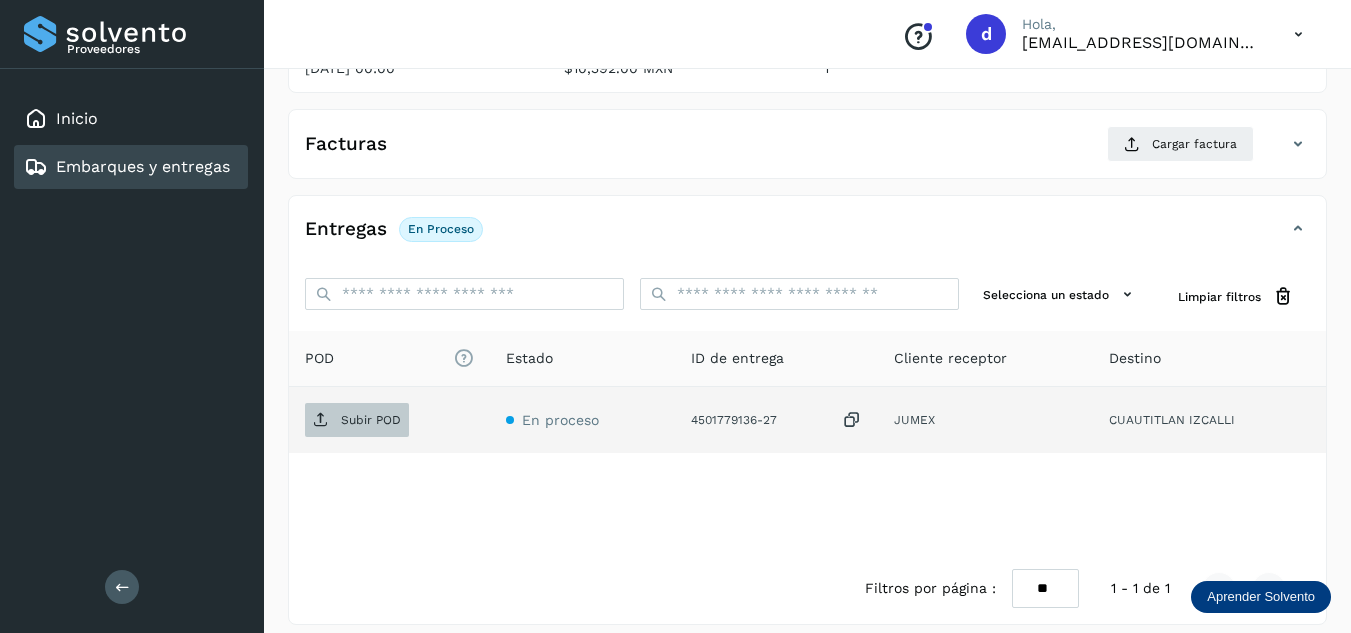 click on "Subir POD" at bounding box center (357, 420) 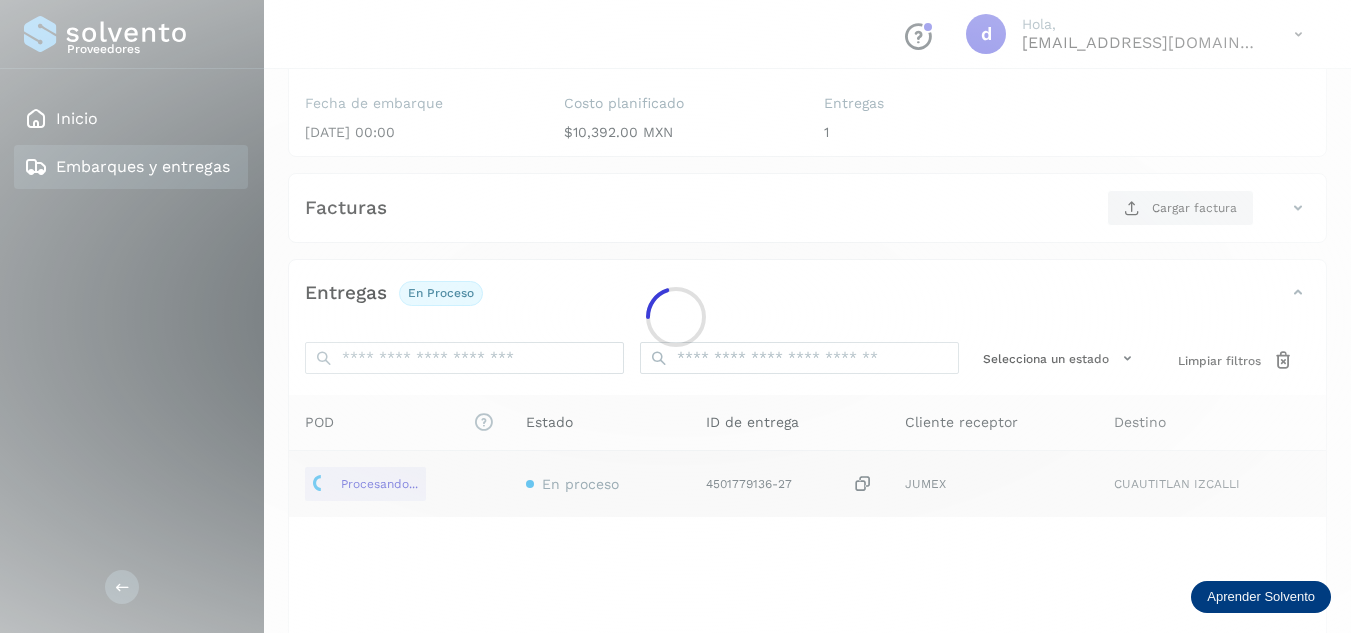 scroll, scrollTop: 200, scrollLeft: 0, axis: vertical 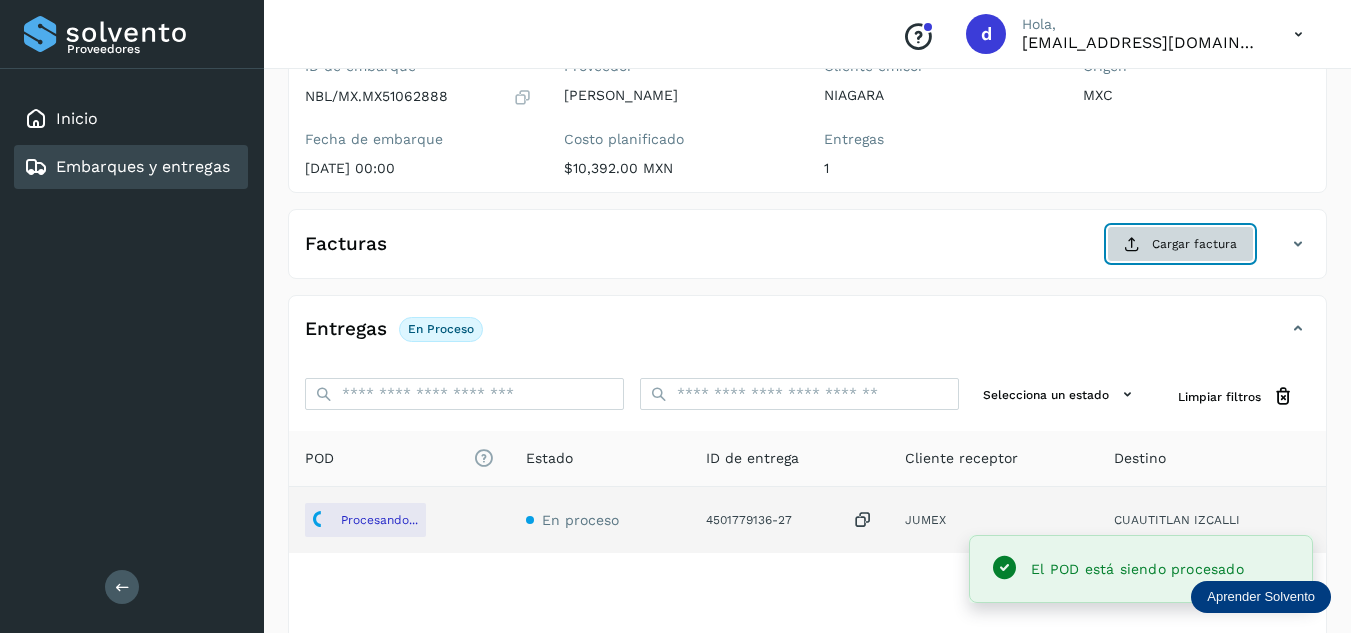 click on "Cargar factura" 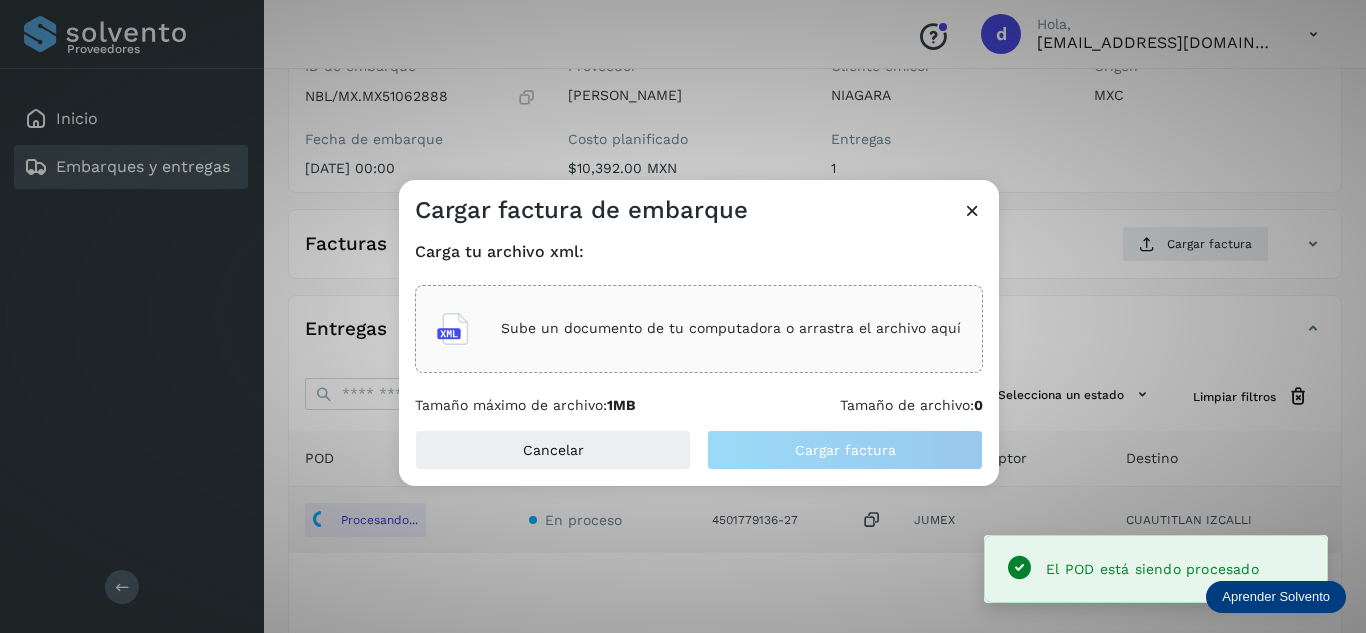 click on "Sube un documento de tu computadora o arrastra el archivo aquí" at bounding box center [731, 328] 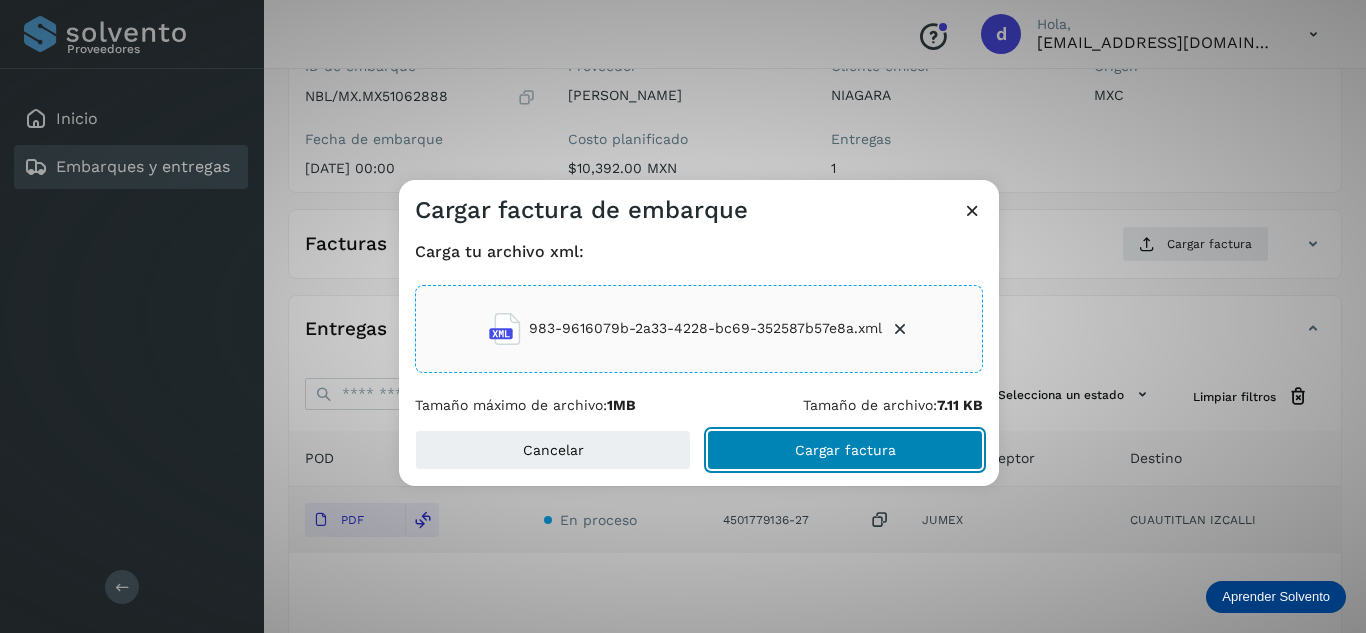click on "Cargar factura" 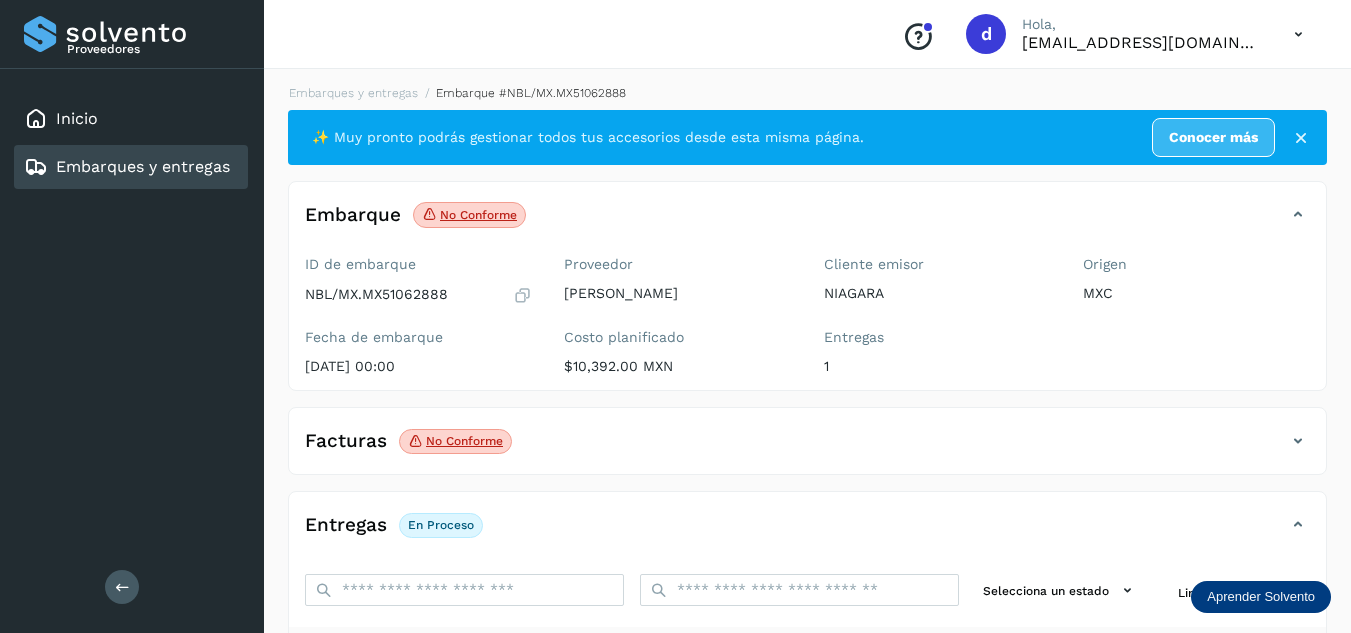 scroll, scrollTop: 0, scrollLeft: 0, axis: both 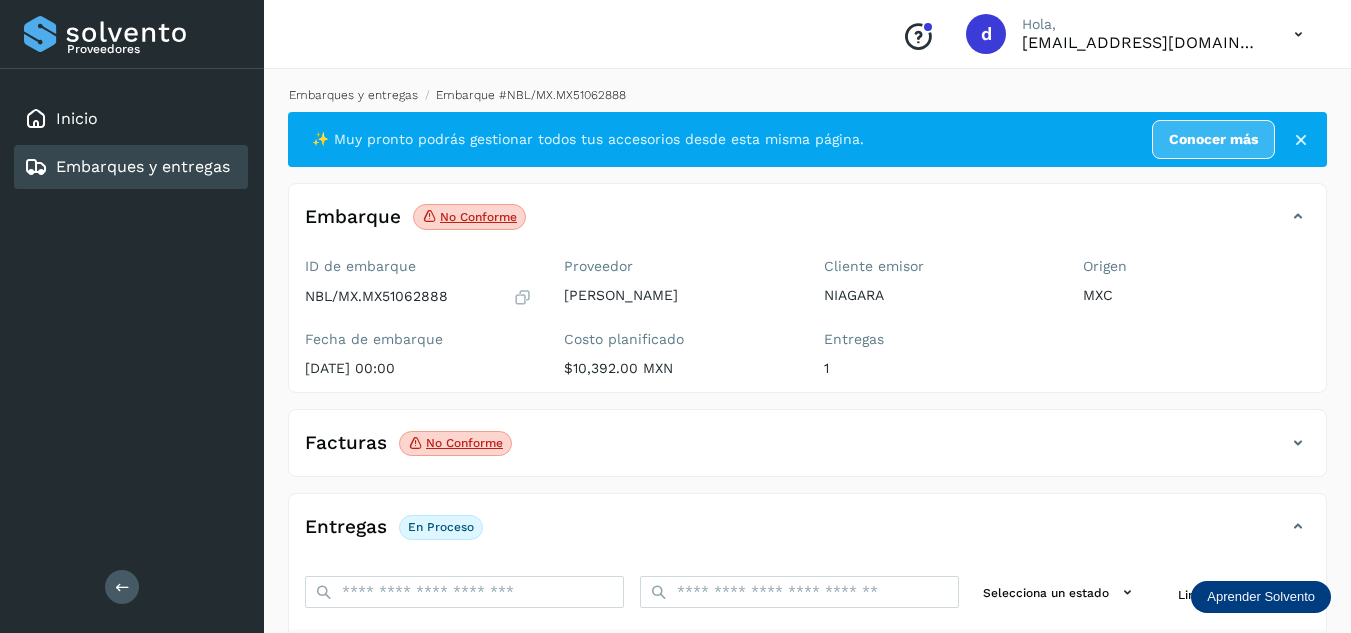 click on "Embarques y entregas" at bounding box center [353, 95] 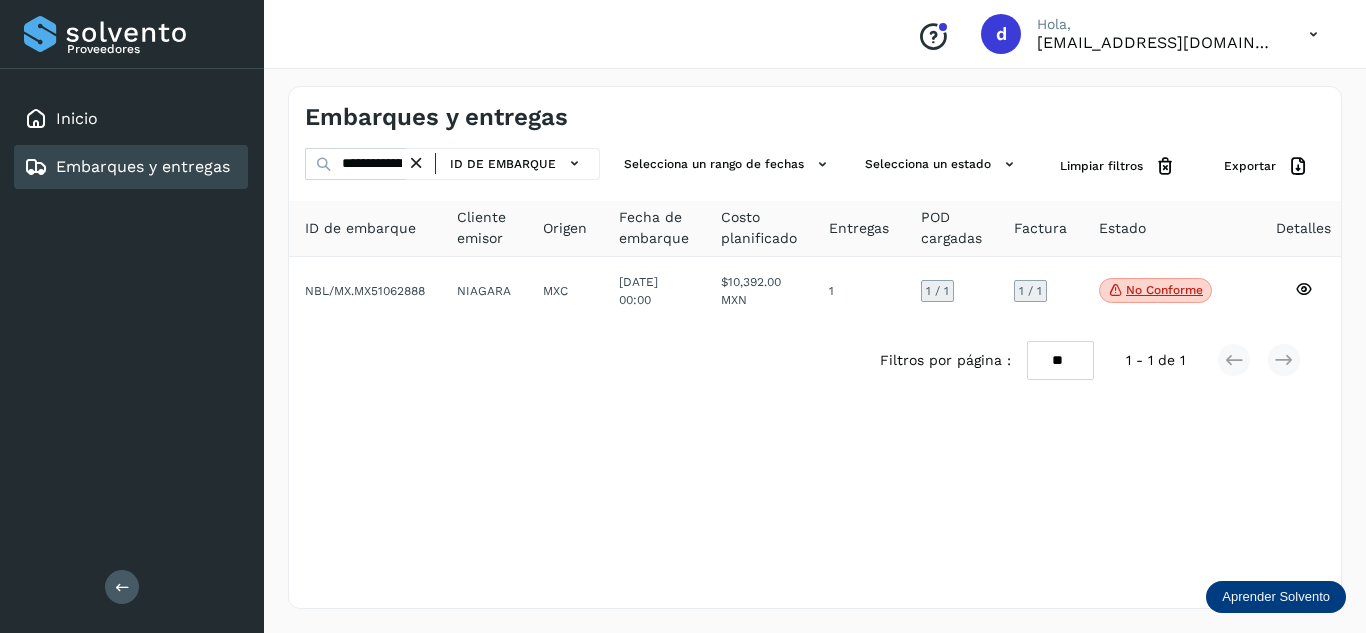 click at bounding box center [416, 163] 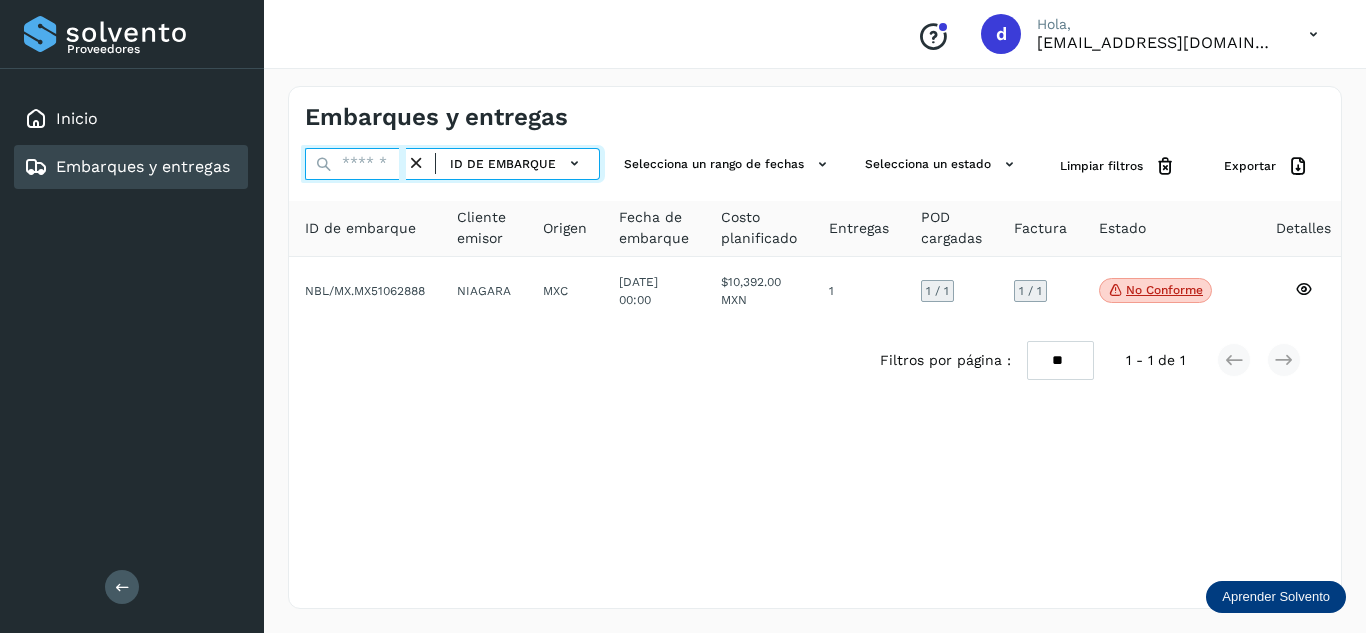 click at bounding box center (355, 164) 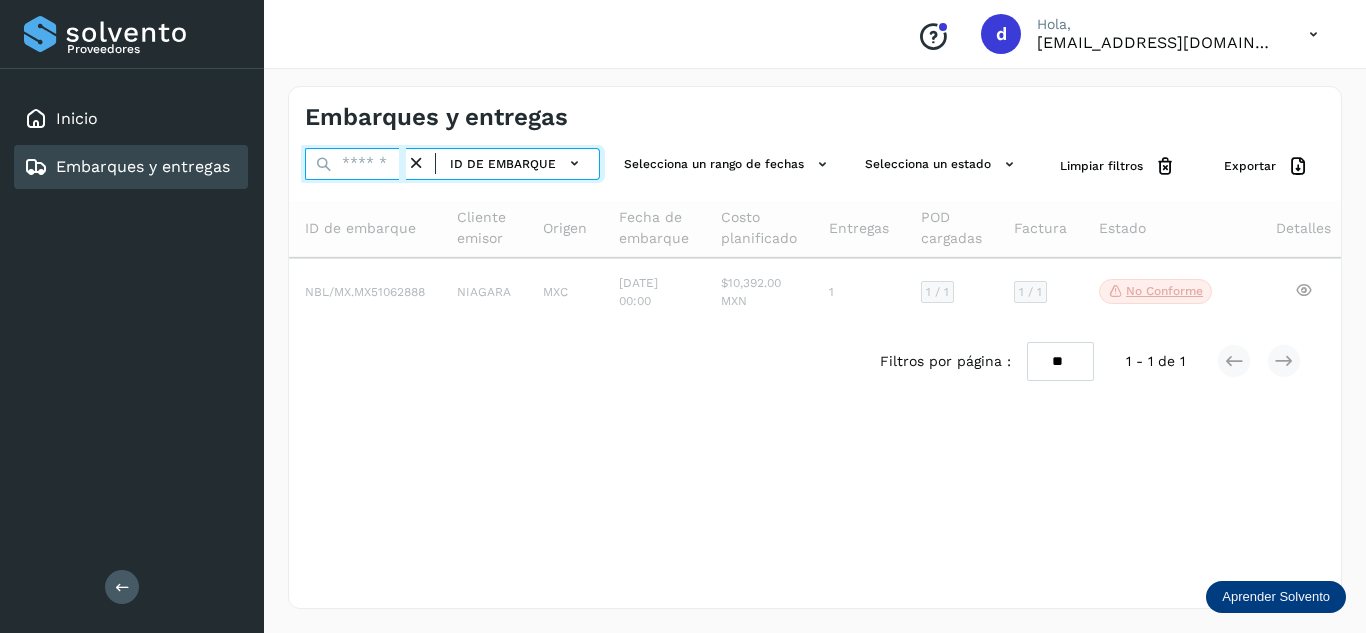 paste on "**********" 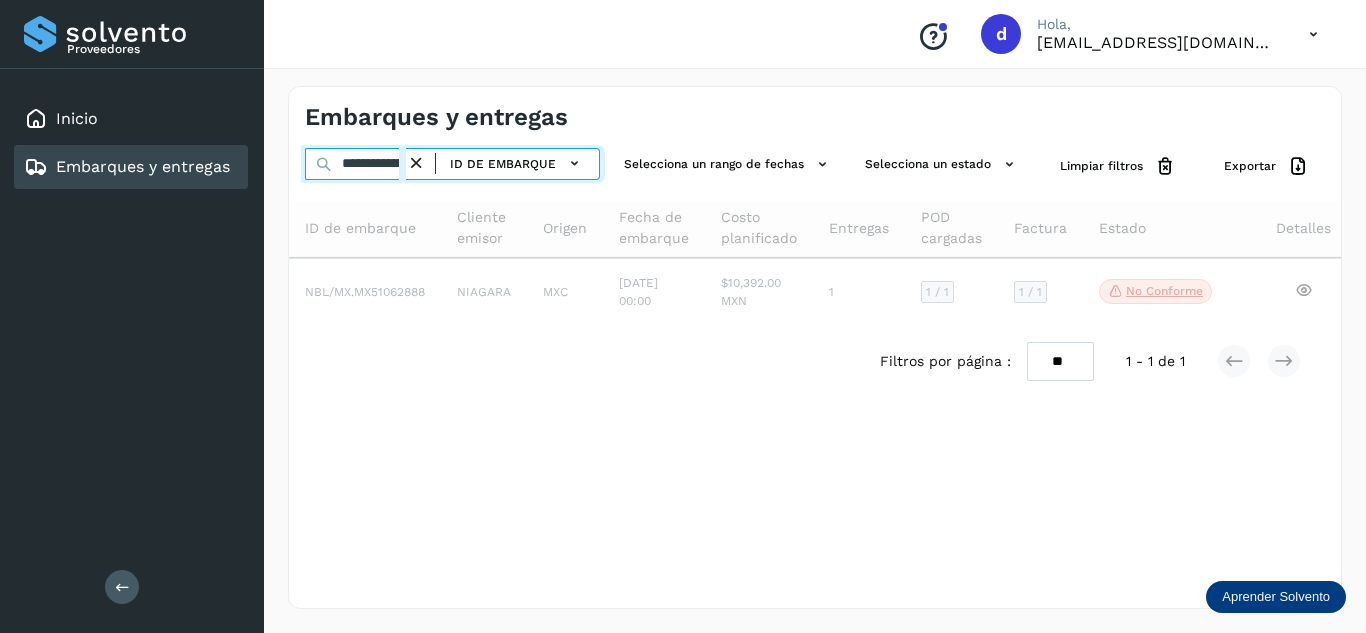 scroll, scrollTop: 0, scrollLeft: 76, axis: horizontal 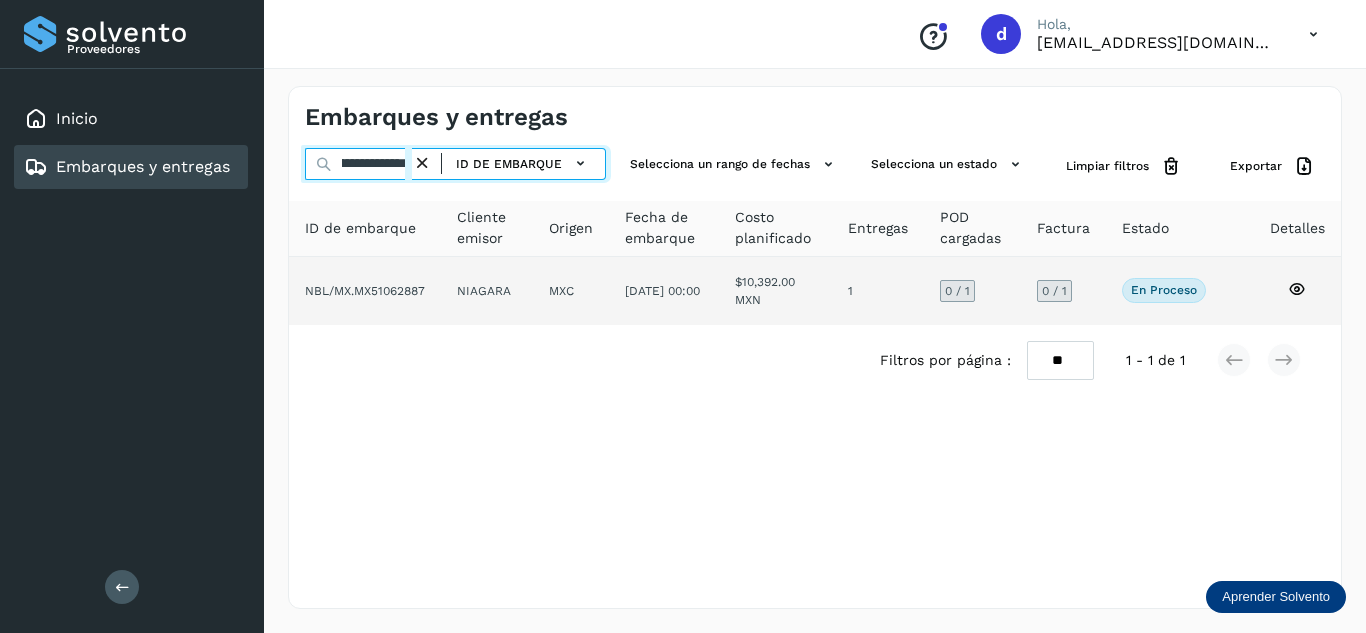 type on "**********" 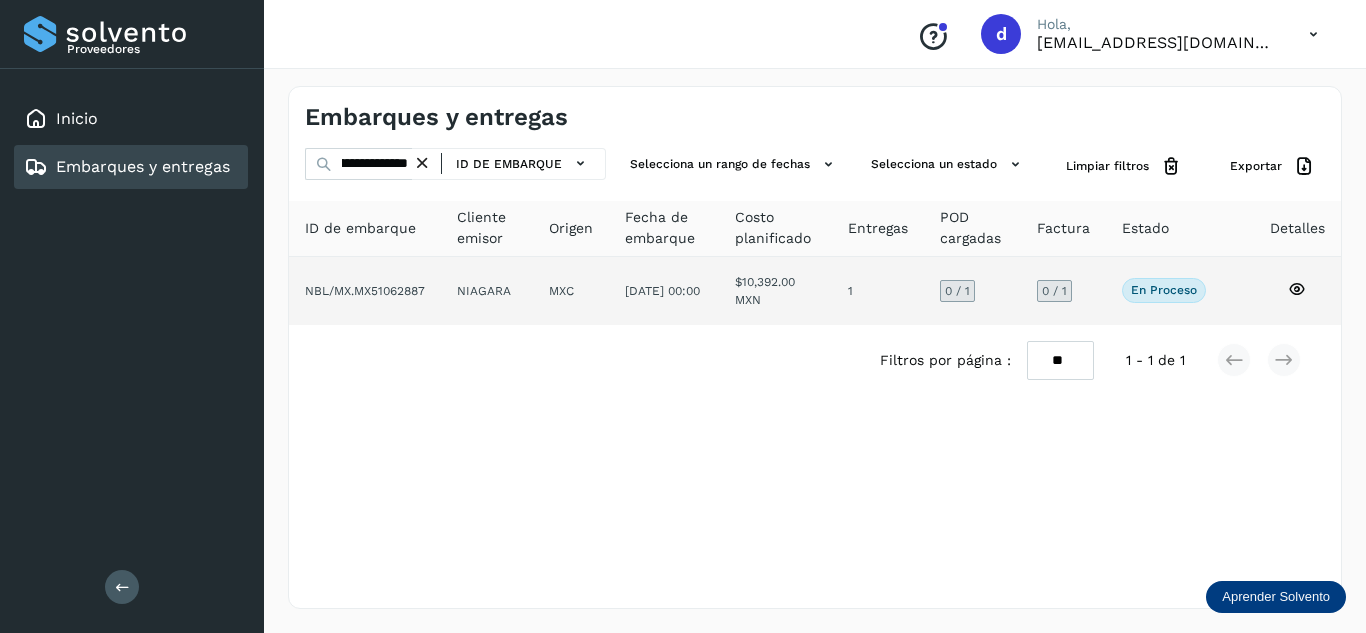 click 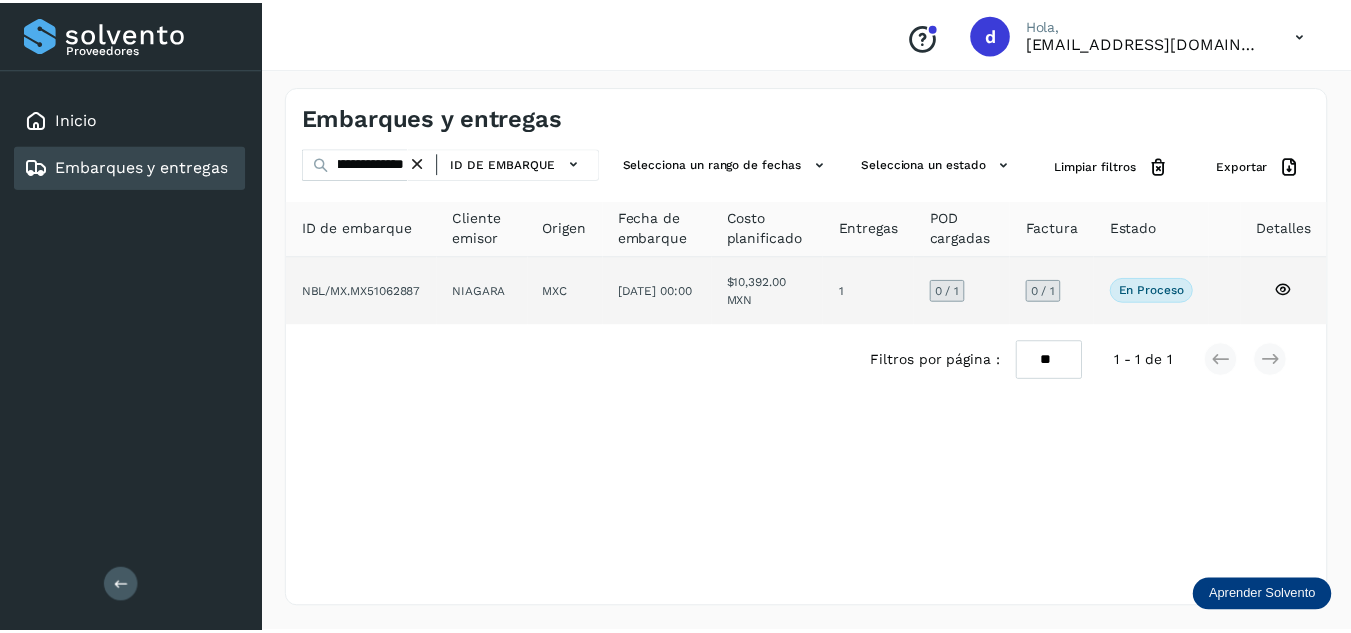 scroll, scrollTop: 0, scrollLeft: 0, axis: both 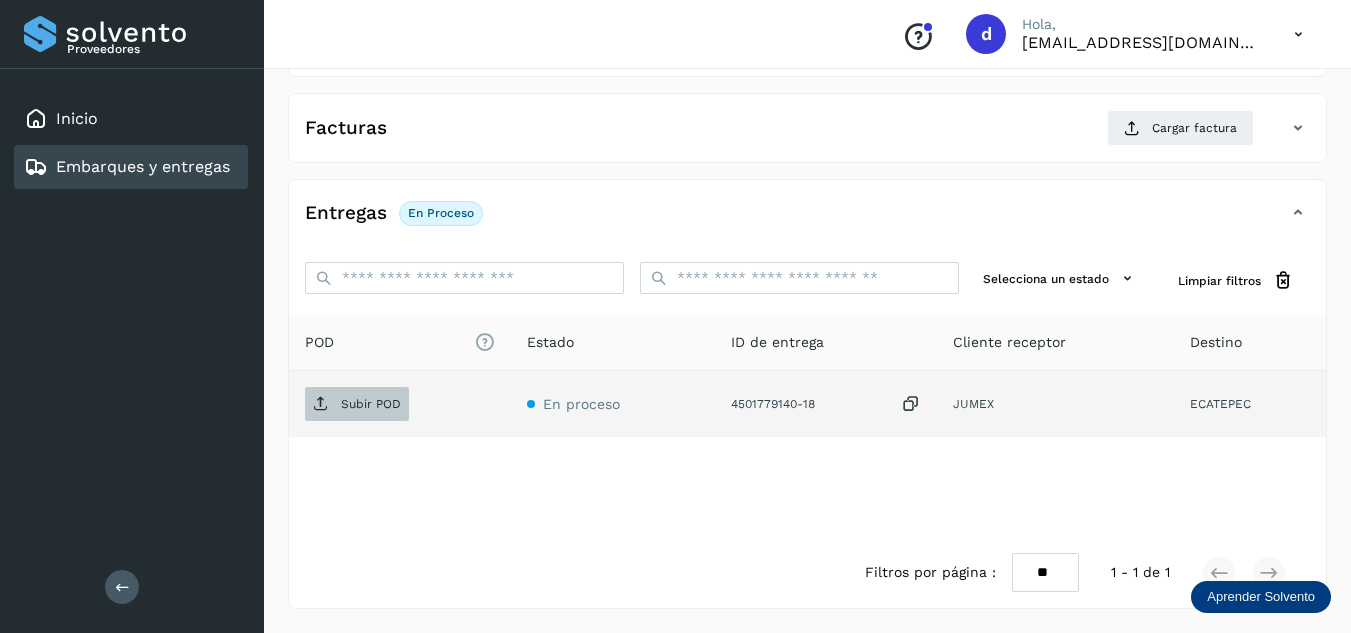 click on "Subir POD" at bounding box center (357, 404) 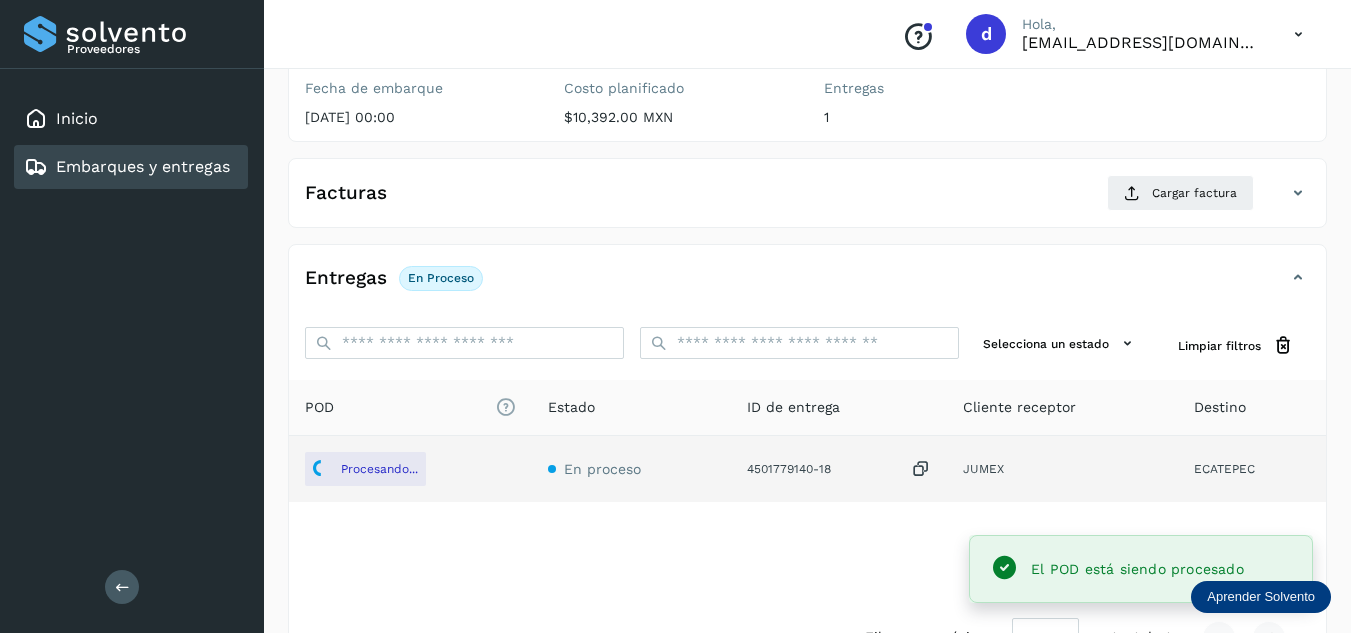 scroll, scrollTop: 216, scrollLeft: 0, axis: vertical 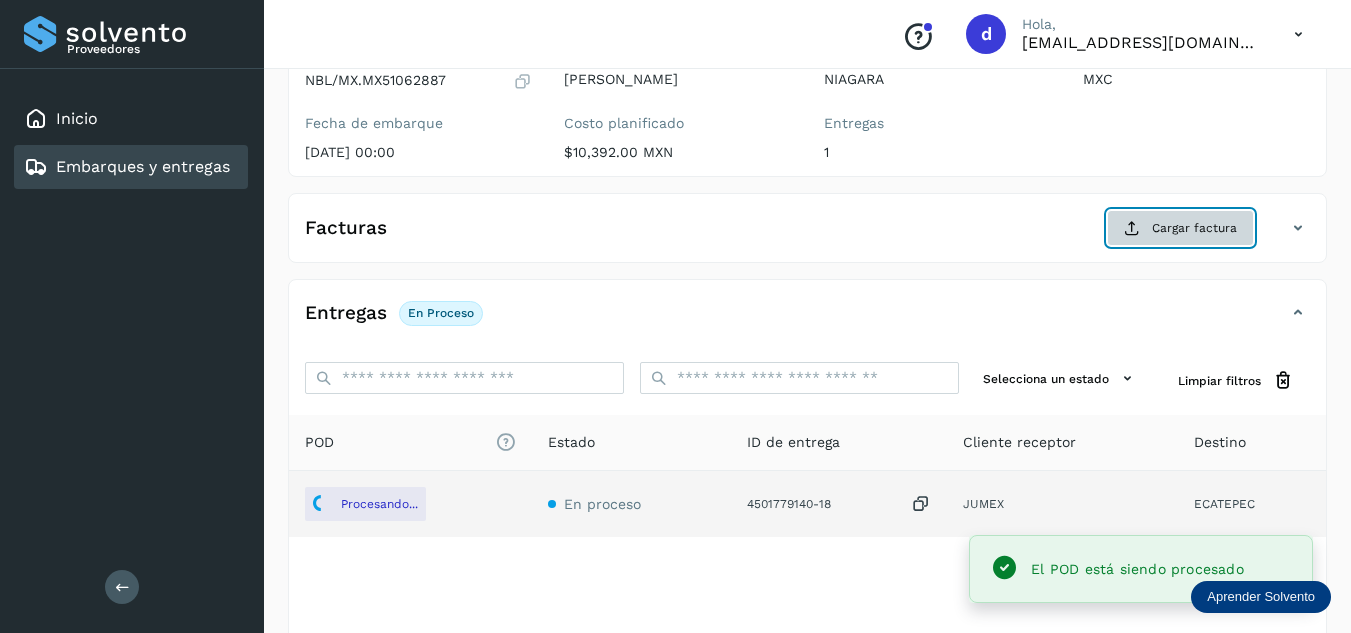 click on "Cargar factura" at bounding box center [1180, 228] 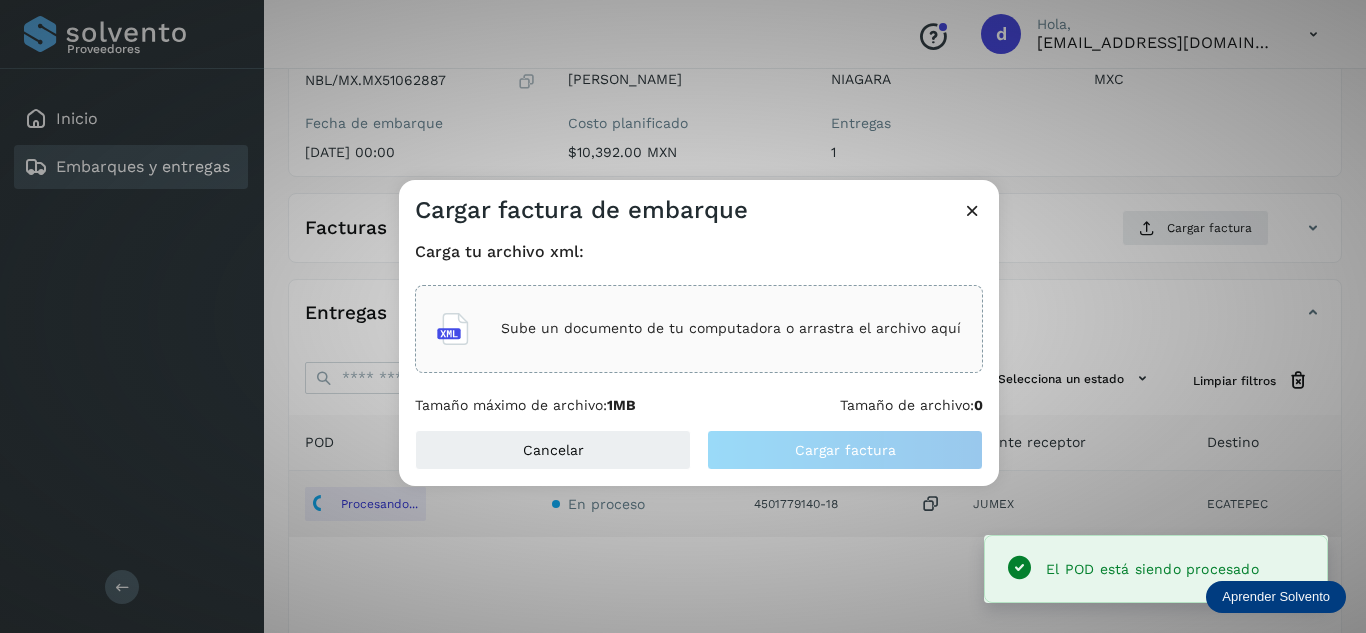 click on "Sube un documento de tu computadora o arrastra el archivo aquí" at bounding box center (731, 328) 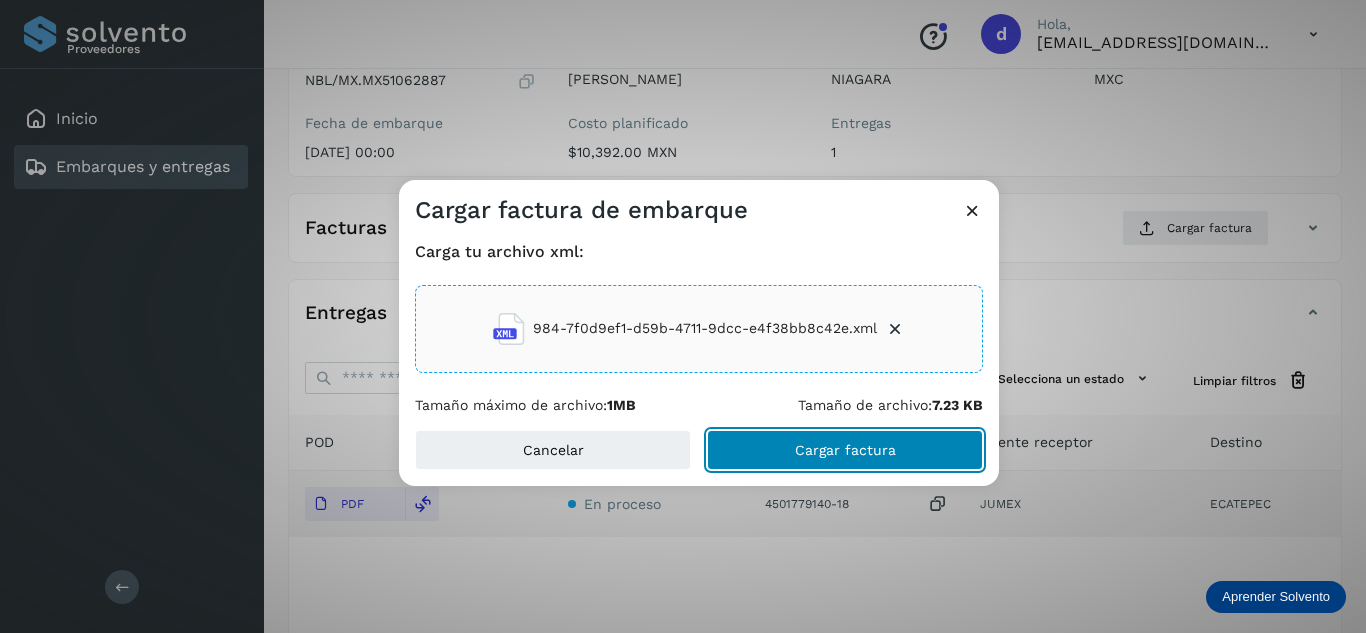 click on "Cargar factura" 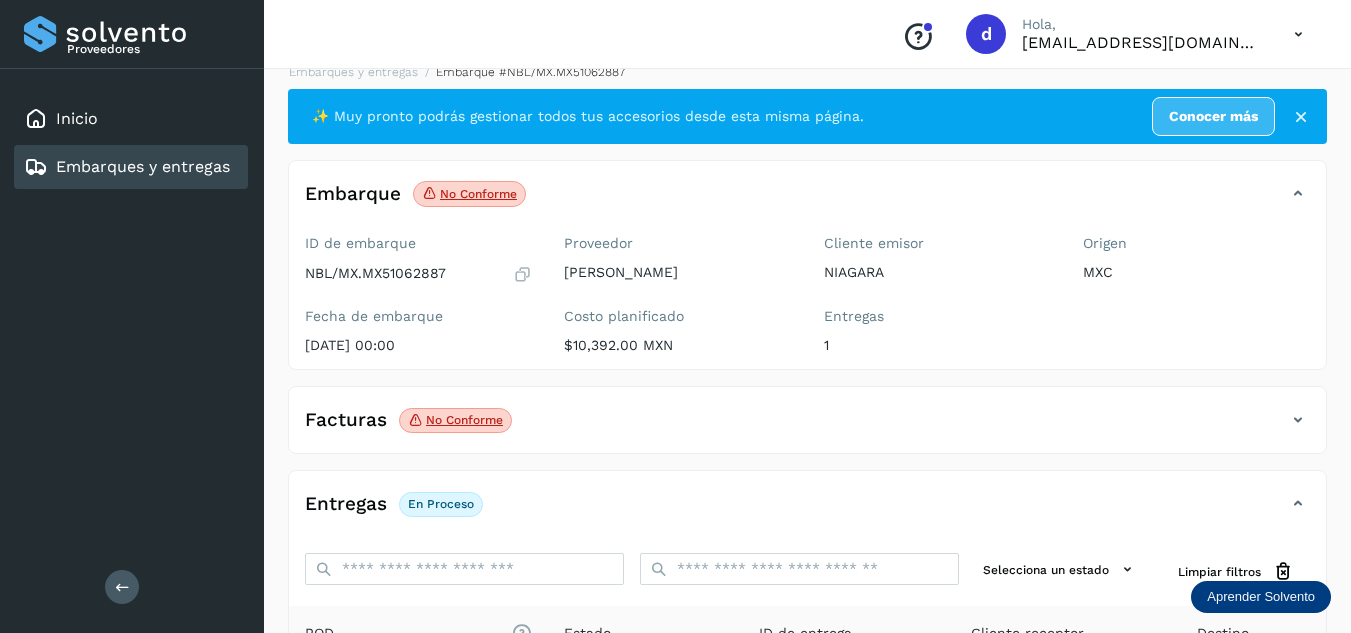scroll, scrollTop: 16, scrollLeft: 0, axis: vertical 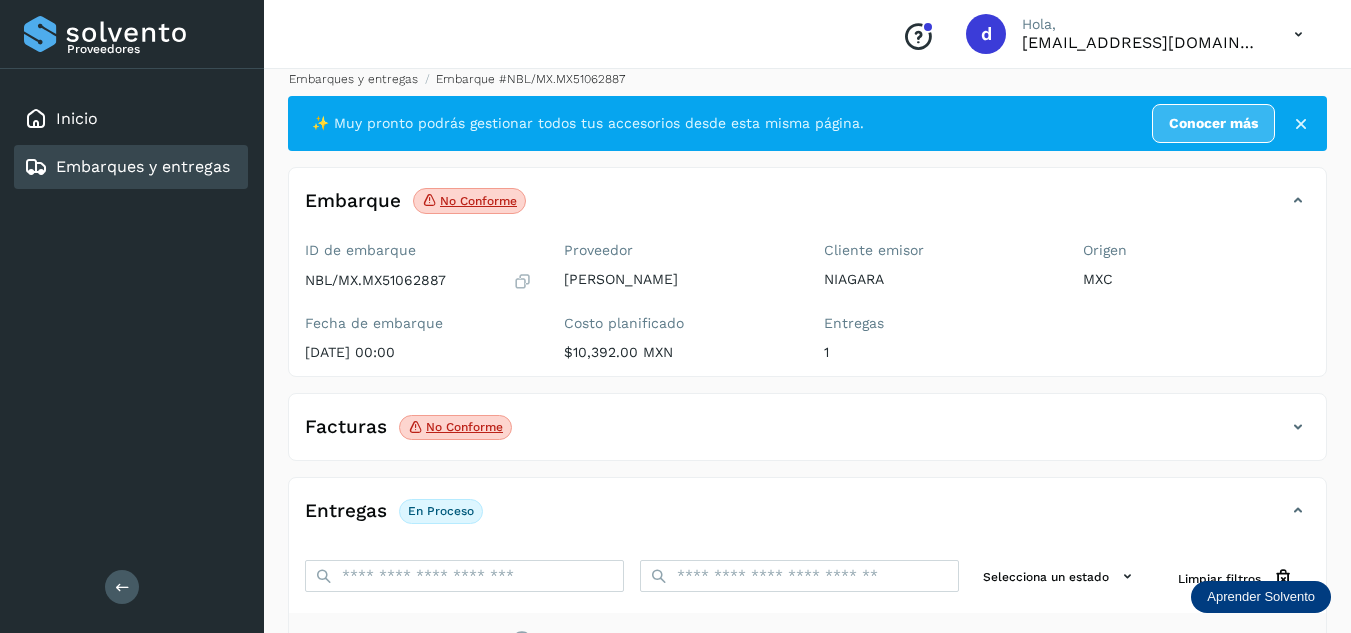 click on "Embarques y entregas" at bounding box center (353, 79) 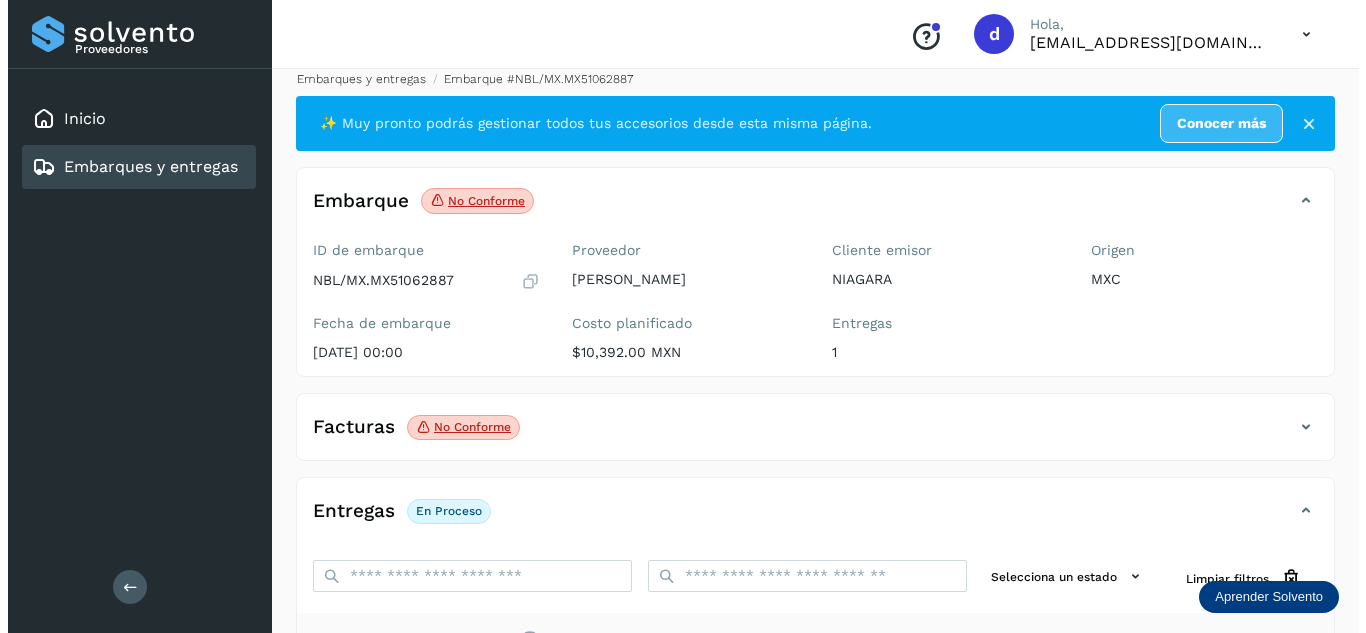 scroll, scrollTop: 0, scrollLeft: 0, axis: both 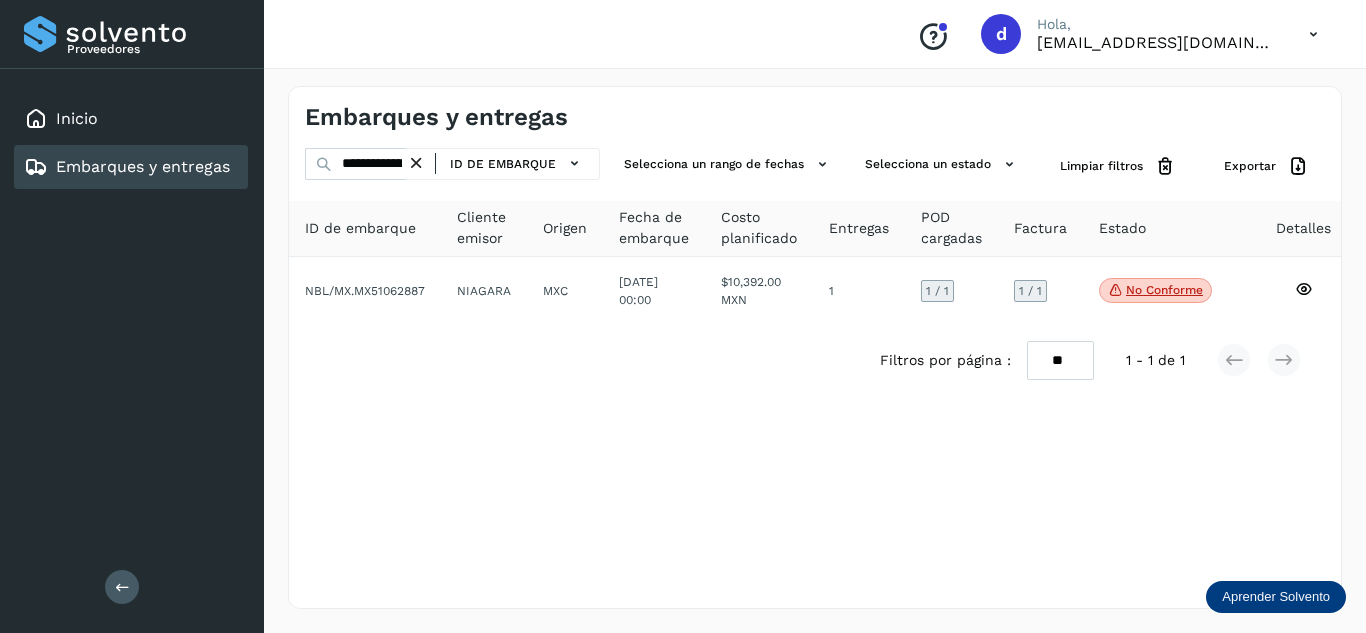 click at bounding box center [416, 163] 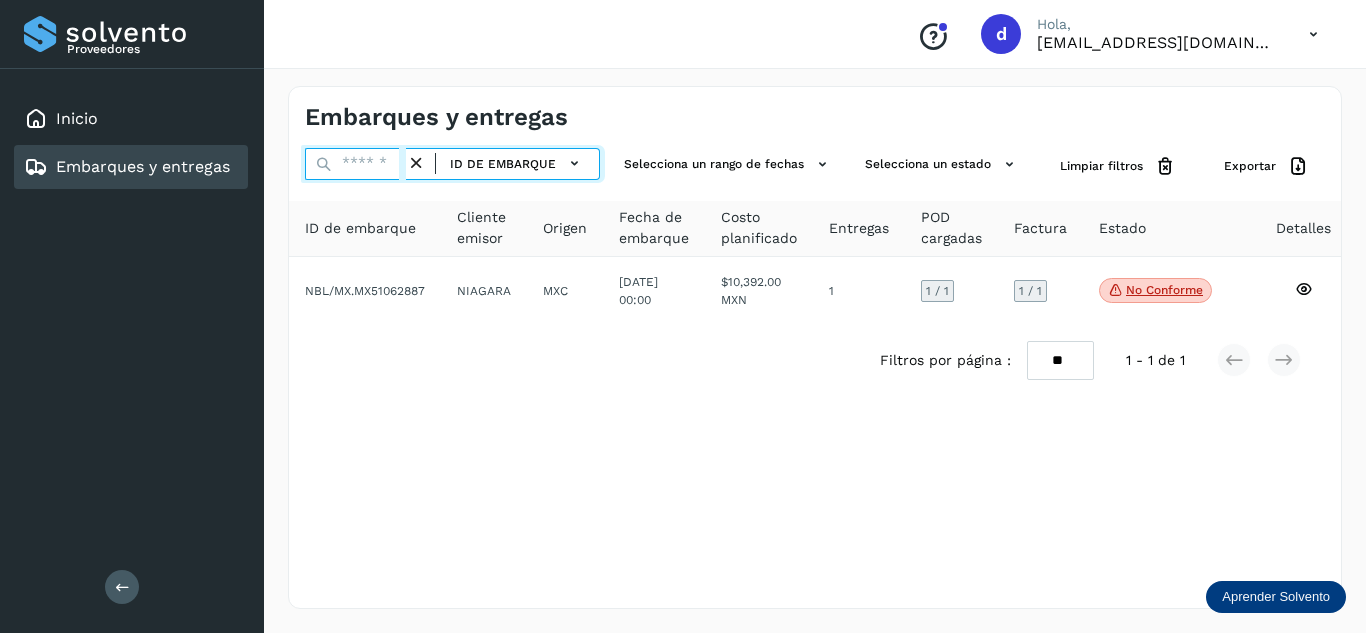 click at bounding box center (355, 164) 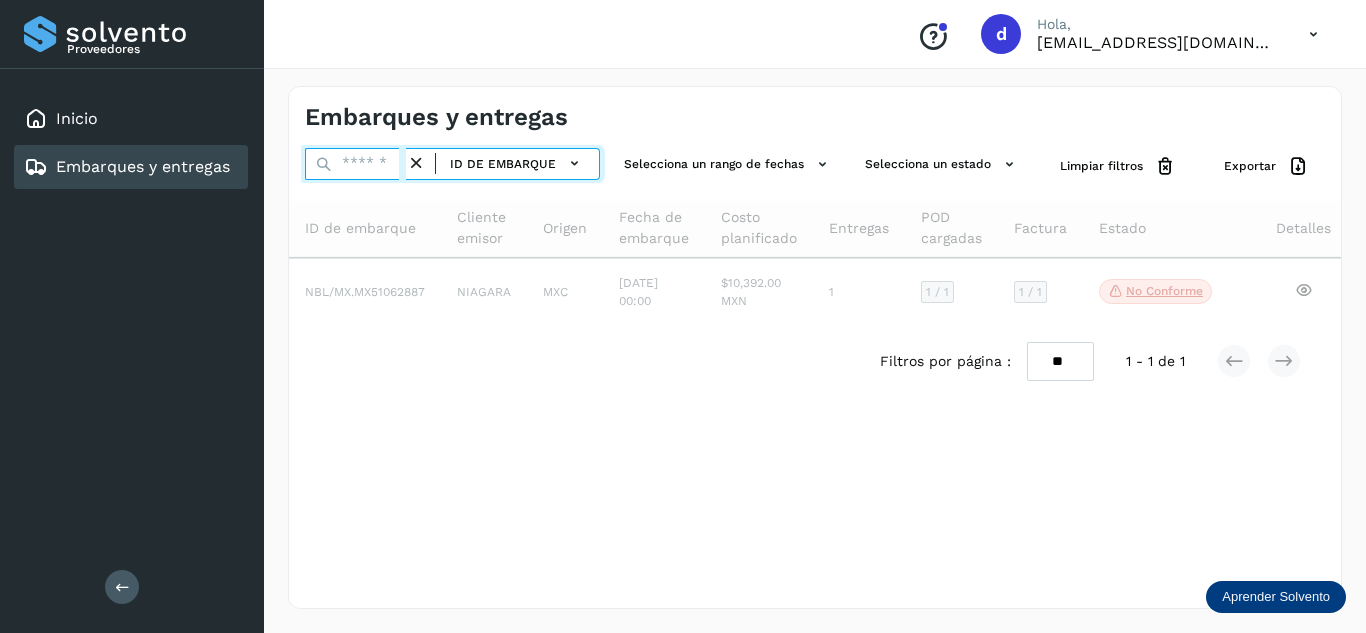 paste on "**********" 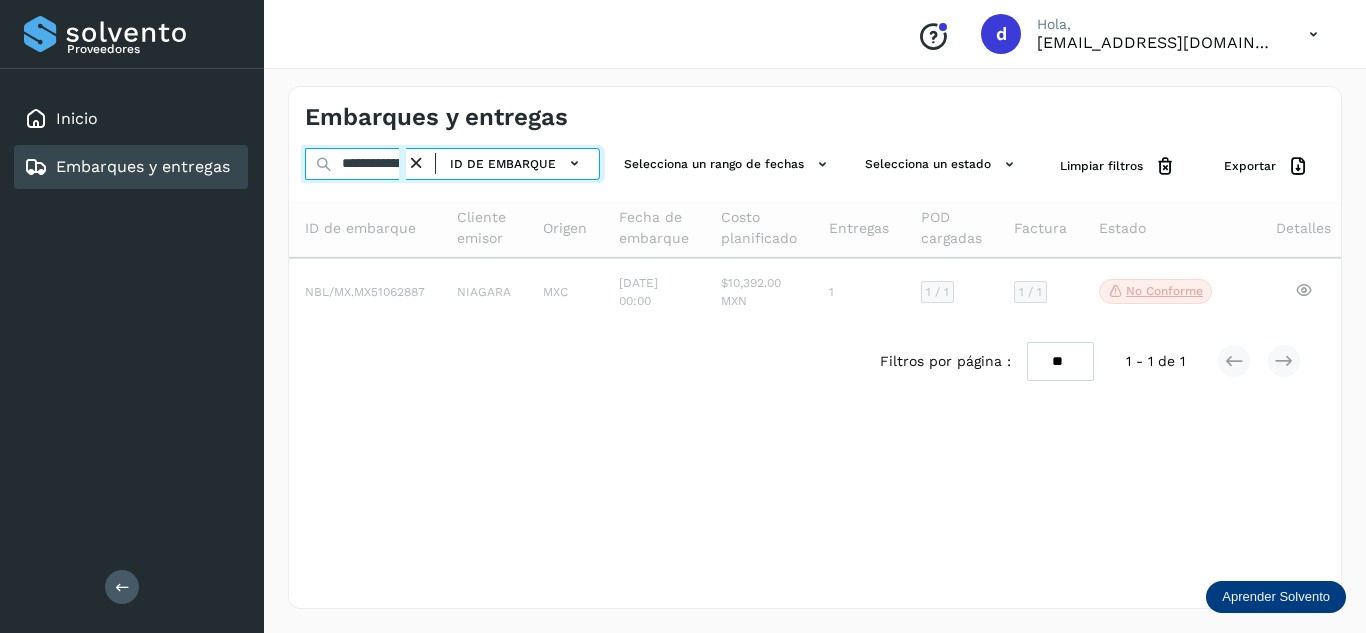 scroll, scrollTop: 0, scrollLeft: 77, axis: horizontal 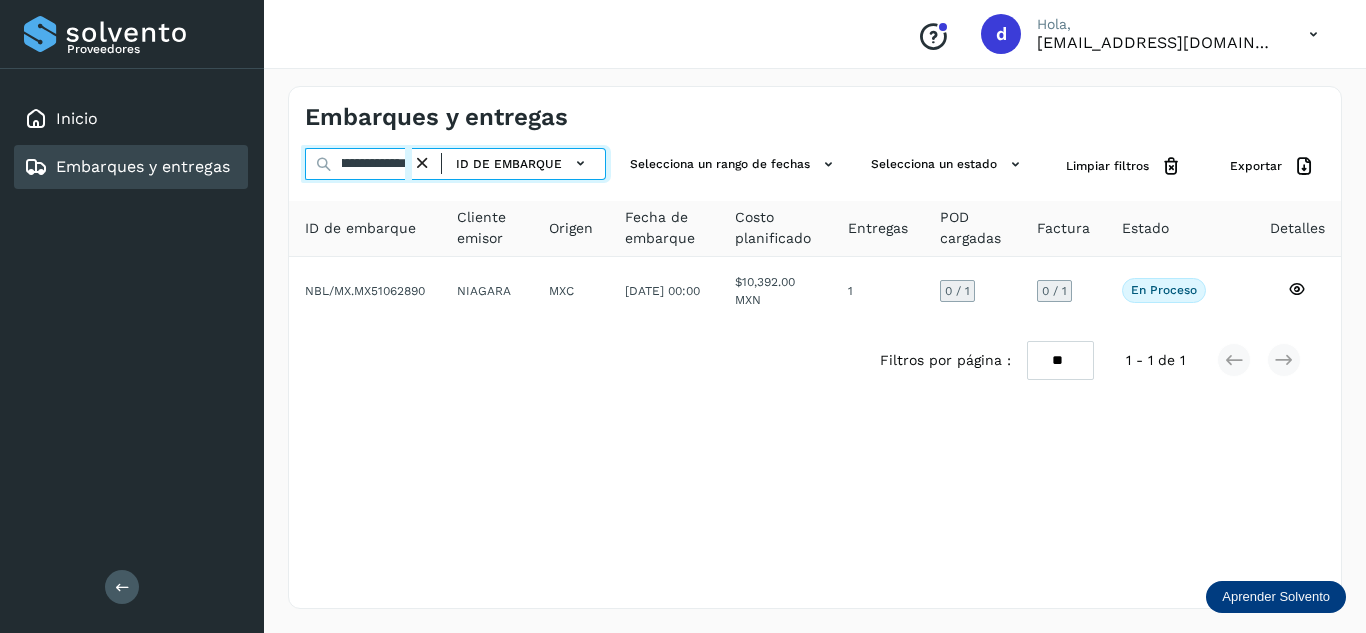 type on "**********" 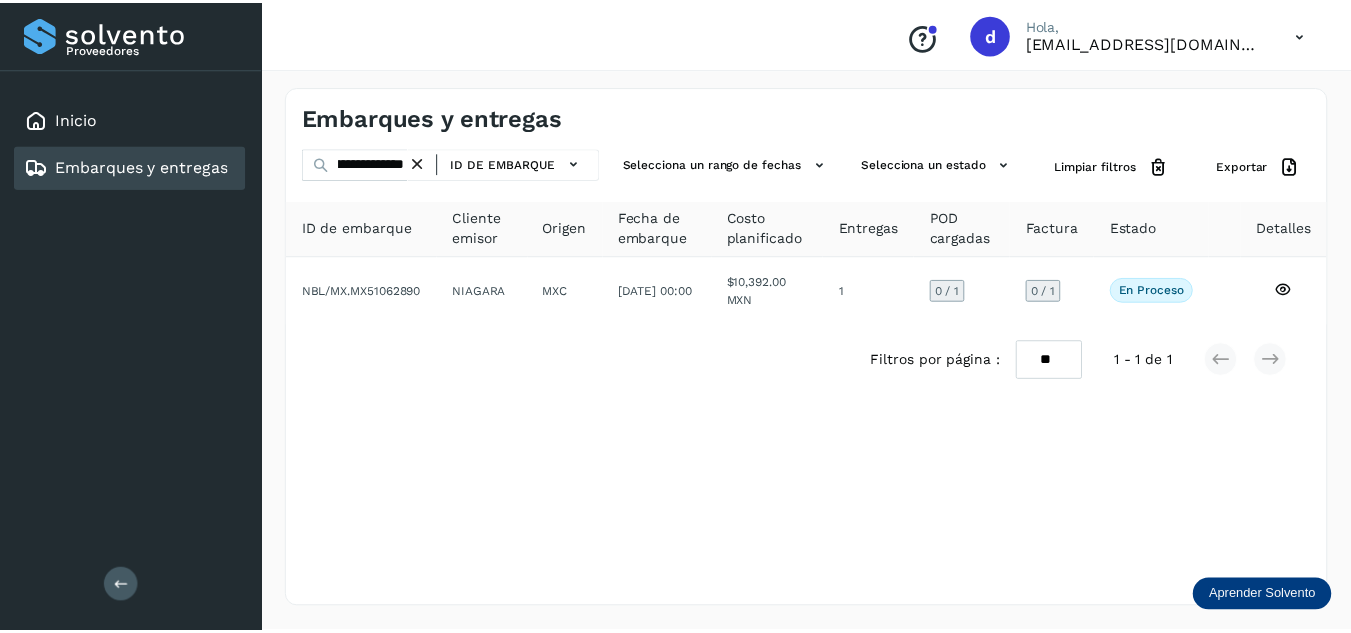 scroll, scrollTop: 0, scrollLeft: 0, axis: both 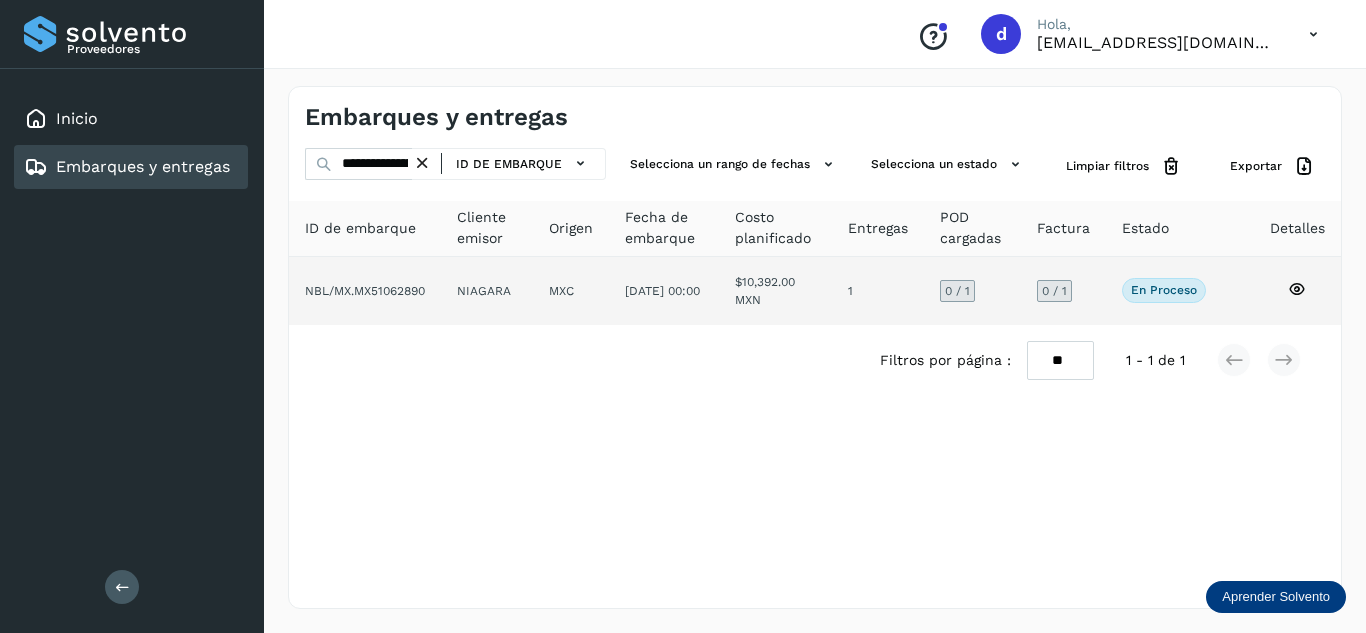 click 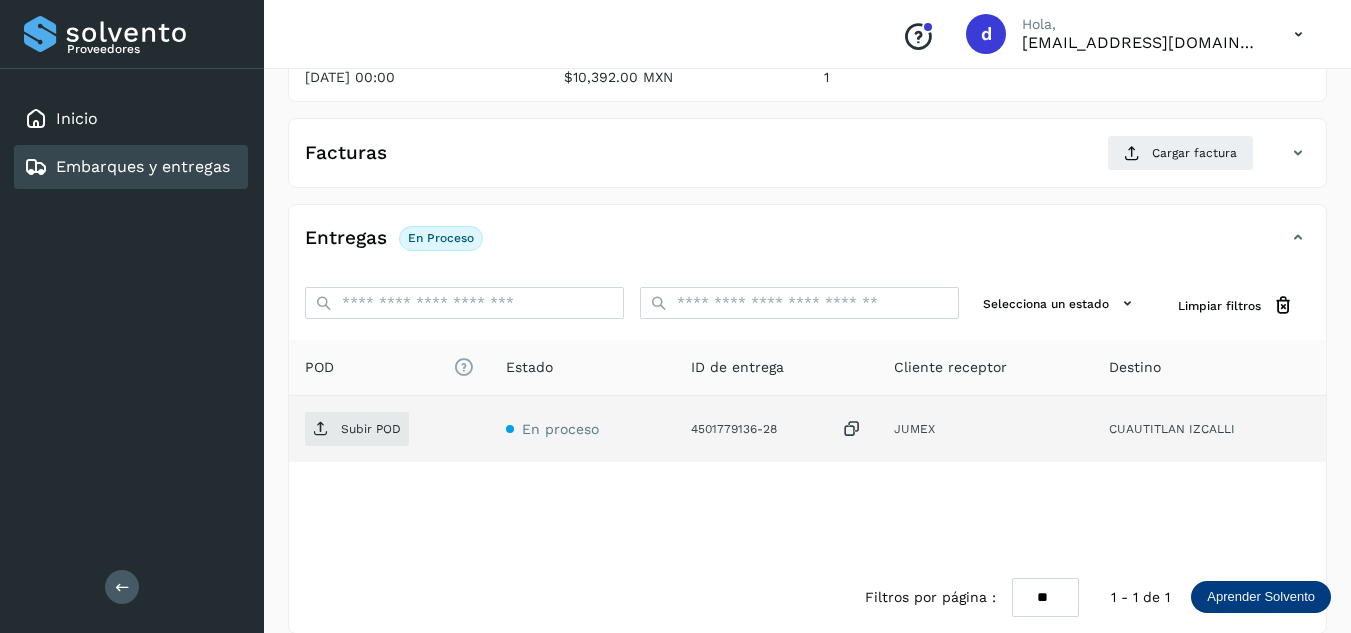 scroll, scrollTop: 300, scrollLeft: 0, axis: vertical 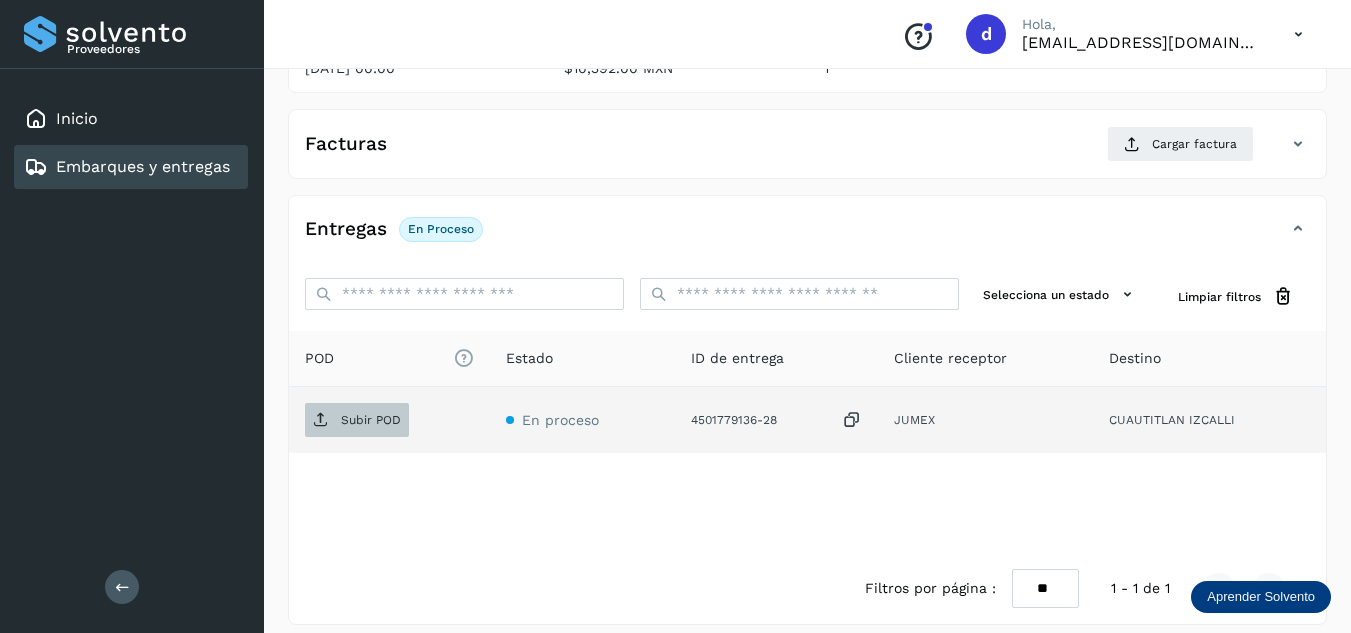 click on "Subir POD" at bounding box center [371, 420] 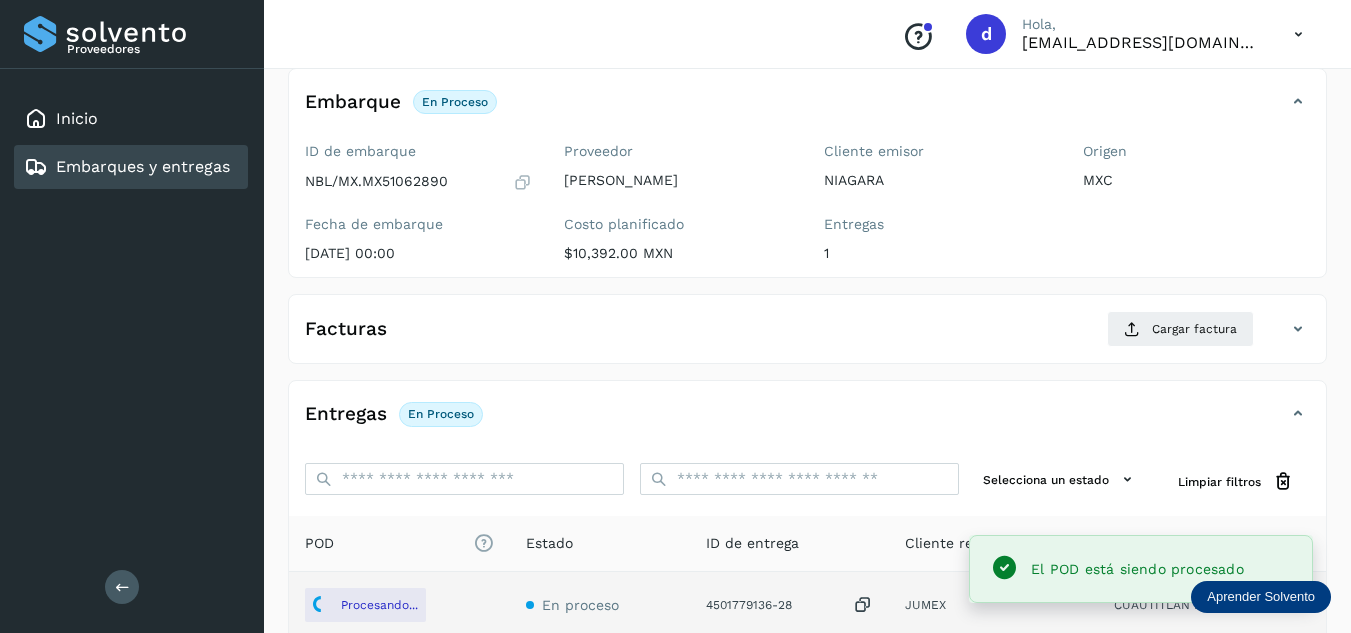 scroll, scrollTop: 100, scrollLeft: 0, axis: vertical 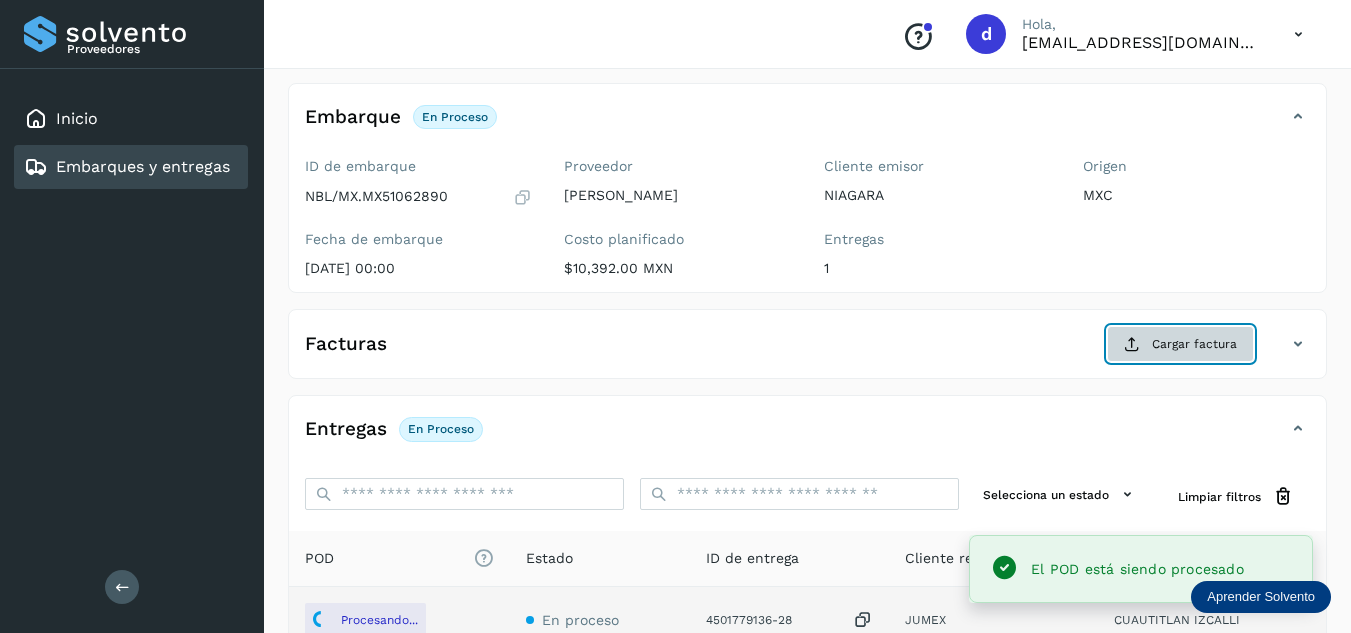 click on "Cargar factura" at bounding box center (1180, 344) 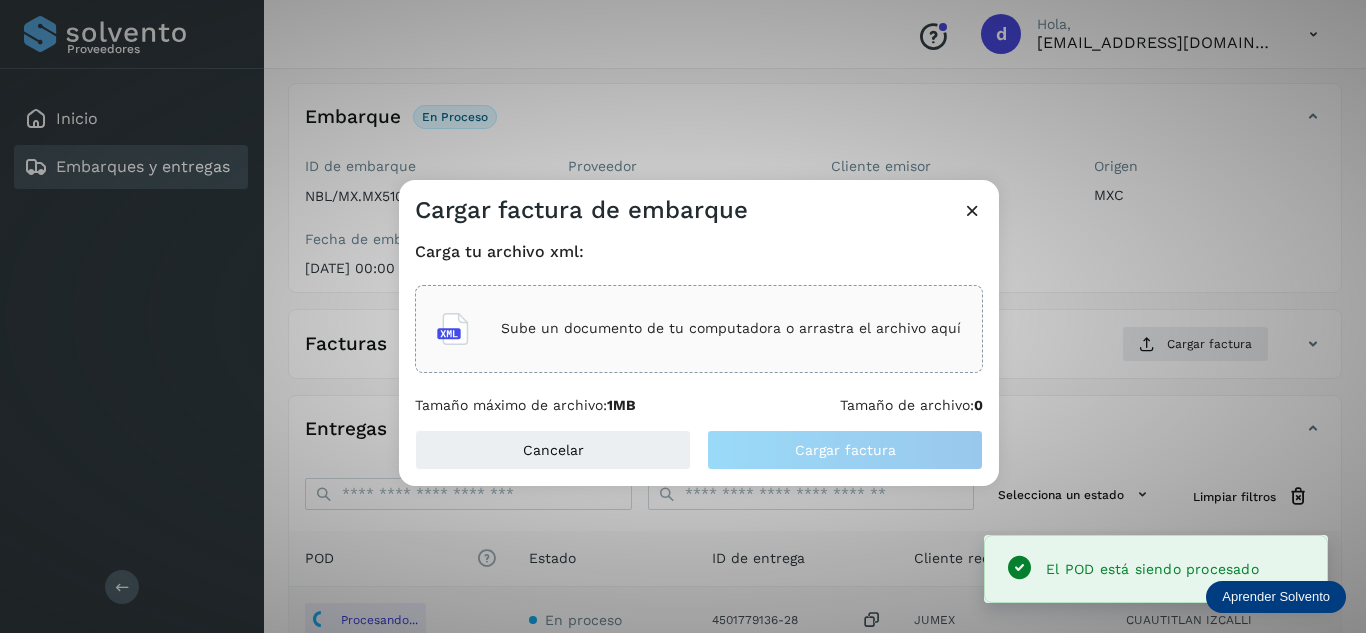 click on "Sube un documento de tu computadora o arrastra el archivo aquí" 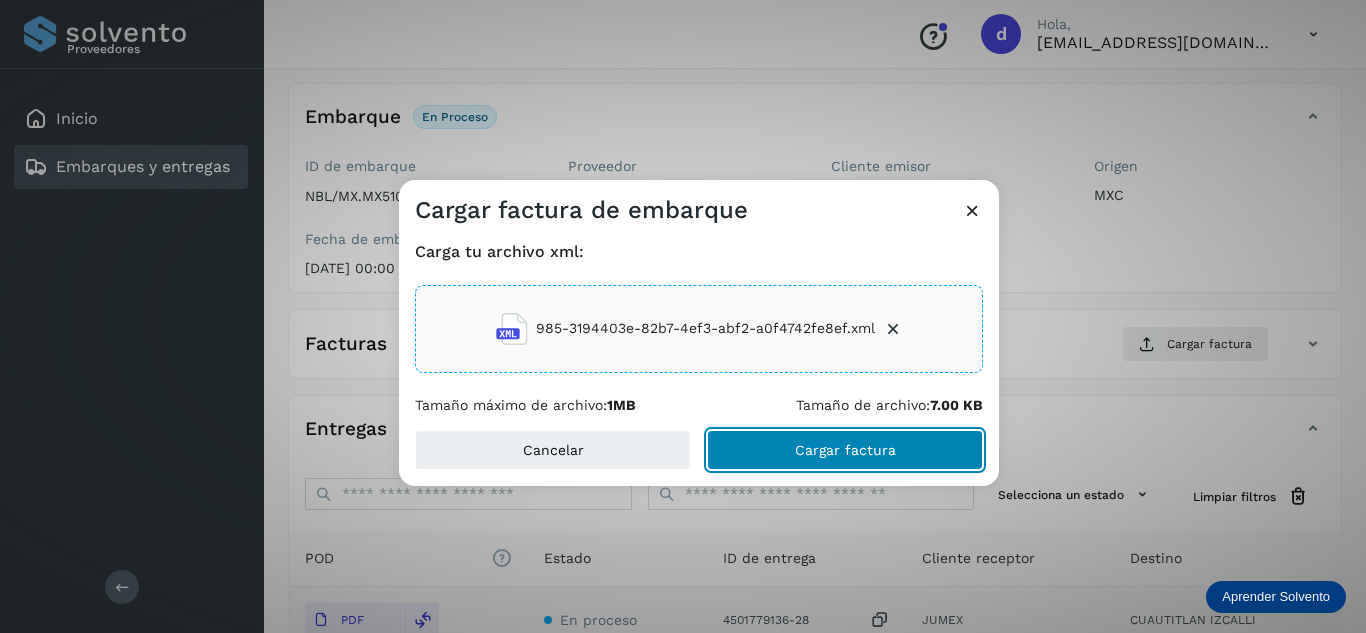 click on "Cargar factura" 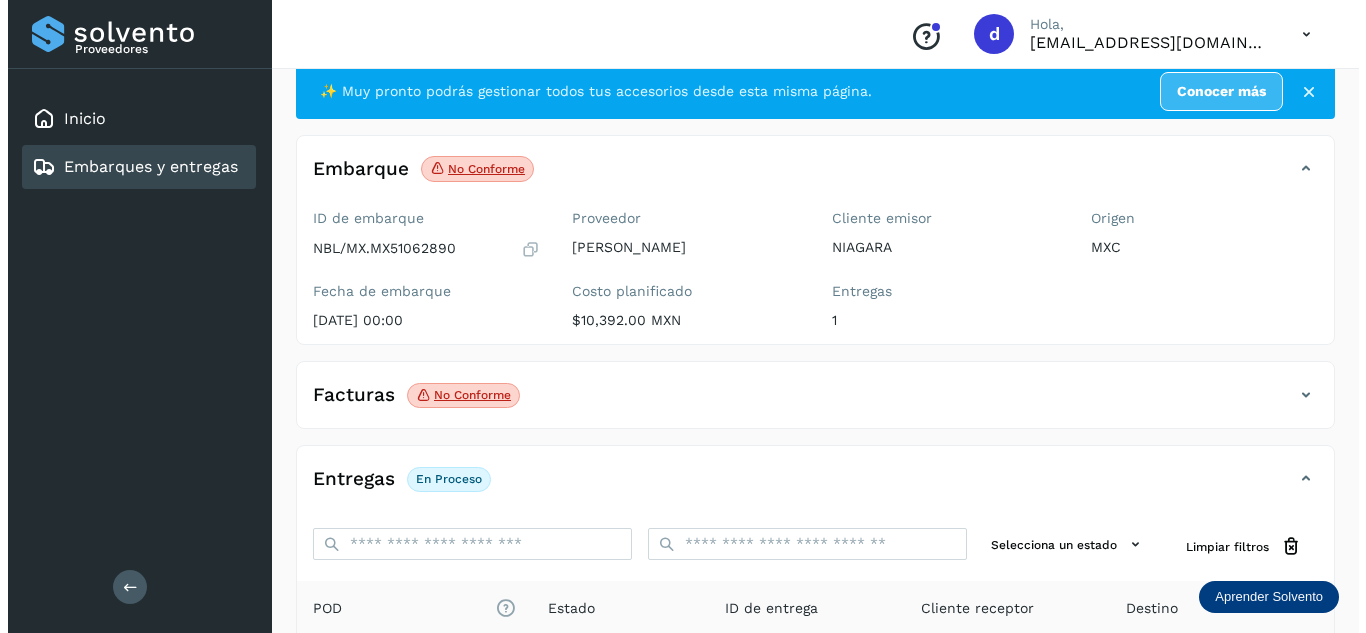 scroll, scrollTop: 0, scrollLeft: 0, axis: both 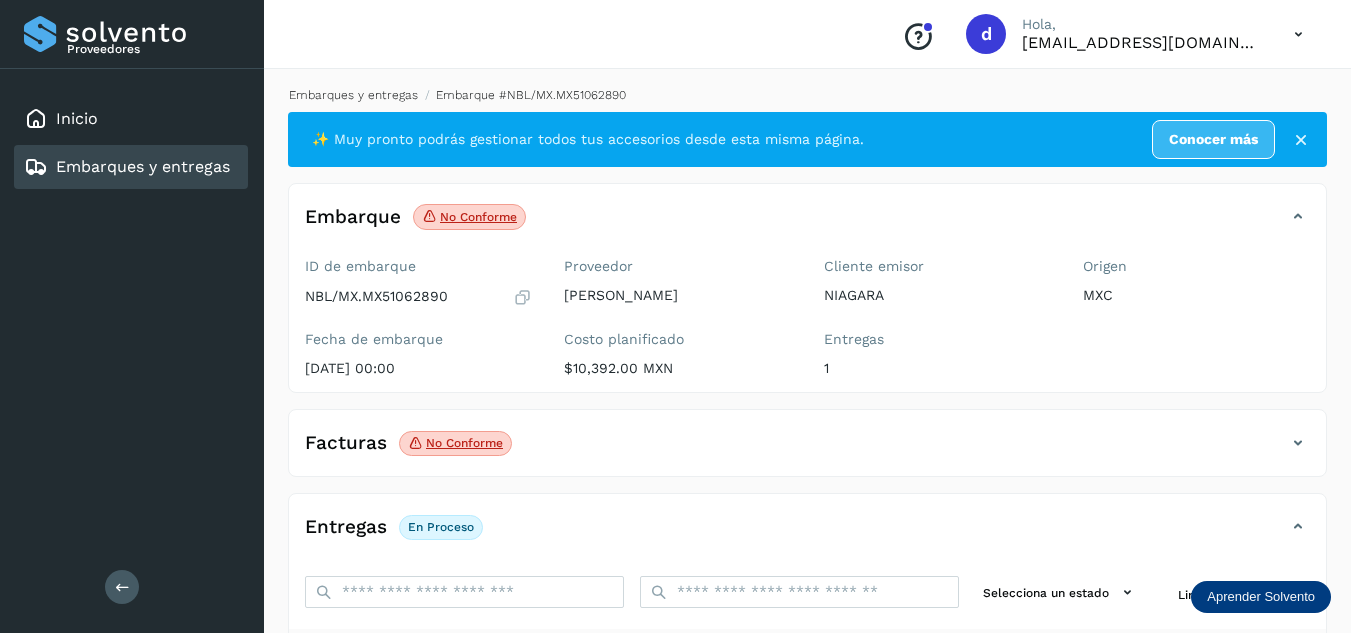 click on "Embarques y entregas" at bounding box center (353, 95) 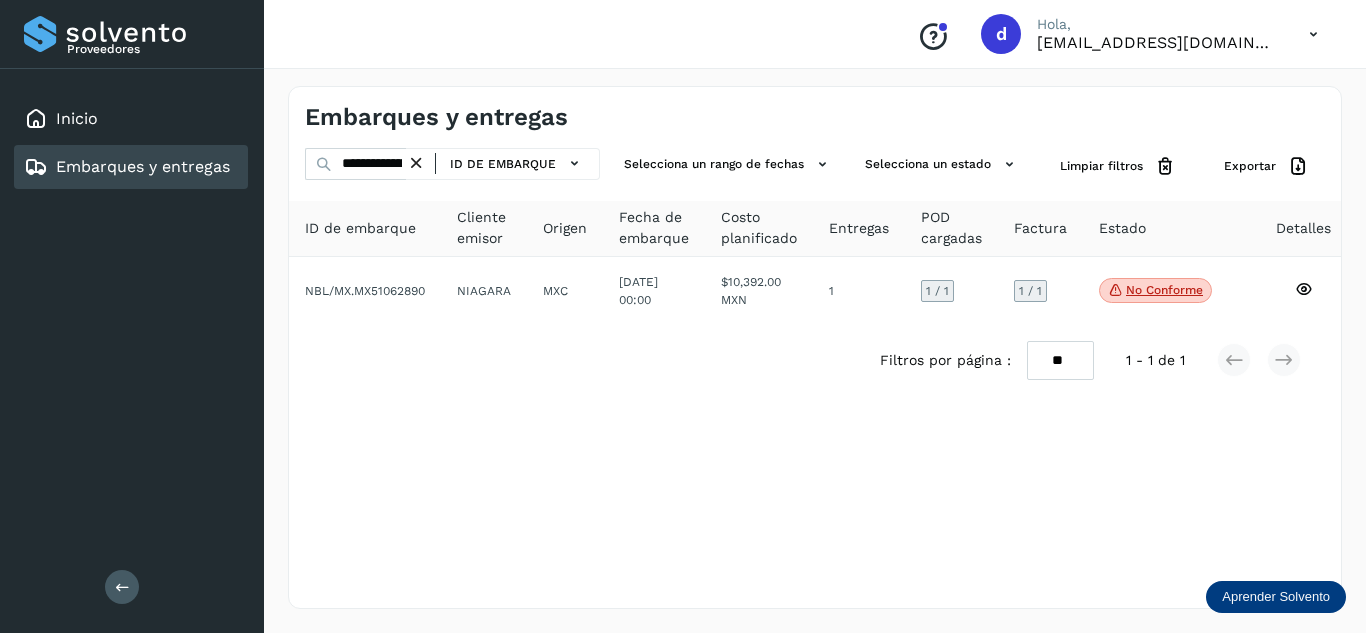 click at bounding box center [416, 163] 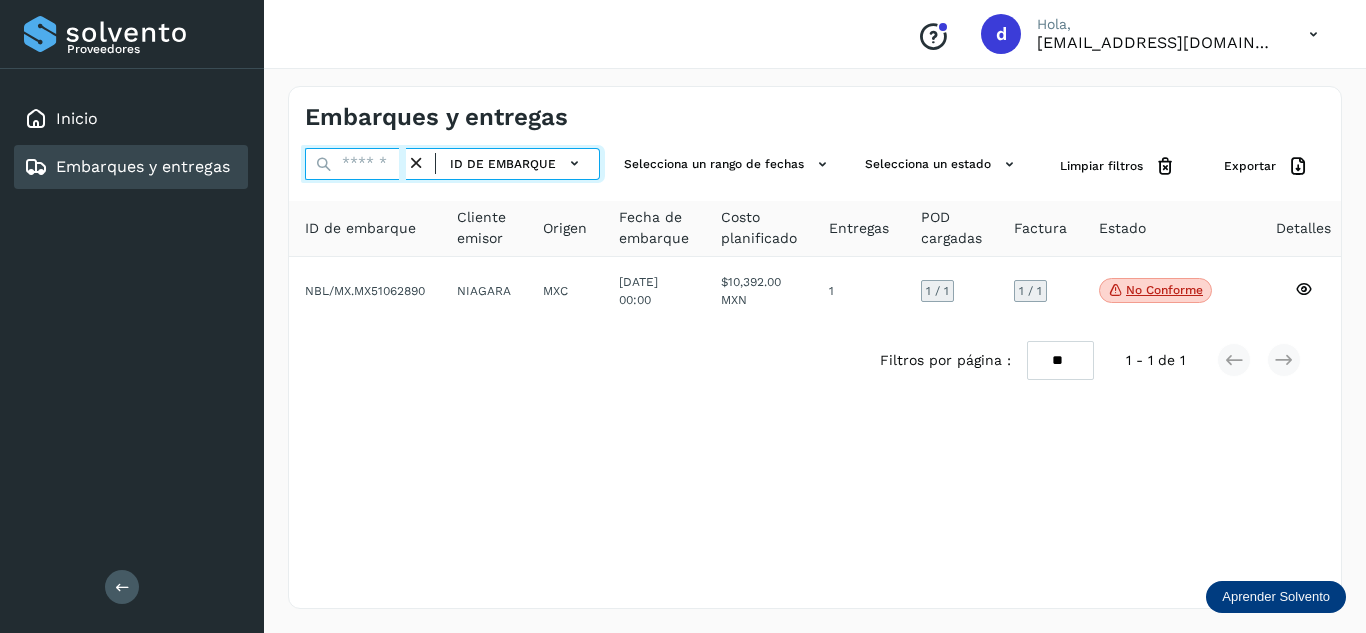 click at bounding box center [355, 164] 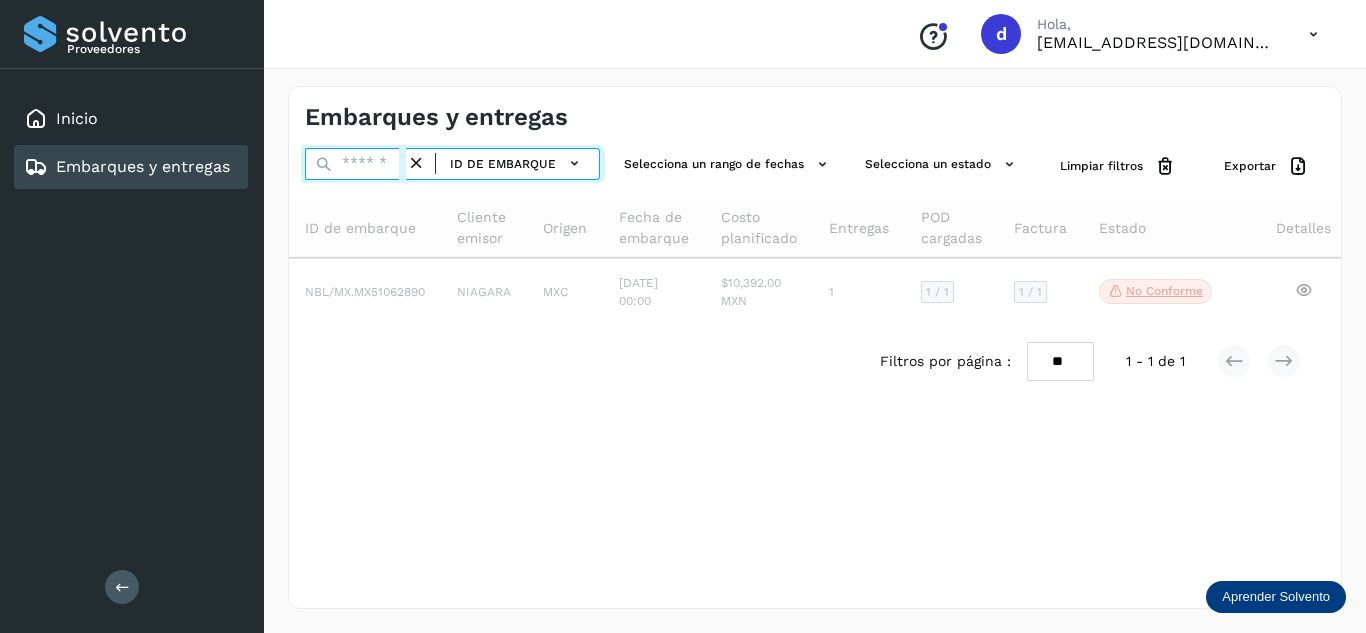 paste on "**********" 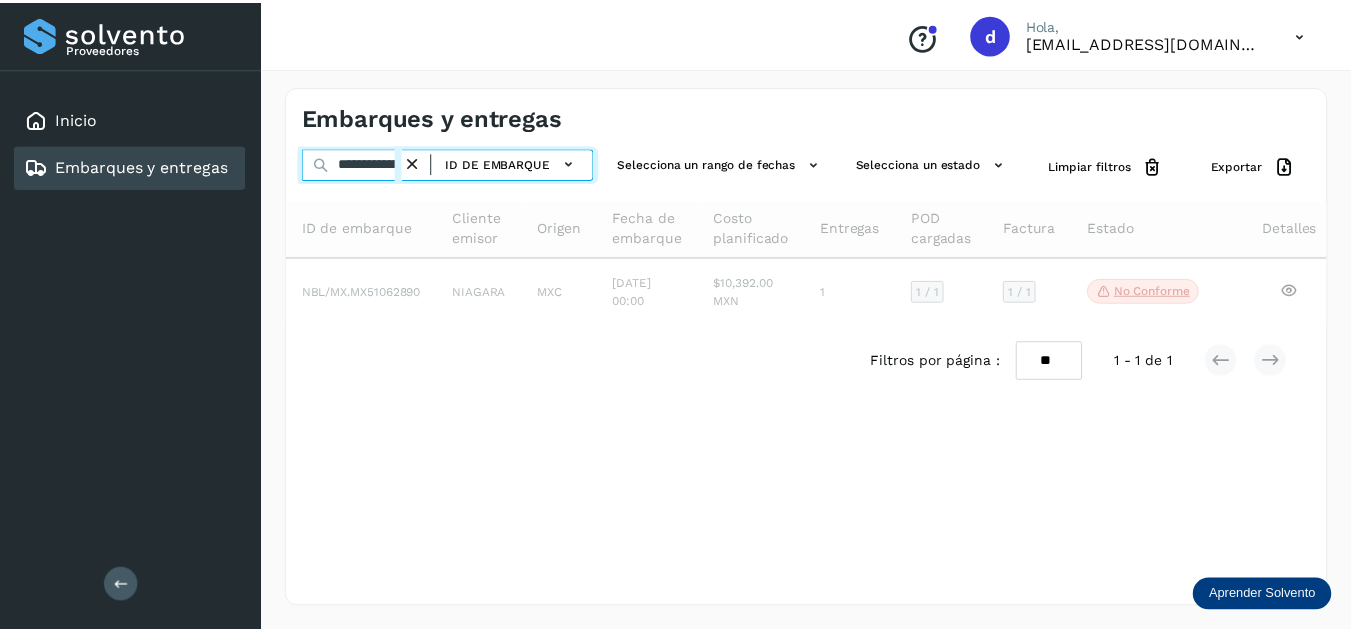 scroll, scrollTop: 0, scrollLeft: 77, axis: horizontal 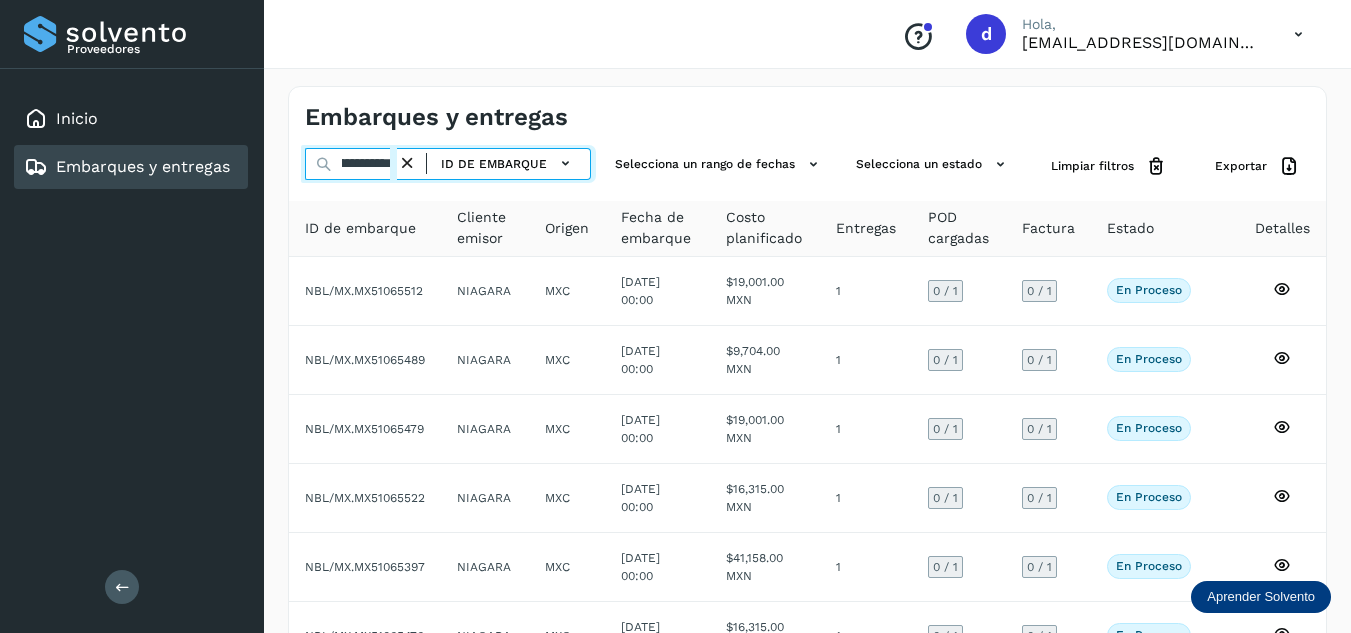 type on "**********" 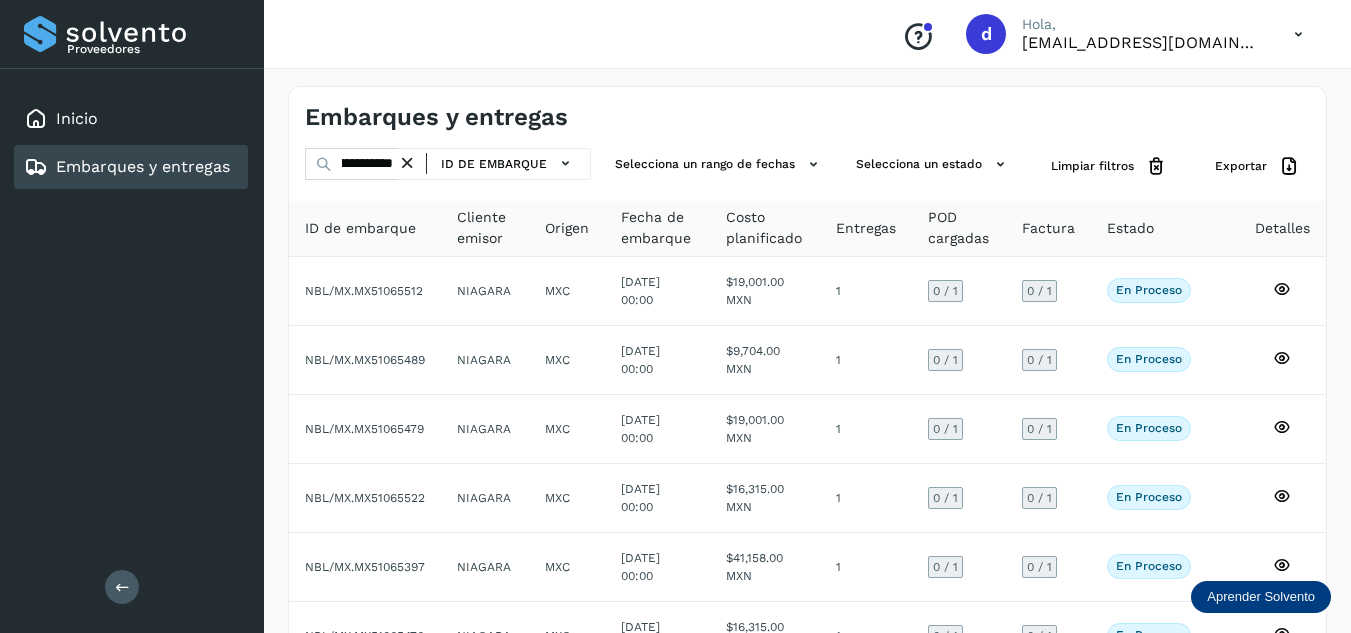 scroll, scrollTop: 0, scrollLeft: 0, axis: both 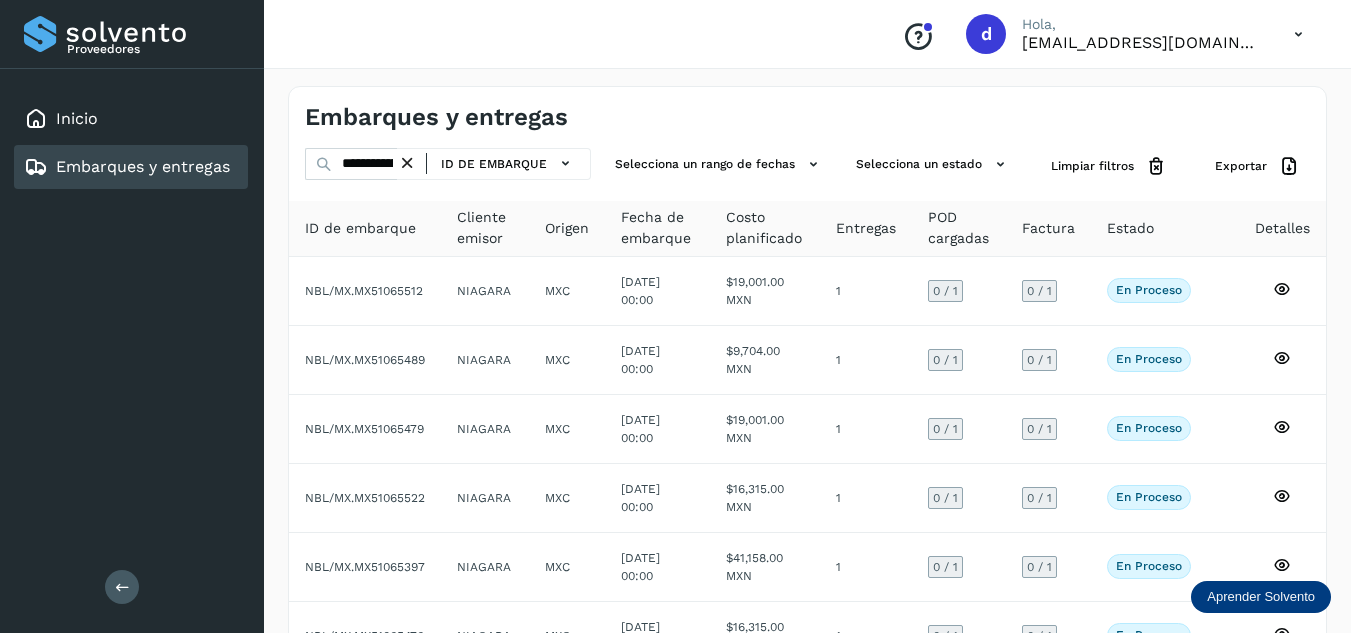 click at bounding box center [407, 163] 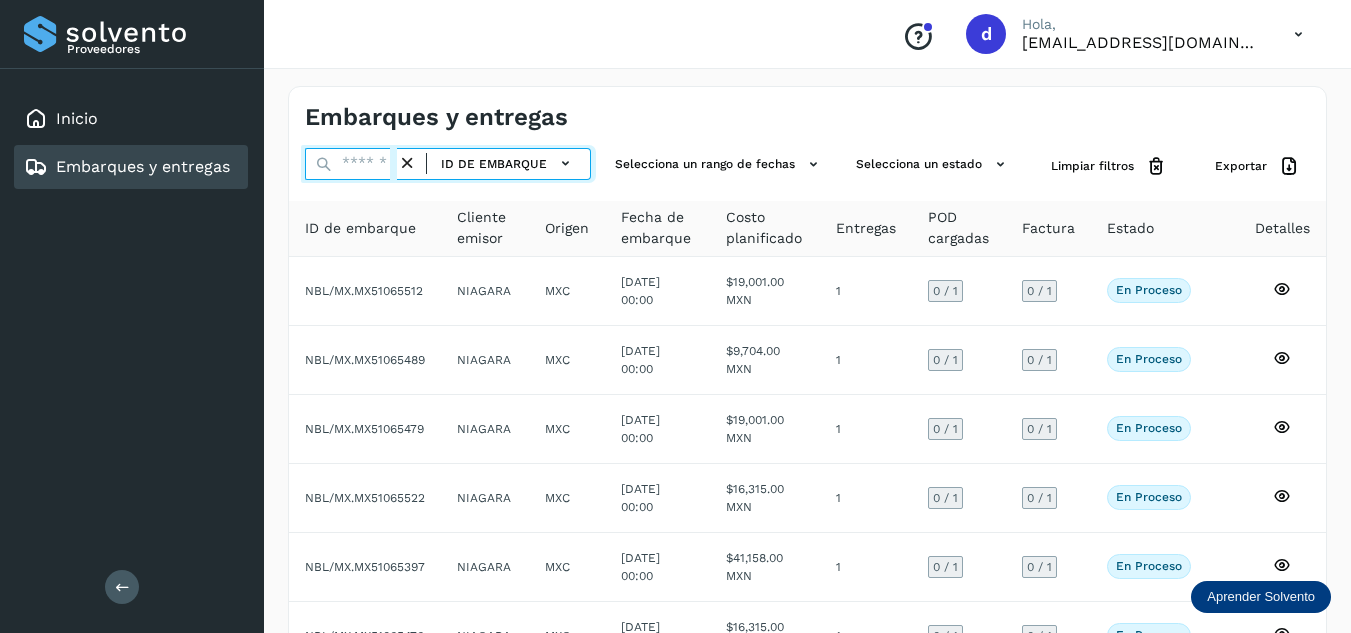 click at bounding box center (351, 164) 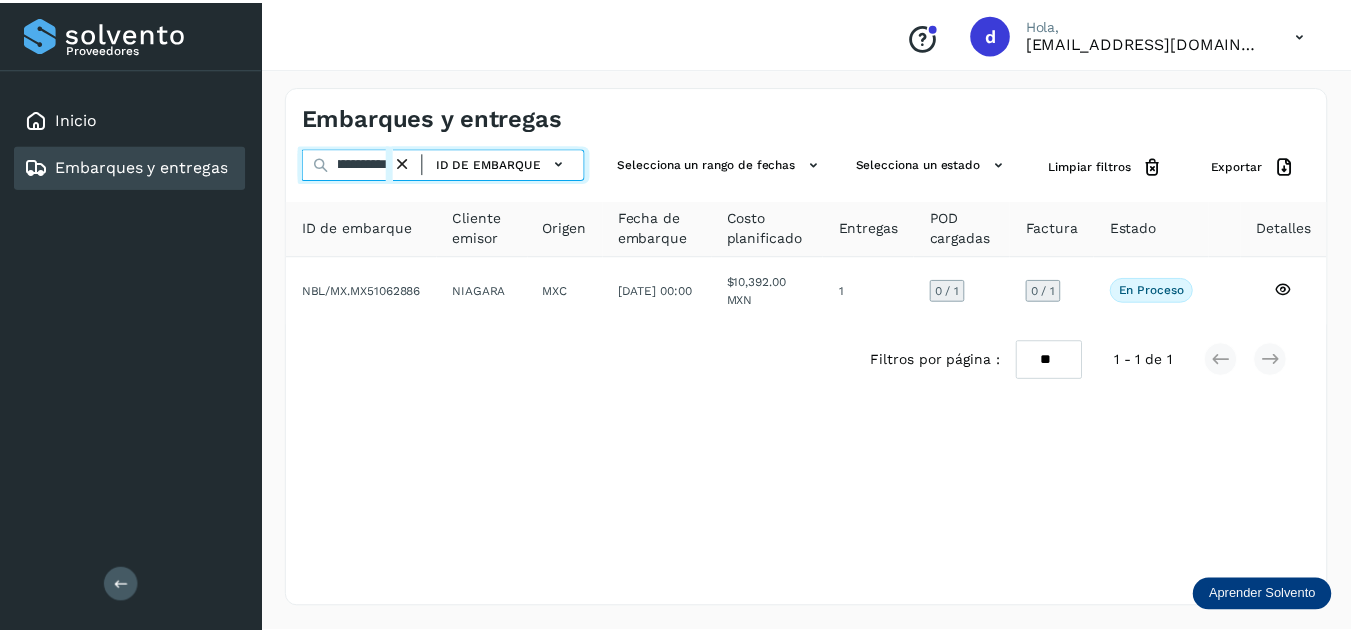 scroll, scrollTop: 0, scrollLeft: 77, axis: horizontal 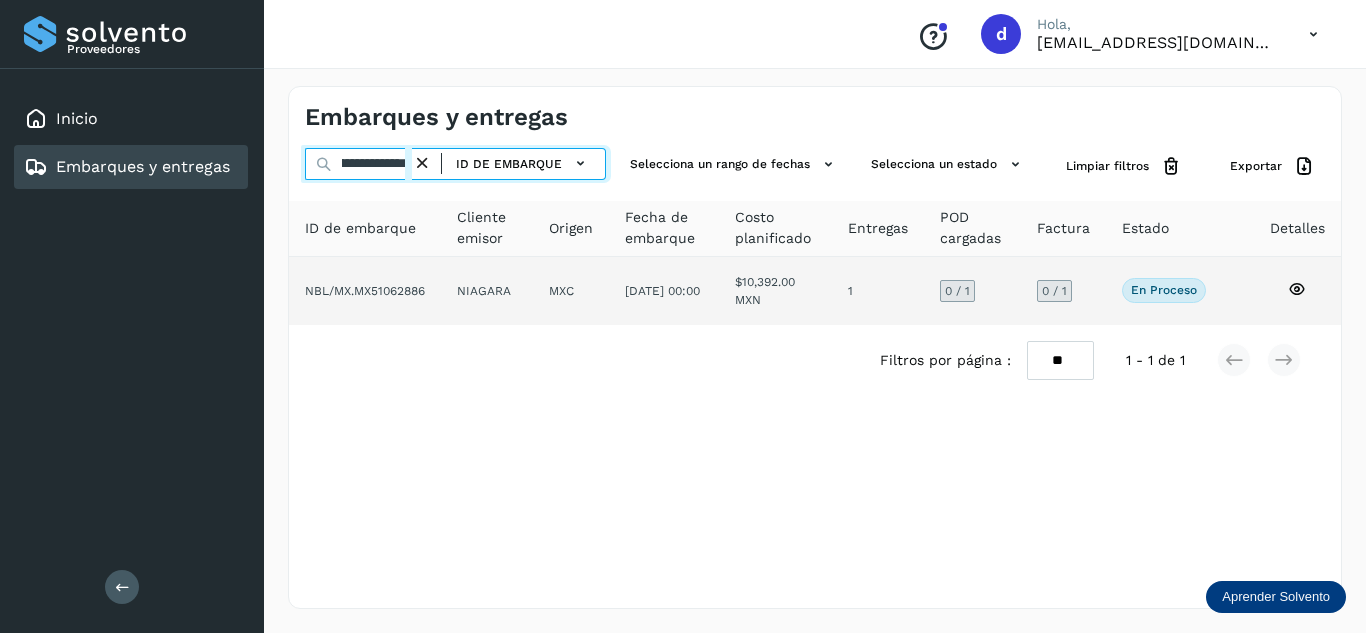 type on "**********" 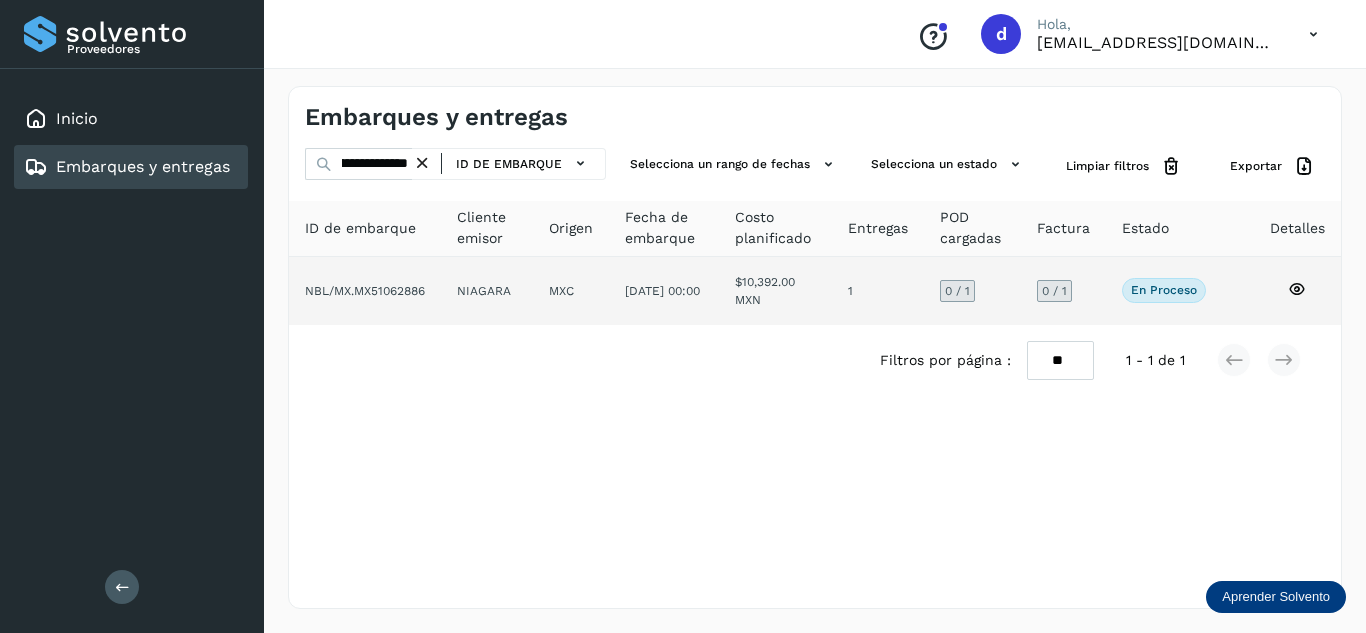 click 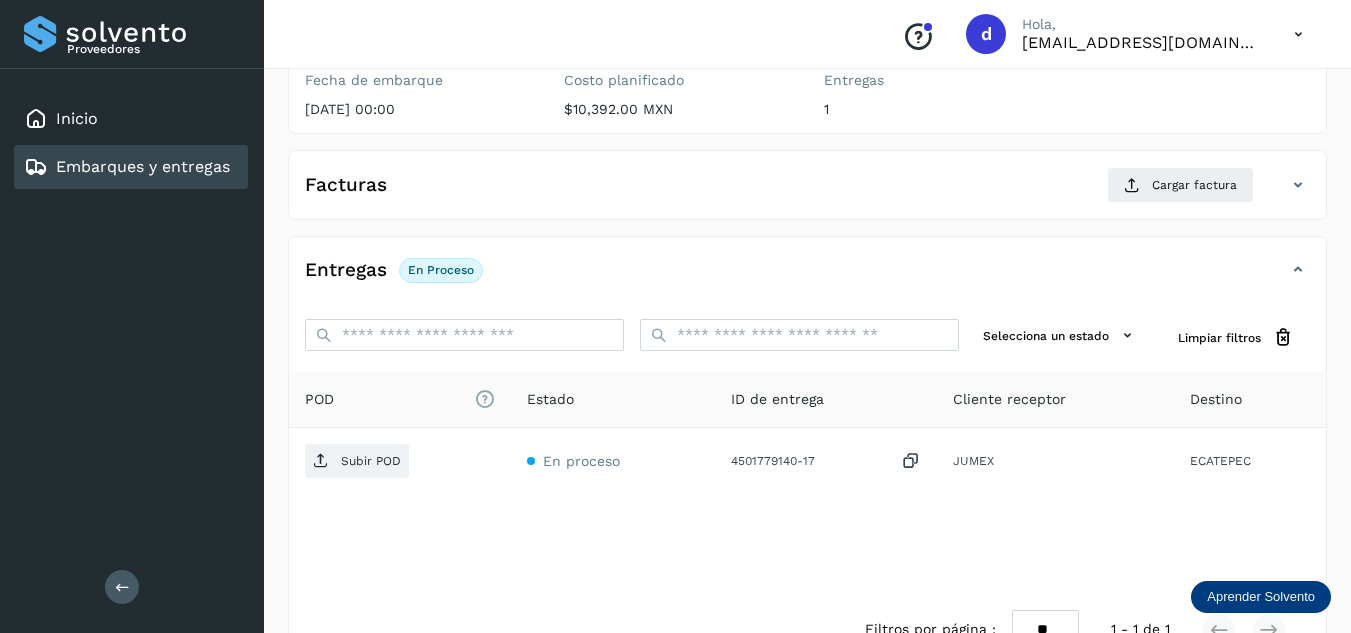 scroll, scrollTop: 316, scrollLeft: 0, axis: vertical 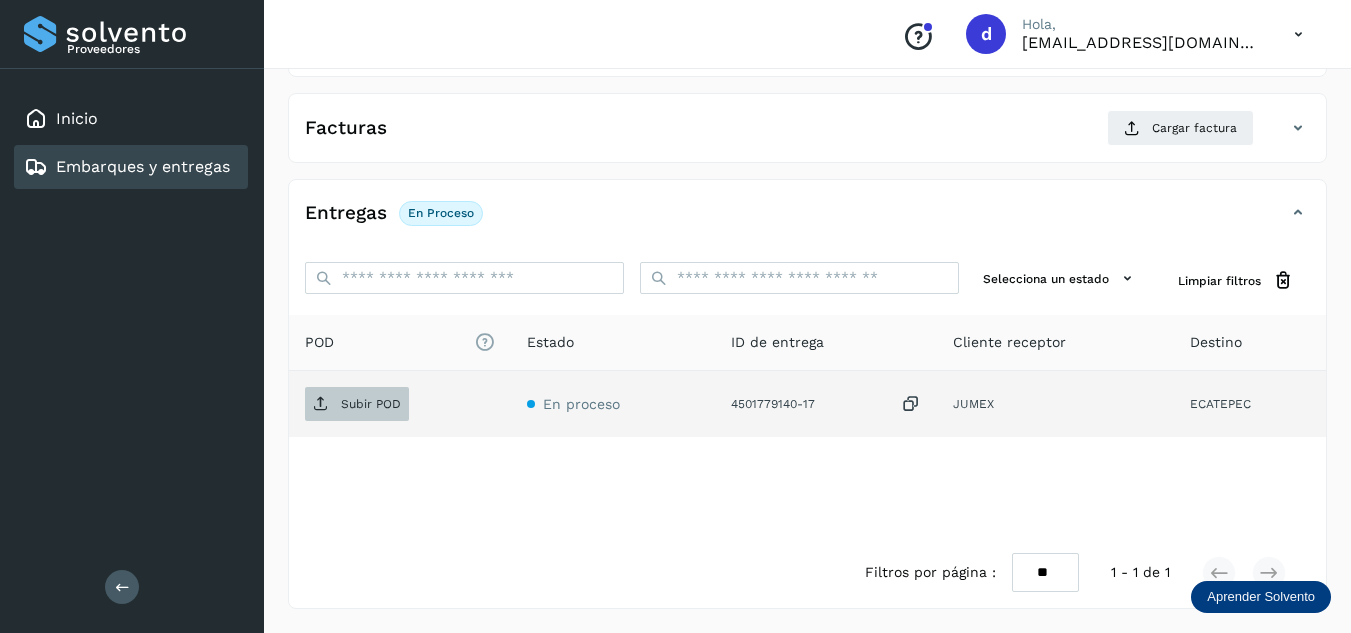 click at bounding box center [321, 404] 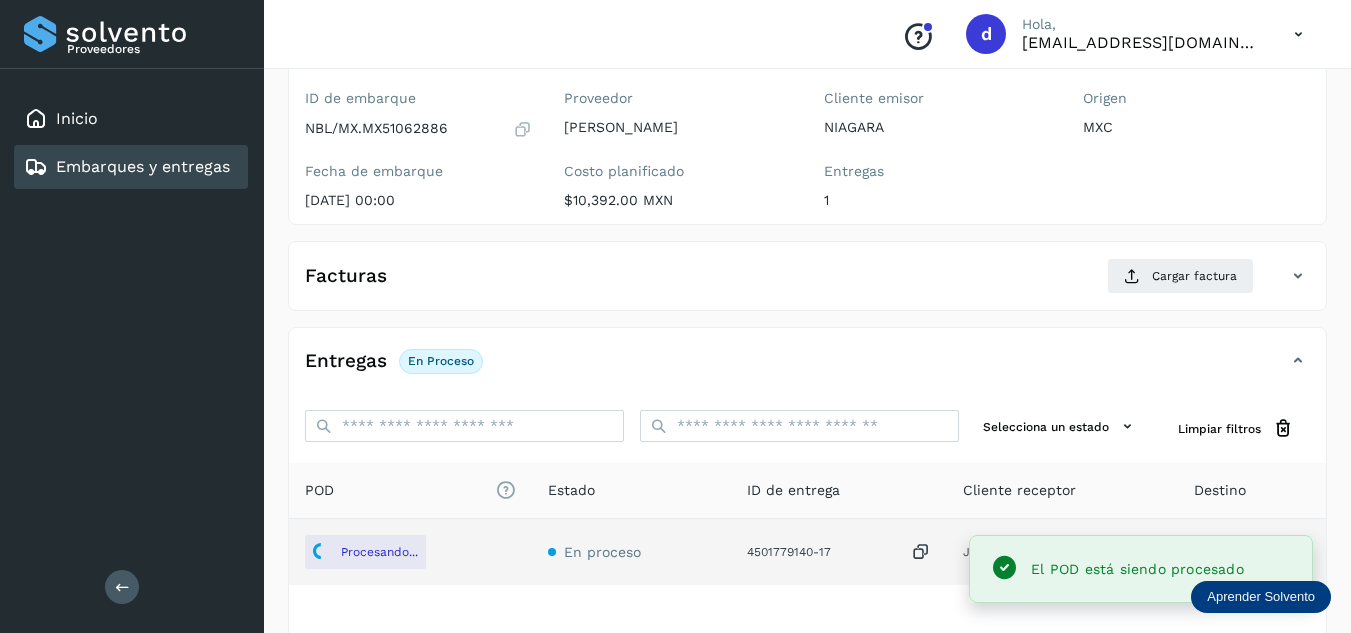 scroll, scrollTop: 116, scrollLeft: 0, axis: vertical 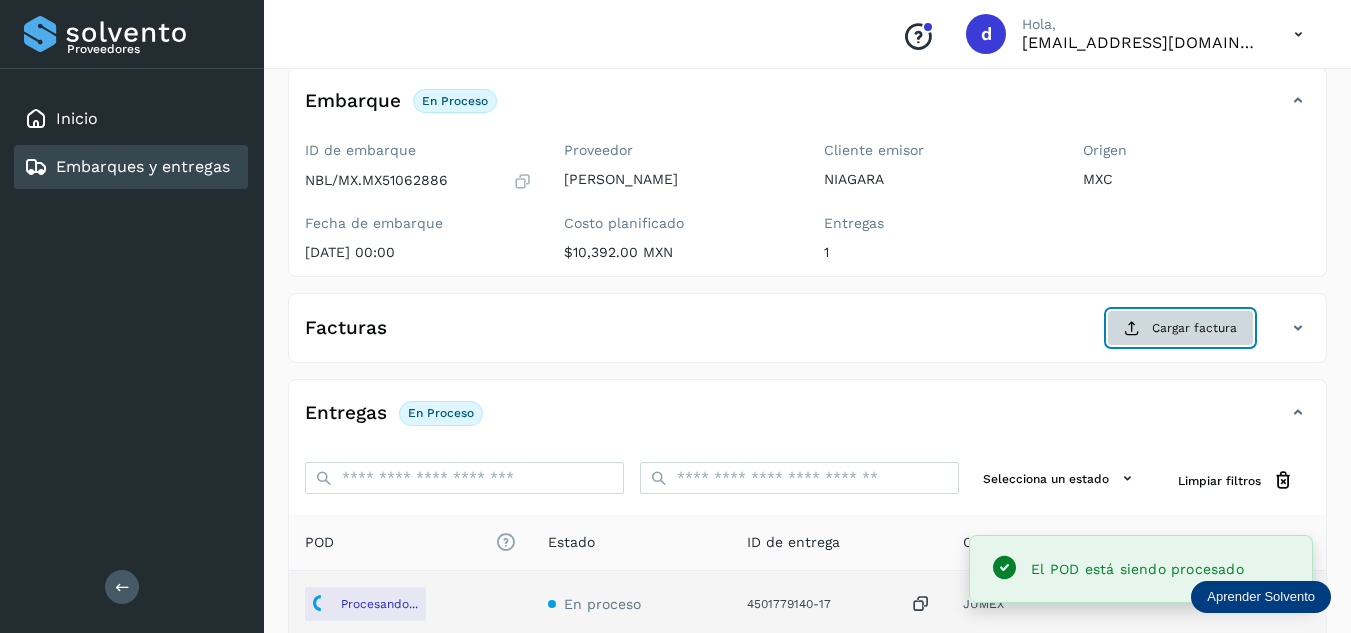 click on "Cargar factura" at bounding box center [1180, 328] 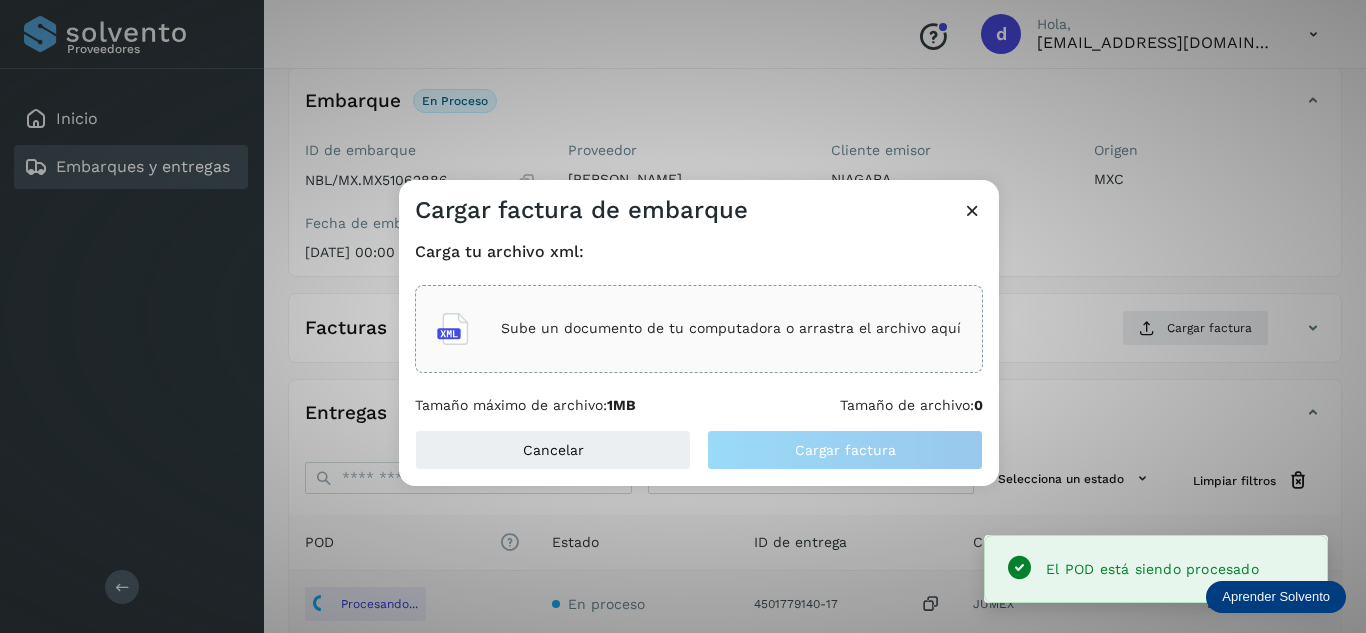 click on "Sube un documento de tu computadora o arrastra el archivo aquí" at bounding box center [731, 328] 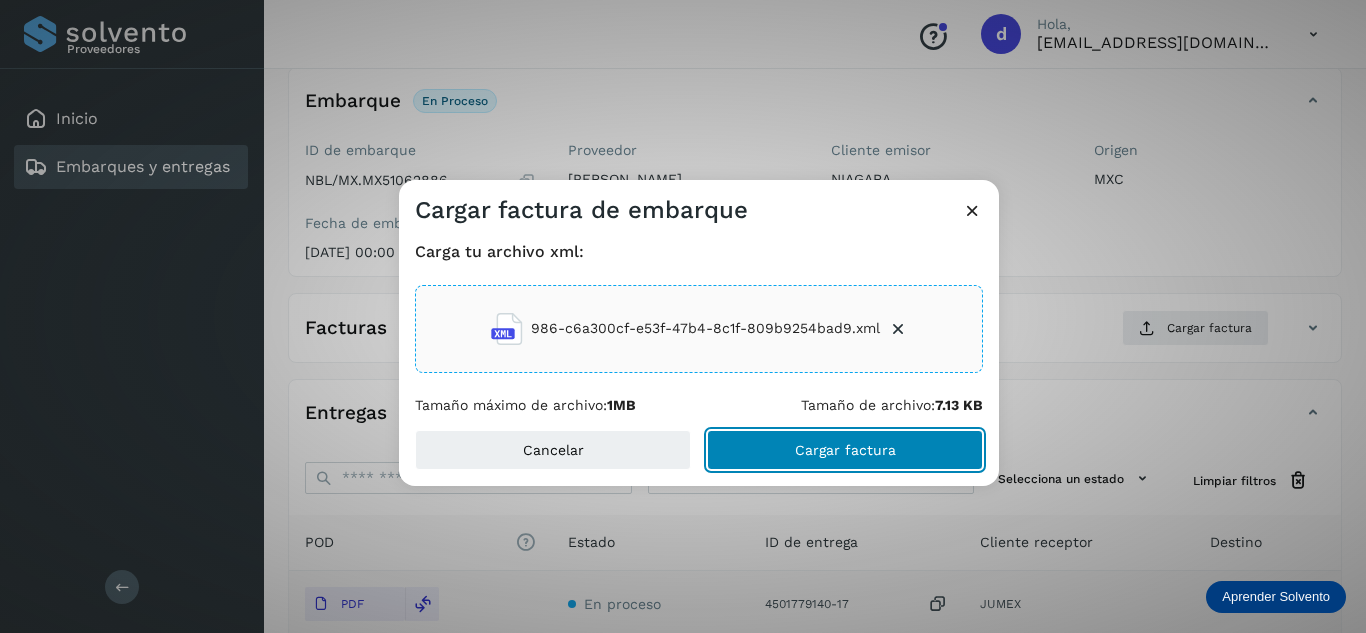 click on "Cargar factura" 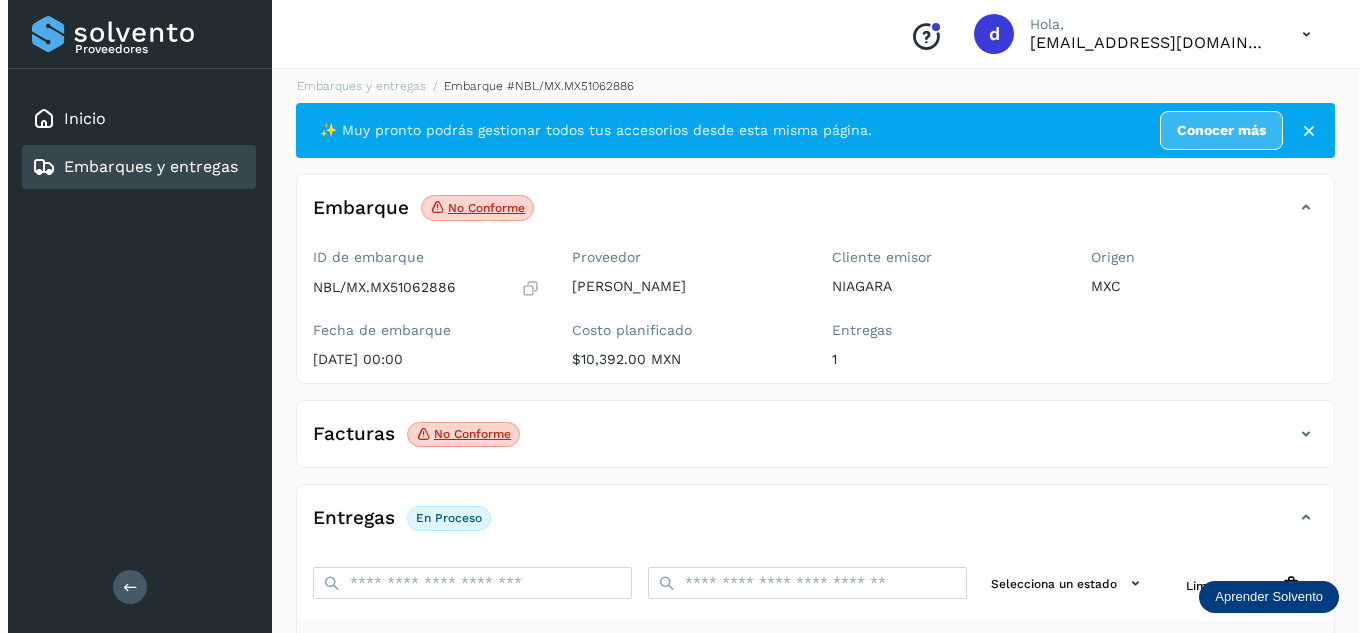 scroll, scrollTop: 0, scrollLeft: 0, axis: both 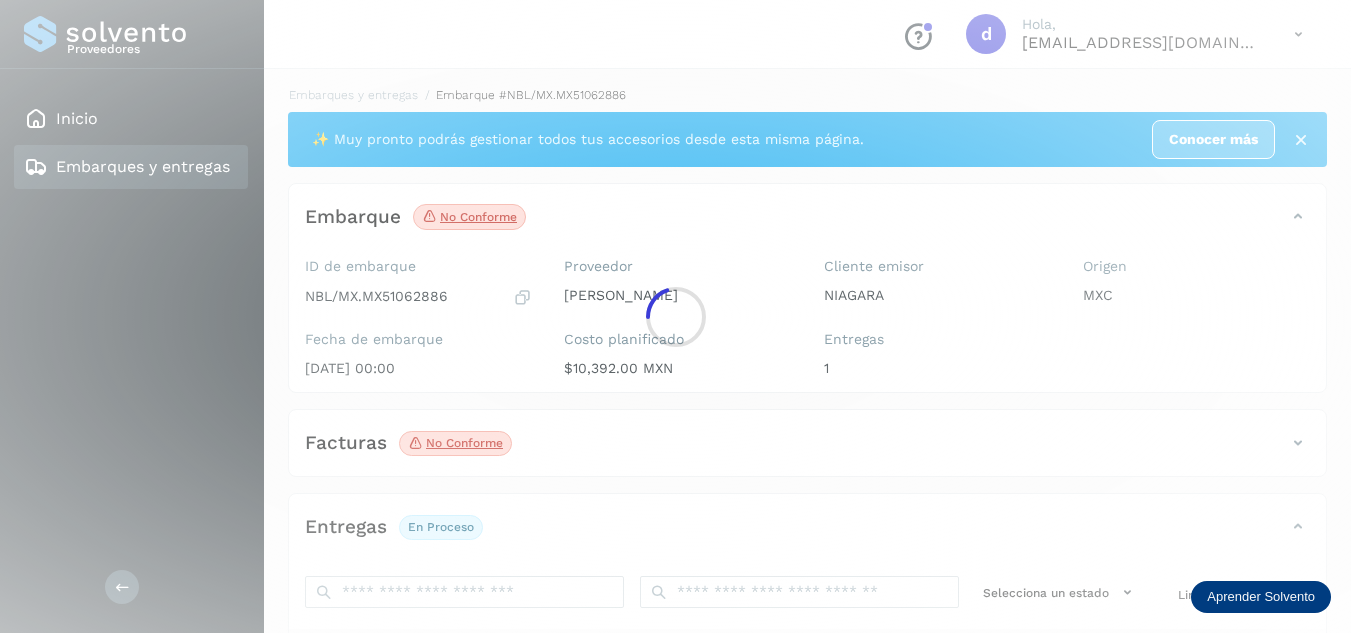 click 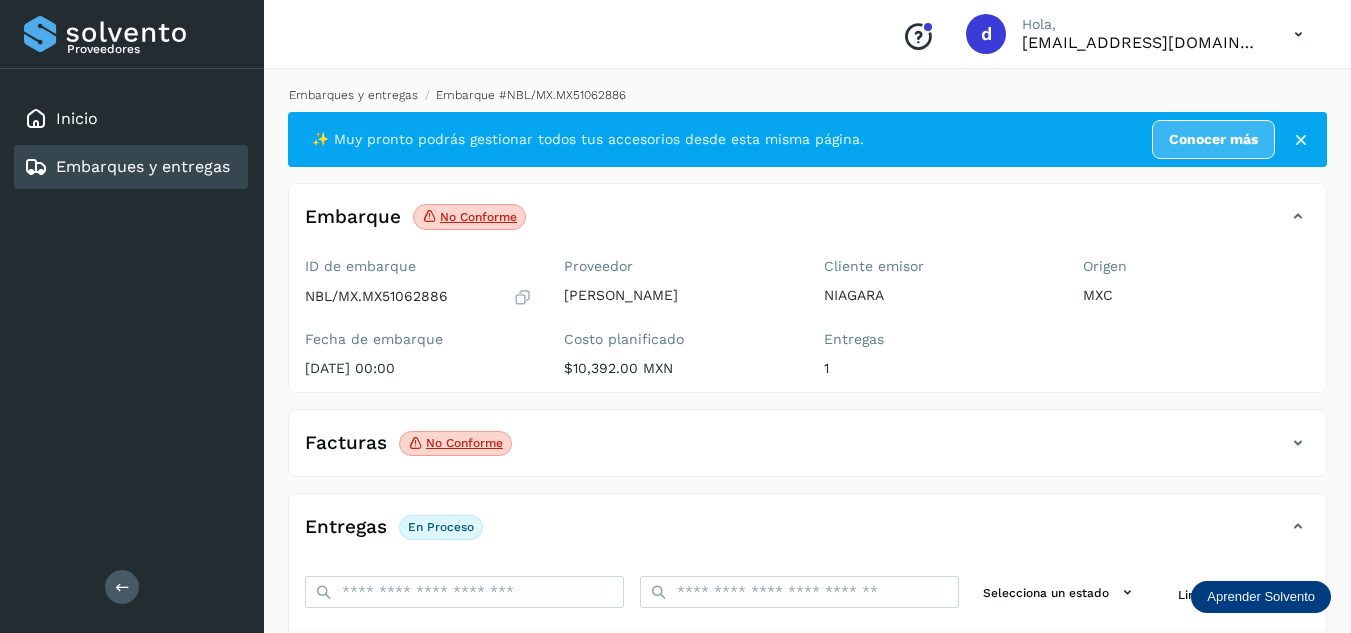 click on "Embarques y entregas" at bounding box center [353, 95] 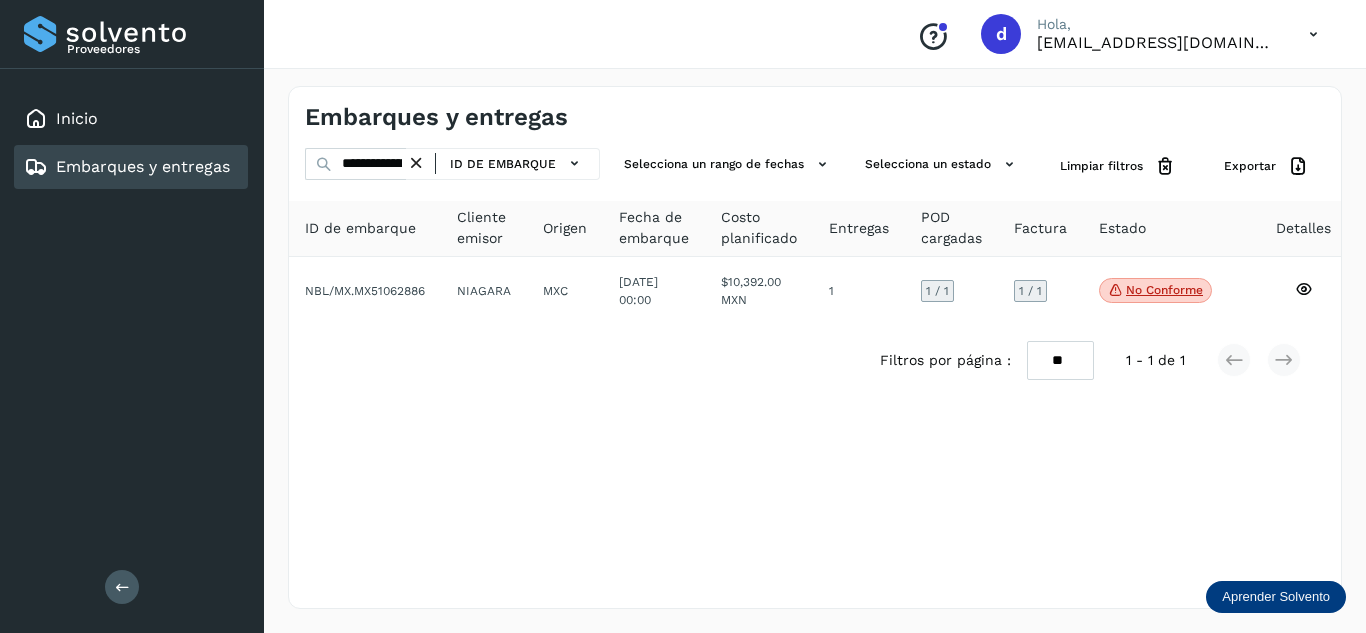 click at bounding box center (416, 163) 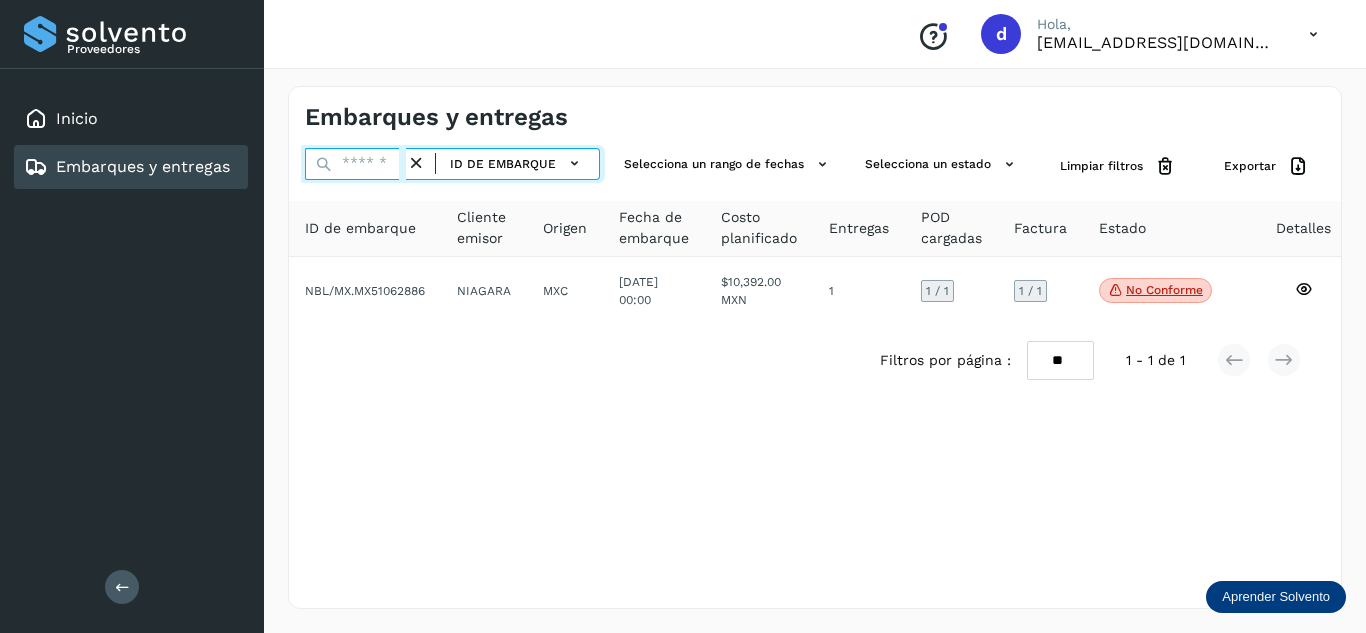click at bounding box center (355, 164) 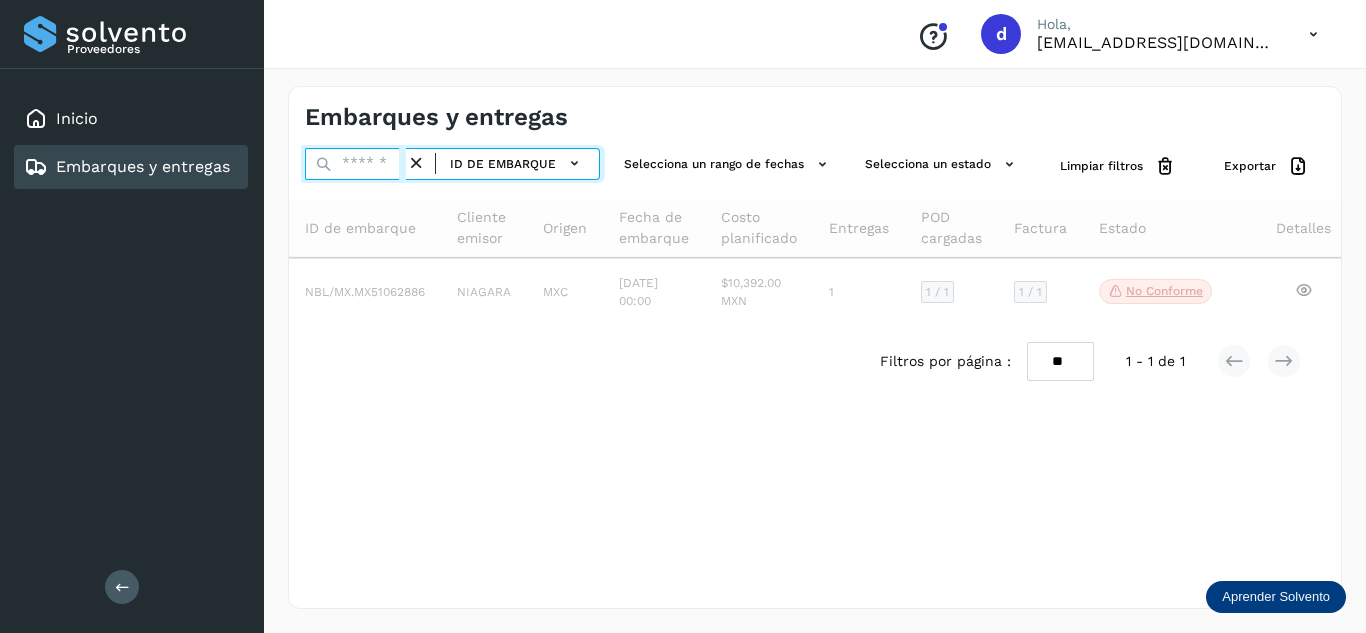 paste on "**********" 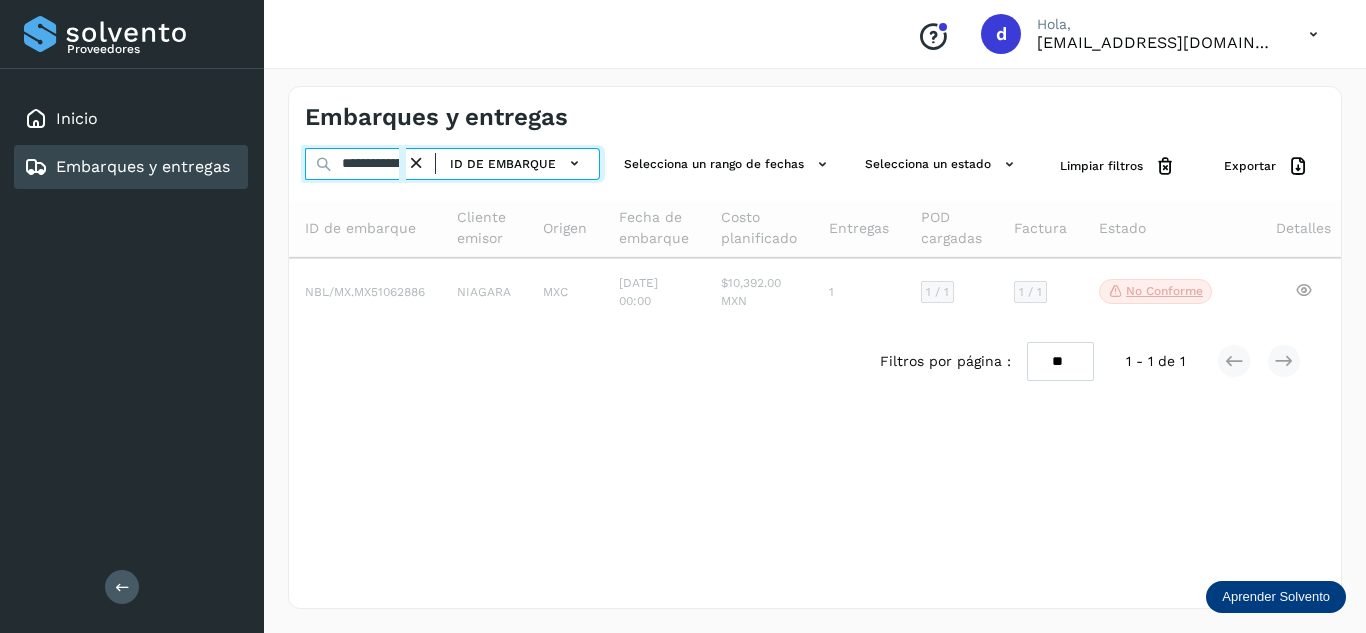 scroll, scrollTop: 0, scrollLeft: 76, axis: horizontal 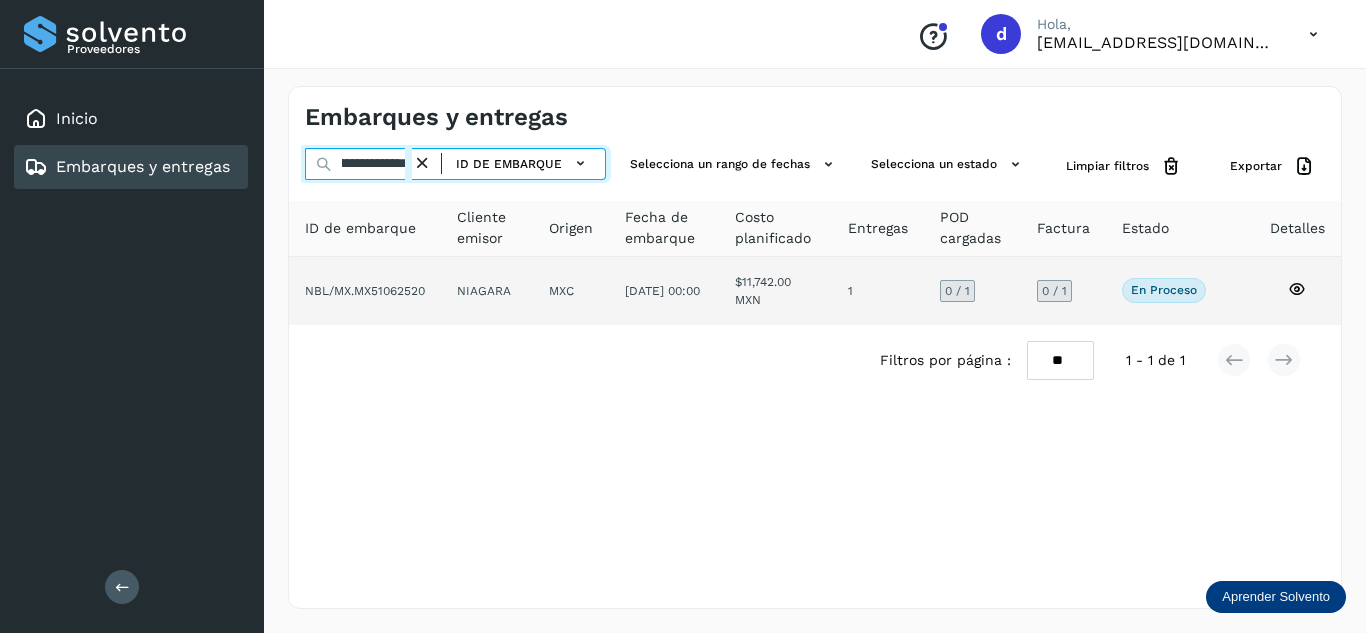 type on "**********" 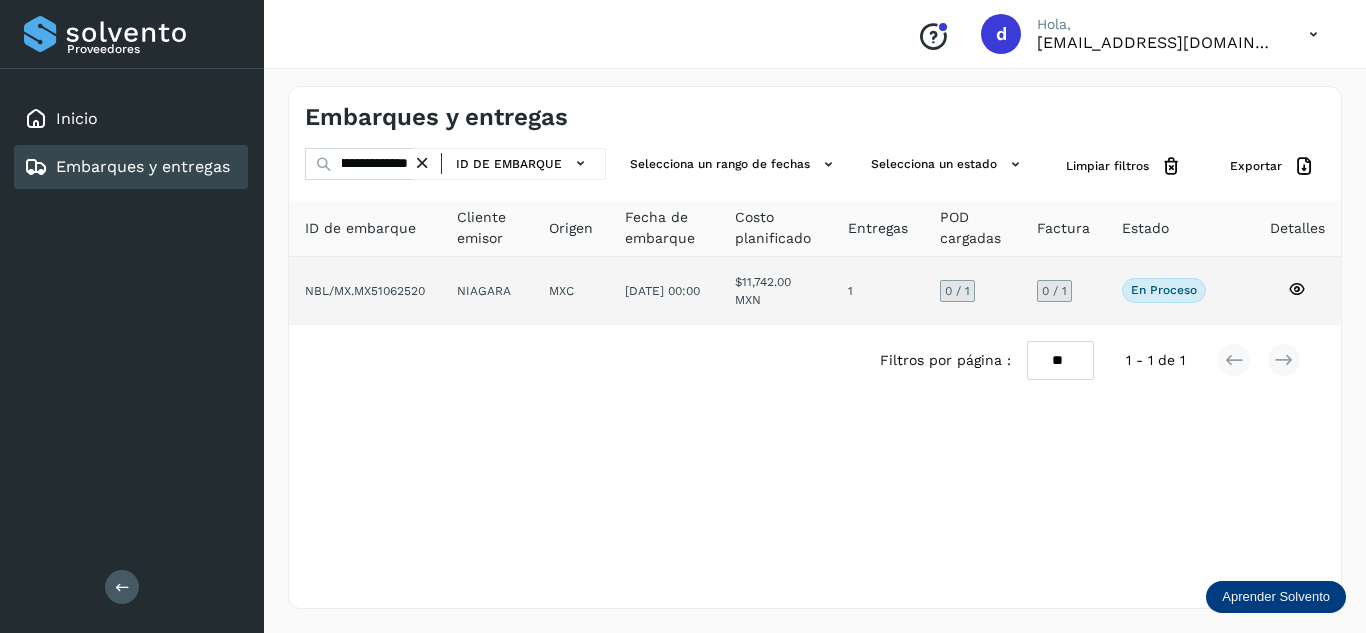 click 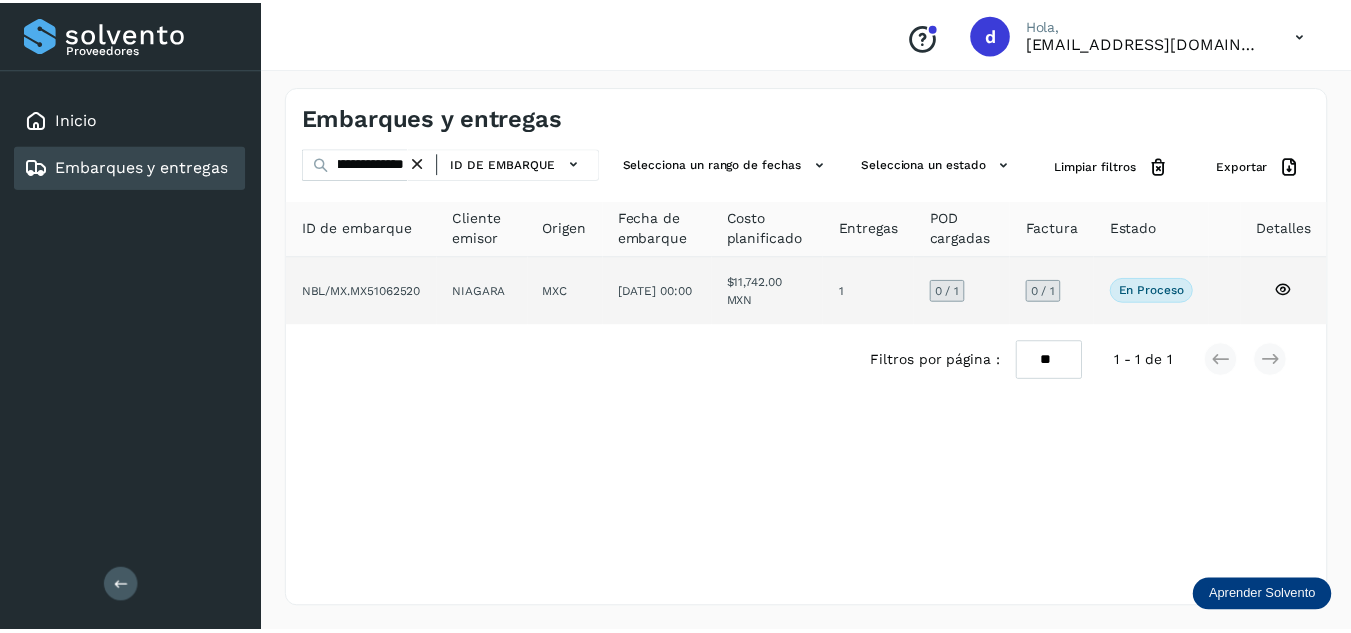scroll, scrollTop: 0, scrollLeft: 0, axis: both 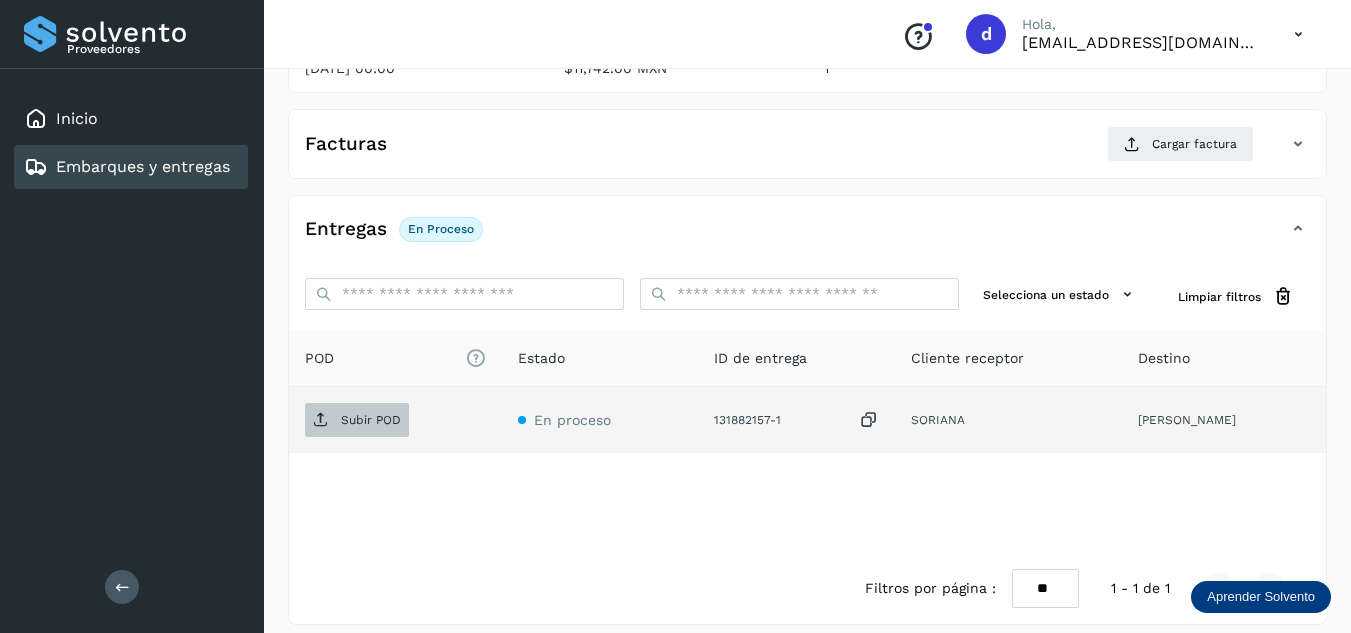 click on "Subir POD" at bounding box center [371, 420] 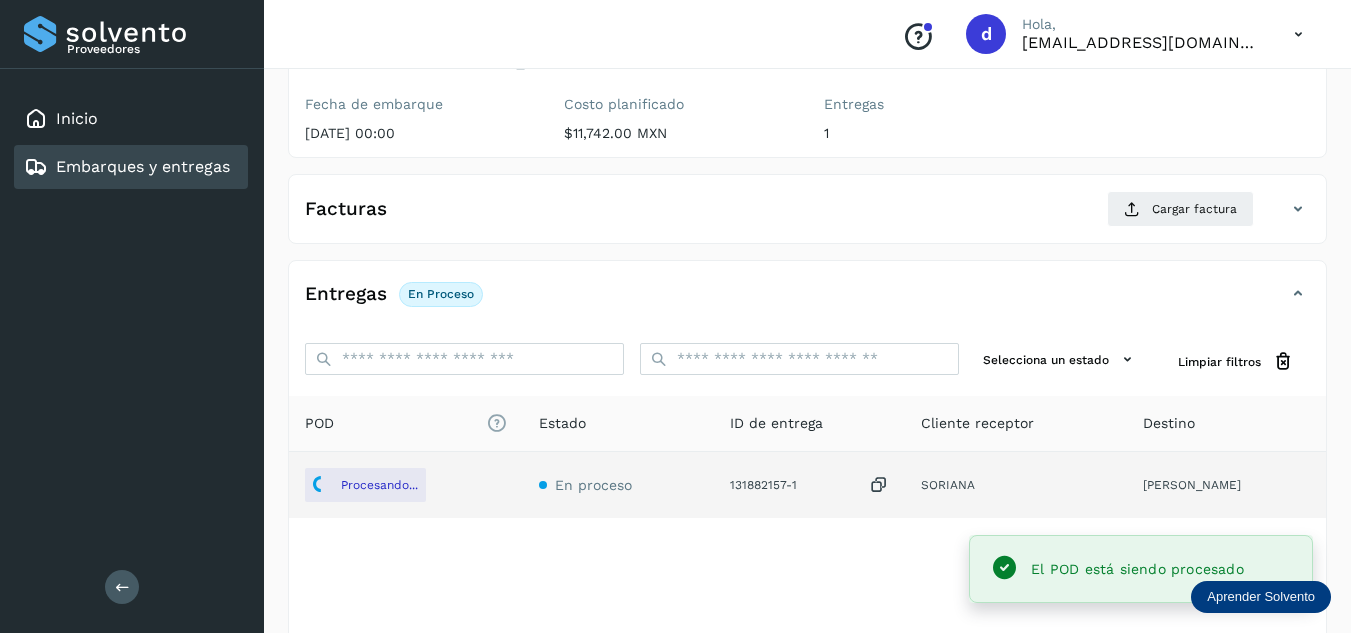 scroll, scrollTop: 200, scrollLeft: 0, axis: vertical 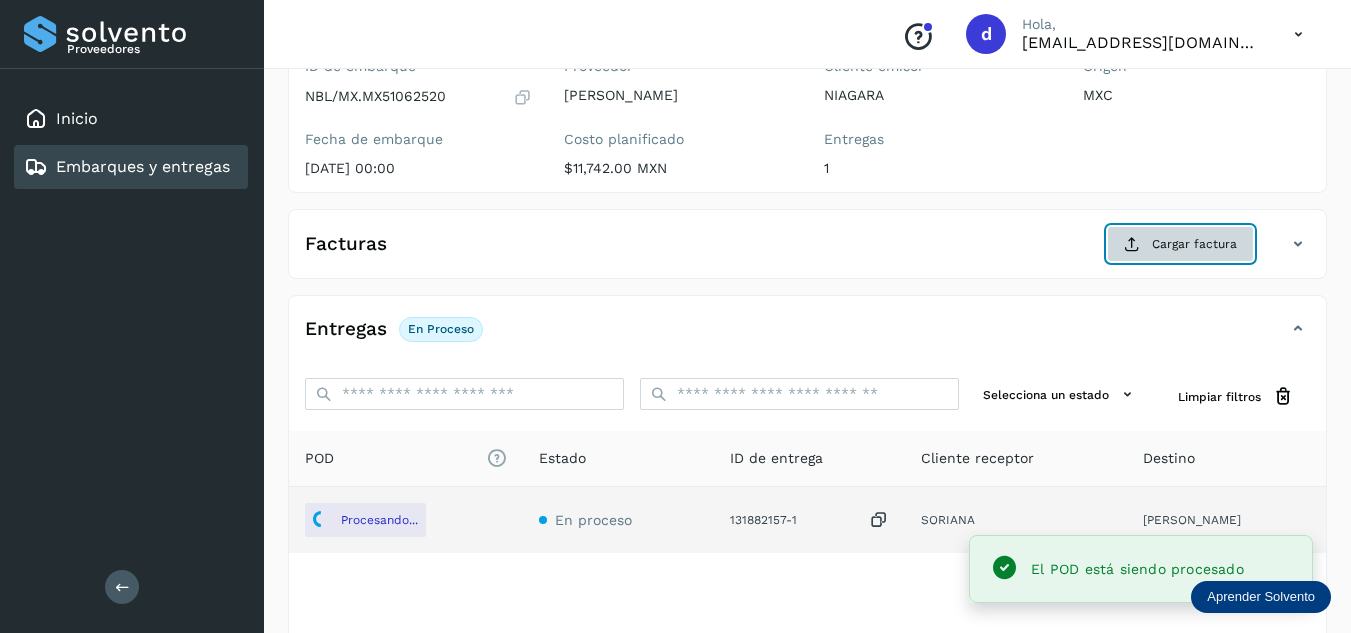 click on "Cargar factura" 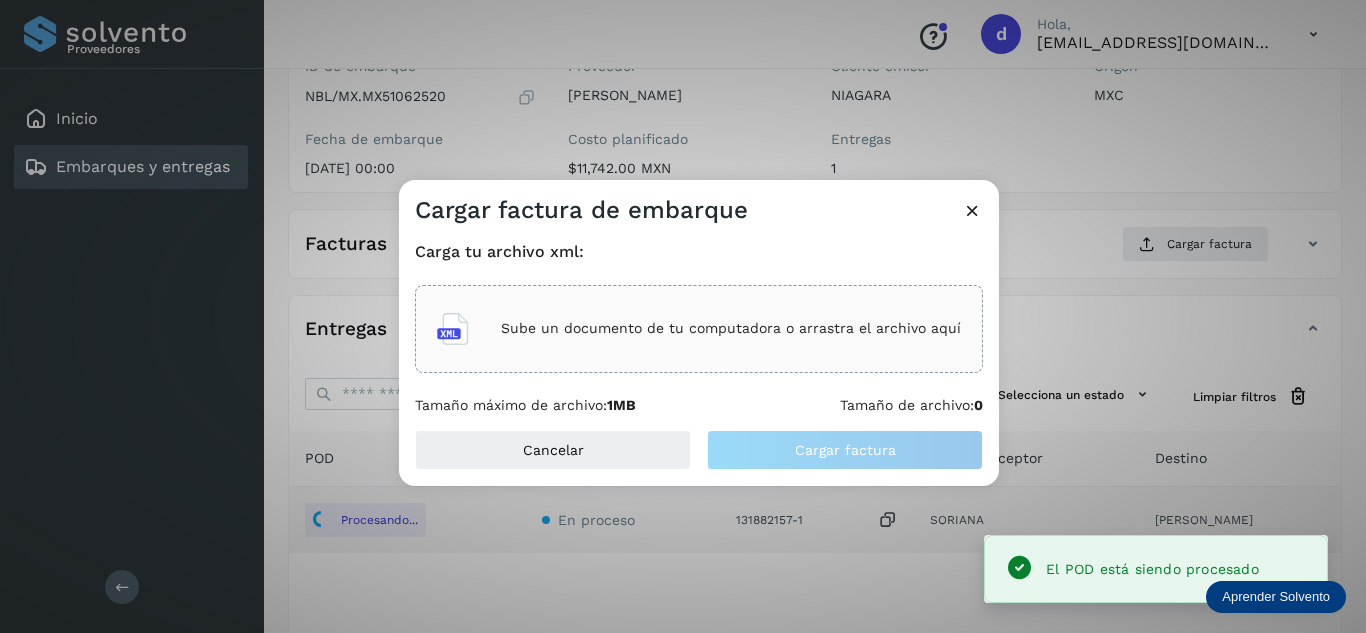 click on "Sube un documento de tu computadora o arrastra el archivo aquí" at bounding box center (731, 328) 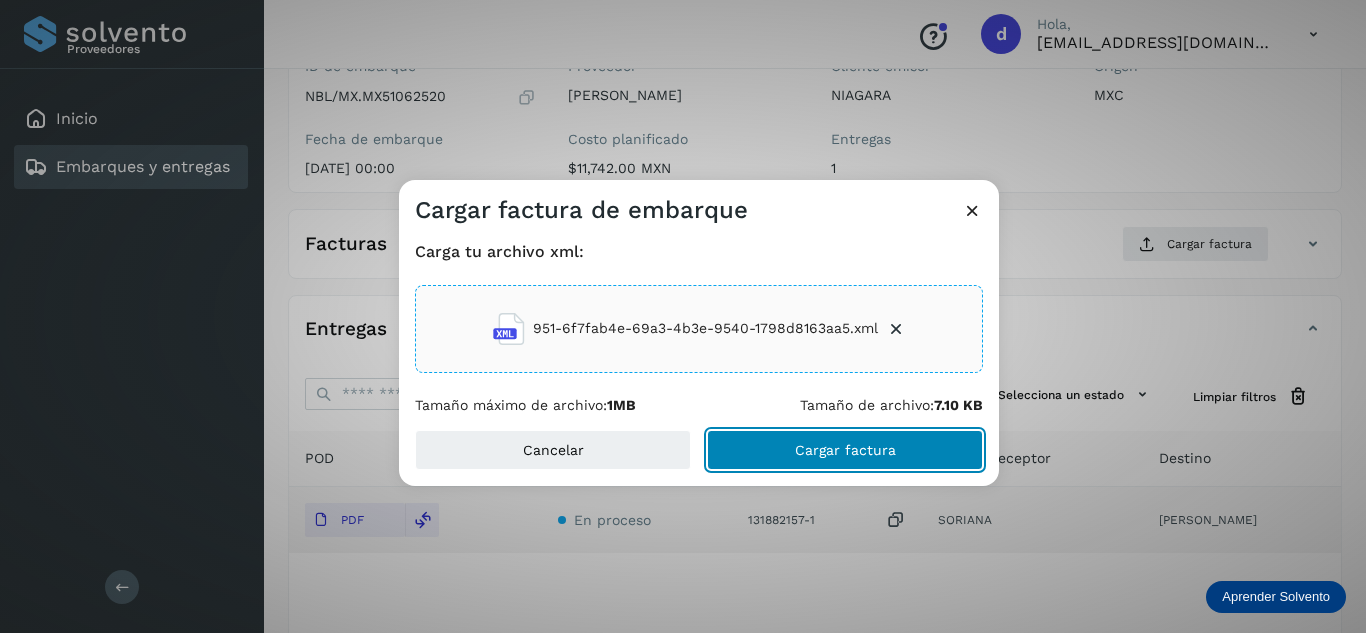 click on "Cargar factura" 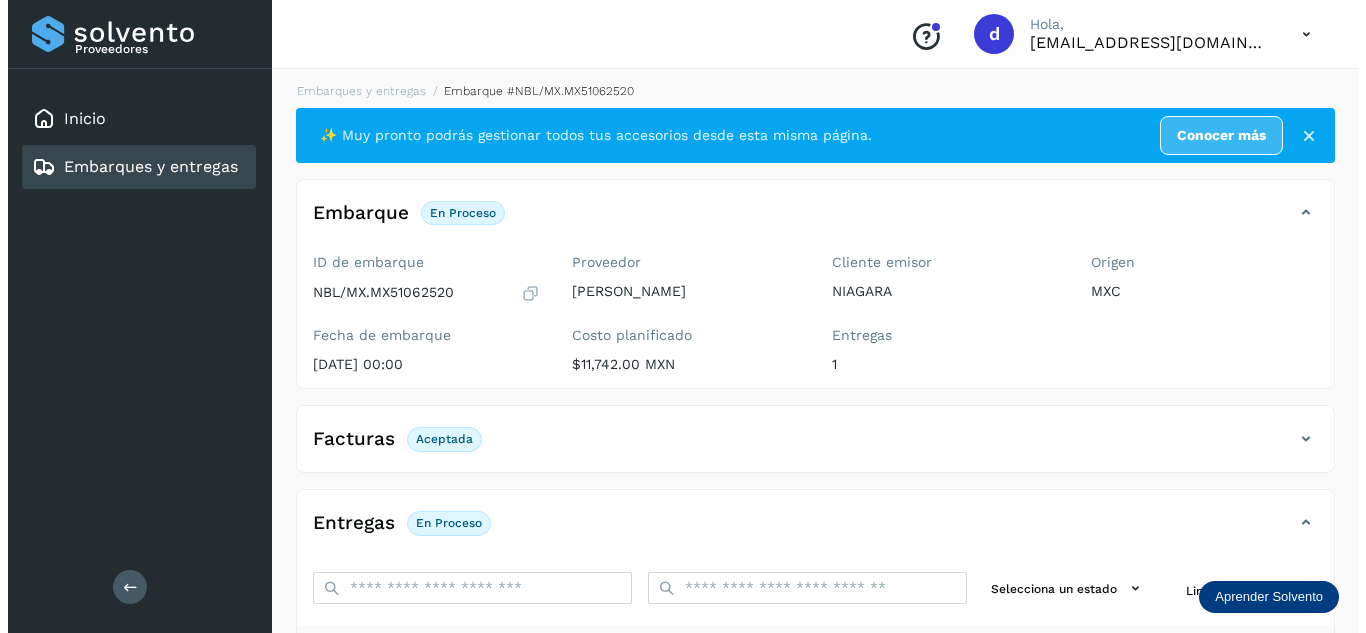 scroll, scrollTop: 0, scrollLeft: 0, axis: both 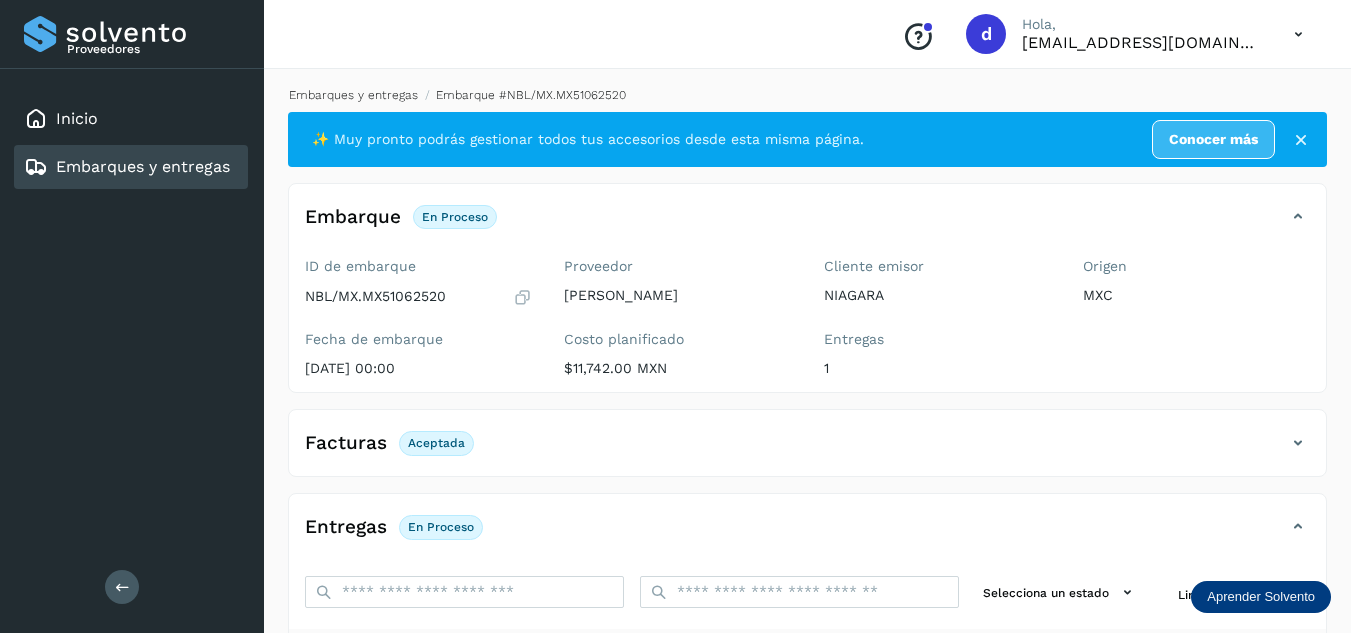 click on "Embarques y entregas" at bounding box center [353, 95] 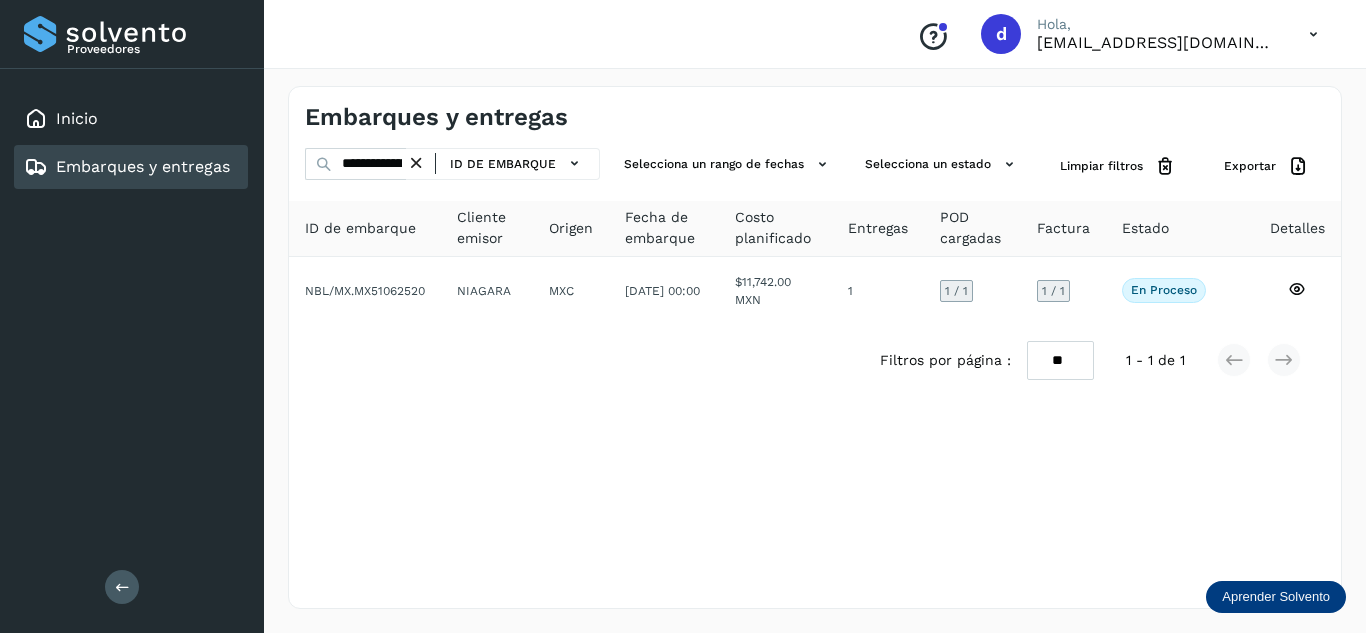 click at bounding box center (416, 163) 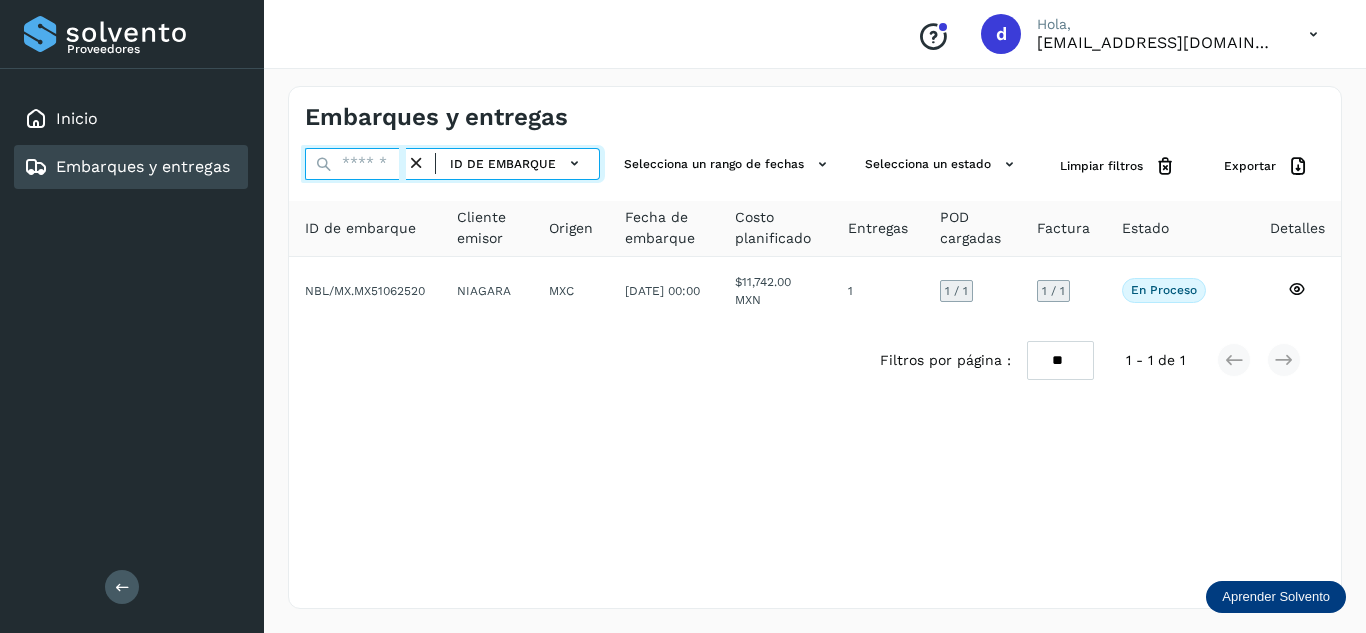 click at bounding box center (355, 164) 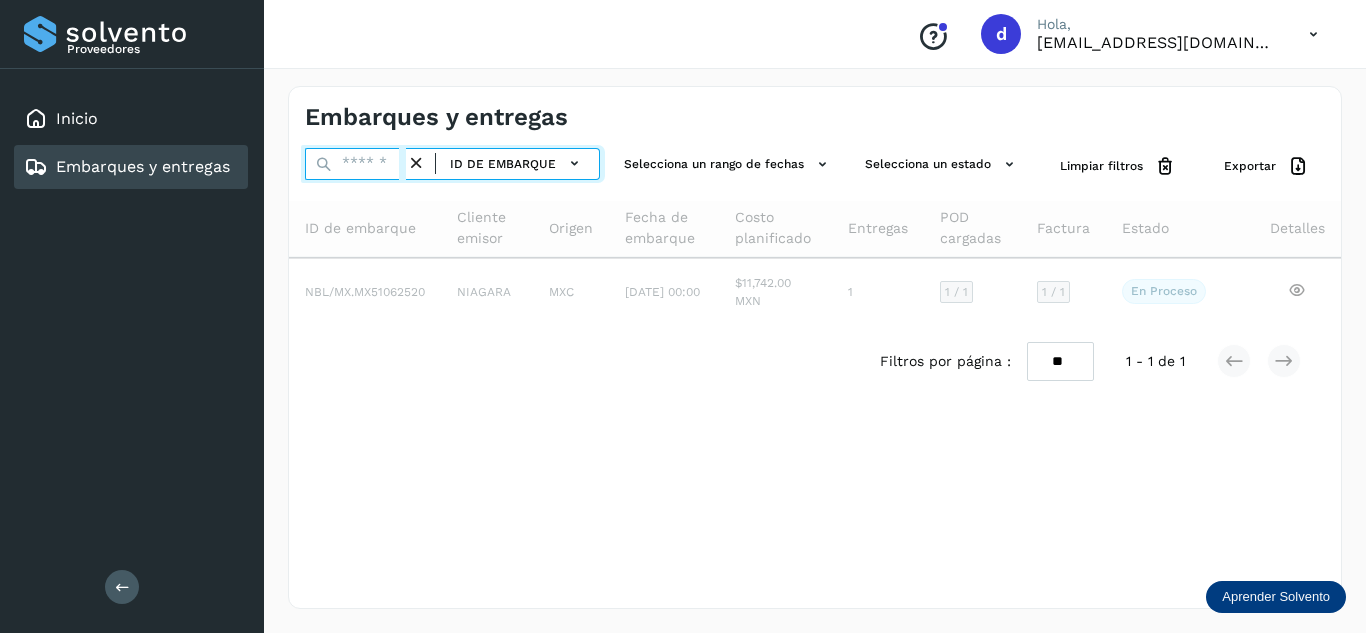 paste on "**********" 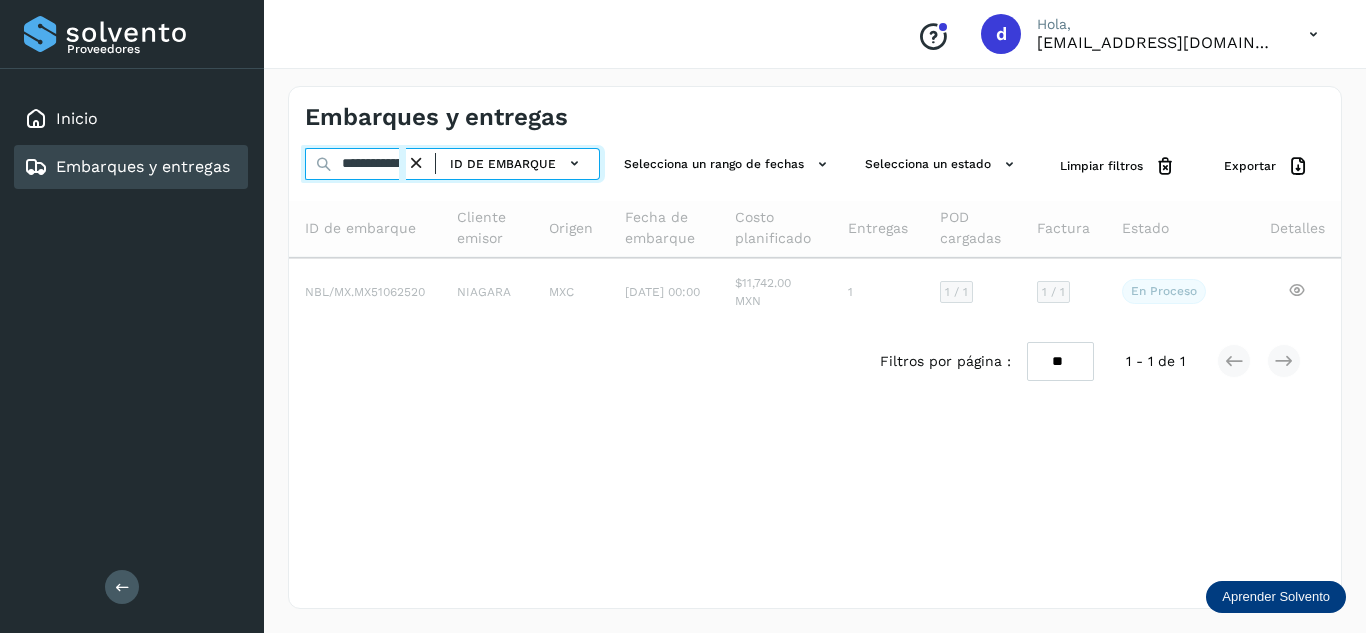 scroll, scrollTop: 0, scrollLeft: 74, axis: horizontal 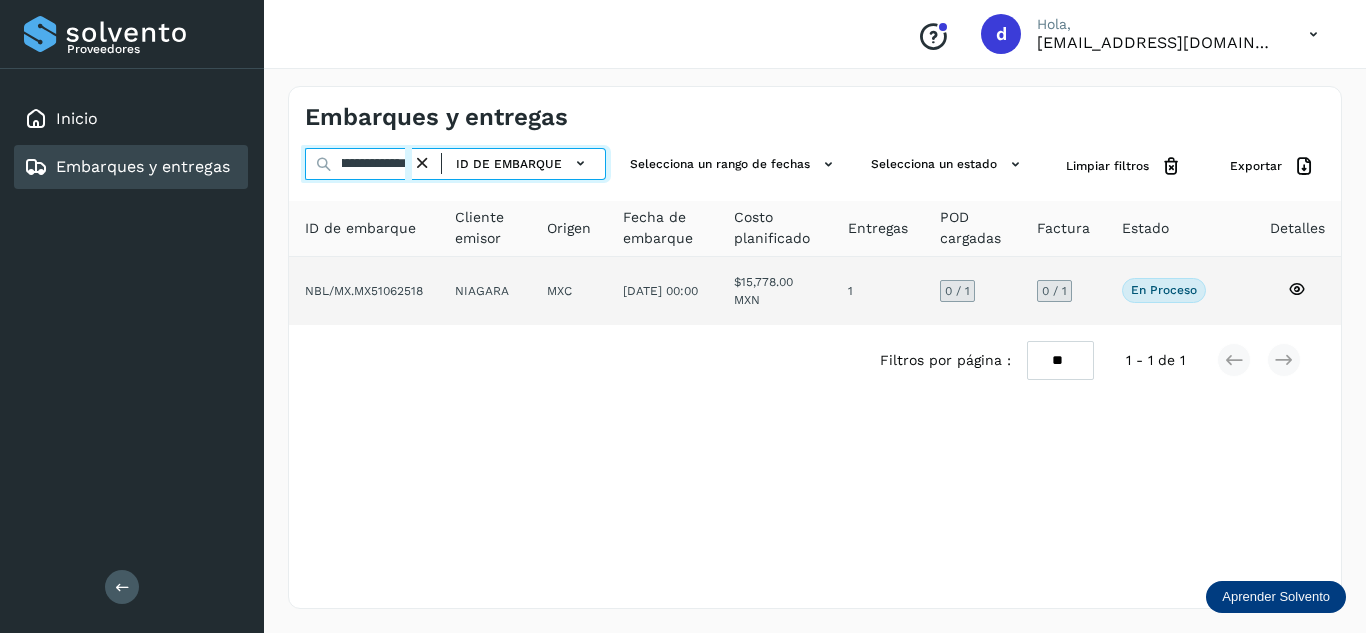 type on "**********" 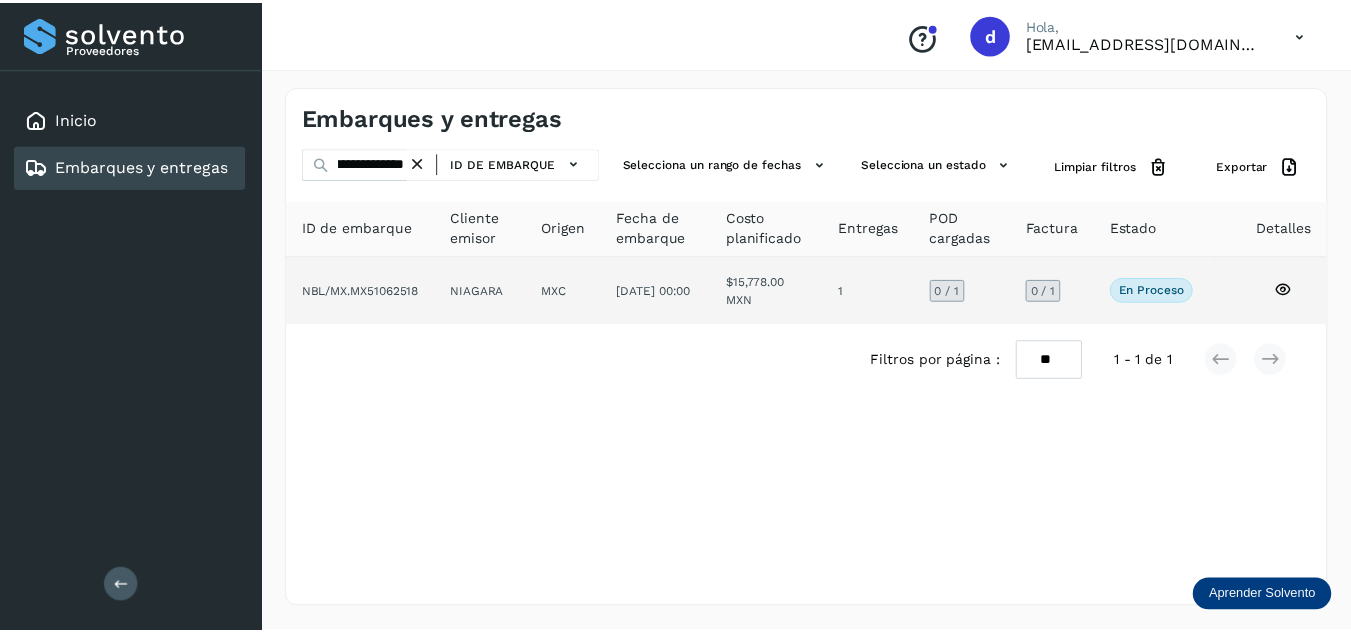 scroll, scrollTop: 0, scrollLeft: 0, axis: both 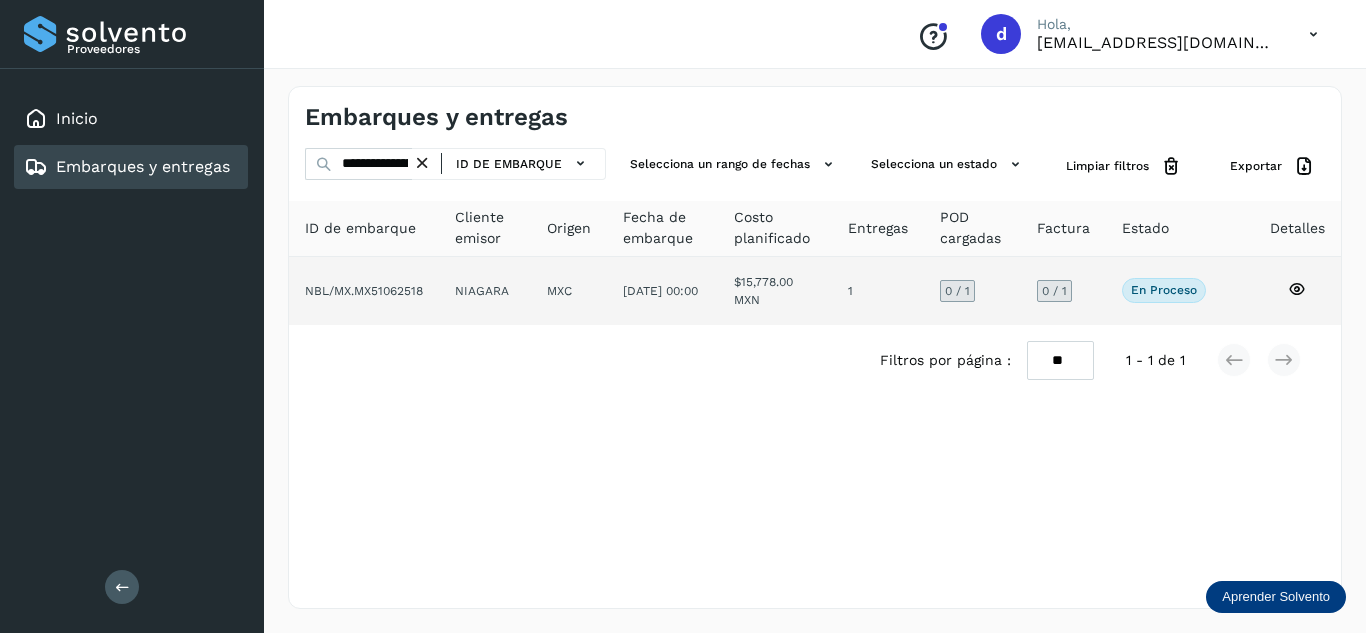 click 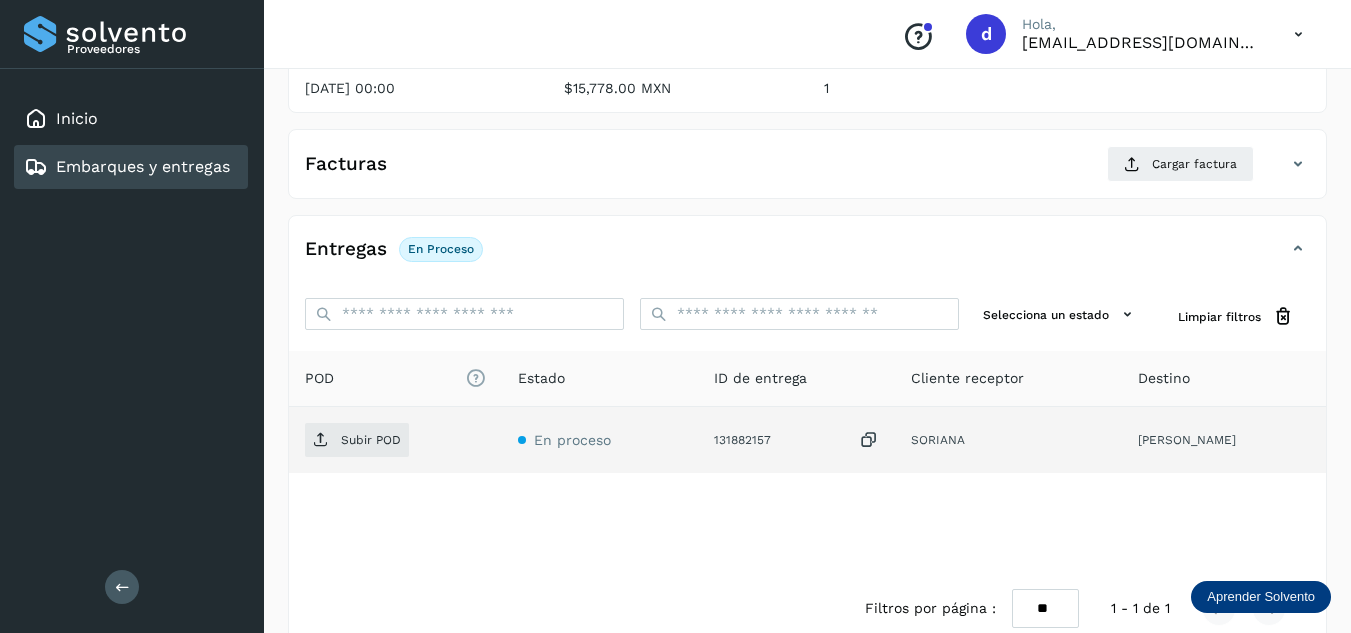 scroll, scrollTop: 316, scrollLeft: 0, axis: vertical 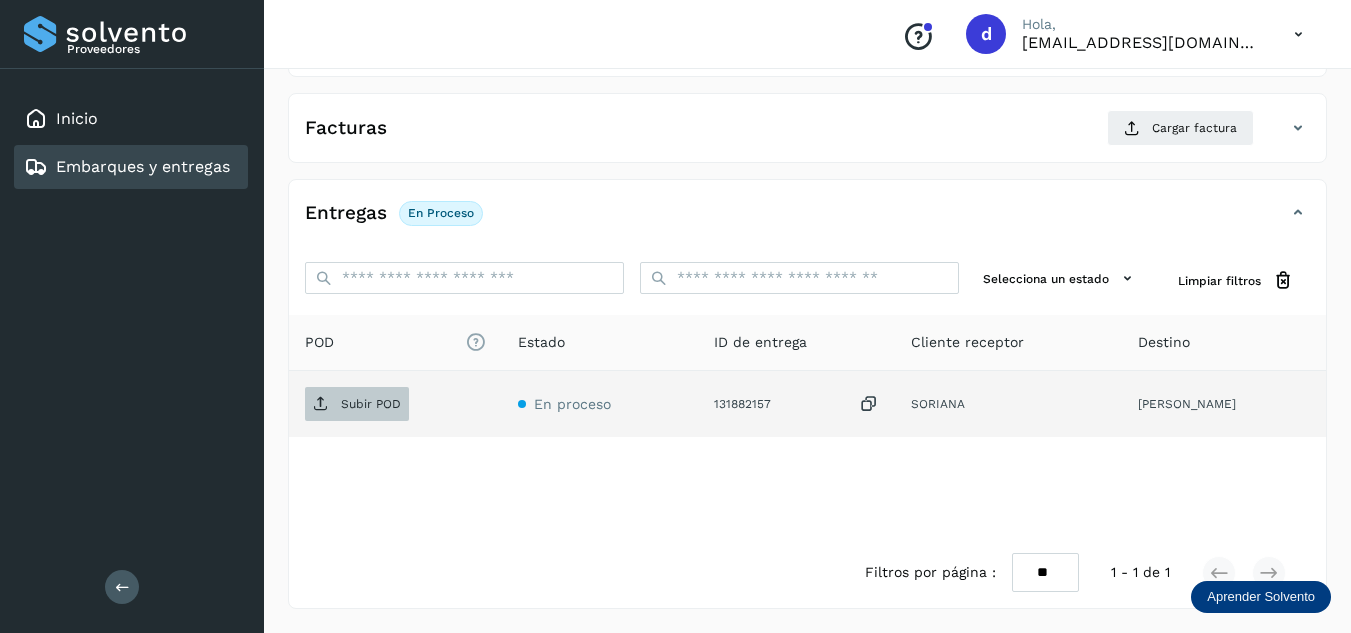 click on "Subir POD" at bounding box center (371, 404) 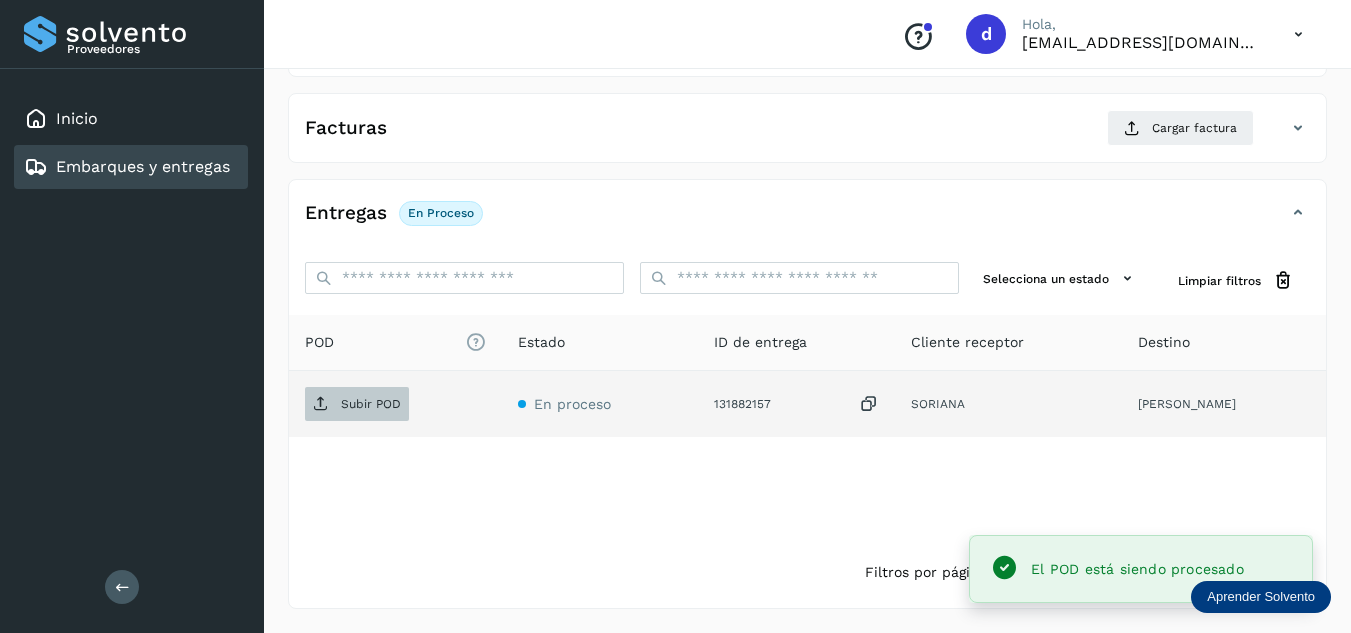 click on "Subir POD" at bounding box center [357, 404] 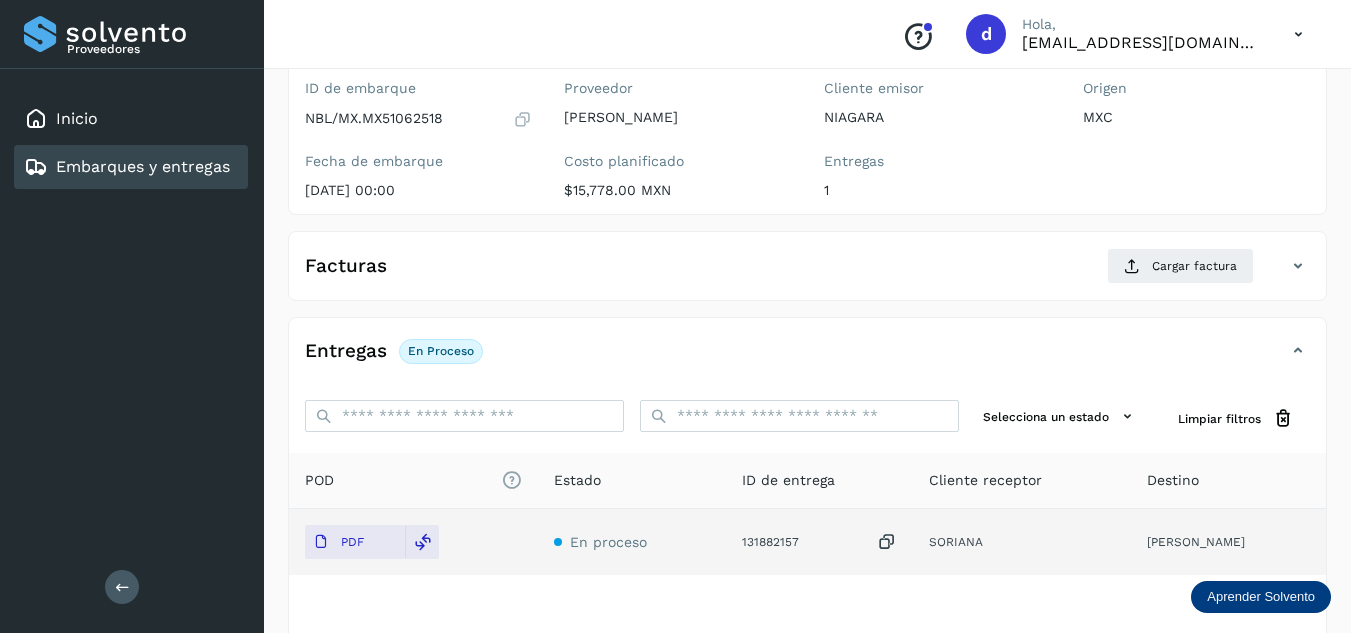 scroll, scrollTop: 16, scrollLeft: 0, axis: vertical 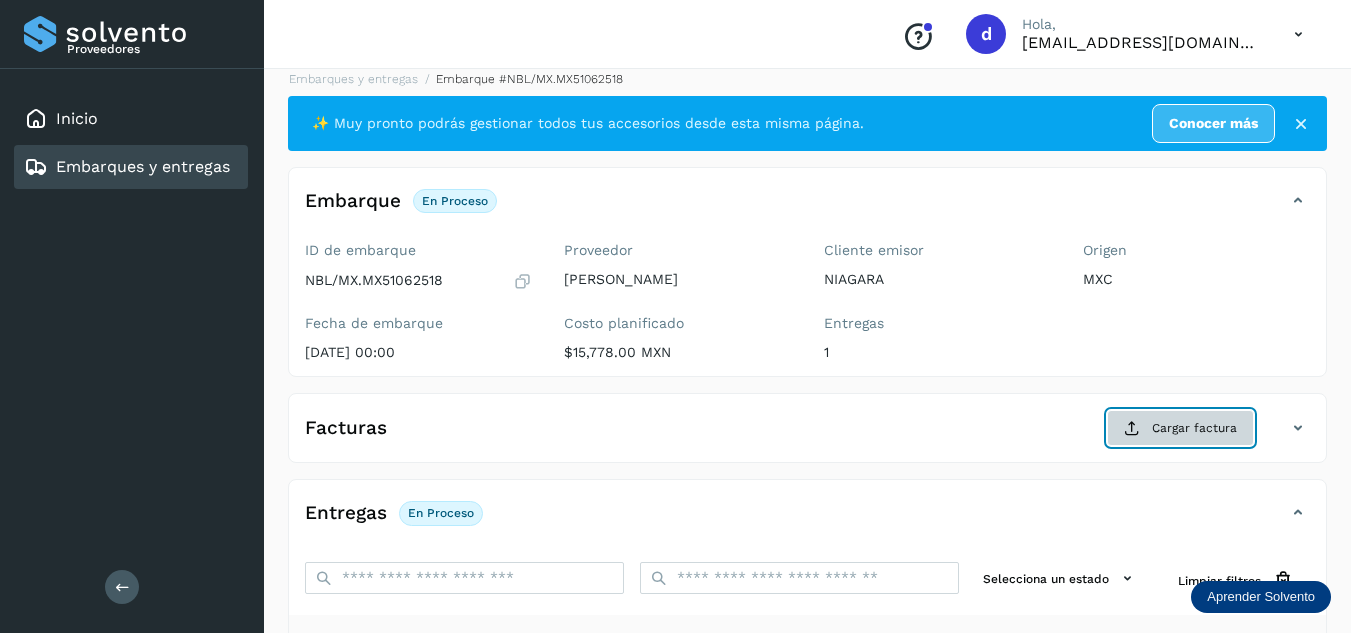click on "Cargar factura" 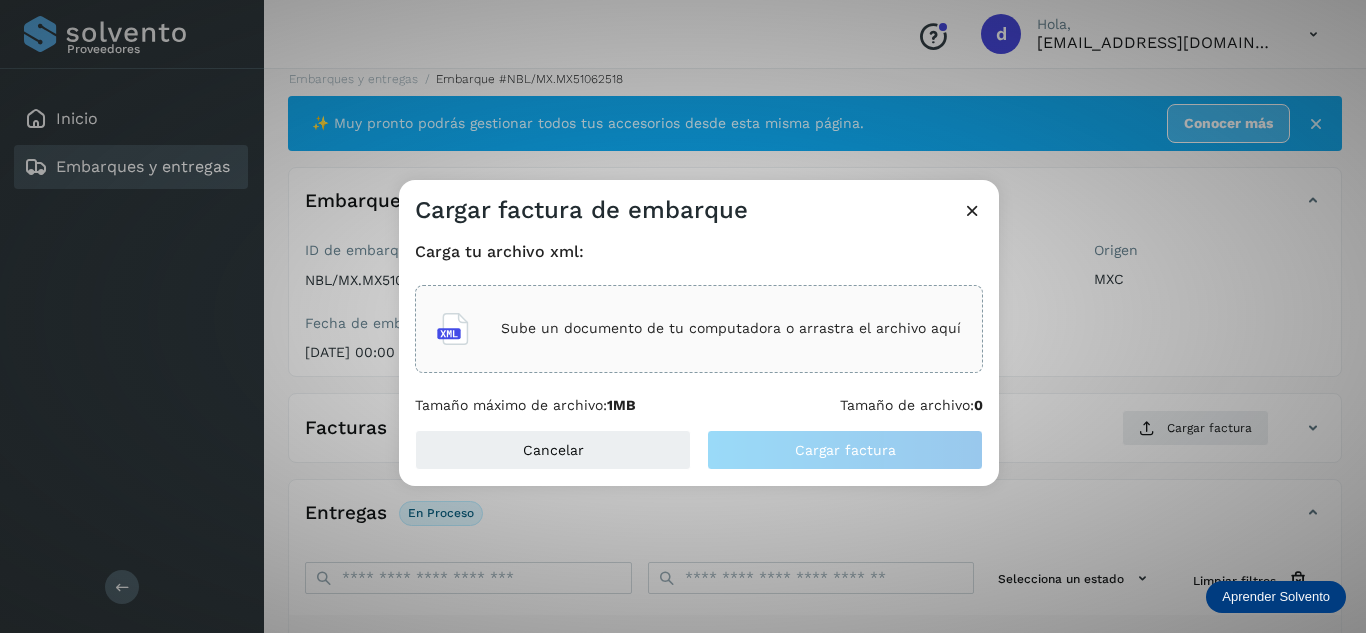 click on "Sube un documento de tu computadora o arrastra el archivo aquí" 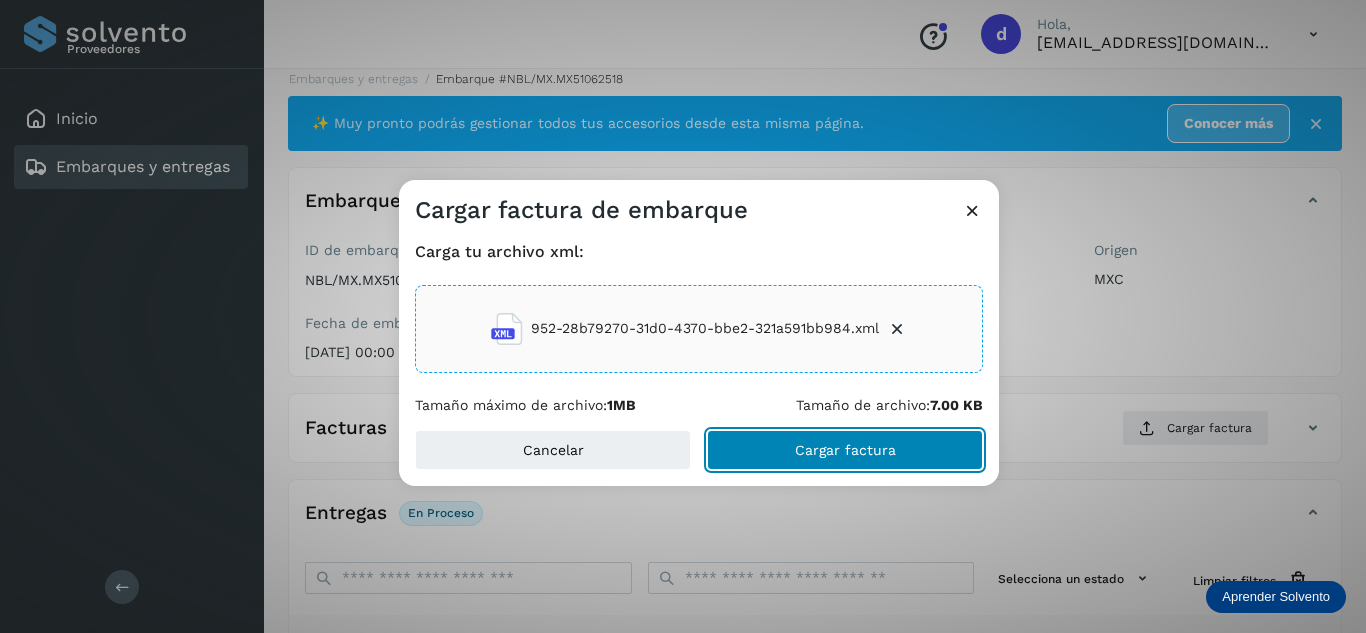 drag, startPoint x: 768, startPoint y: 441, endPoint x: 768, endPoint y: 465, distance: 24 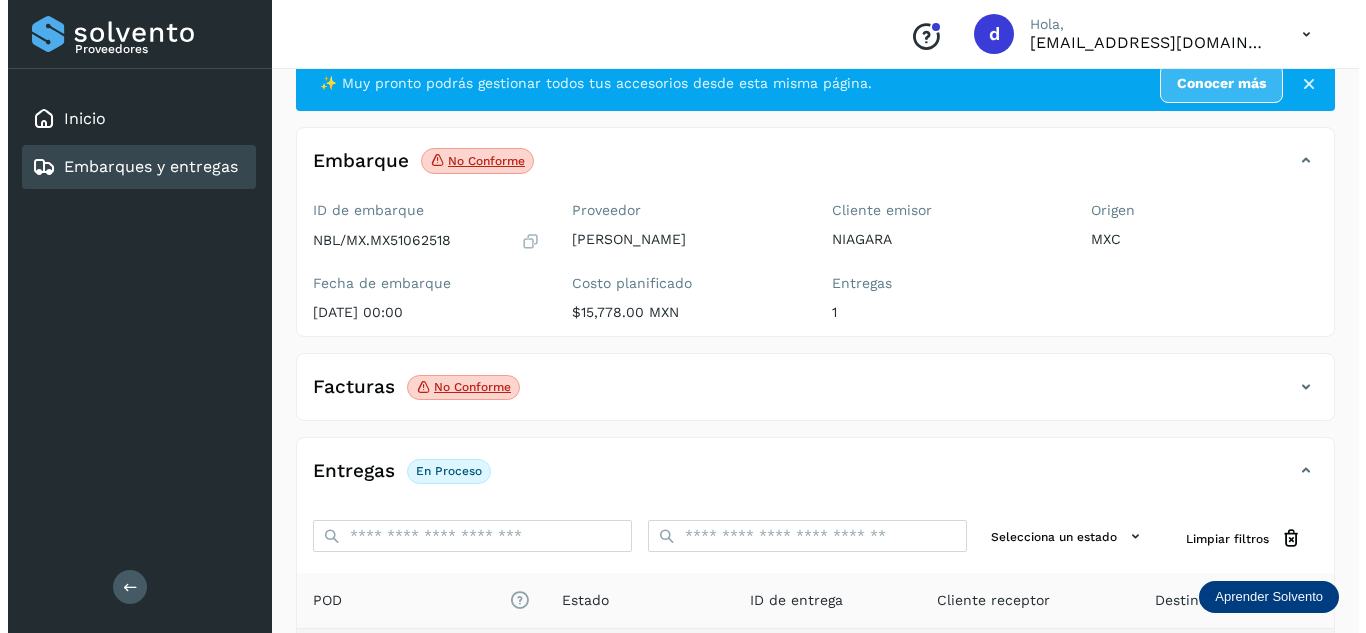 scroll, scrollTop: 0, scrollLeft: 0, axis: both 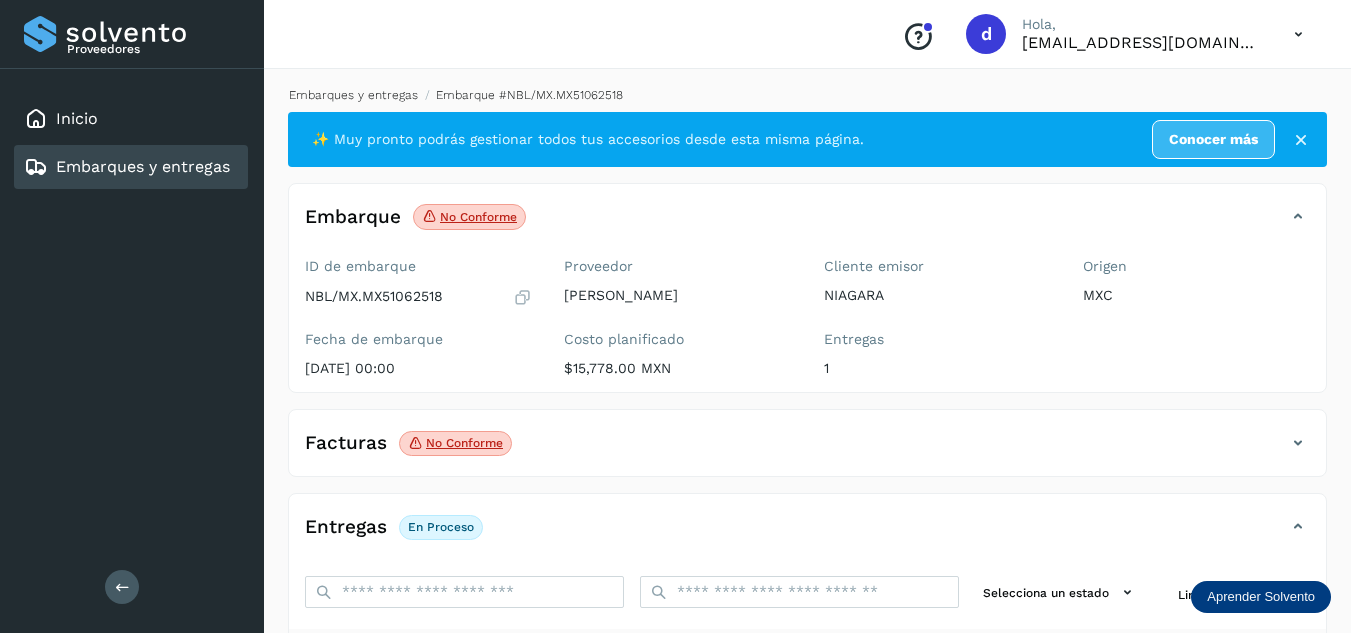 click on "Embarques y entregas" at bounding box center [353, 95] 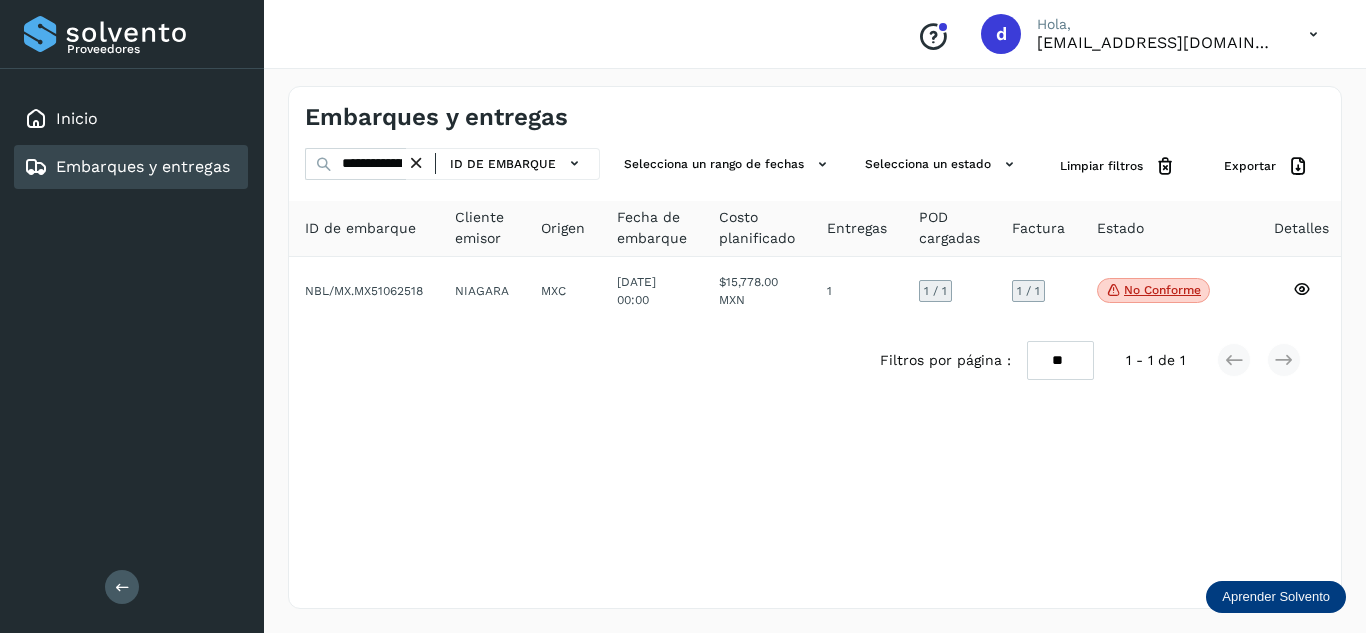 click at bounding box center (416, 163) 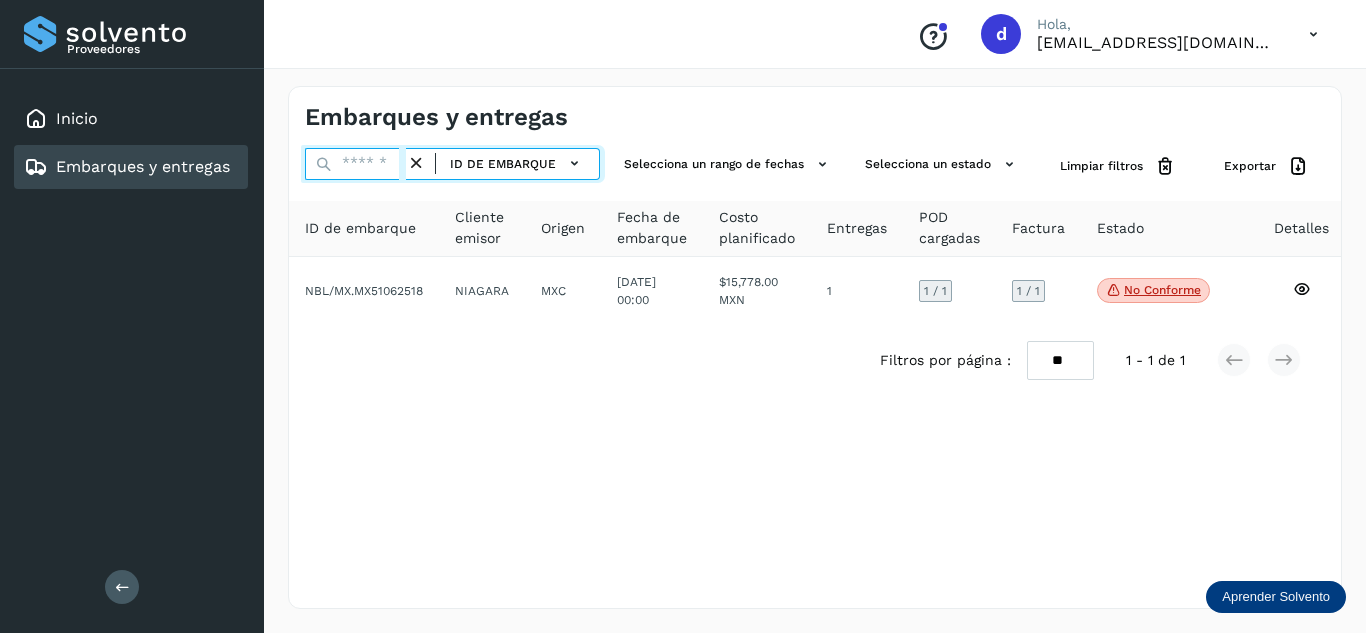 click at bounding box center (355, 164) 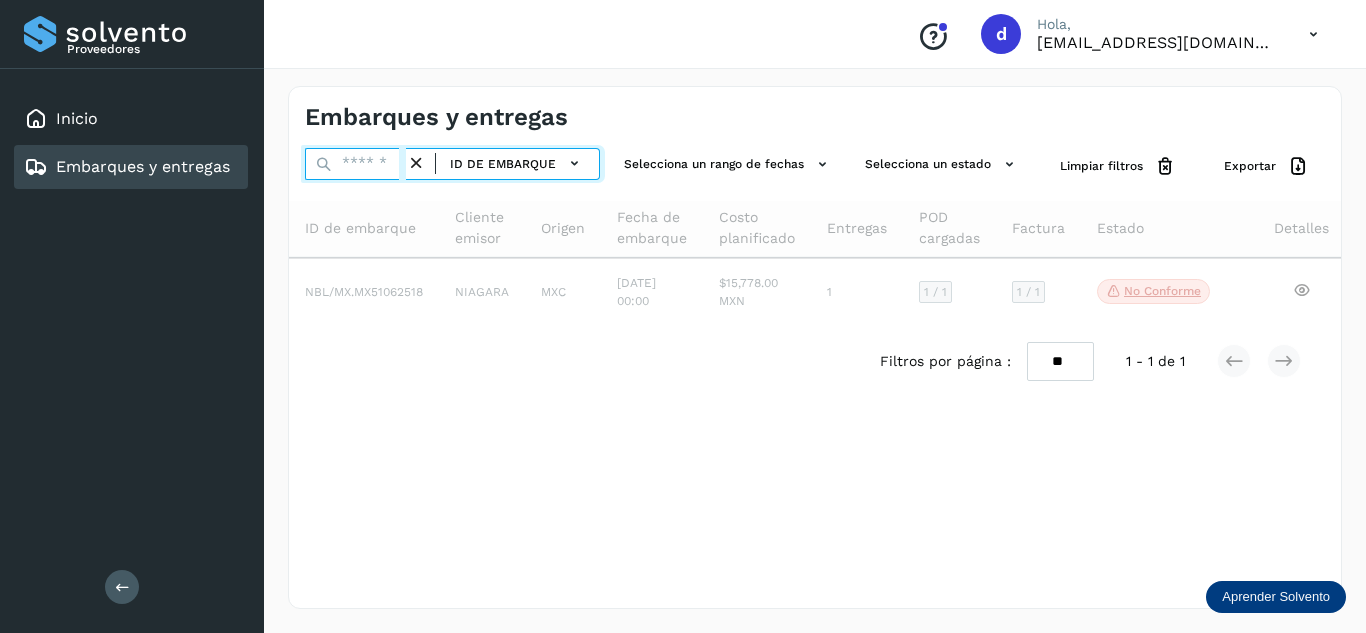 paste on "**********" 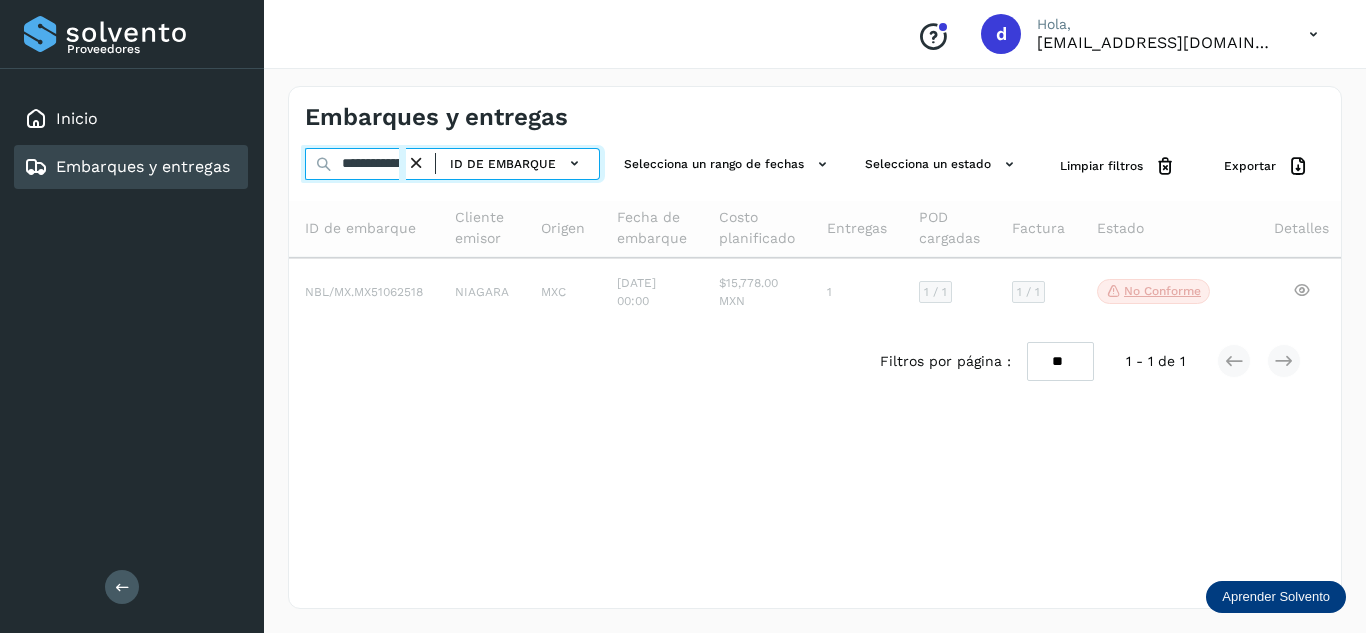 scroll, scrollTop: 0, scrollLeft: 73, axis: horizontal 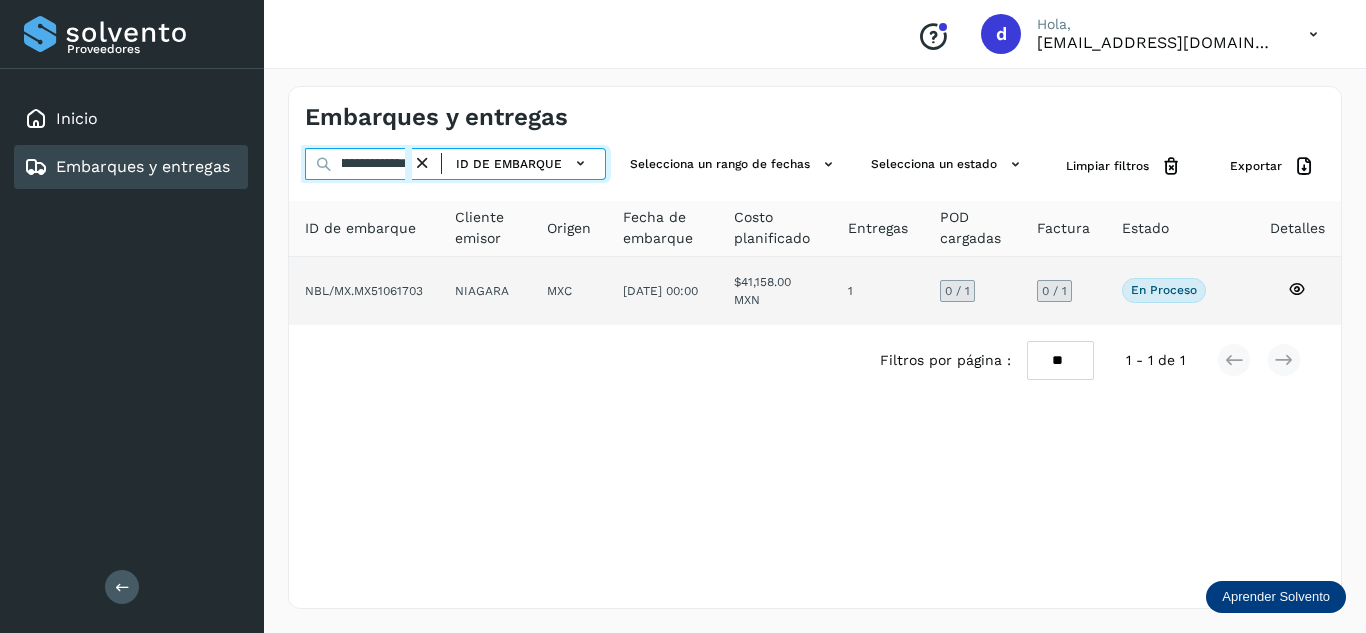 type on "**********" 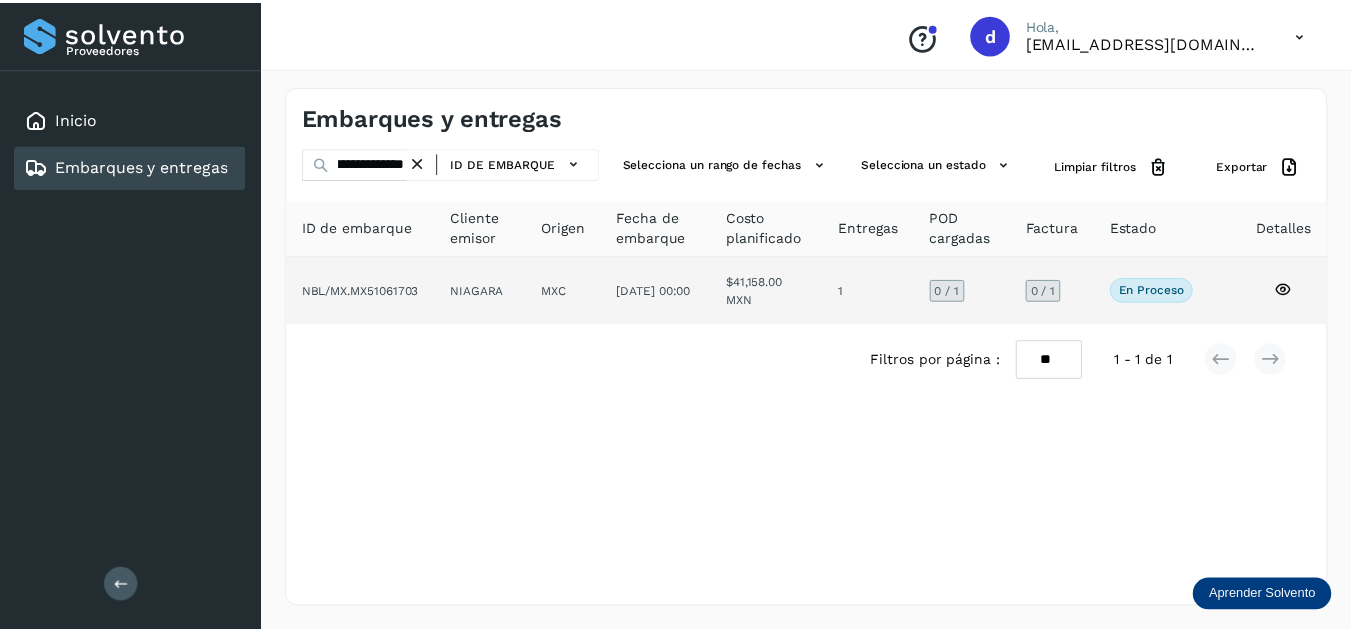 scroll, scrollTop: 0, scrollLeft: 0, axis: both 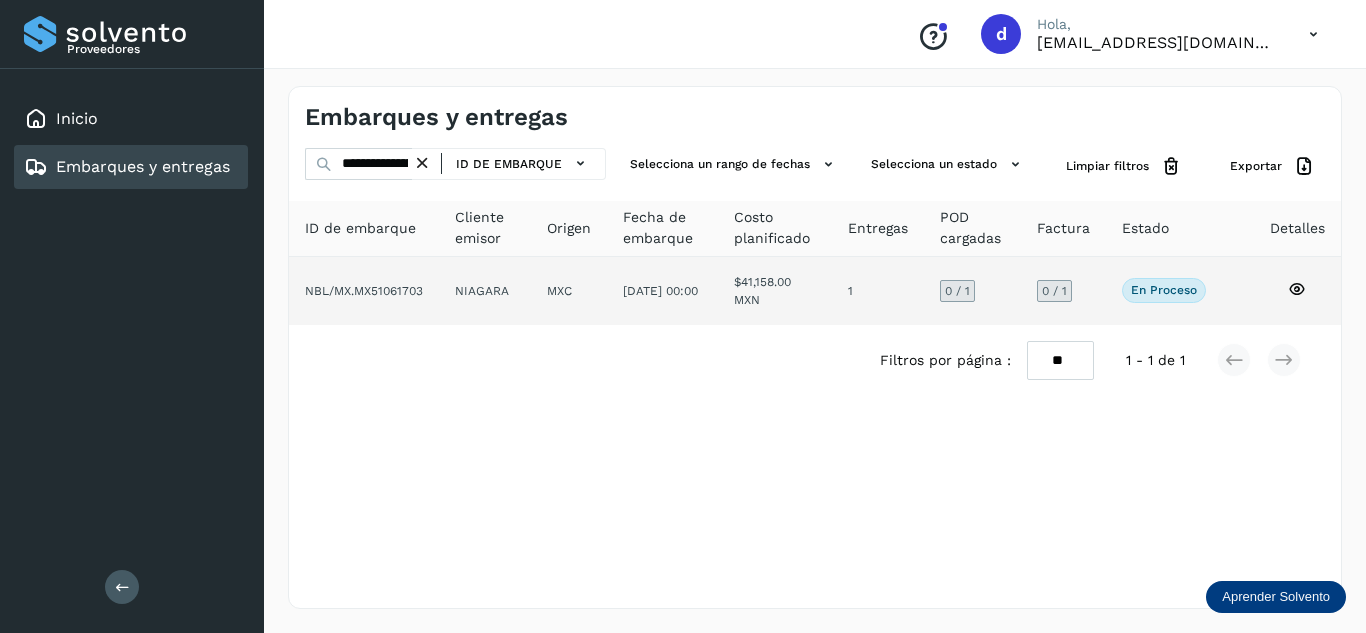 click 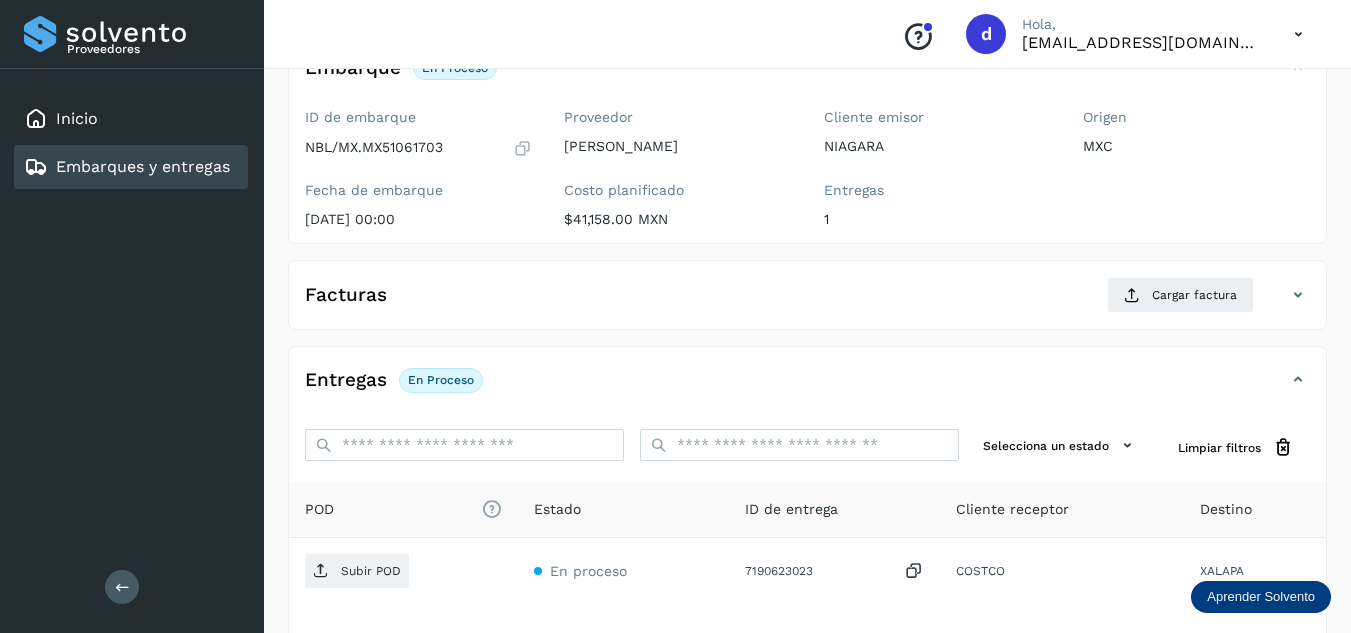 scroll, scrollTop: 316, scrollLeft: 0, axis: vertical 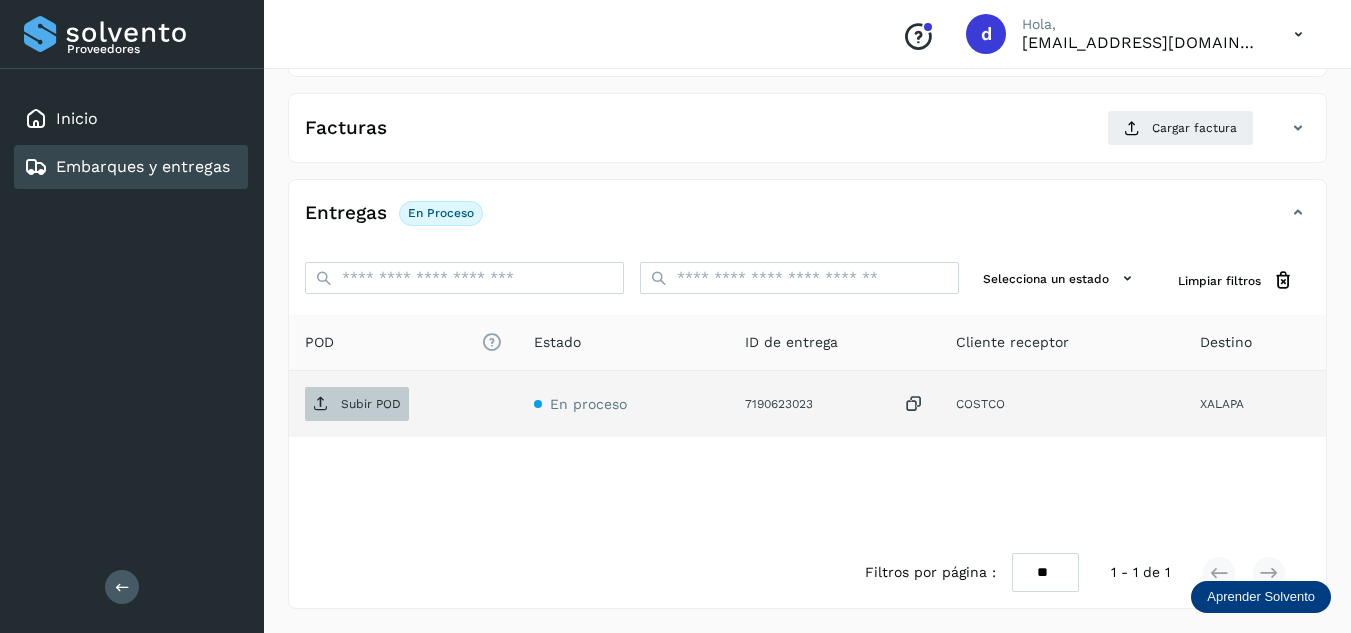click on "Subir POD" at bounding box center [357, 404] 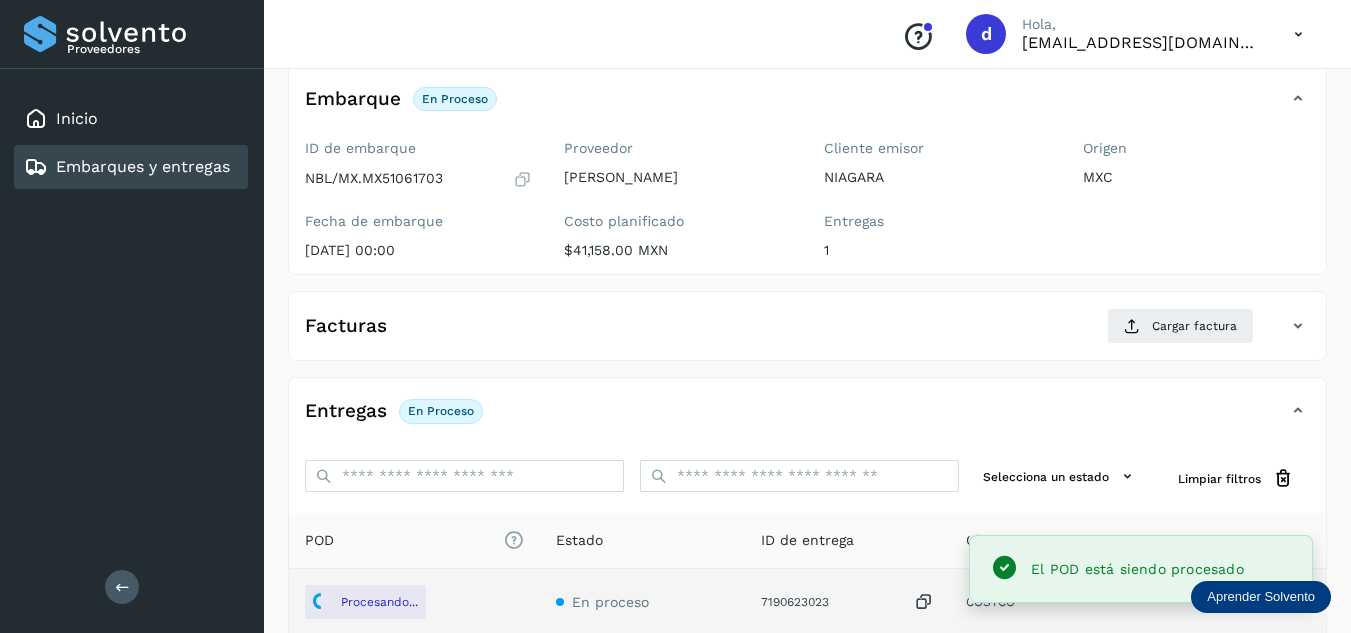 scroll, scrollTop: 116, scrollLeft: 0, axis: vertical 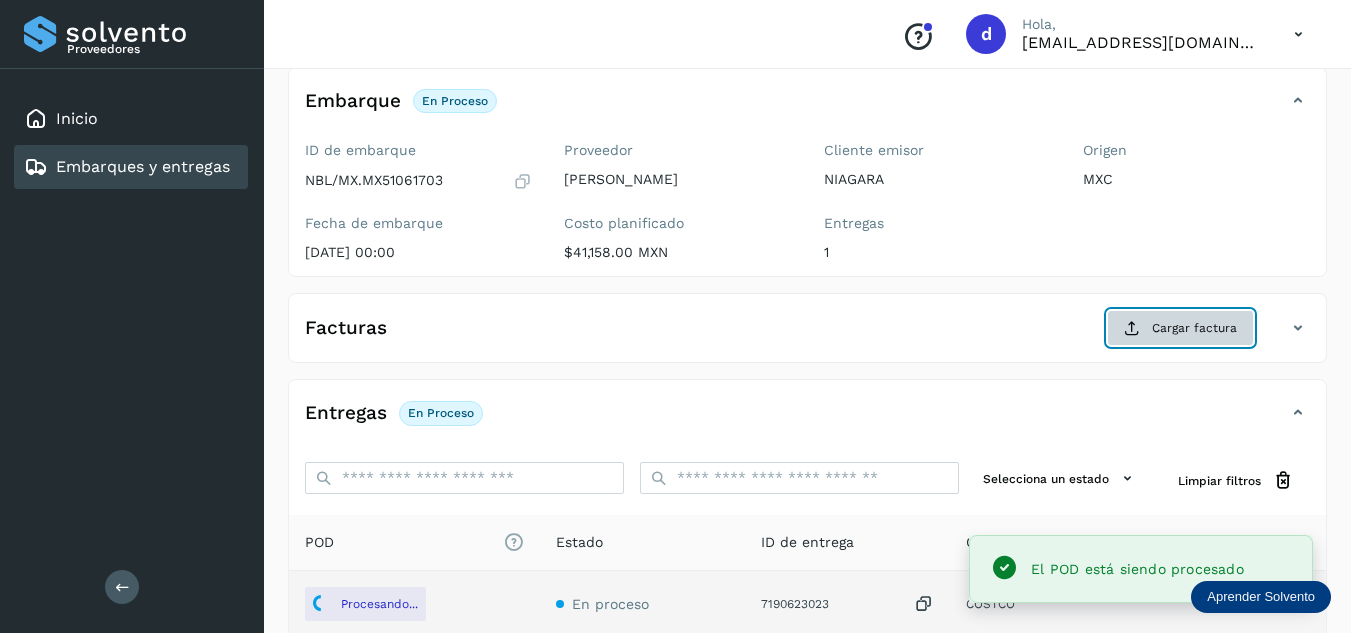 click on "Cargar factura" 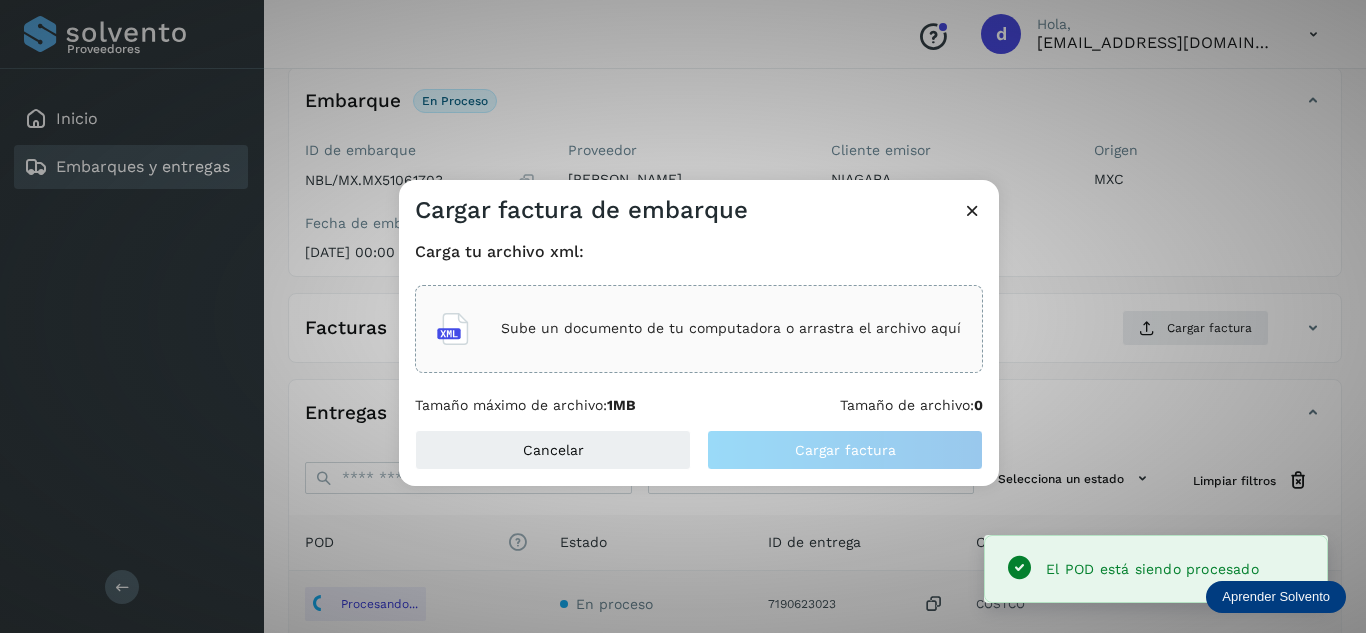 click on "Sube un documento de tu computadora o arrastra el archivo aquí" at bounding box center [731, 328] 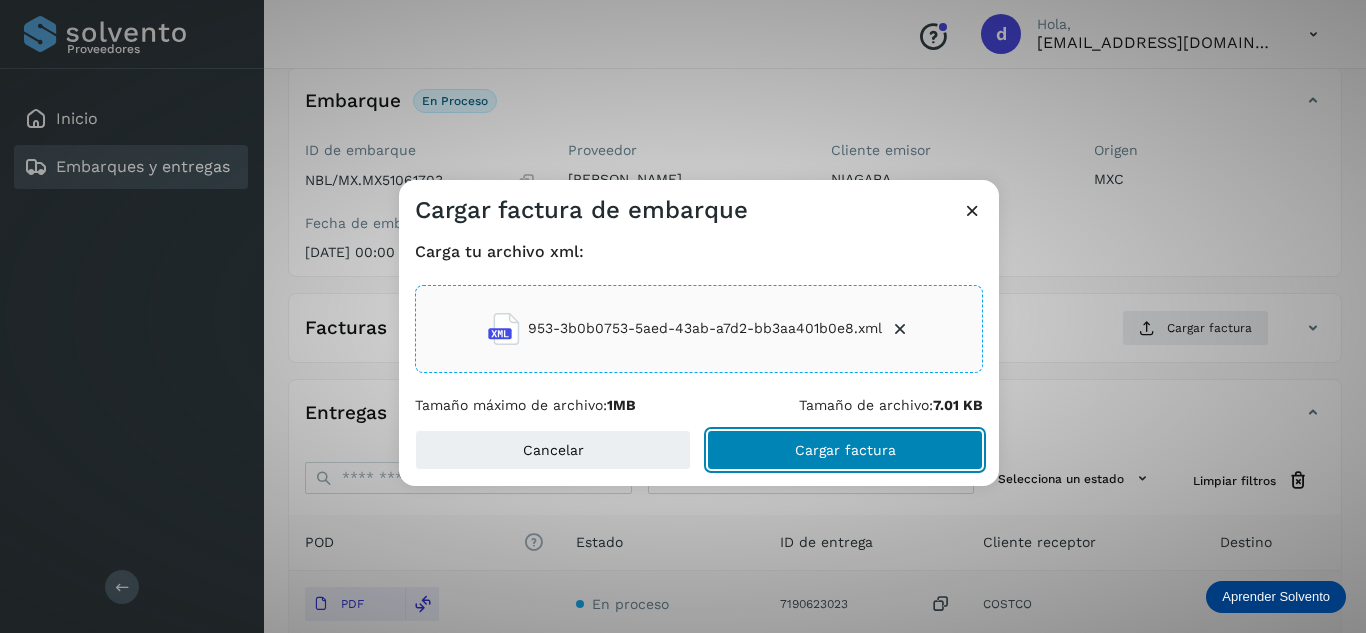 click on "Cargar factura" 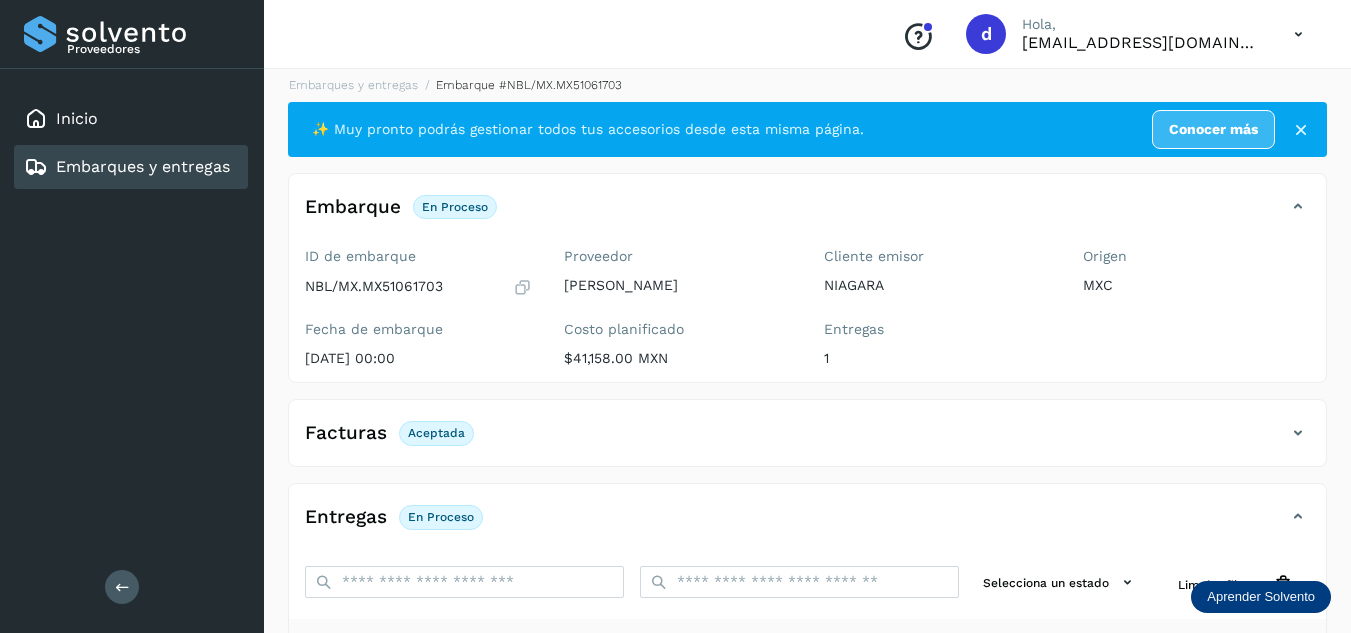 scroll, scrollTop: 0, scrollLeft: 0, axis: both 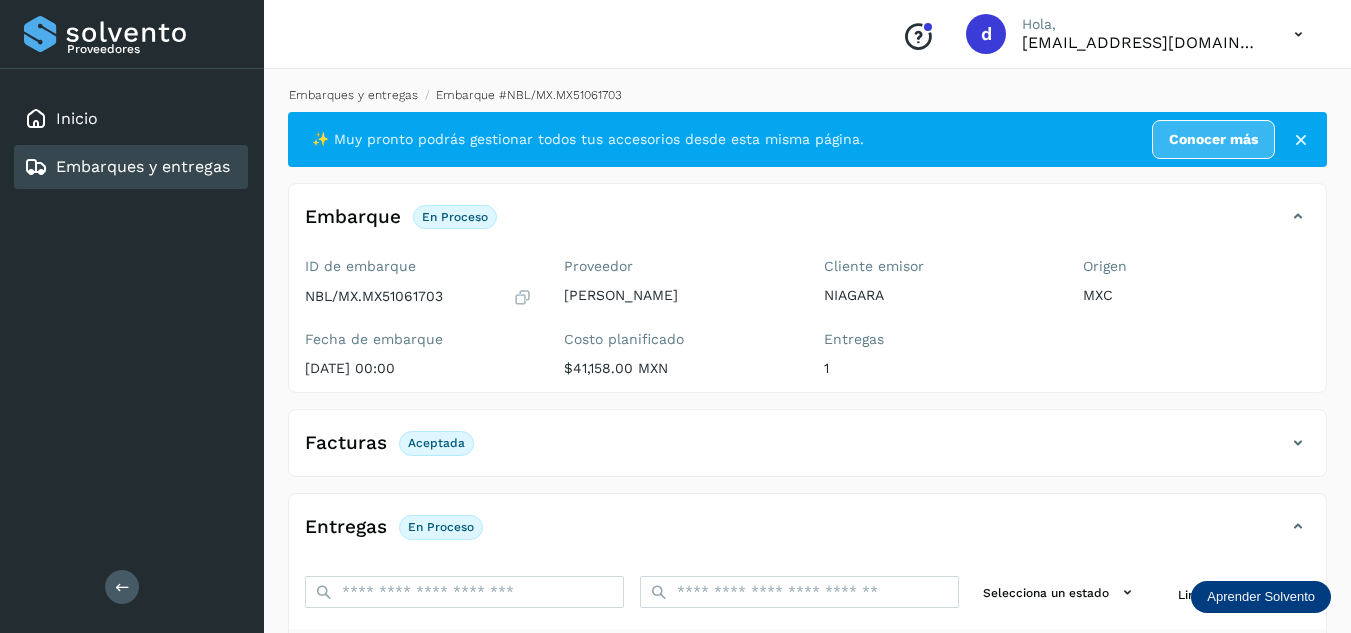 click on "Embarques y entregas" at bounding box center (353, 95) 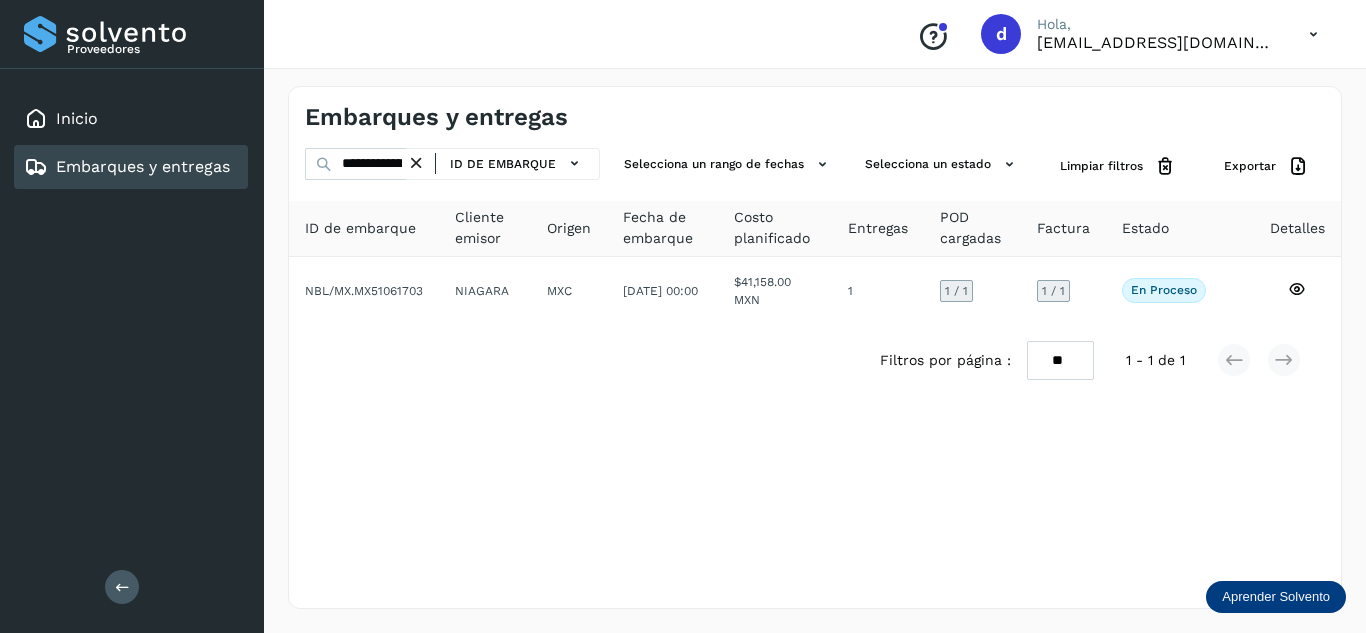 drag, startPoint x: 421, startPoint y: 162, endPoint x: 396, endPoint y: 167, distance: 25.495098 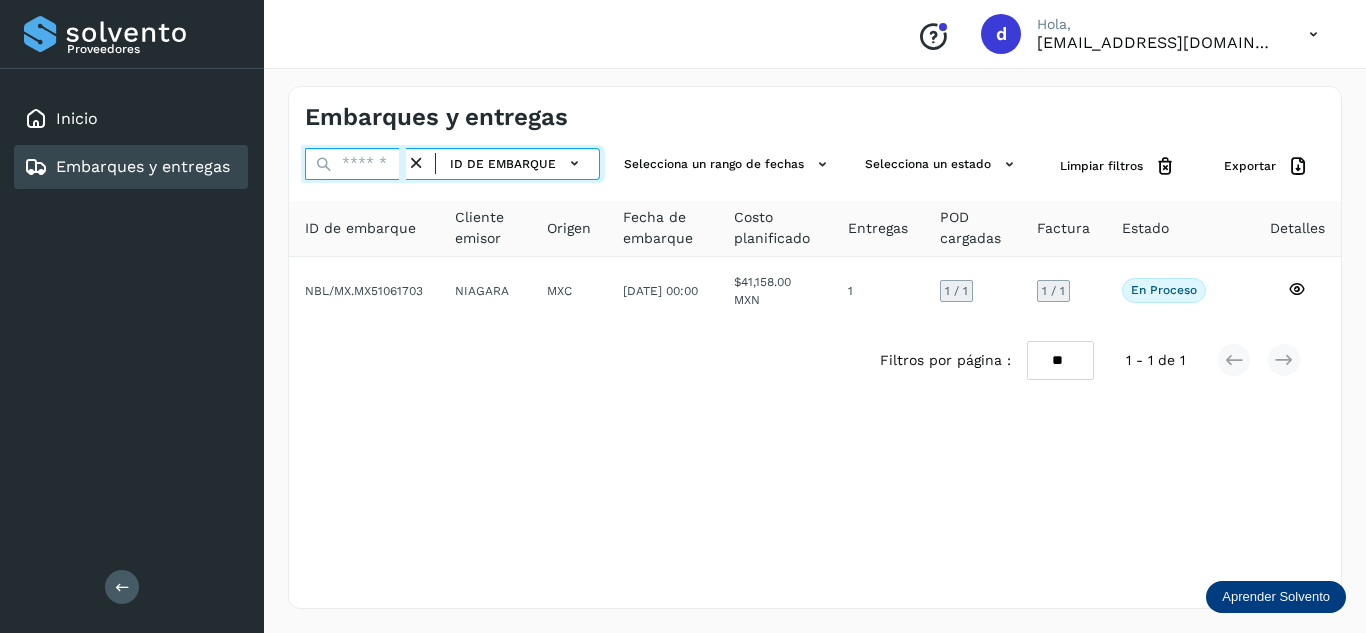 click at bounding box center [355, 164] 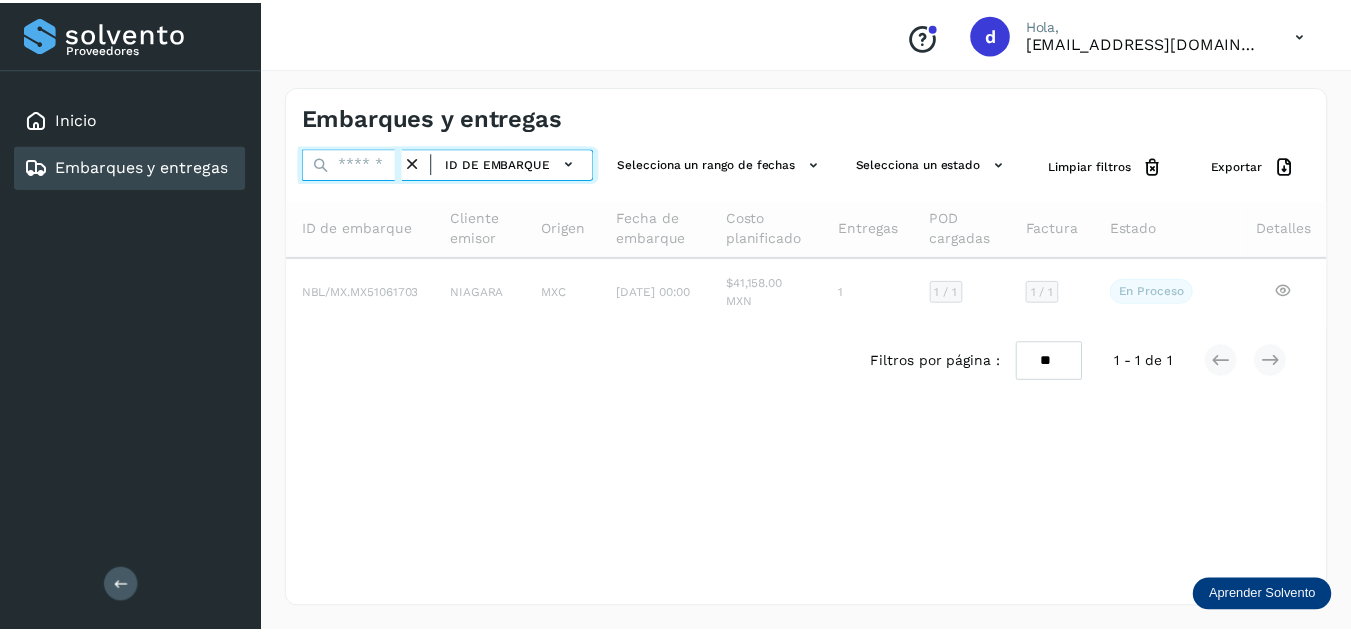 paste on "**********" 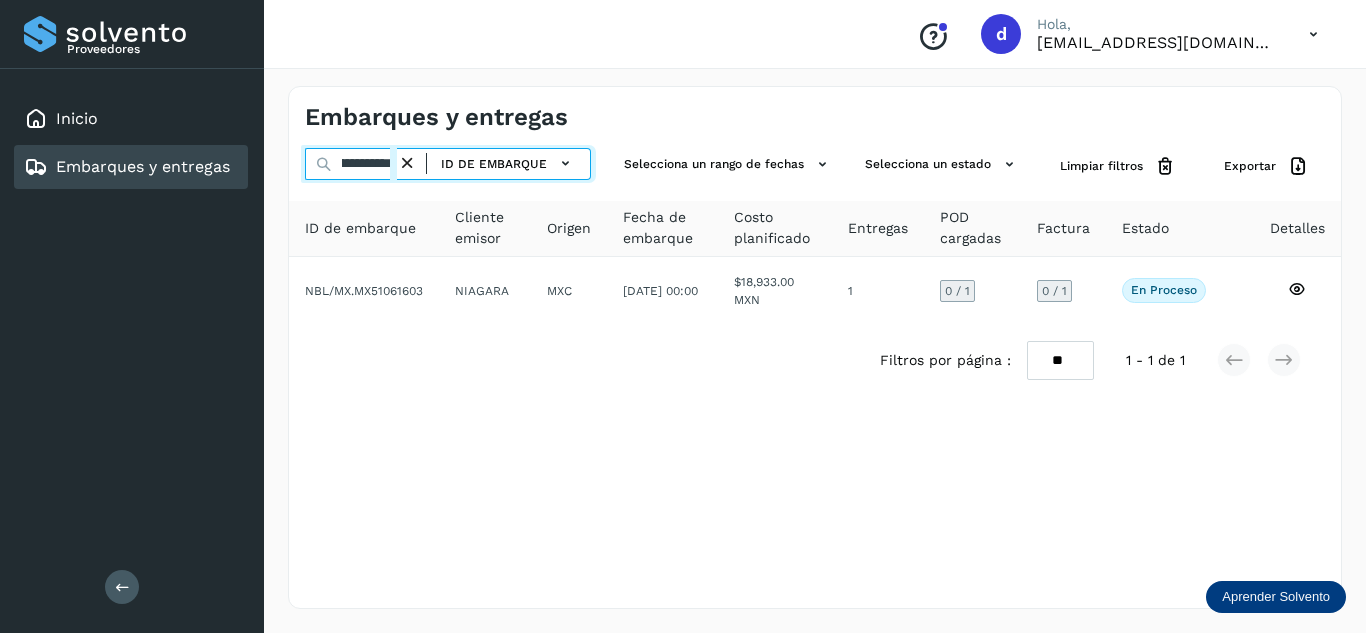scroll, scrollTop: 0, scrollLeft: 74, axis: horizontal 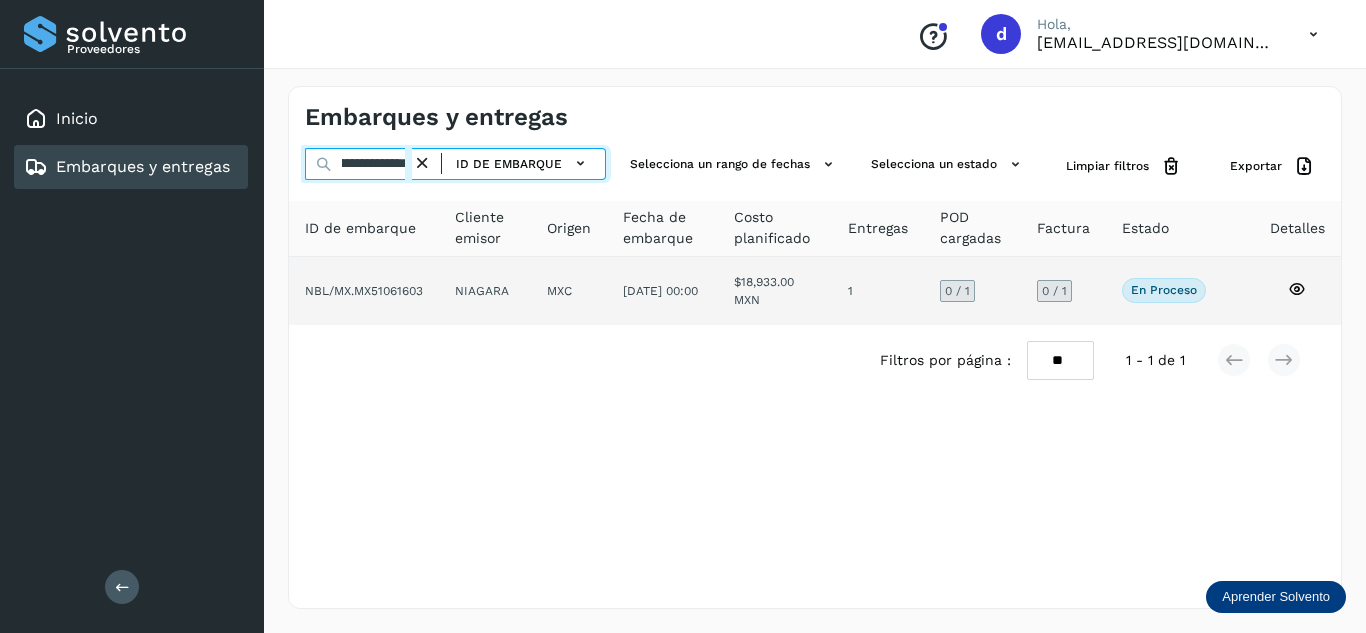 type on "**********" 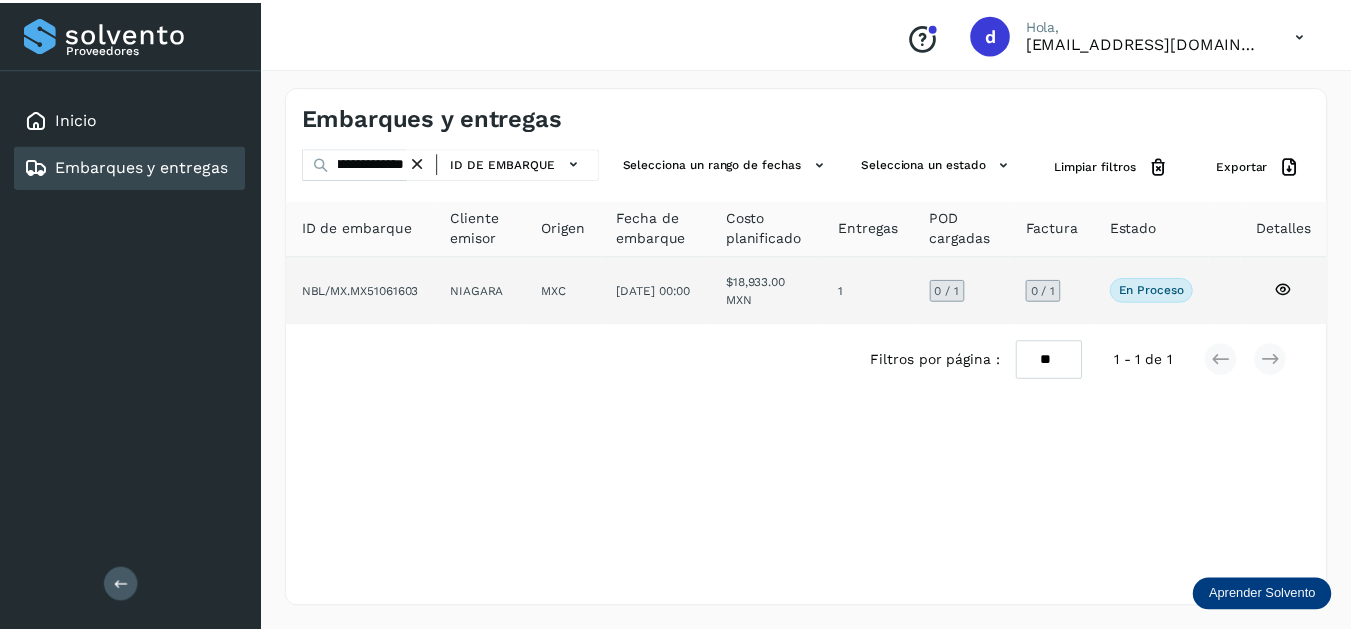 scroll, scrollTop: 0, scrollLeft: 0, axis: both 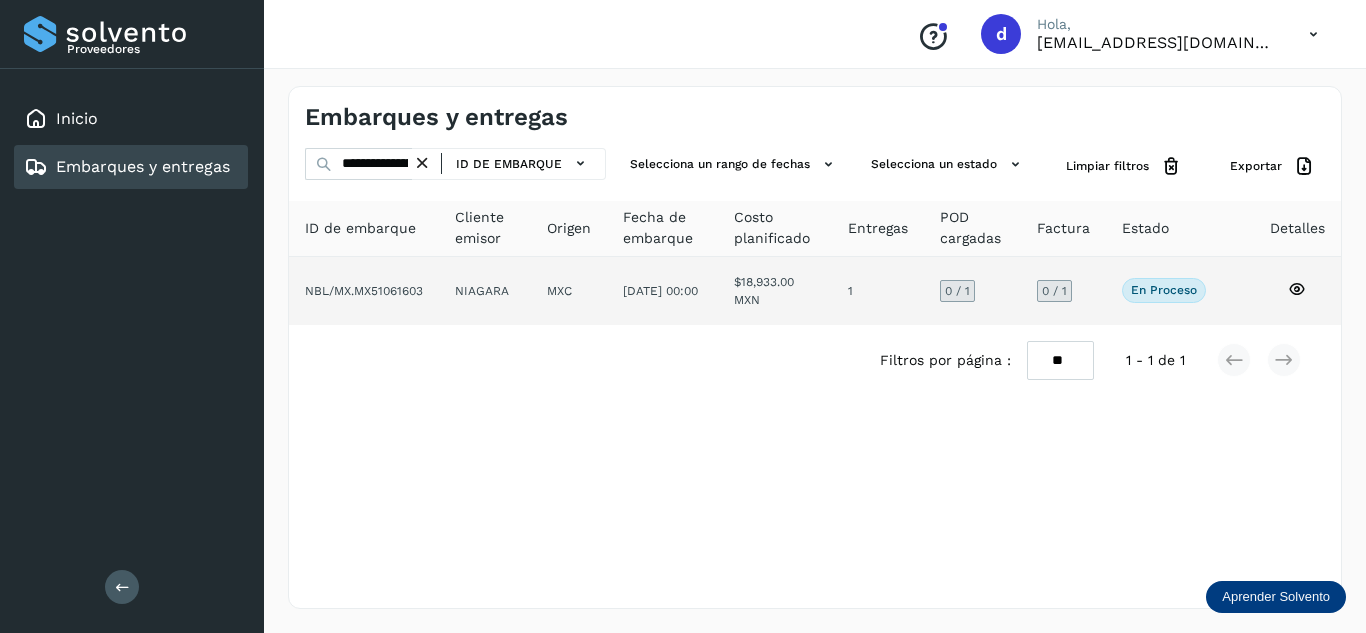 click 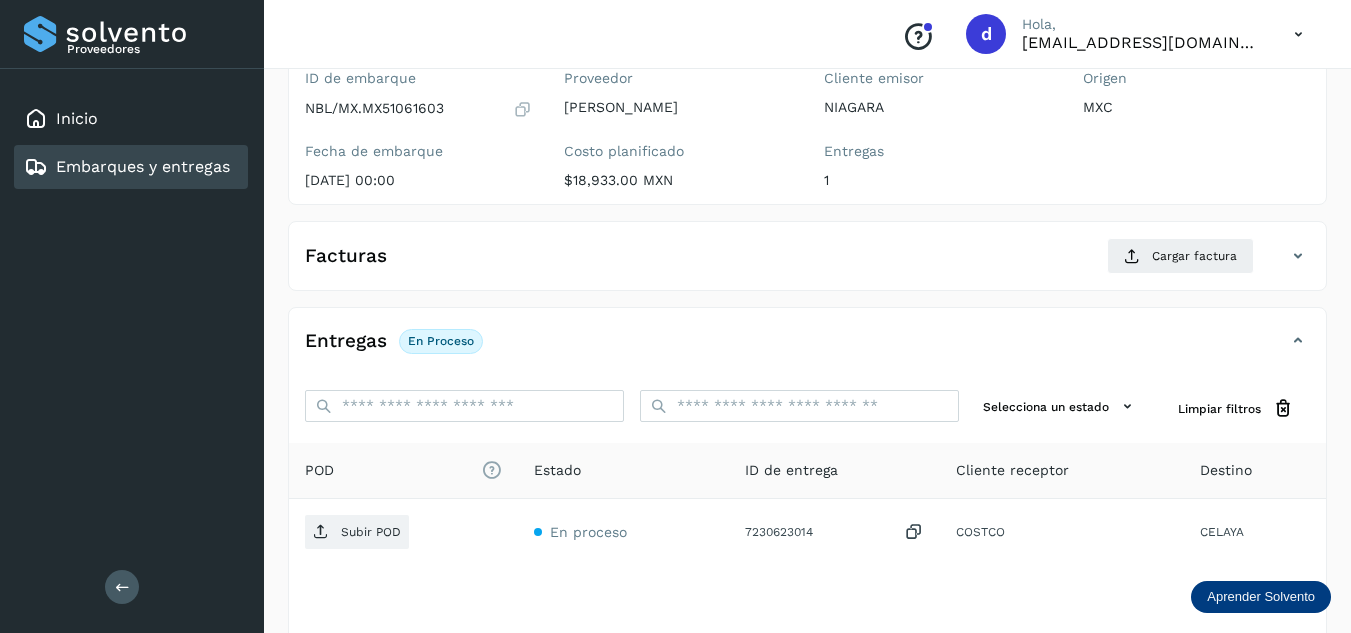 scroll, scrollTop: 300, scrollLeft: 0, axis: vertical 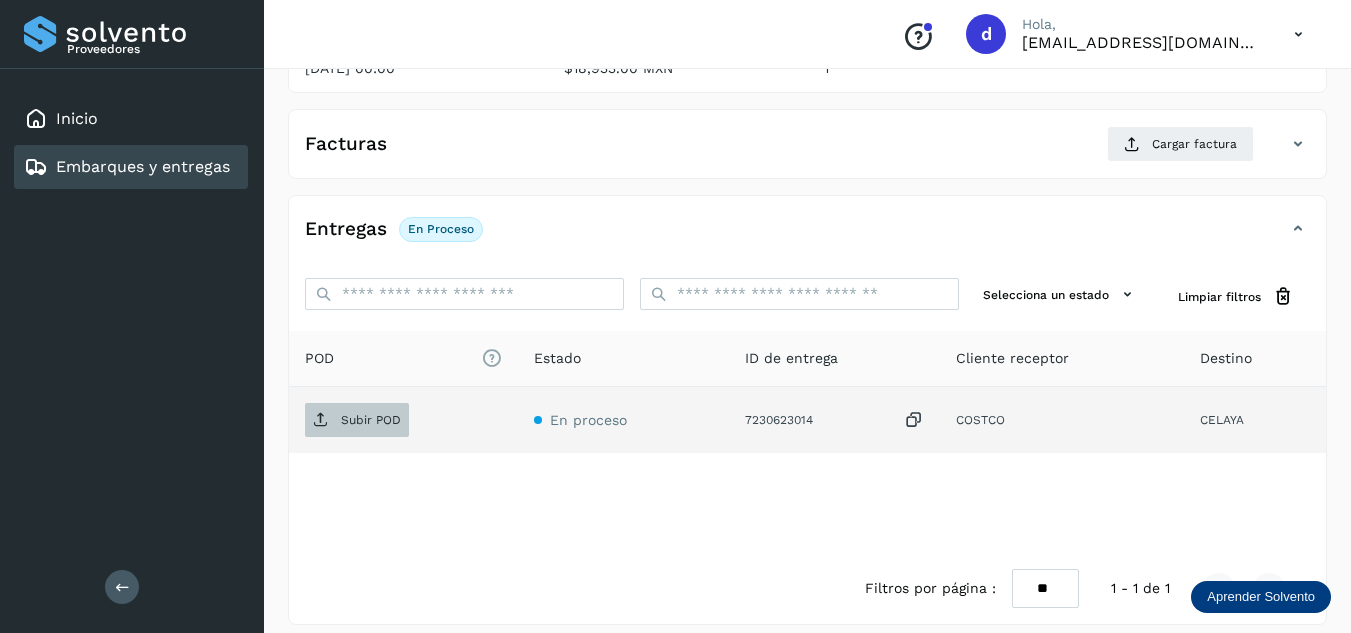 click on "Subir POD" at bounding box center [371, 420] 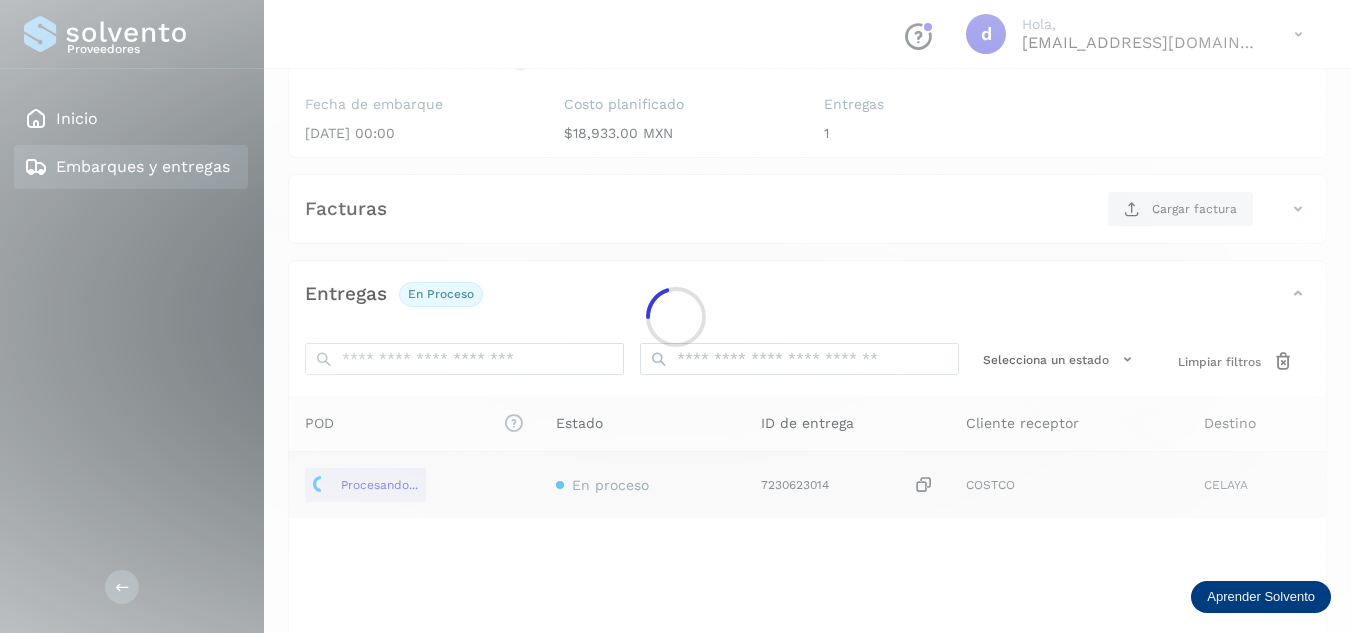 scroll, scrollTop: 200, scrollLeft: 0, axis: vertical 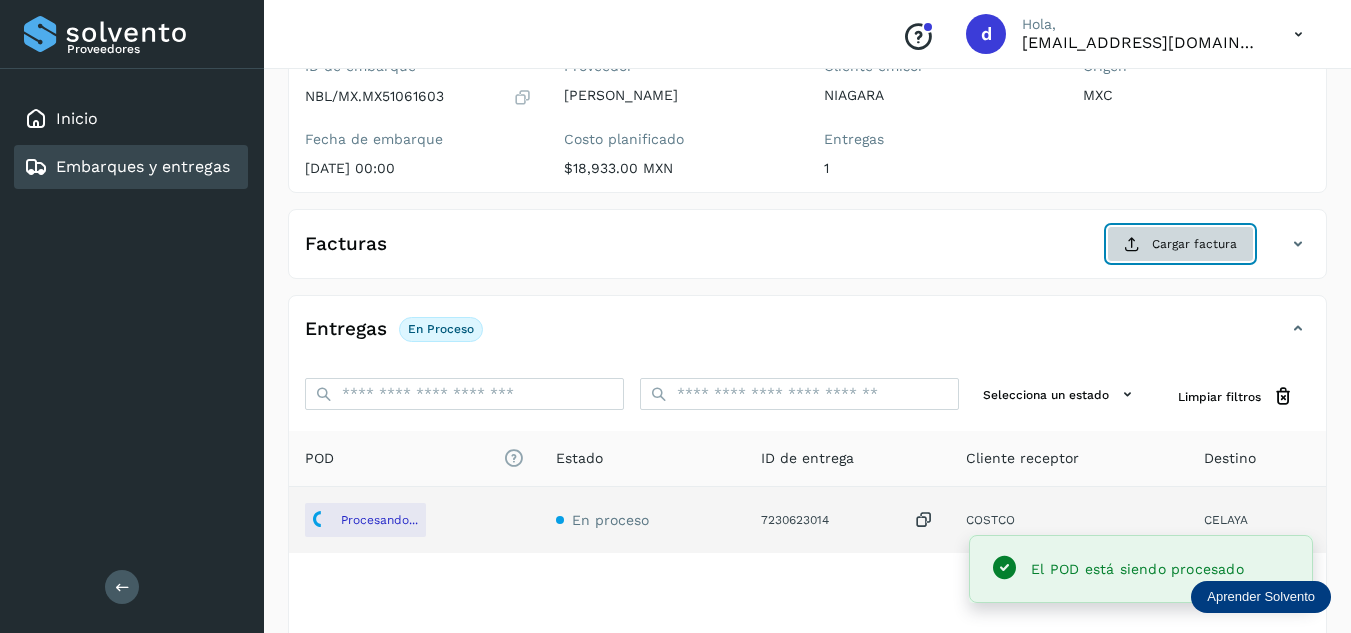 click on "Cargar factura" 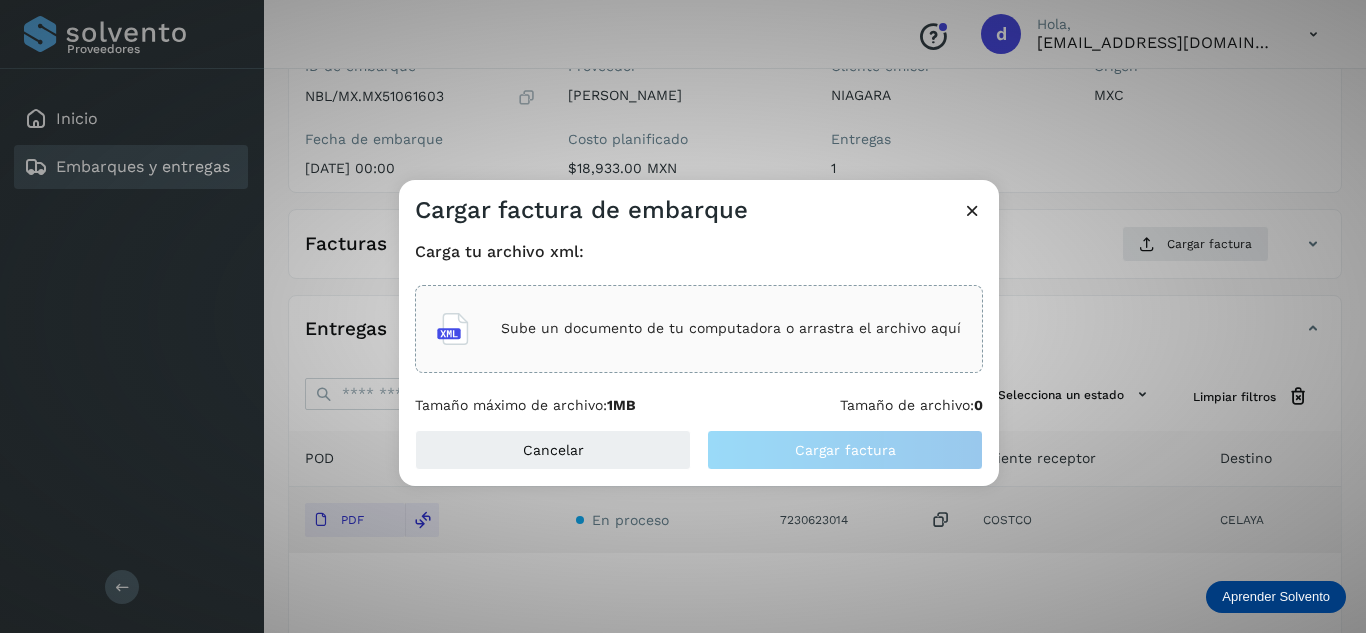 click on "Sube un documento de tu computadora o arrastra el archivo aquí" 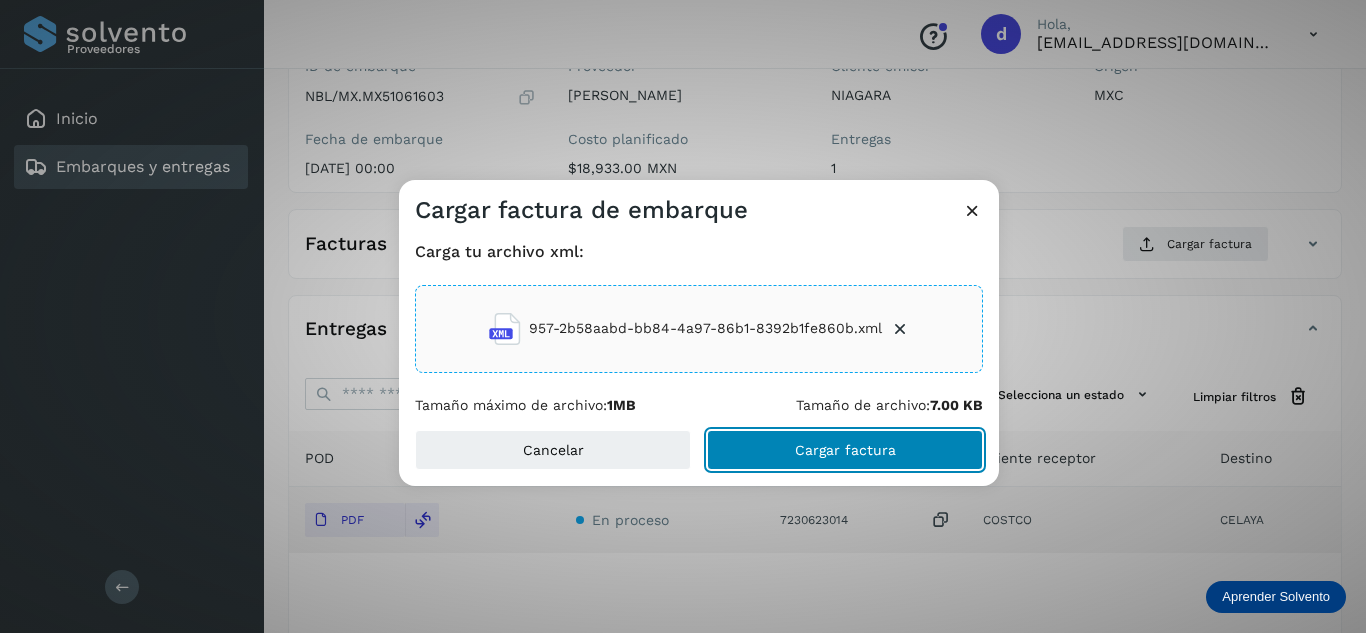 click on "Cargar factura" 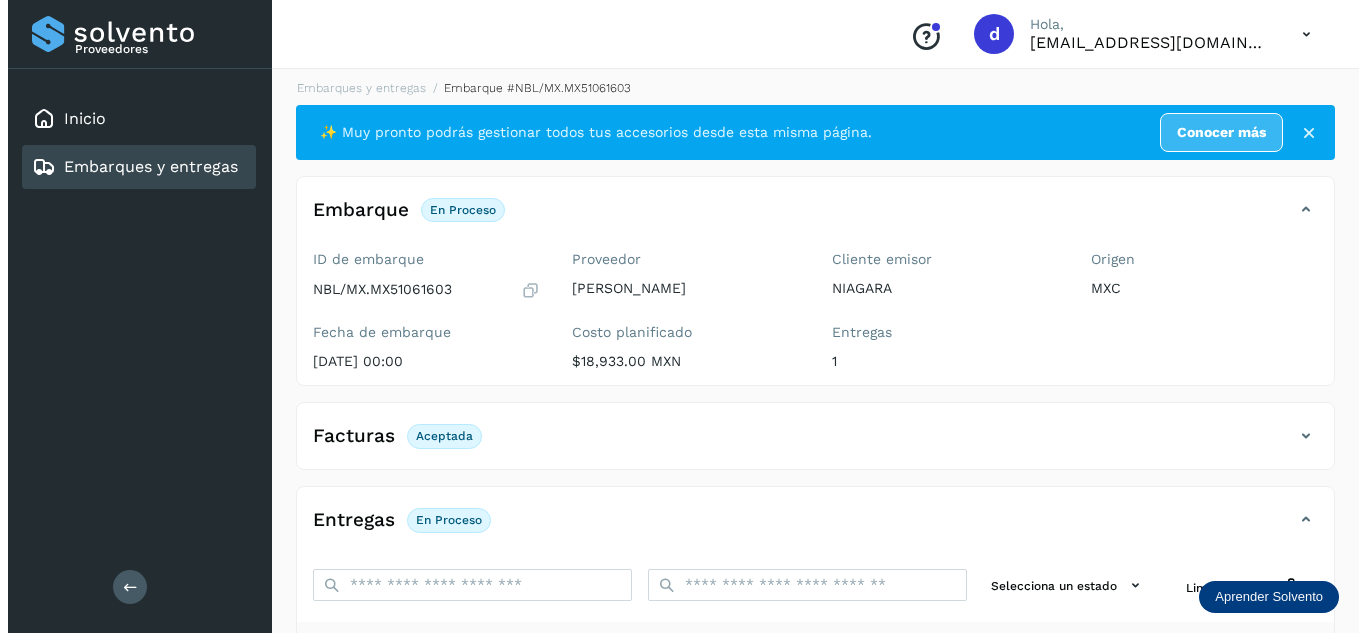scroll, scrollTop: 0, scrollLeft: 0, axis: both 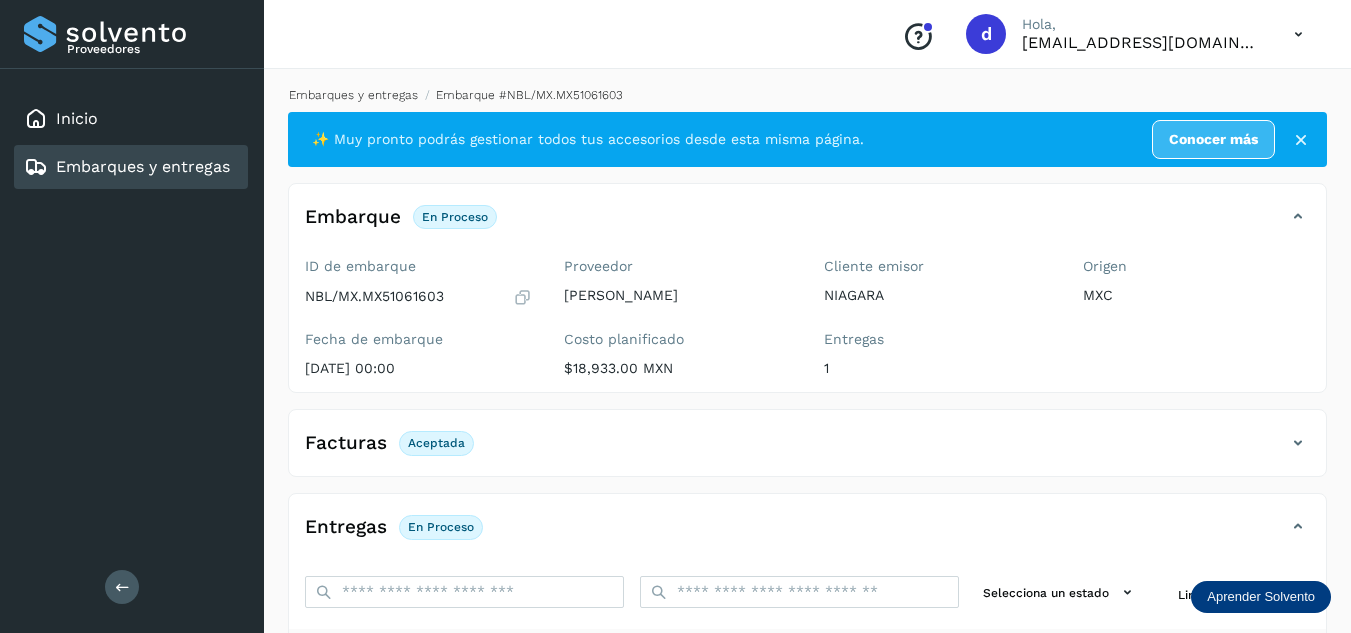 click on "Embarques y entregas" at bounding box center (353, 95) 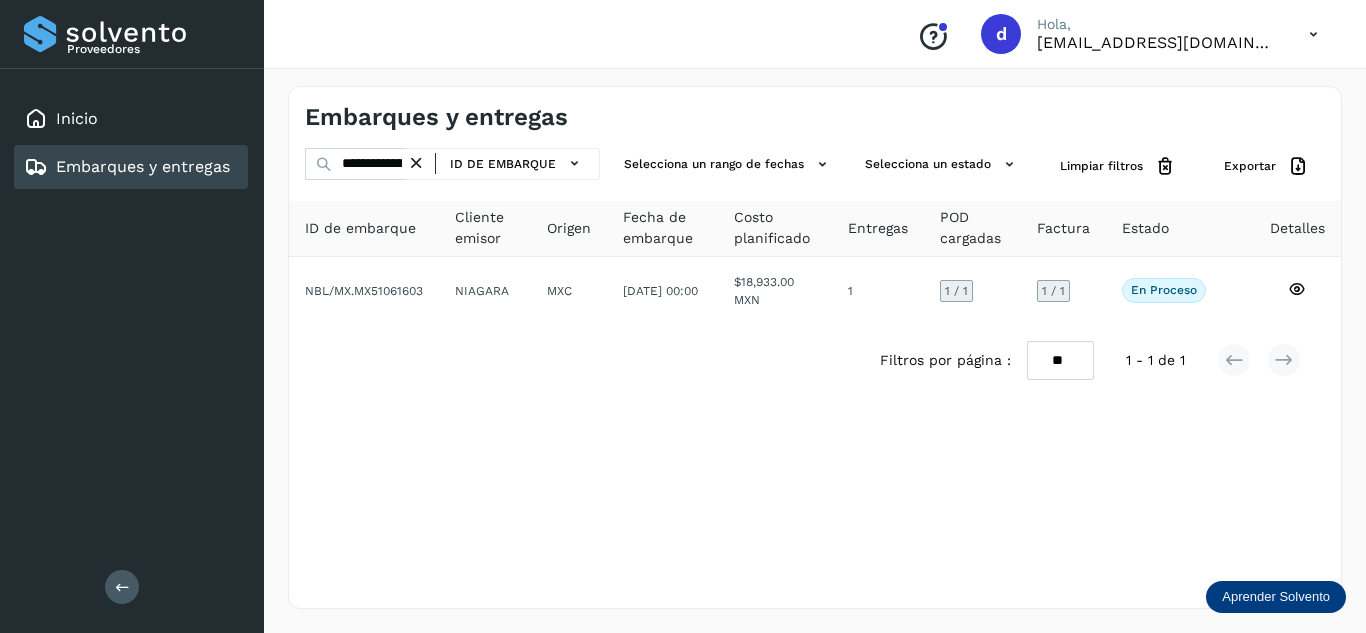 click on "ID de embarque" 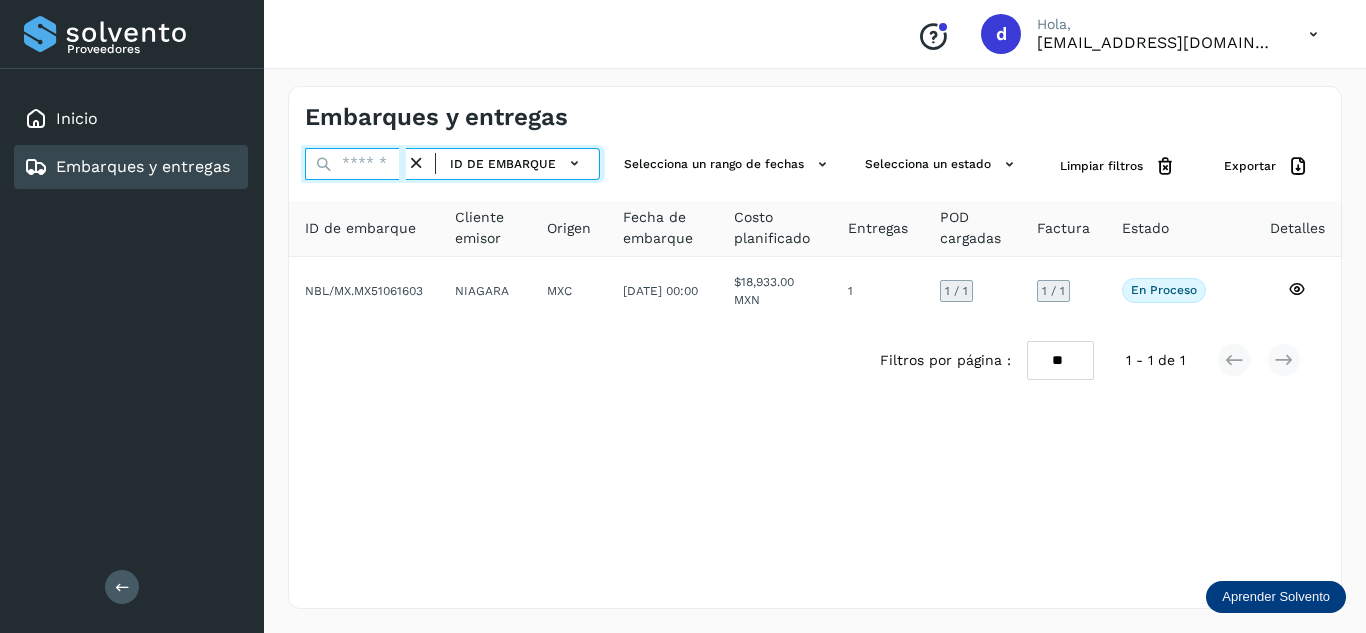 click at bounding box center [355, 164] 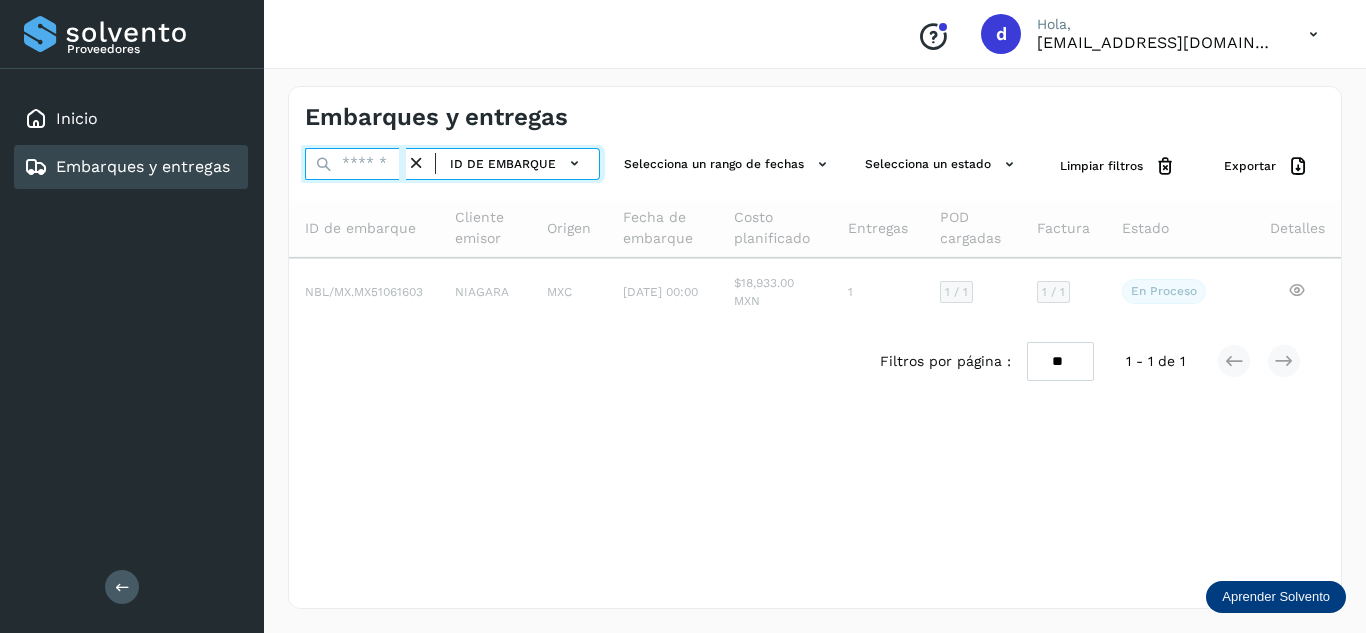 paste on "**********" 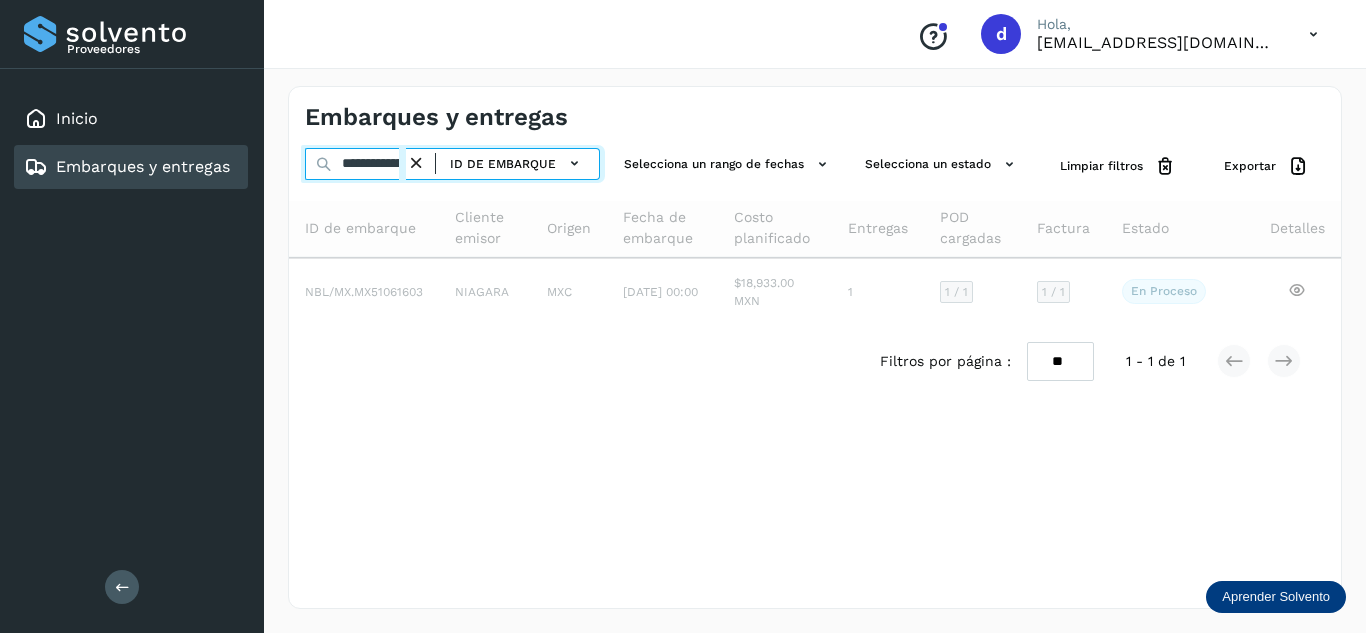 scroll, scrollTop: 0, scrollLeft: 76, axis: horizontal 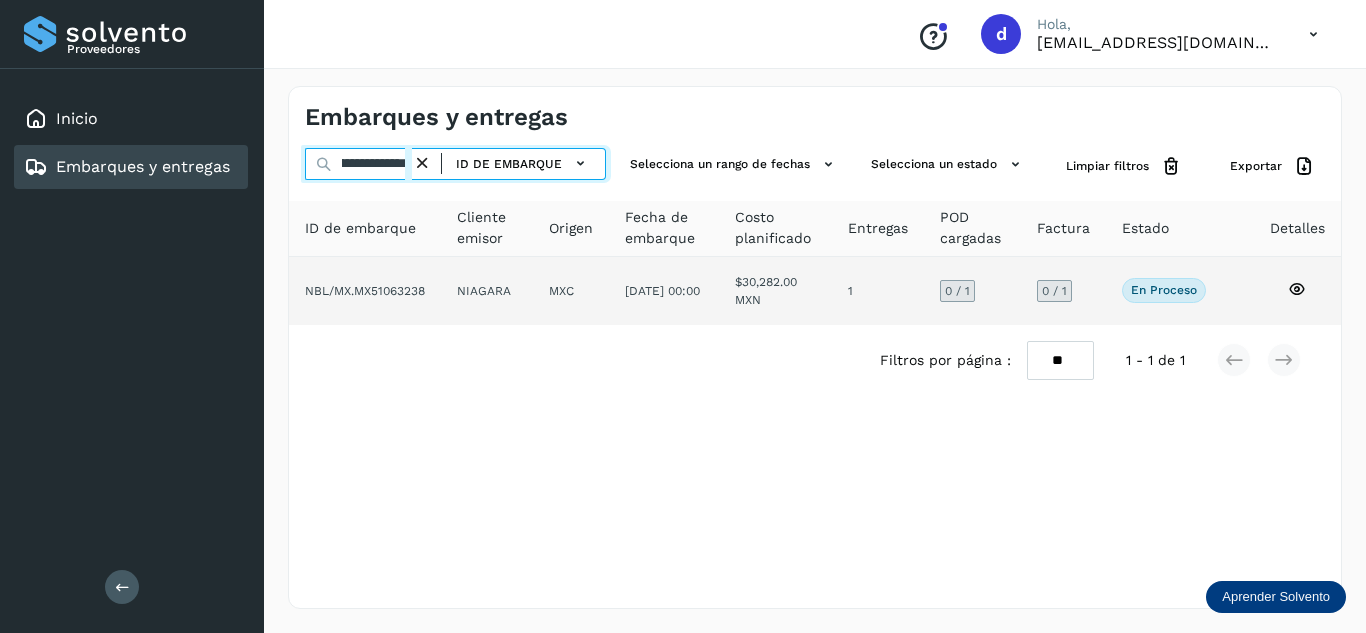 type on "**********" 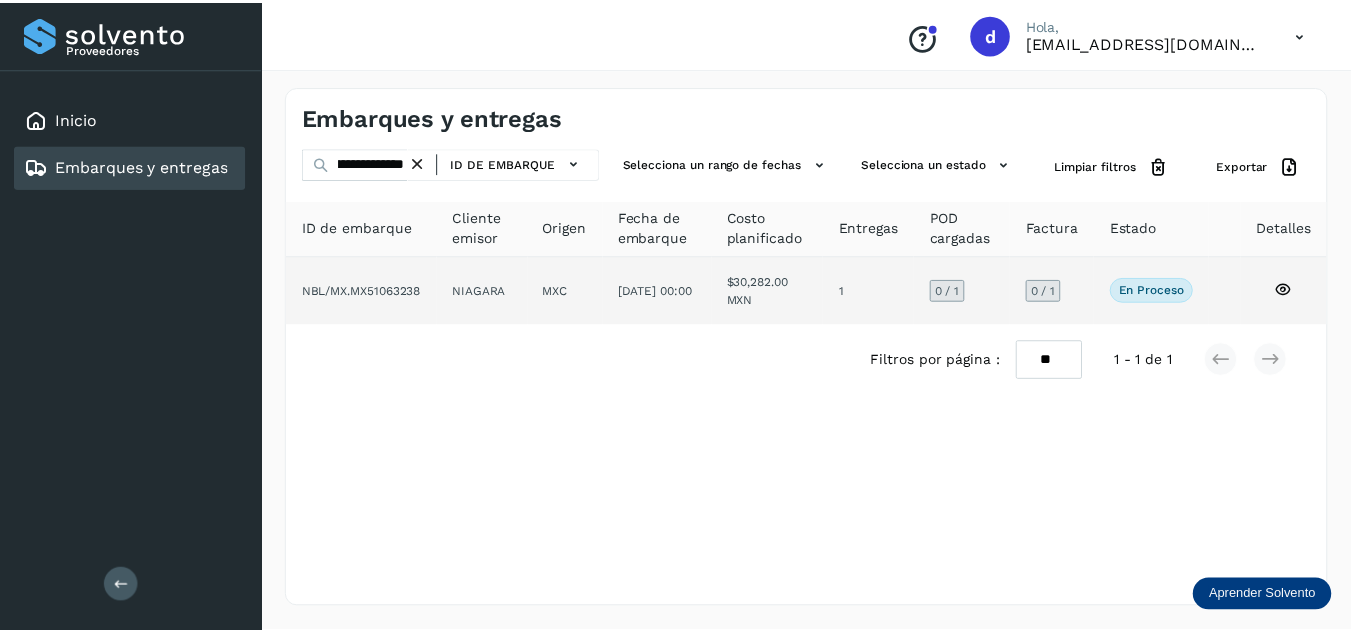 scroll, scrollTop: 0, scrollLeft: 0, axis: both 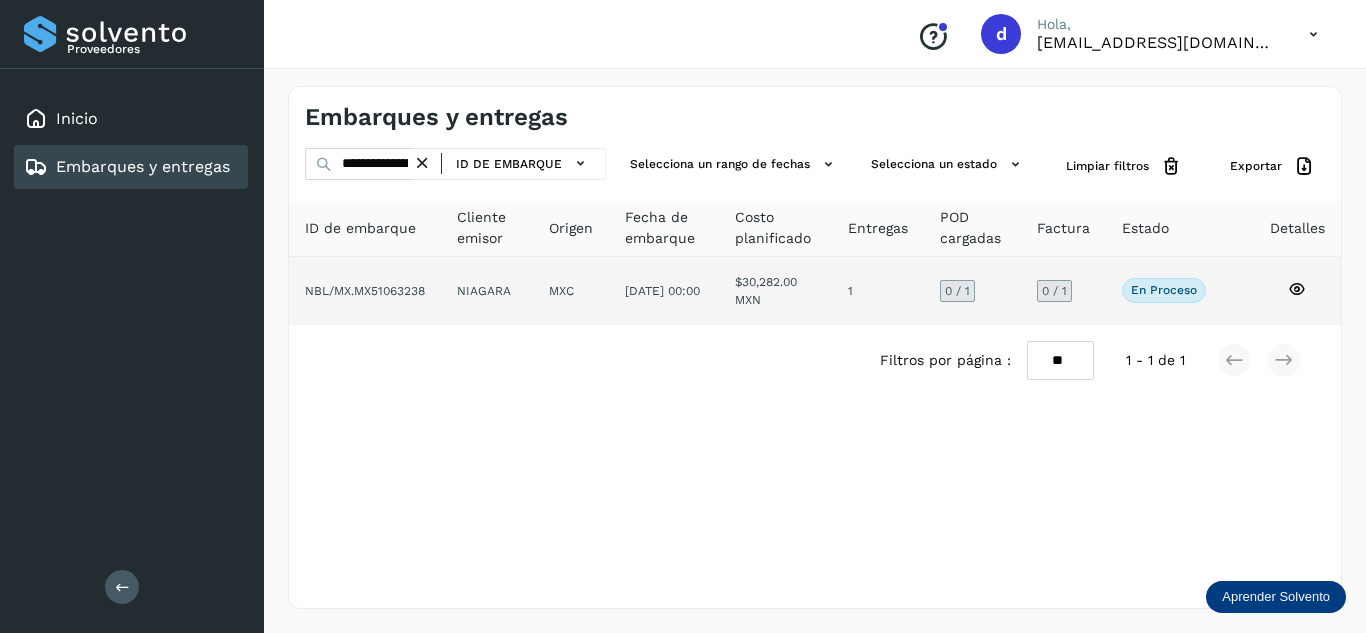 click 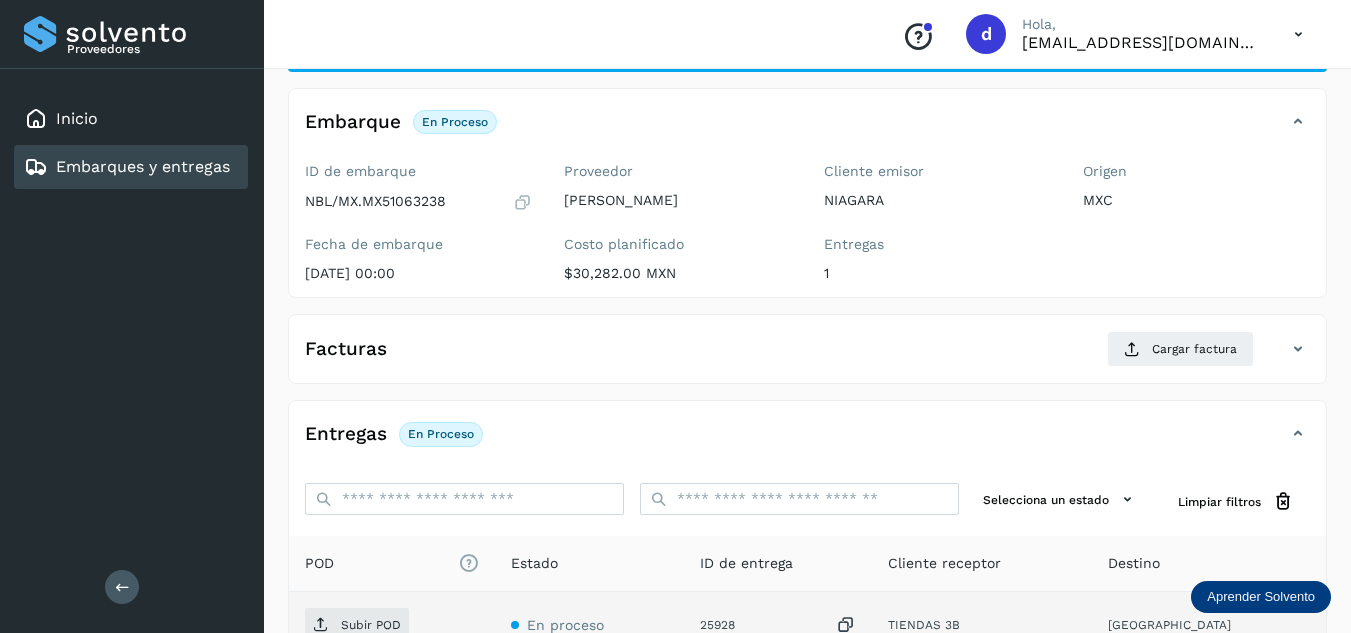 scroll, scrollTop: 300, scrollLeft: 0, axis: vertical 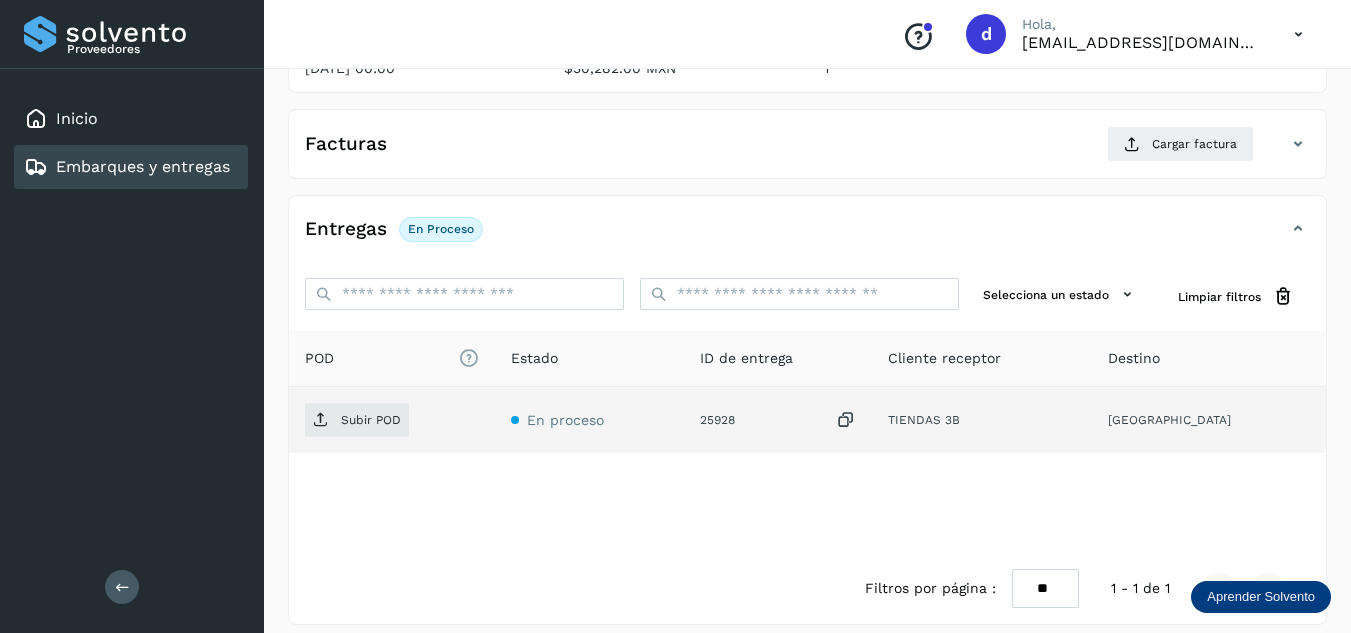 click on "Subir POD" 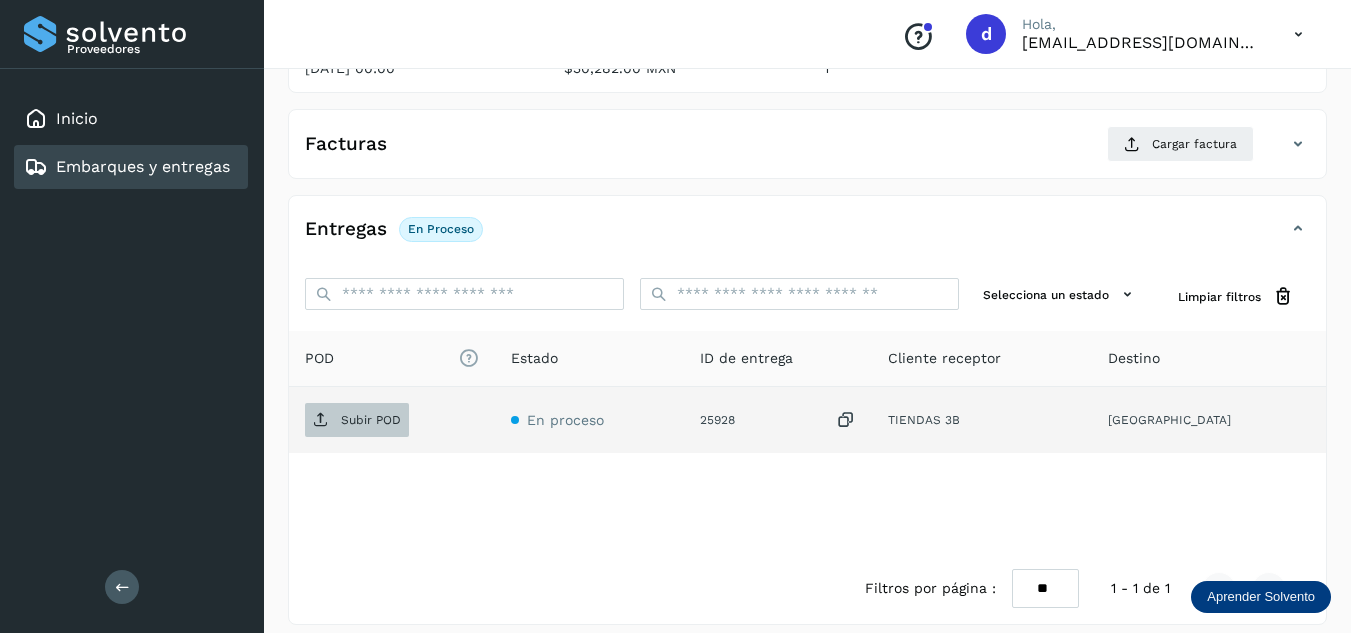 click on "Subir POD" at bounding box center [371, 420] 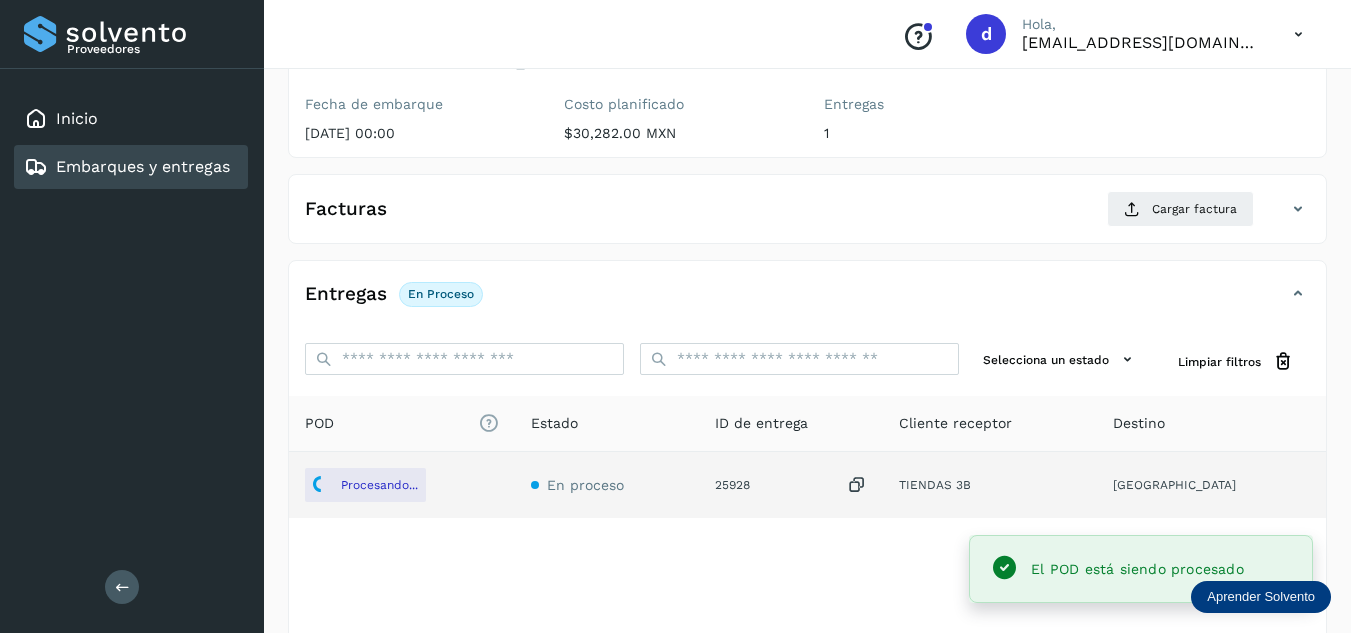 scroll, scrollTop: 200, scrollLeft: 0, axis: vertical 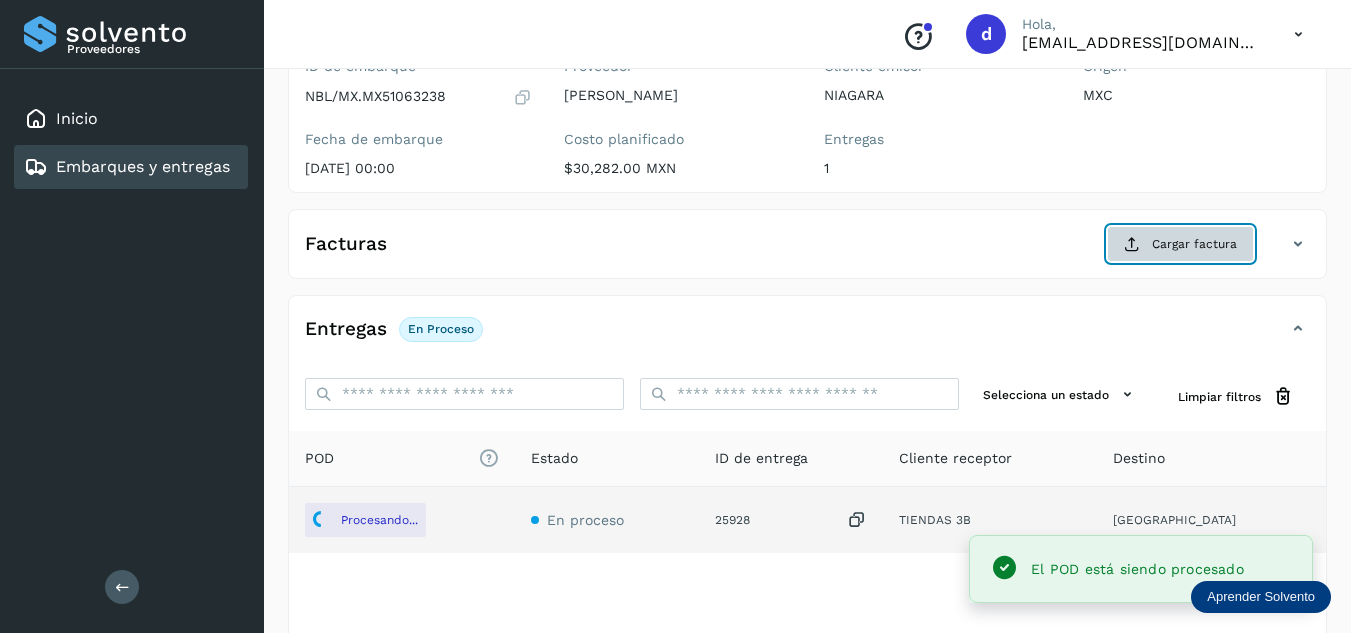 click on "Cargar factura" at bounding box center [1180, 244] 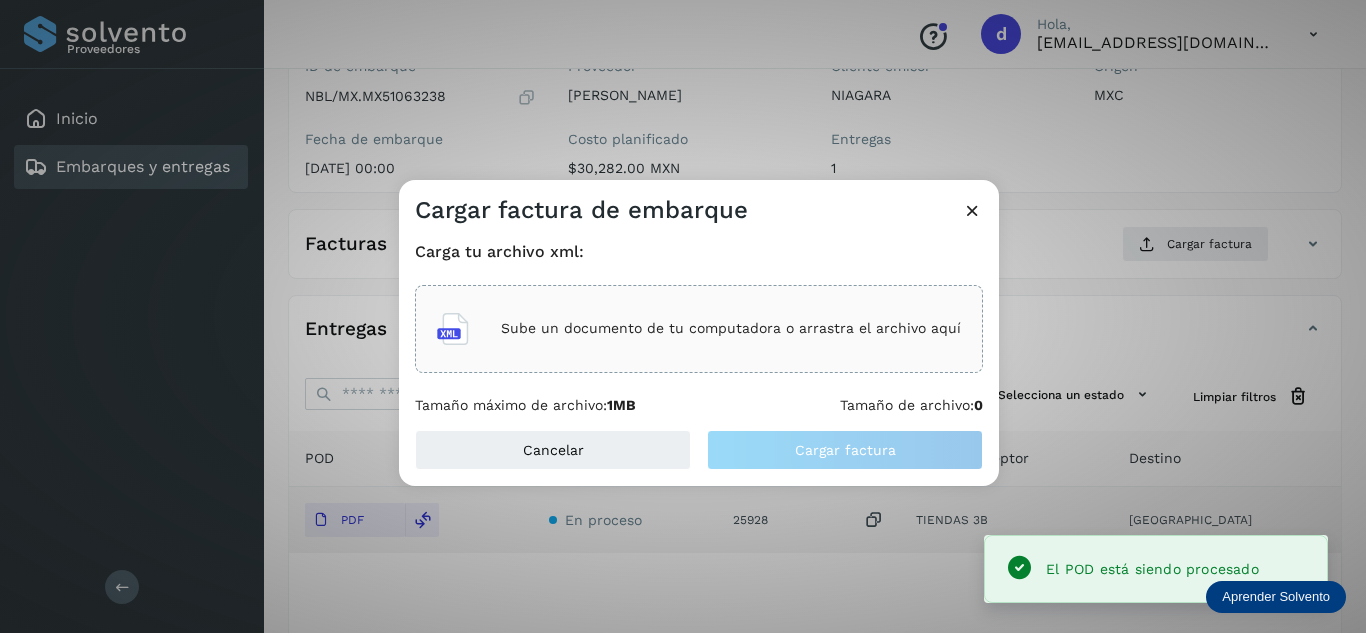 click on "Sube un documento de tu computadora o arrastra el archivo aquí" at bounding box center [731, 328] 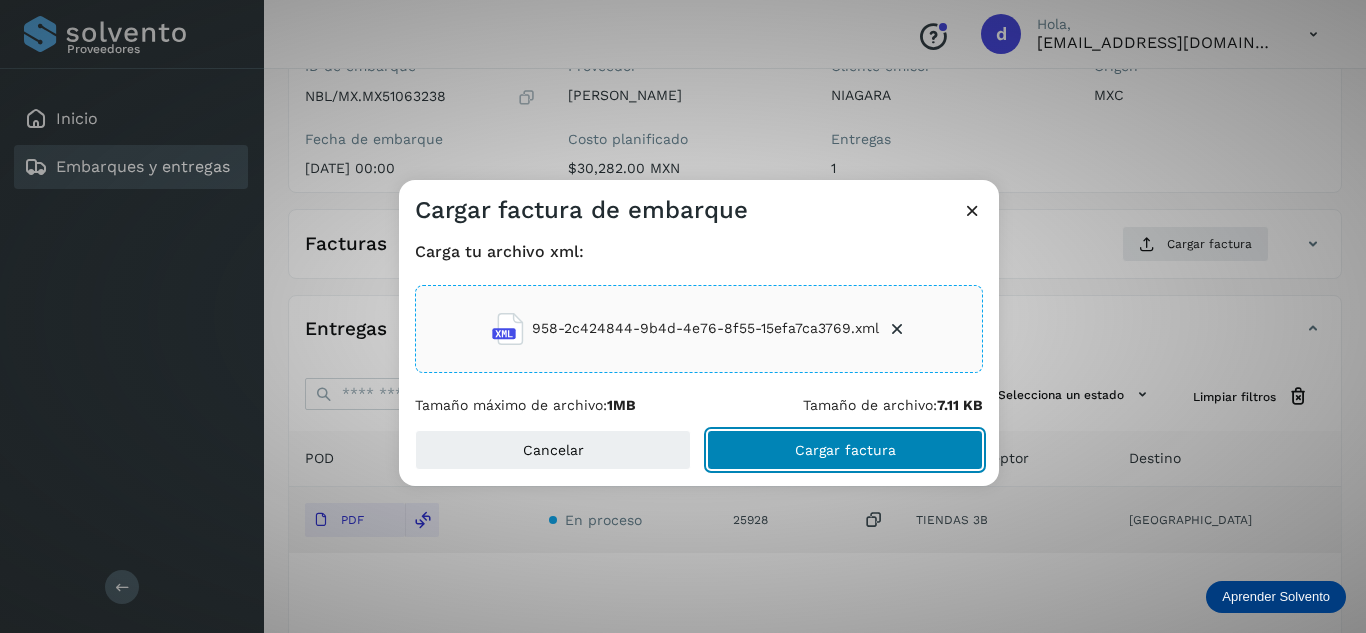 click on "Cargar factura" 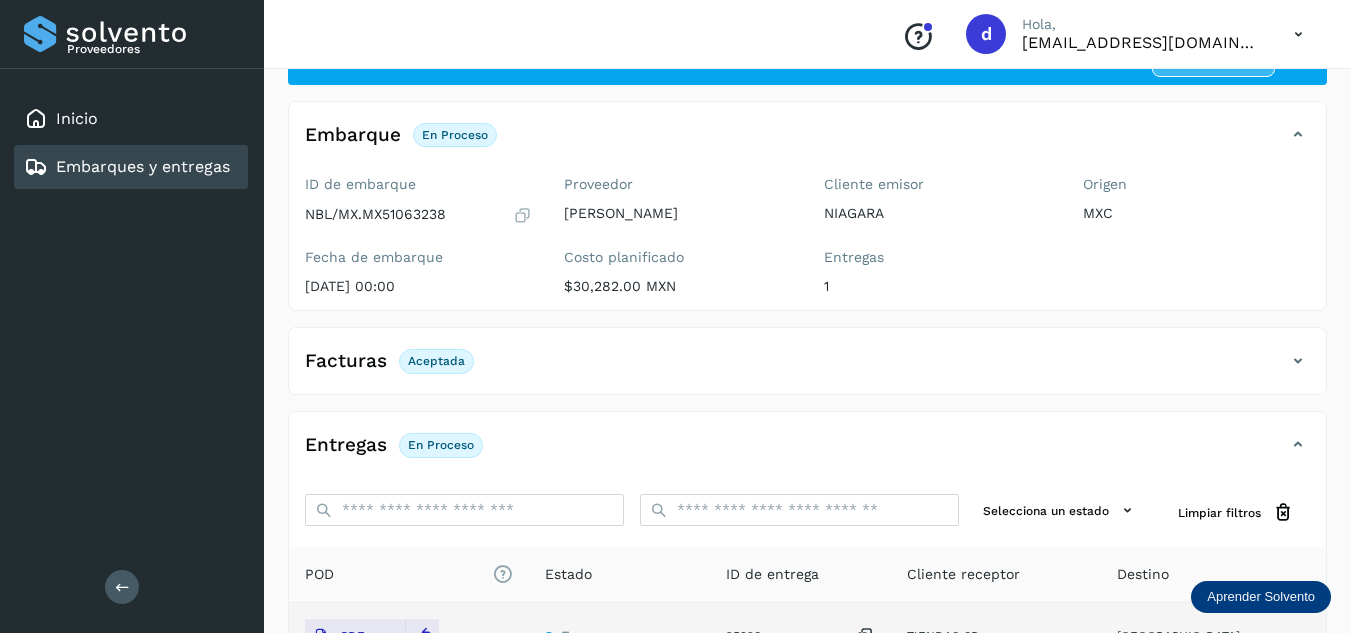 scroll, scrollTop: 0, scrollLeft: 0, axis: both 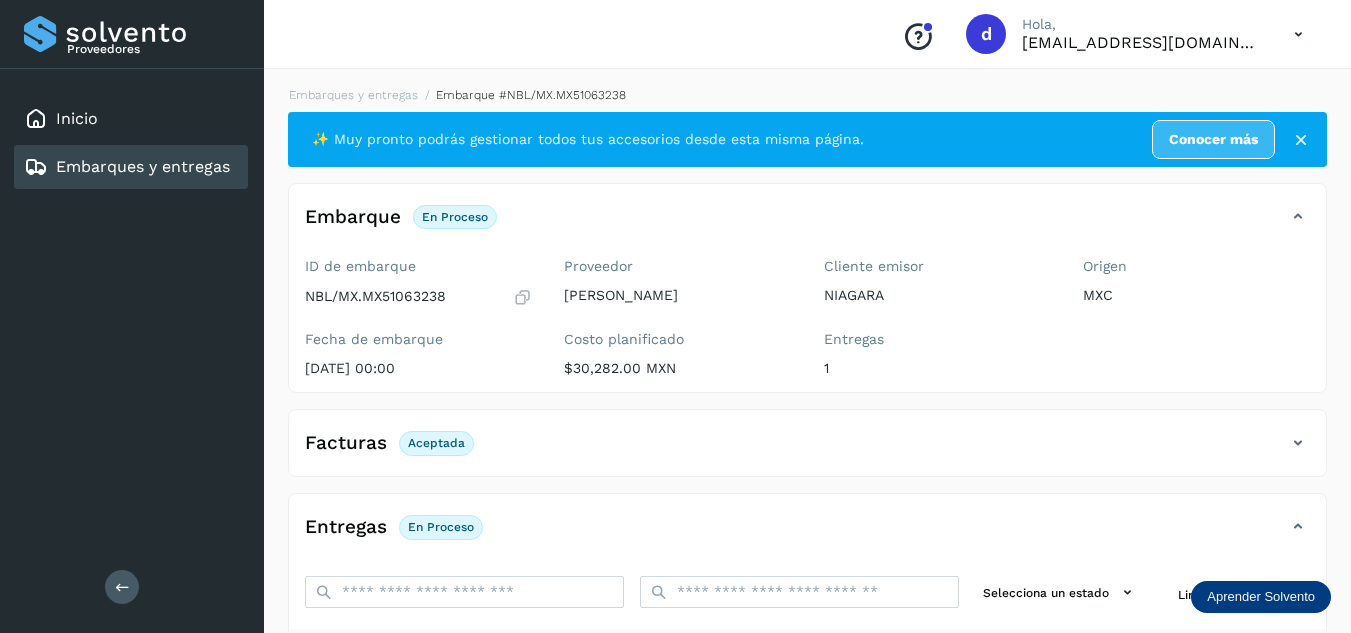 click on "Embarques y entregas Embarque #NBL/MX.MX51063238  ✨ Muy pronto podrás gestionar todos tus accesorios desde esta misma página. Conocer más Embarque En proceso
Verifica el estado de la factura o entregas asociadas a este embarque
ID de embarque NBL/MX.MX51063238 Fecha de embarque [DATE] 00:00 Proveedor [PERSON_NAME] planificado  $30,282.00 MXN  Cliente emisor NIAGARA Entregas 1 Origen MXC Facturas Aceptada Estado Aceptada Entregas En proceso Selecciona un estado Limpiar filtros POD
El tamaño máximo de archivo es de 20 Mb.
Estado ID de entrega Cliente receptor Destino PDF En proceso 25928  TIENDAS 3B [GEOGRAPHIC_DATA] TIENDAS 3B 25928 PDF Destino: Aguascalientes En proceso Filtros por página : ** ** ** 1 - 1 de 1" at bounding box center (807, 504) 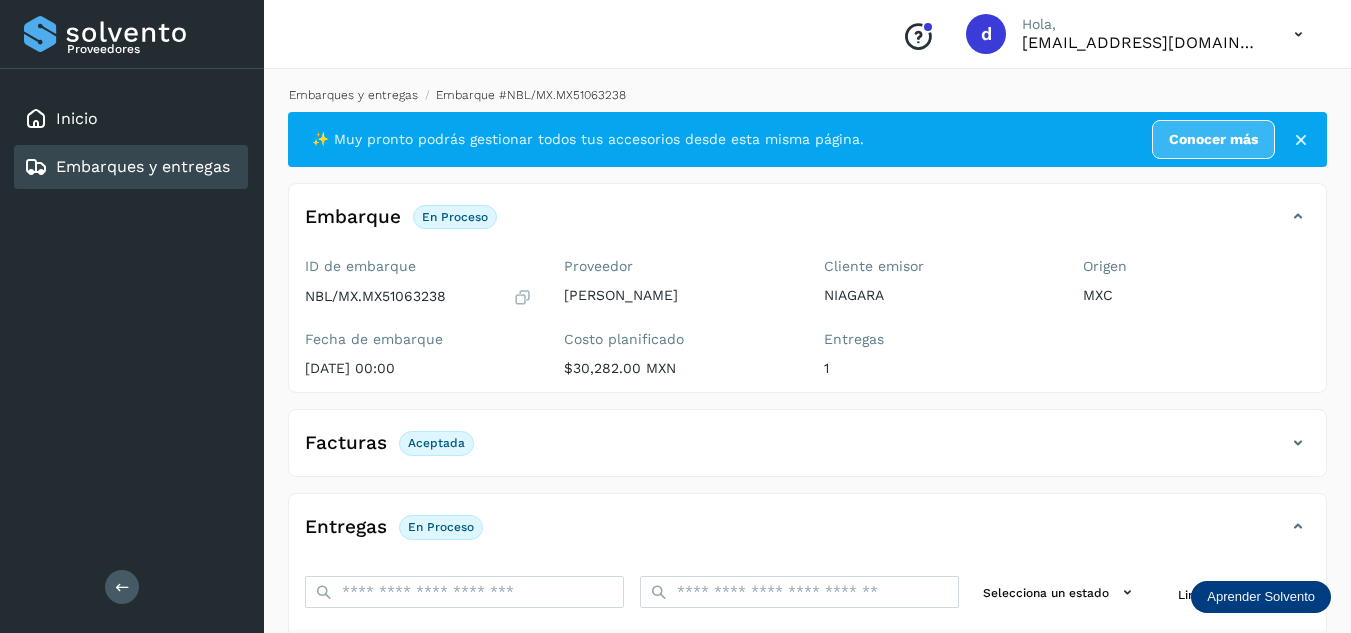 click on "Embarques y entregas" at bounding box center [353, 95] 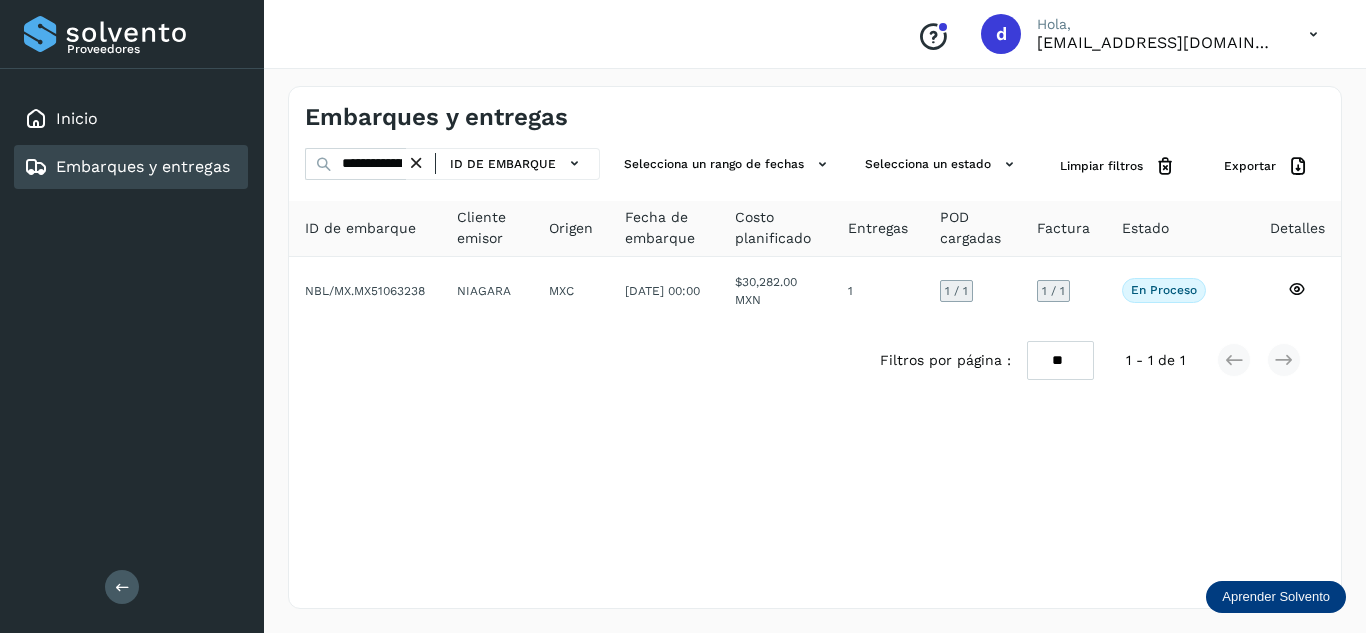 click at bounding box center [416, 163] 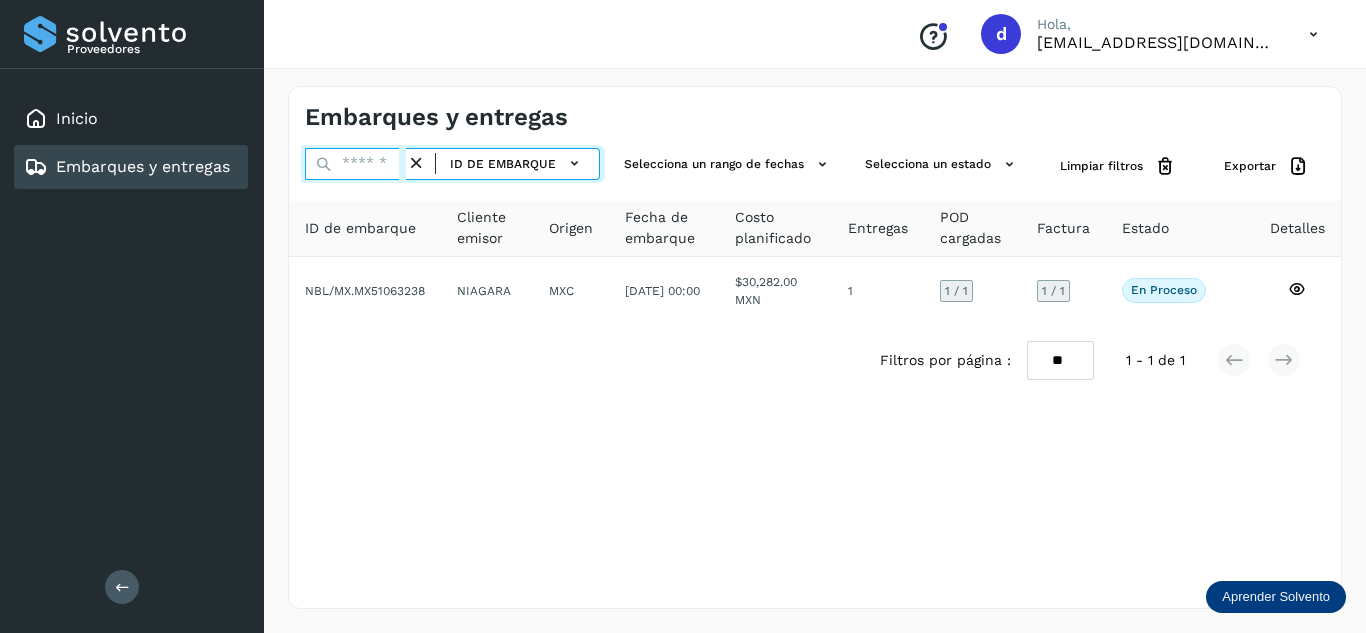 click at bounding box center (355, 164) 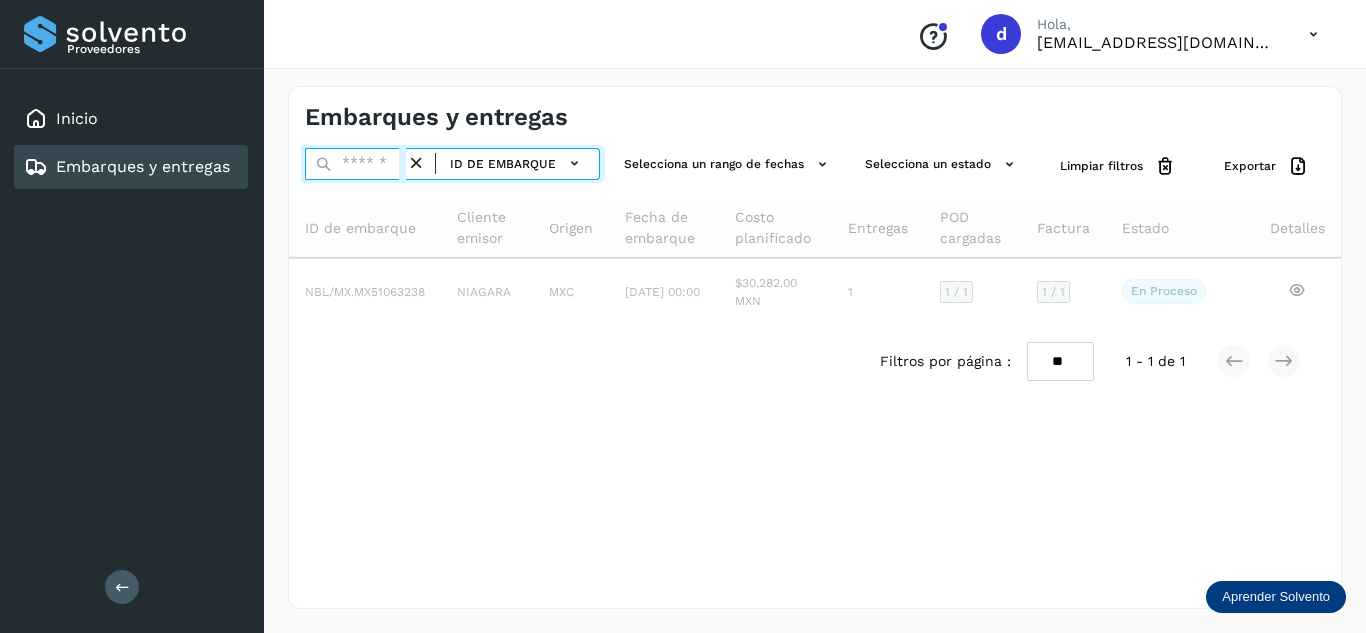paste on "**********" 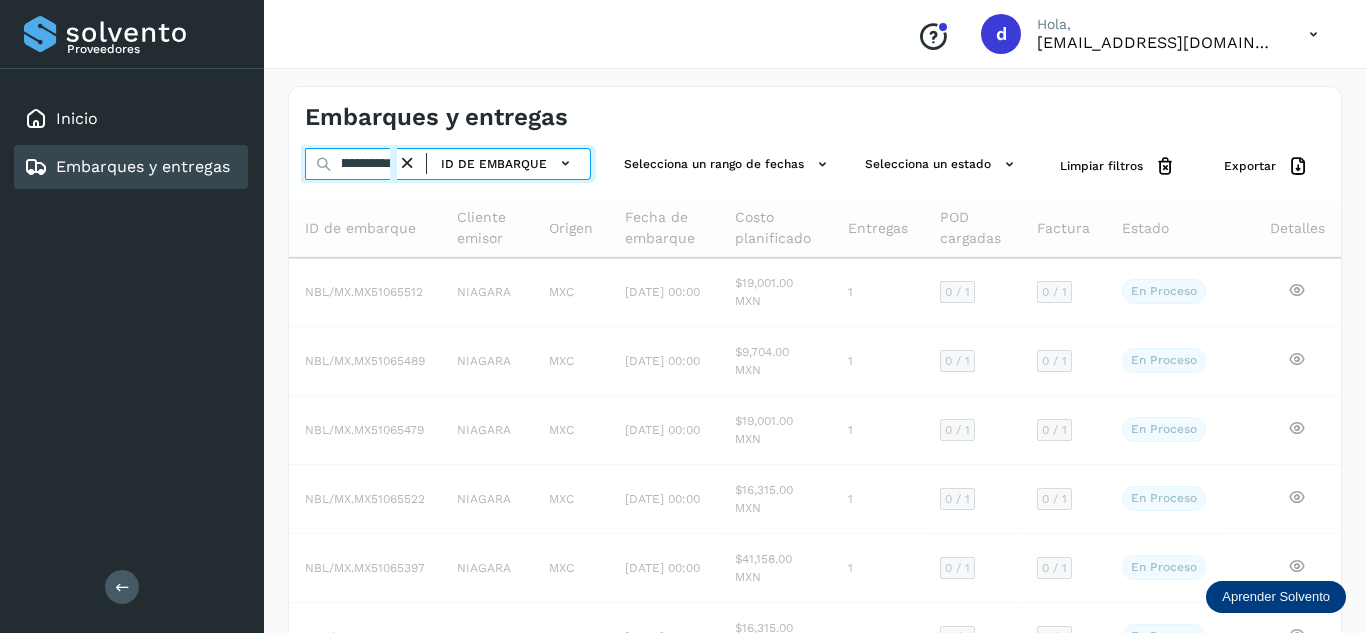 scroll, scrollTop: 0, scrollLeft: 77, axis: horizontal 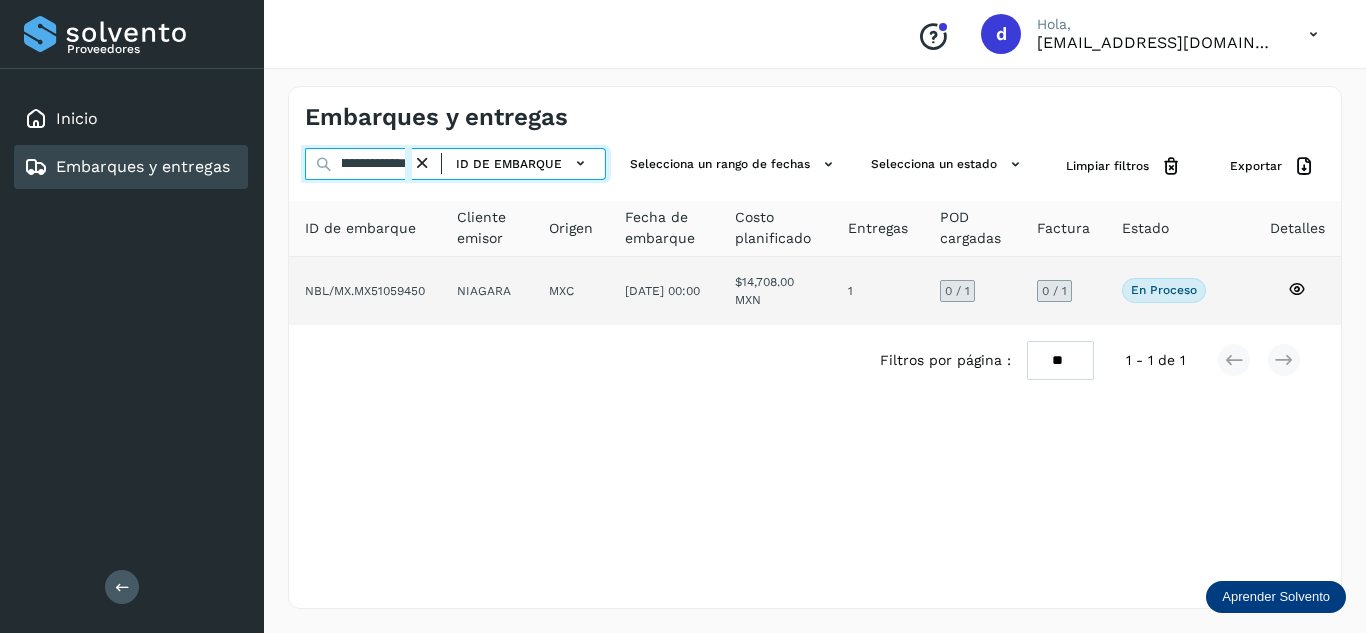 type on "**********" 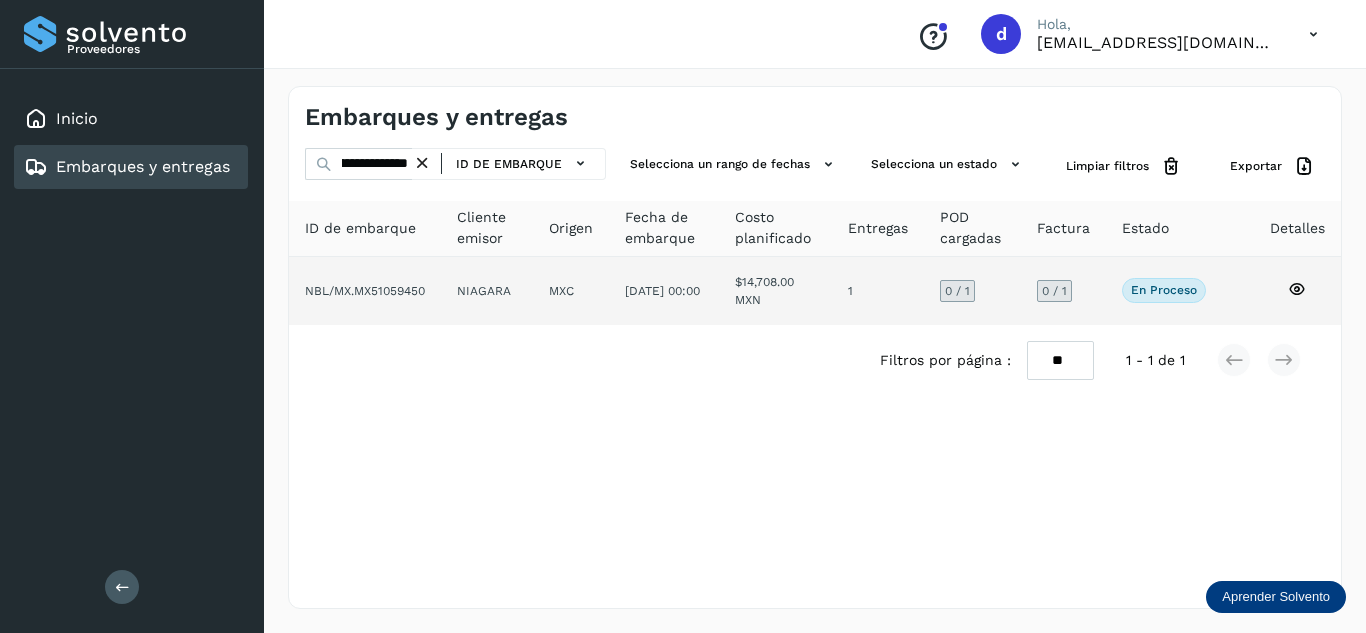 click 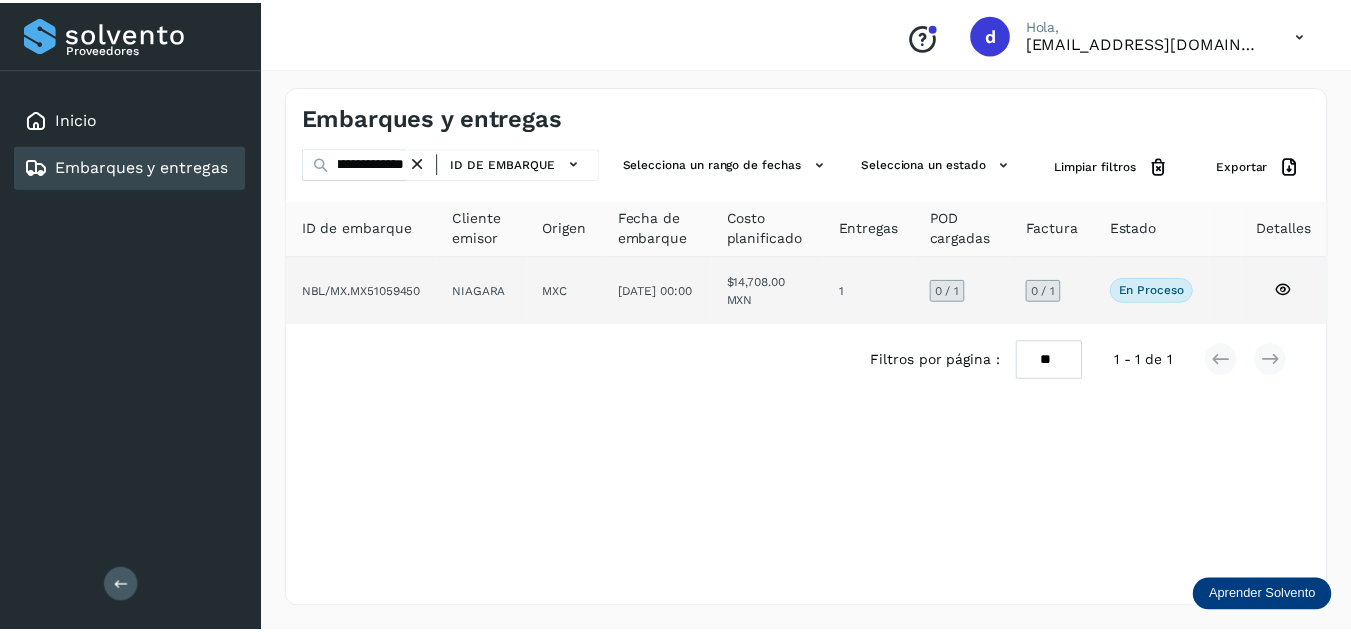 scroll, scrollTop: 0, scrollLeft: 0, axis: both 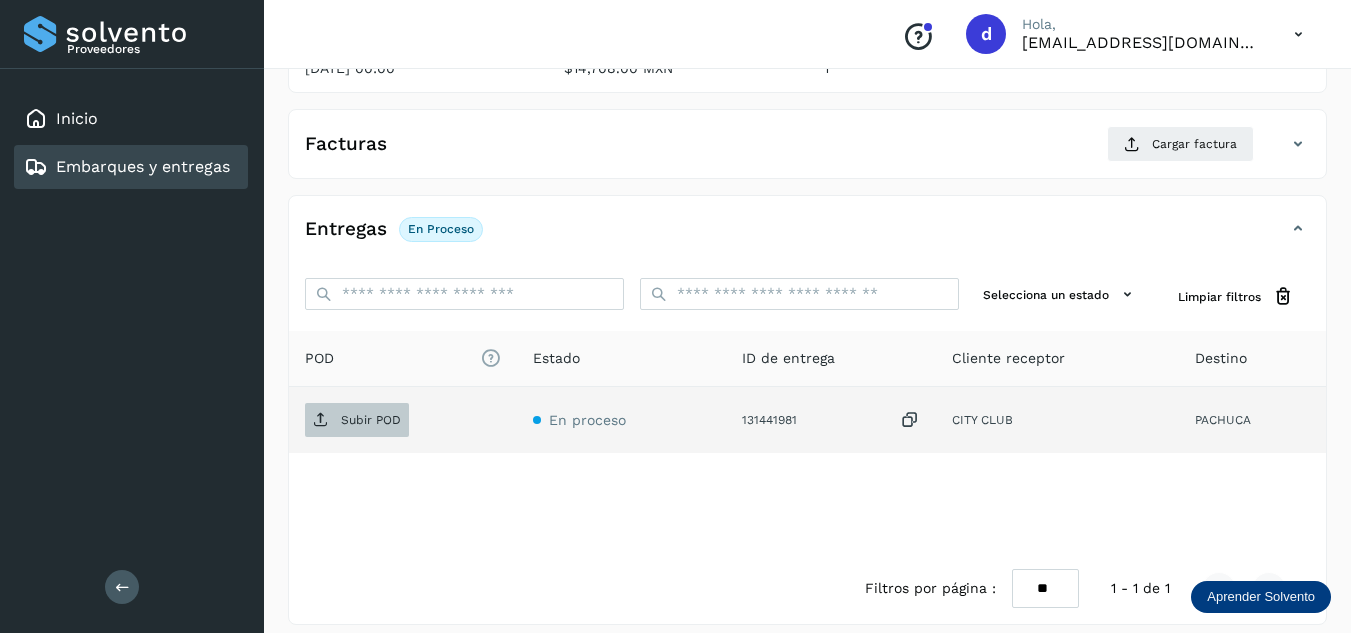 click on "Subir POD" at bounding box center [357, 420] 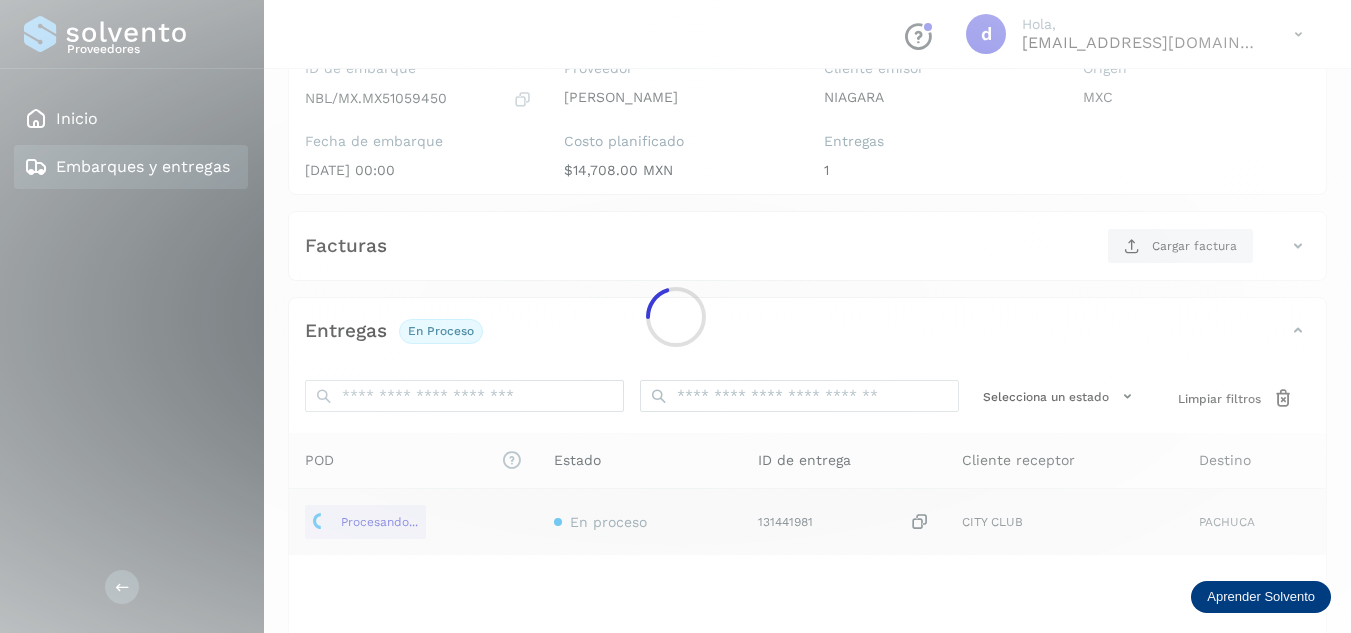 scroll, scrollTop: 100, scrollLeft: 0, axis: vertical 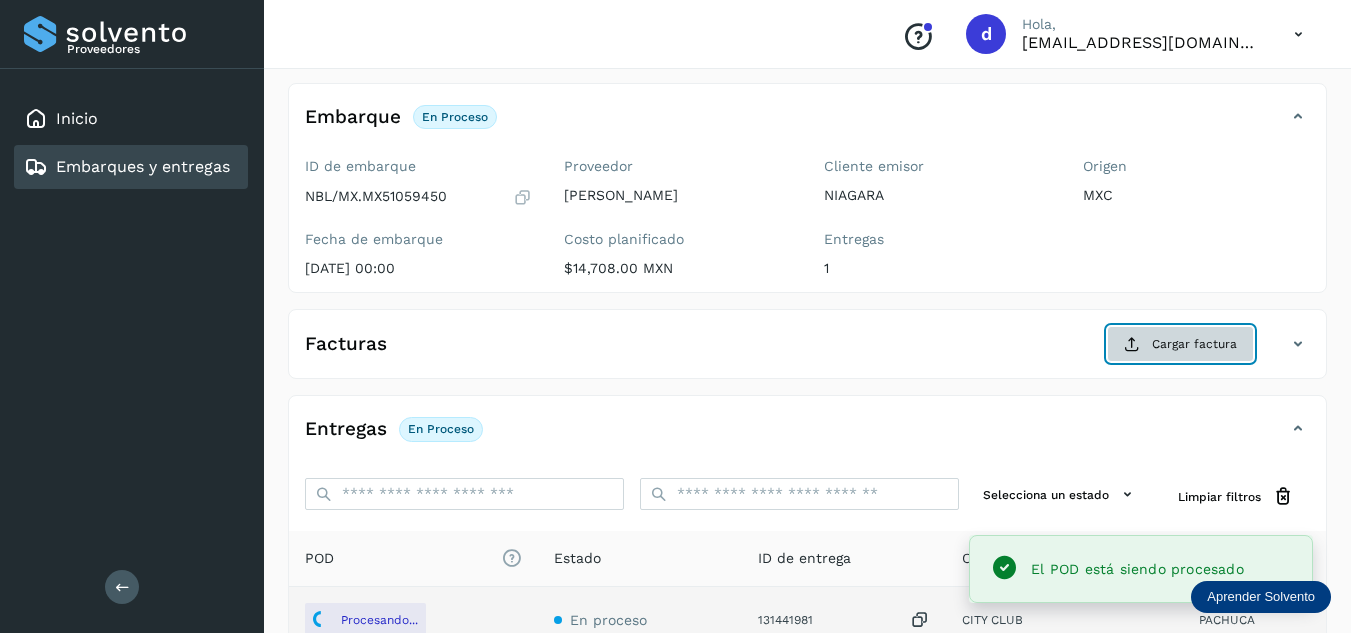 click on "Cargar factura" at bounding box center (1180, 344) 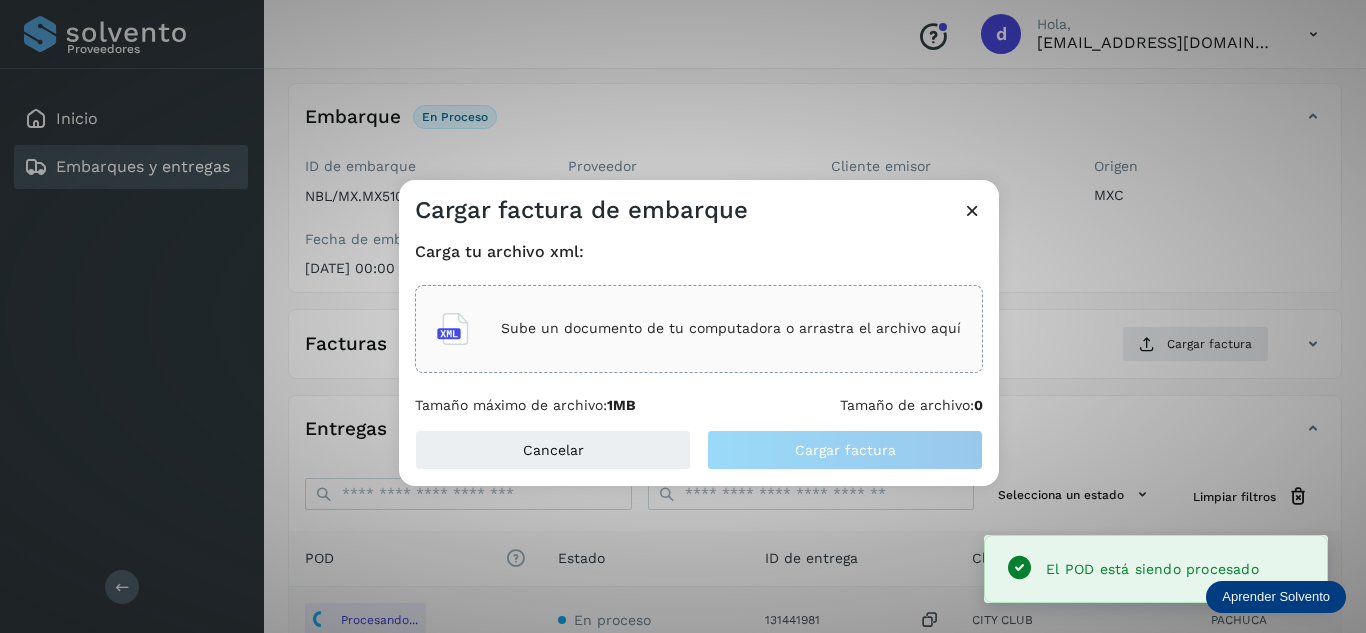 click on "Sube un documento de tu computadora o arrastra el archivo aquí" 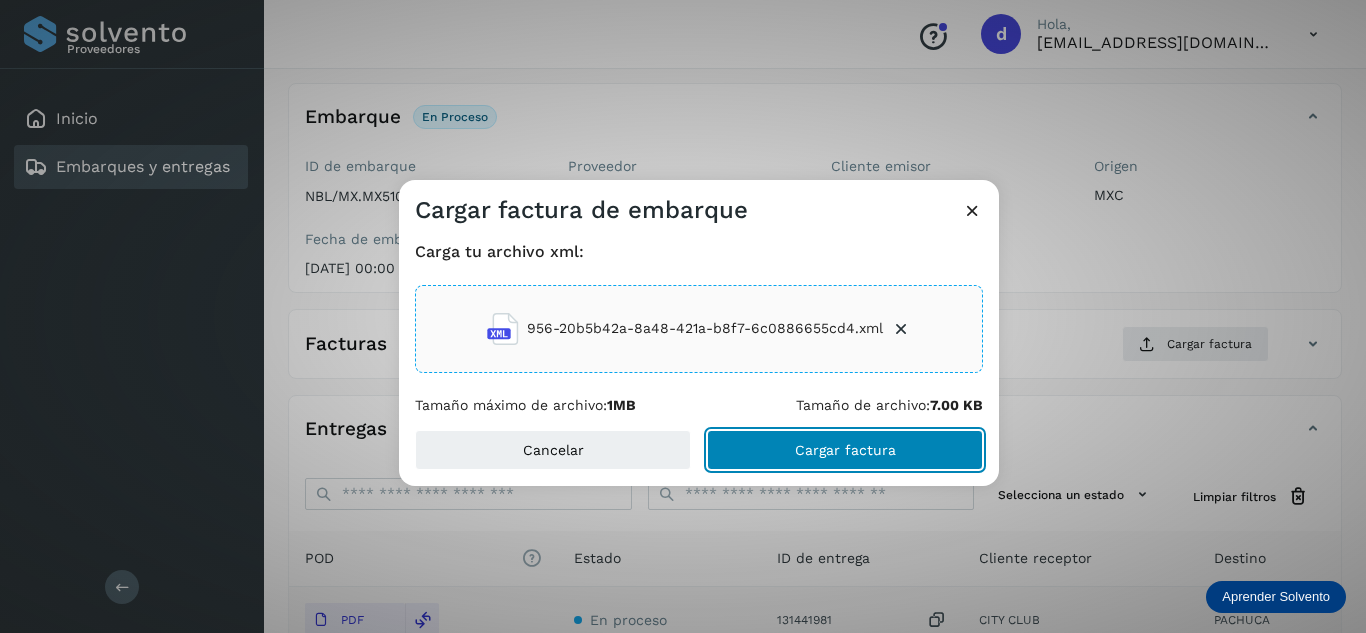 click on "Cargar factura" 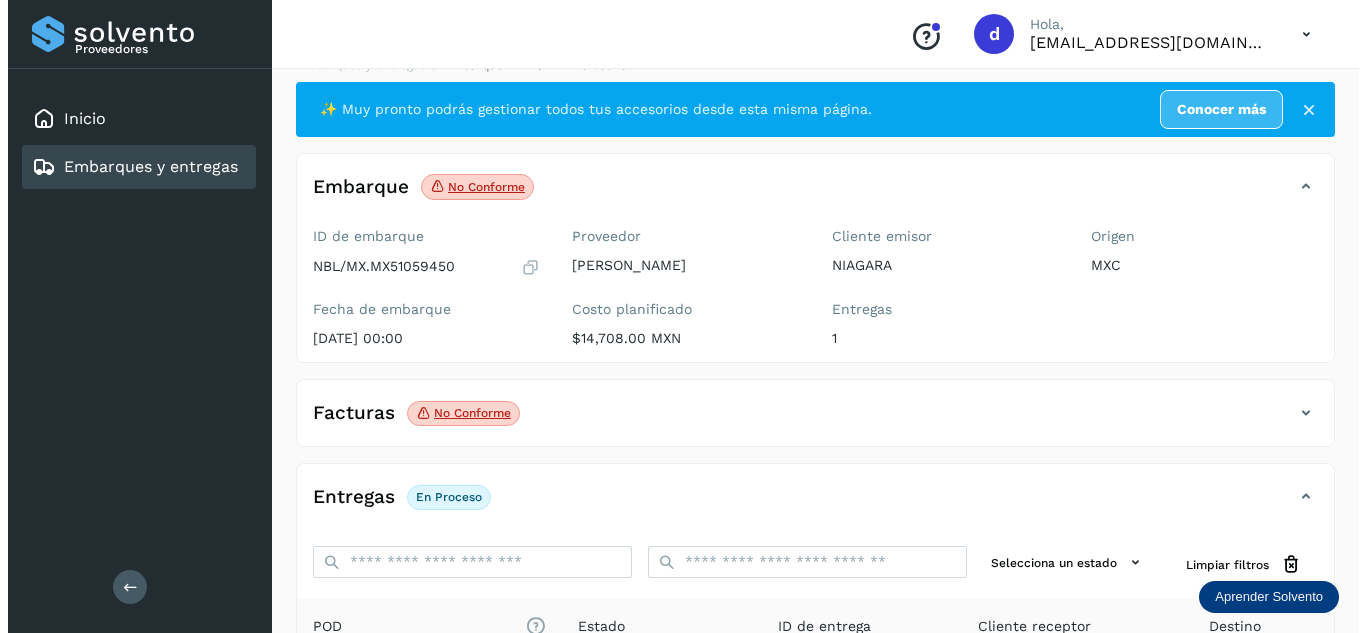 scroll, scrollTop: 0, scrollLeft: 0, axis: both 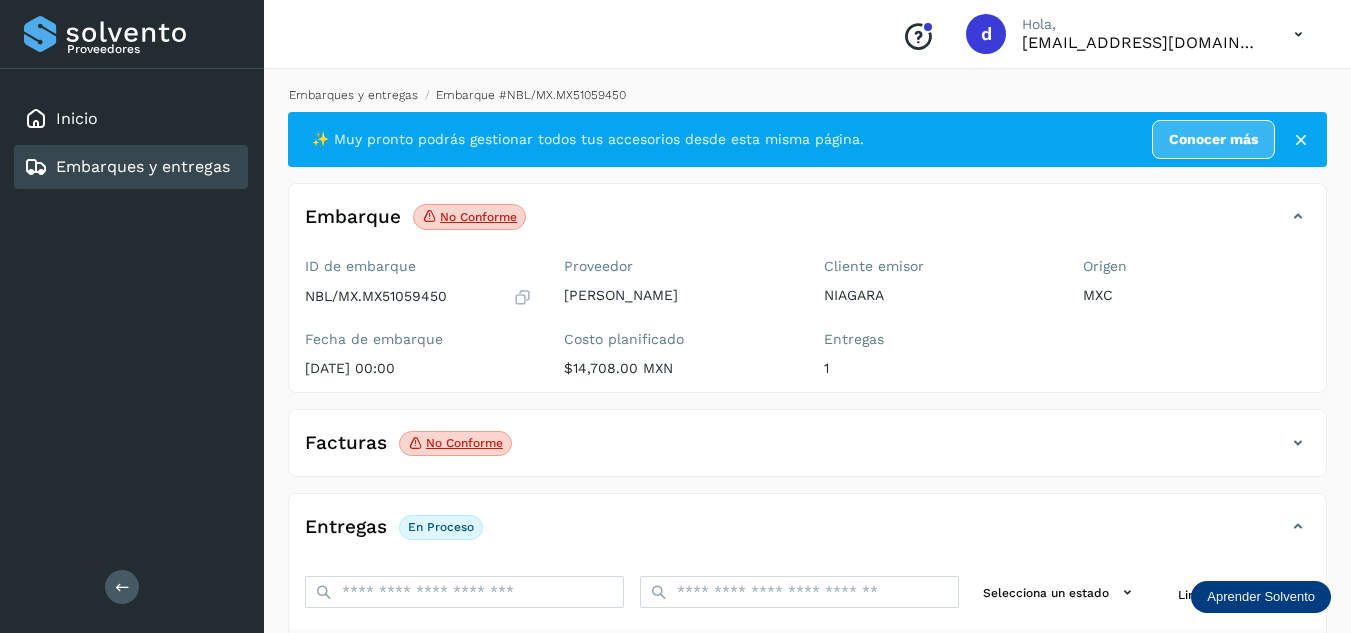 click on "Embarques y entregas" at bounding box center [353, 95] 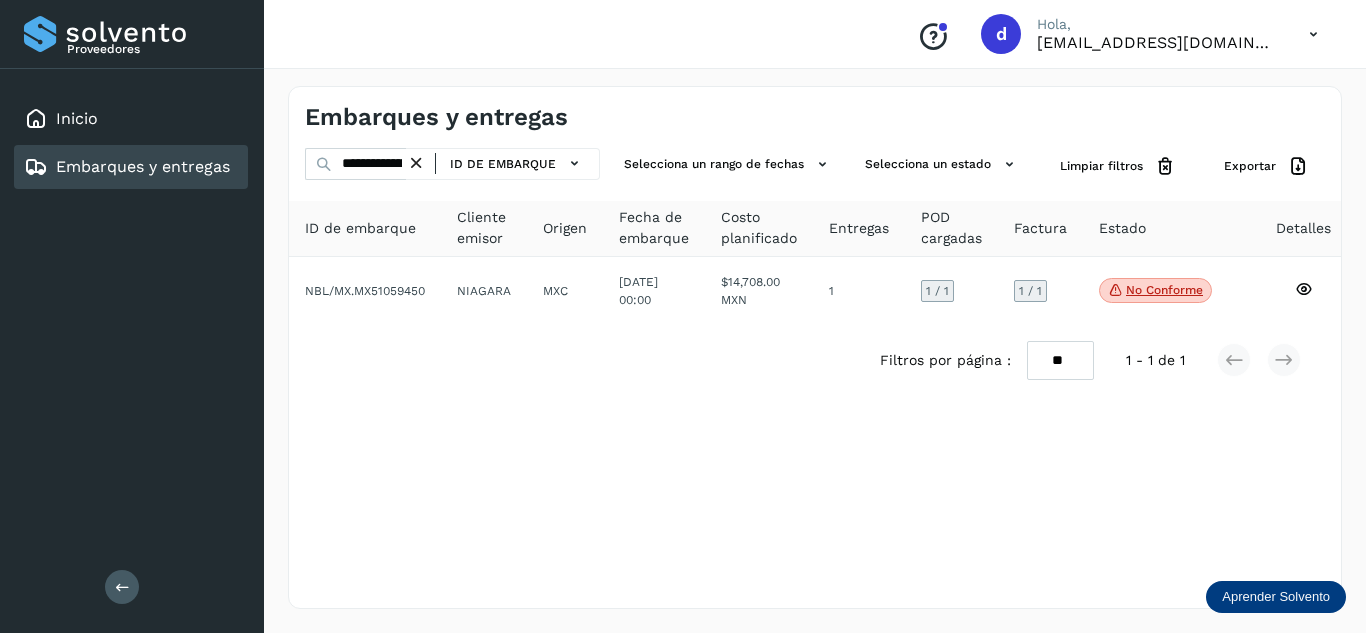 click at bounding box center (416, 163) 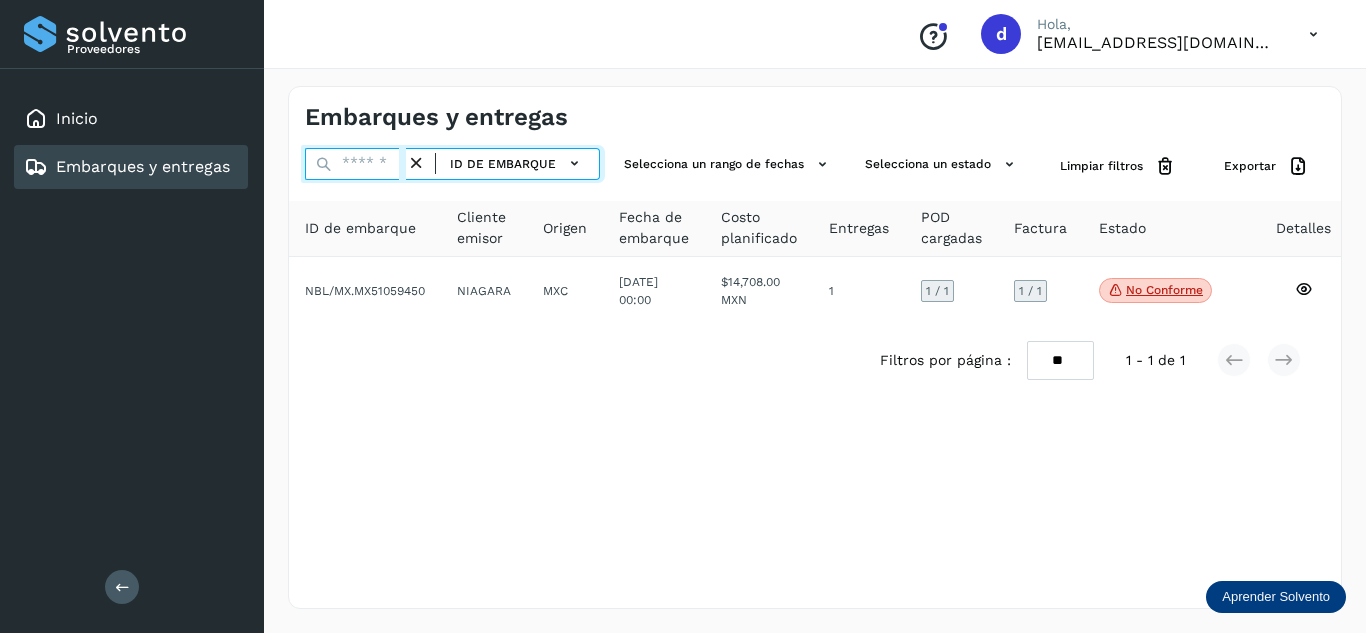 click at bounding box center (355, 164) 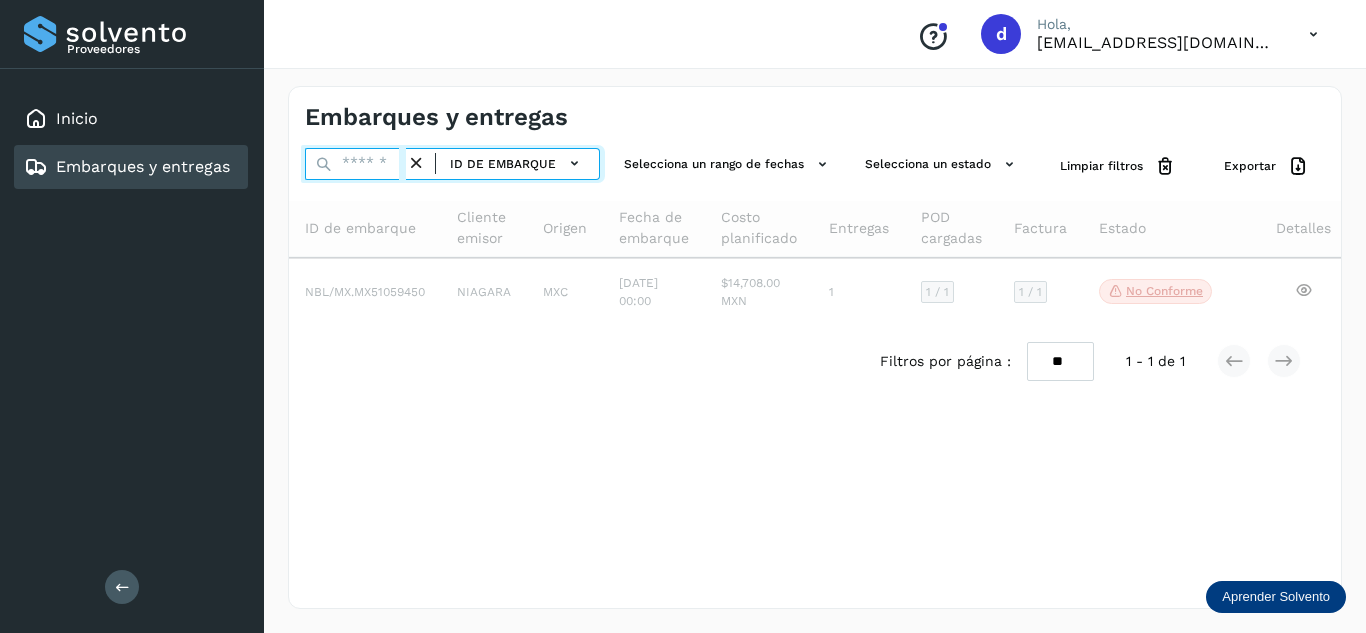 paste on "**********" 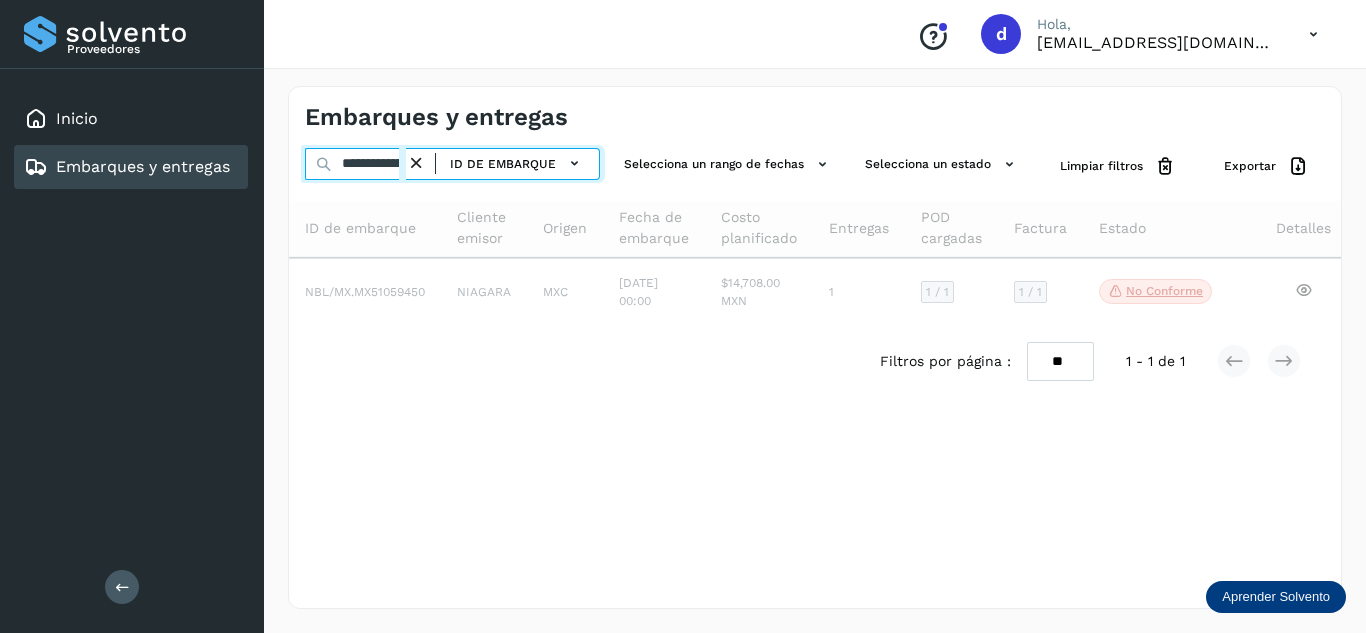 scroll, scrollTop: 0, scrollLeft: 76, axis: horizontal 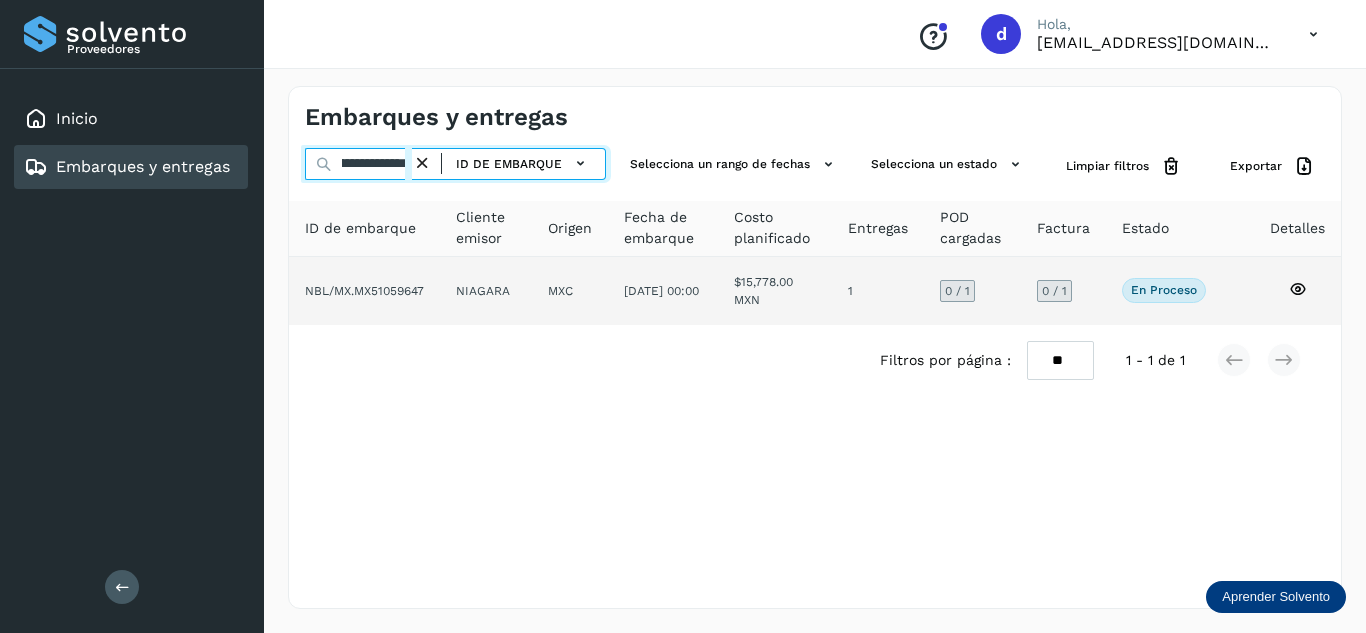 type on "**********" 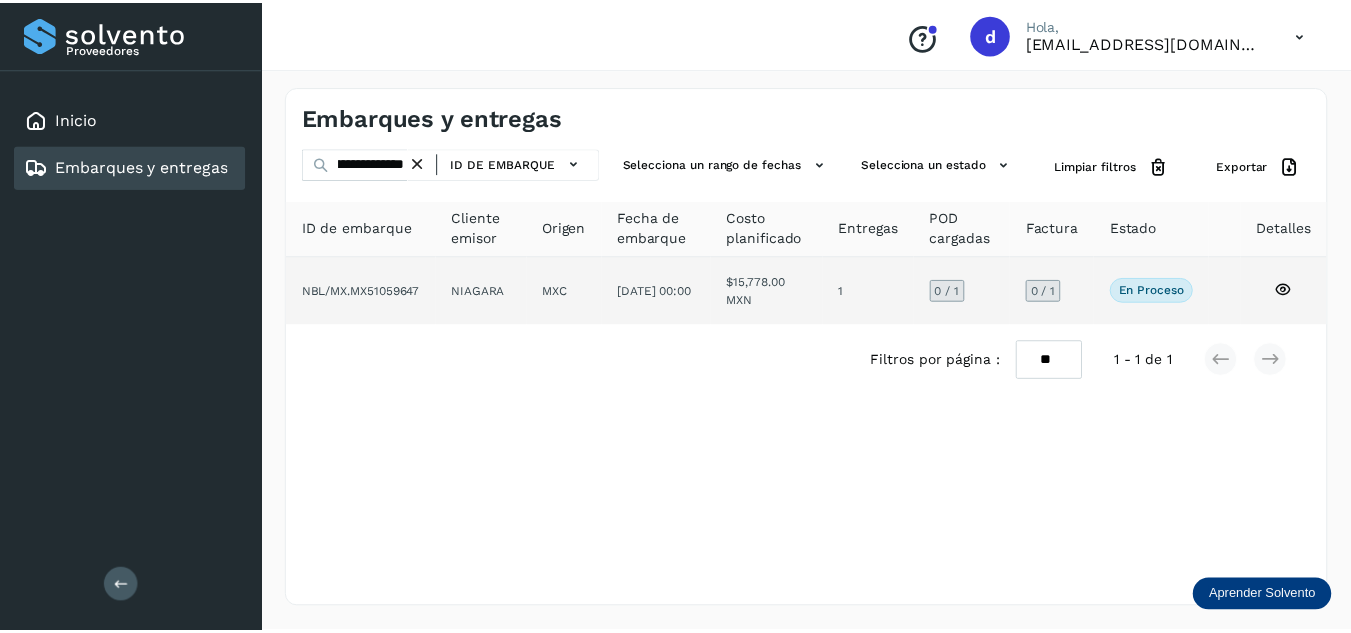 scroll, scrollTop: 0, scrollLeft: 0, axis: both 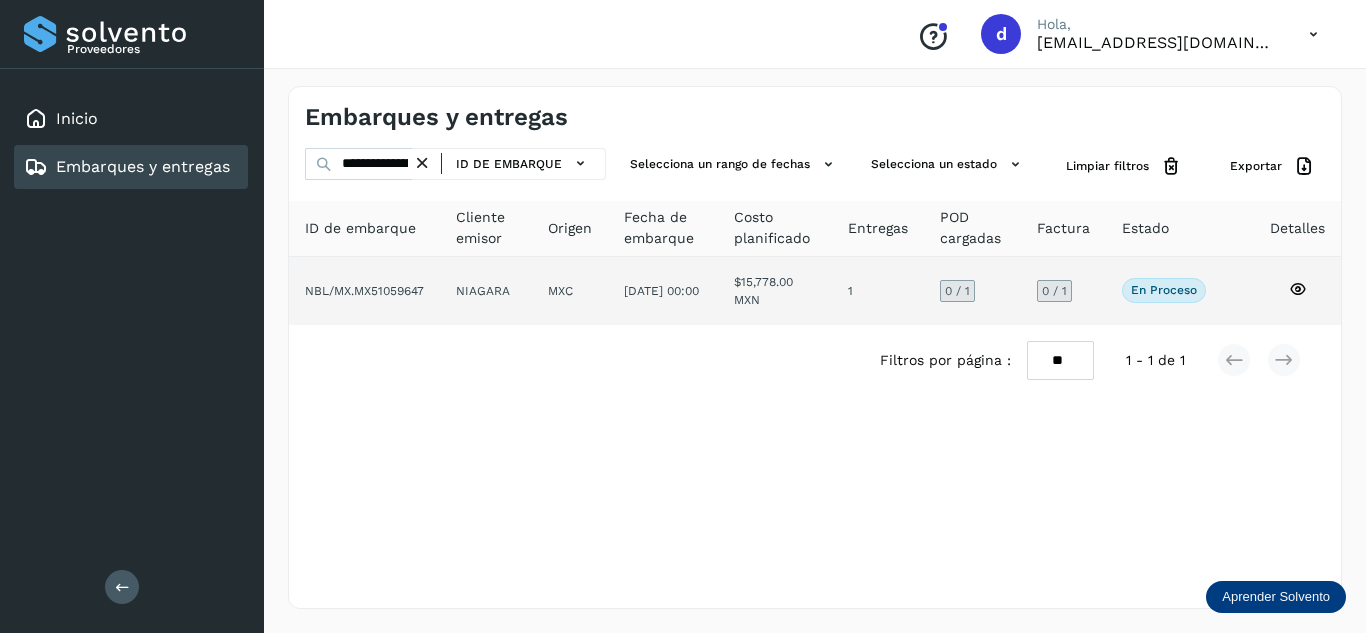 click 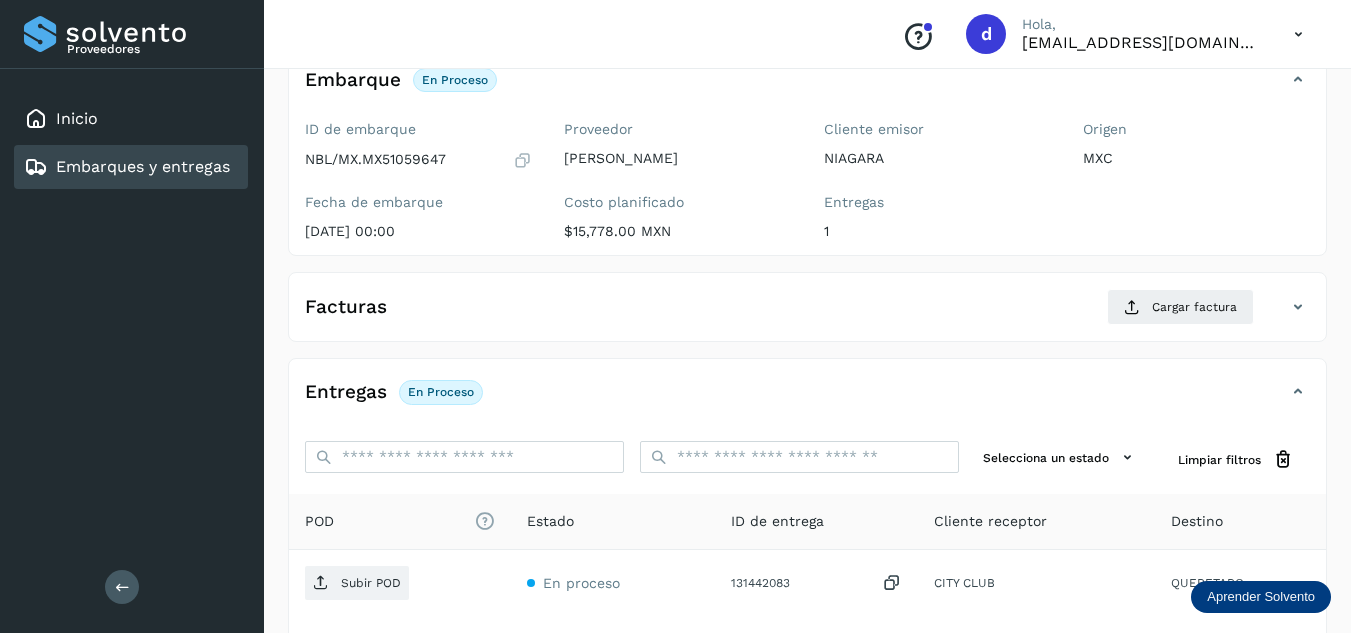 scroll, scrollTop: 300, scrollLeft: 0, axis: vertical 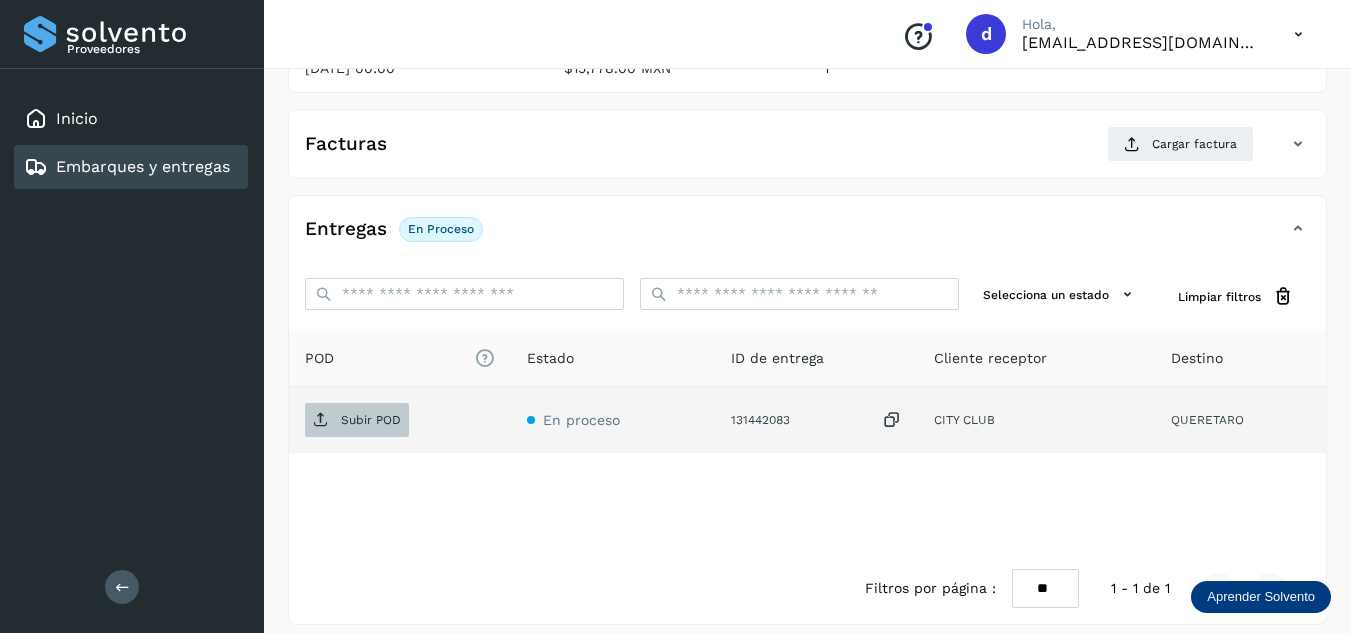 click on "Subir POD" at bounding box center (371, 420) 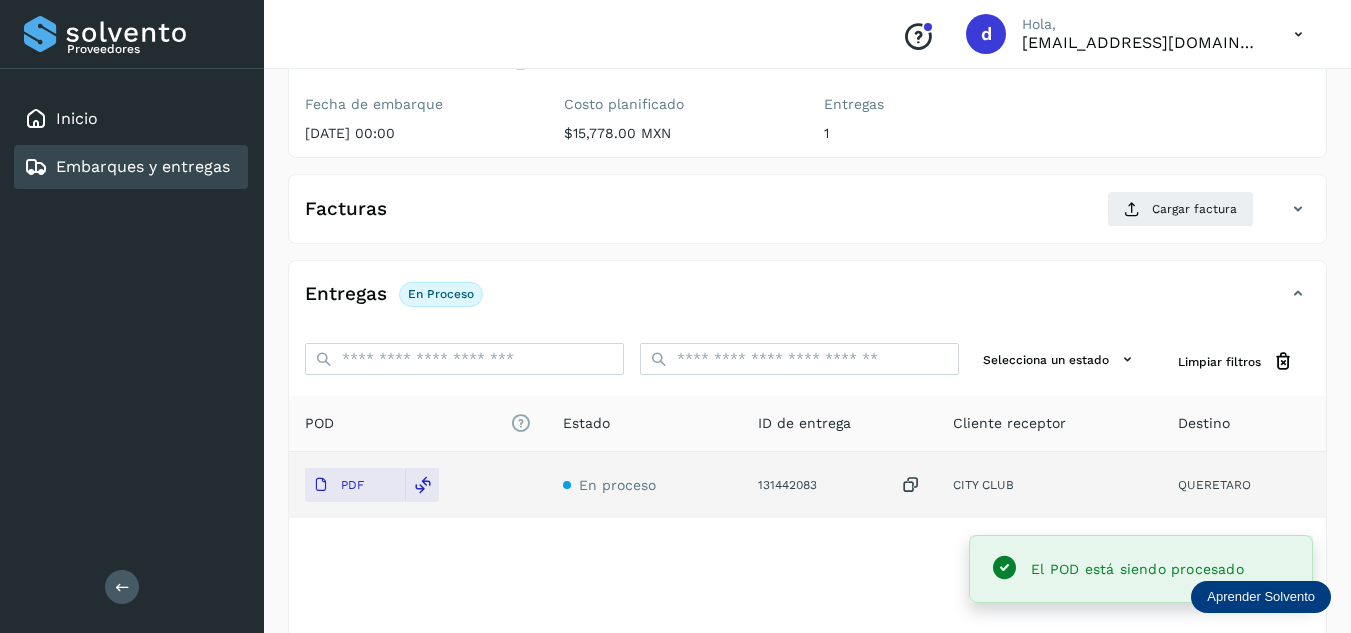 scroll, scrollTop: 200, scrollLeft: 0, axis: vertical 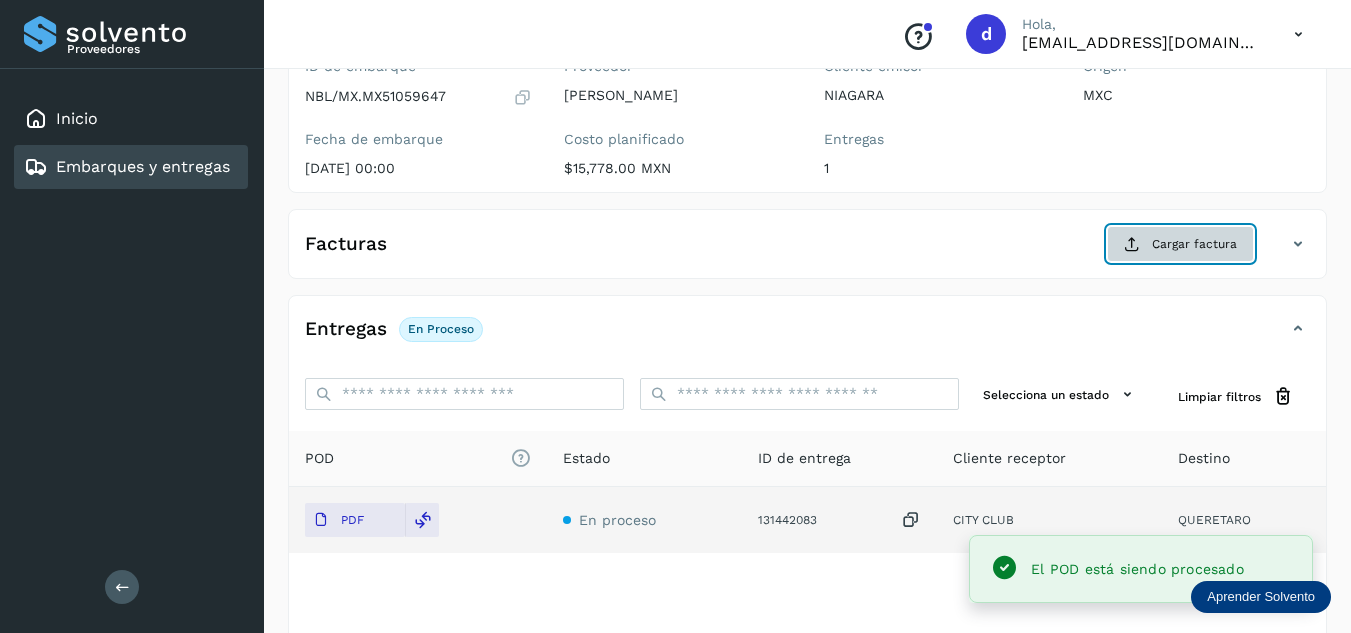 click on "Cargar factura" 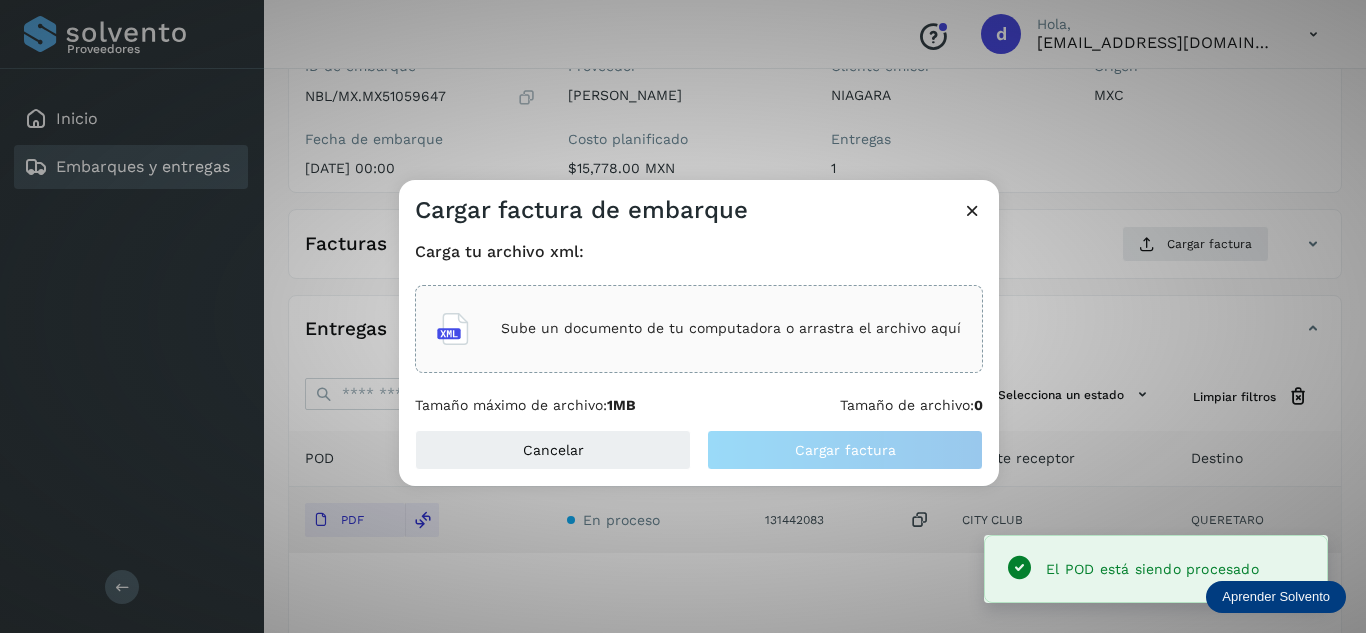 click on "Sube un documento de tu computadora o arrastra el archivo aquí" 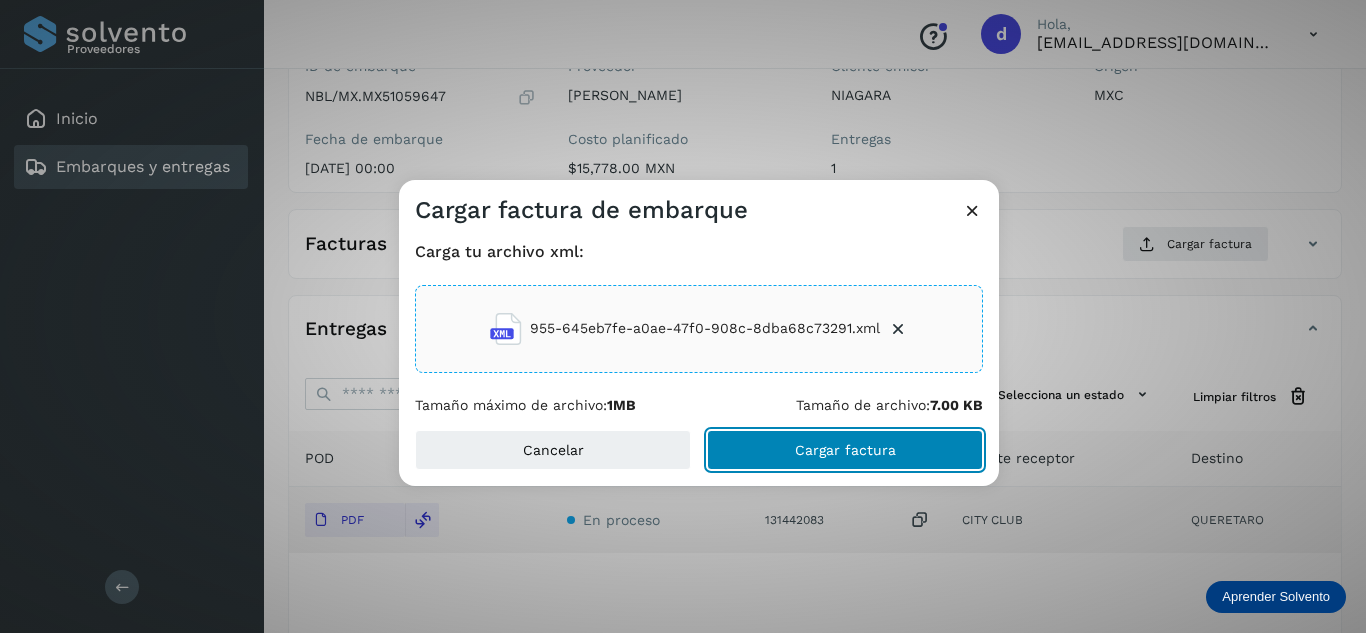 click on "Cargar factura" 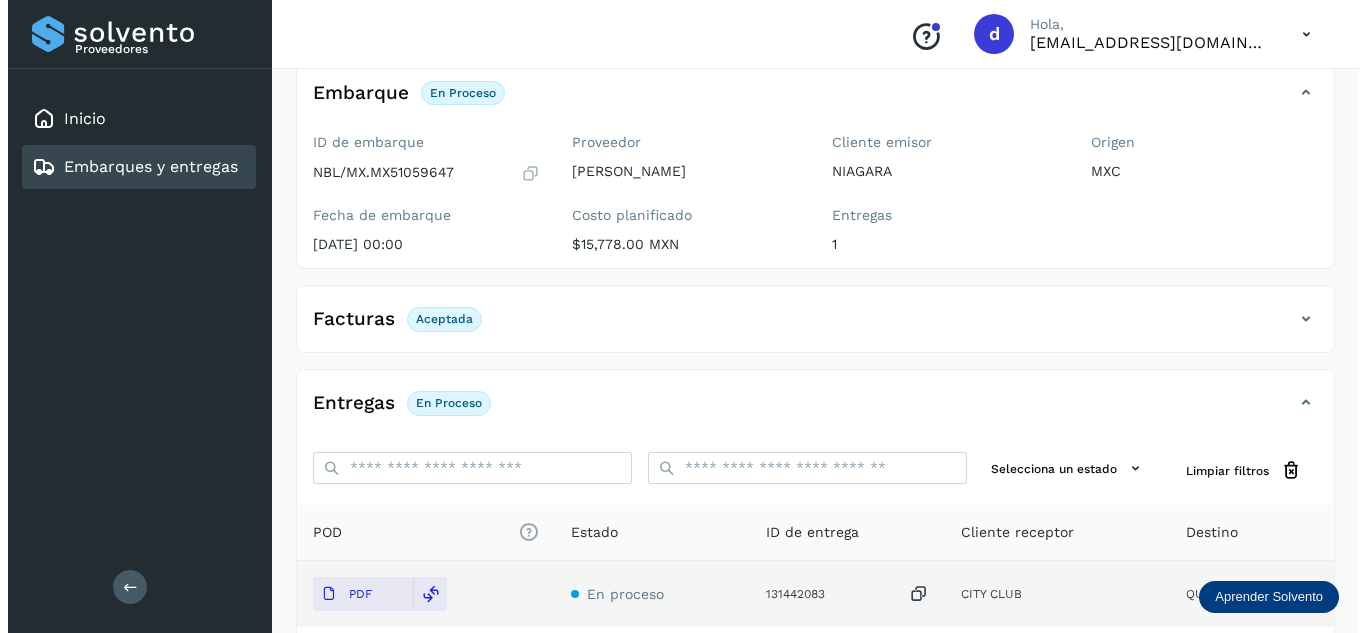 scroll, scrollTop: 0, scrollLeft: 0, axis: both 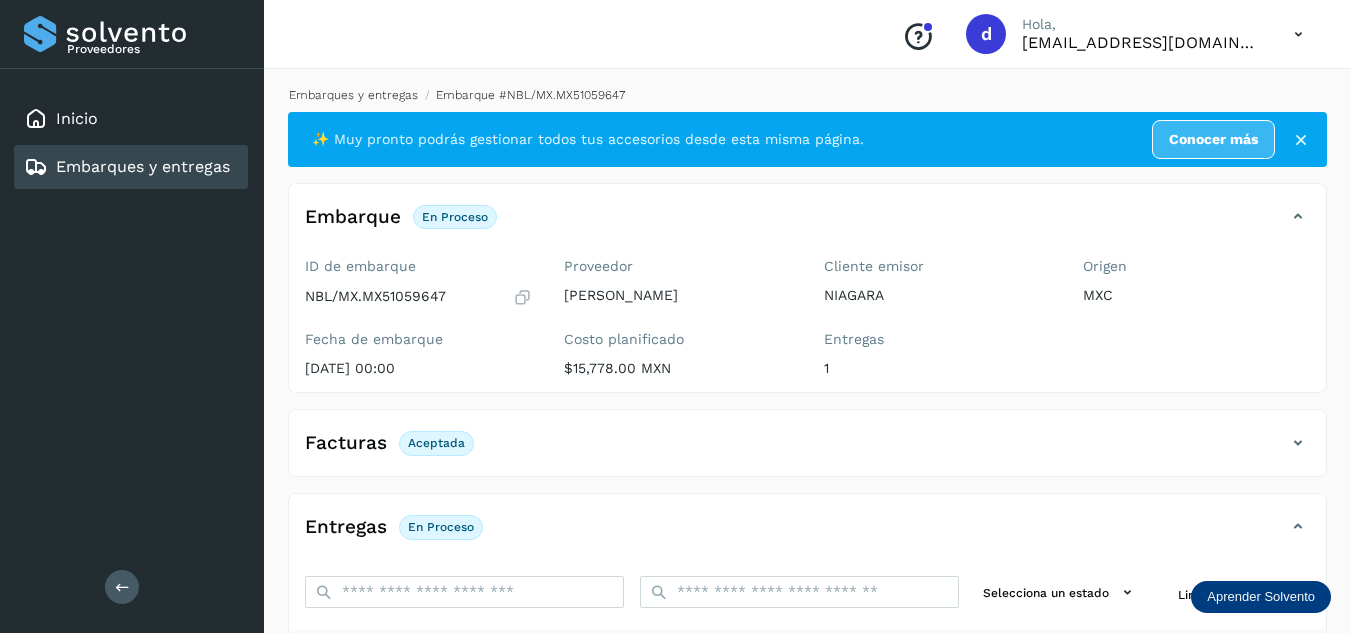 click on "Embarques y entregas" at bounding box center [353, 95] 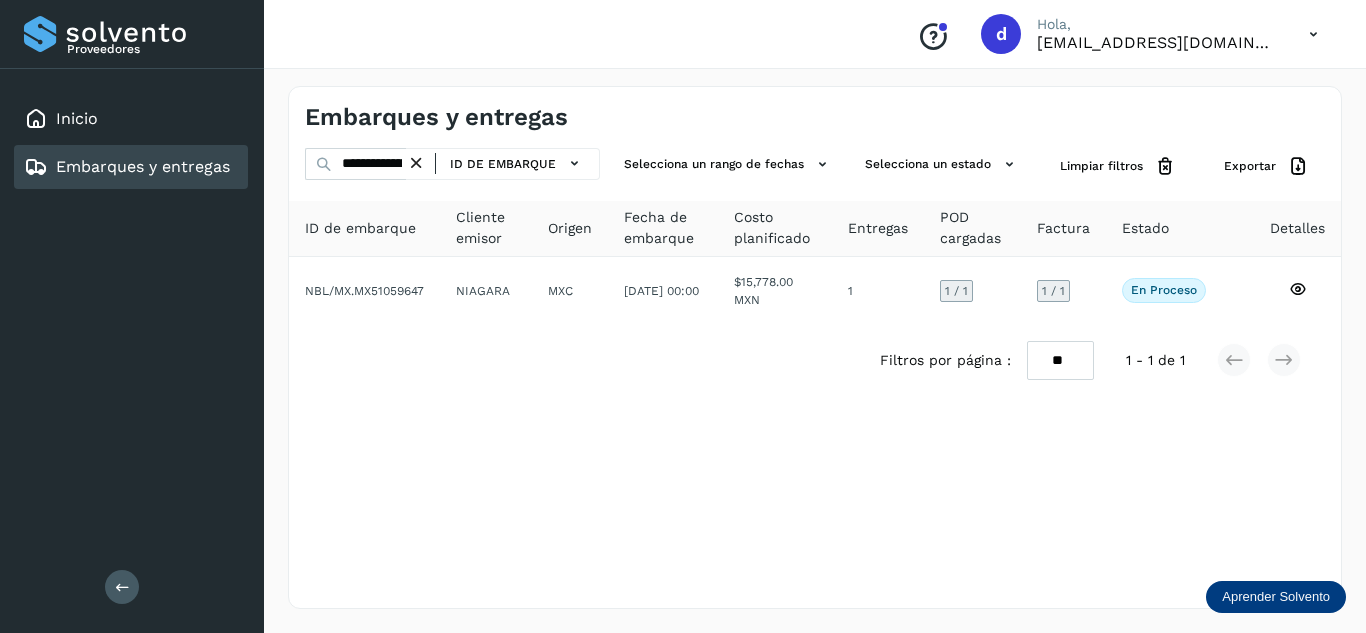 click at bounding box center (416, 163) 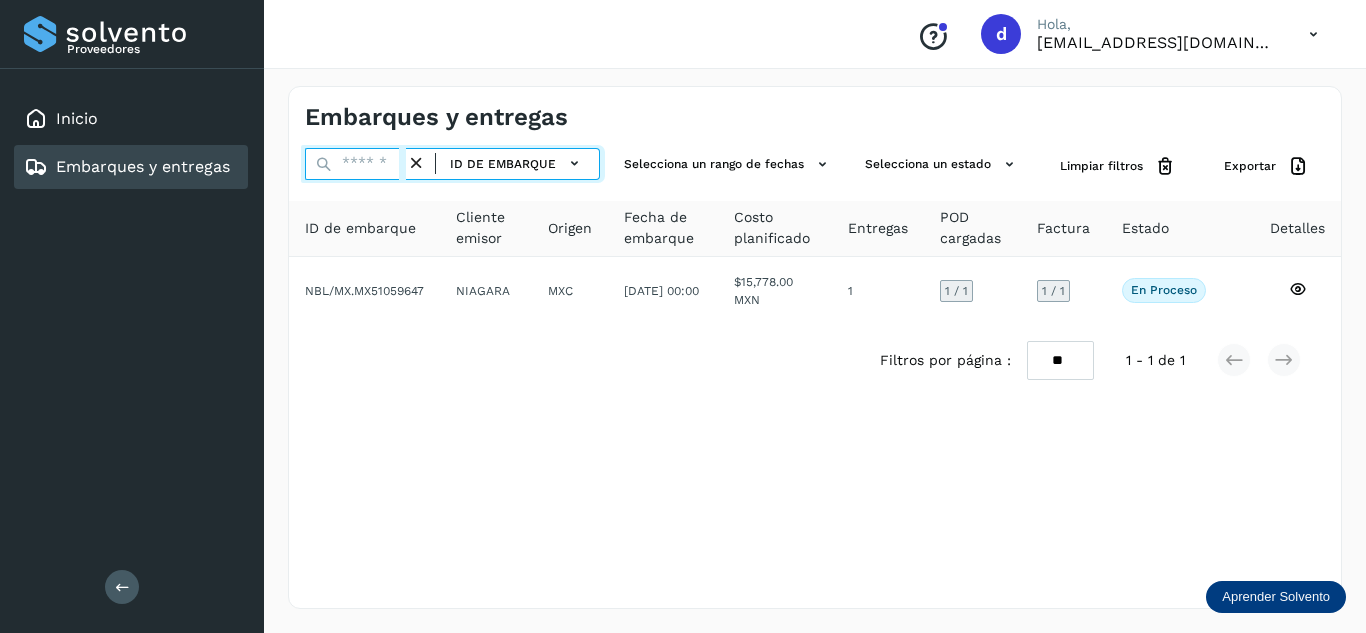 click at bounding box center [355, 164] 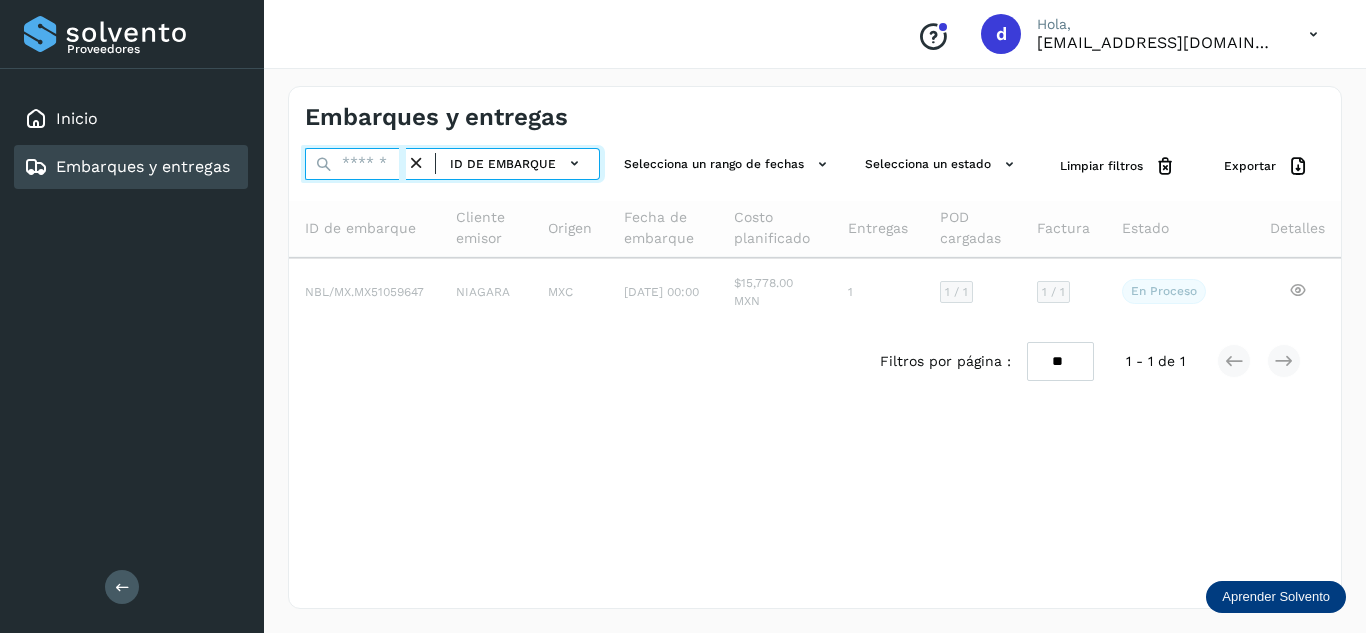 paste on "**********" 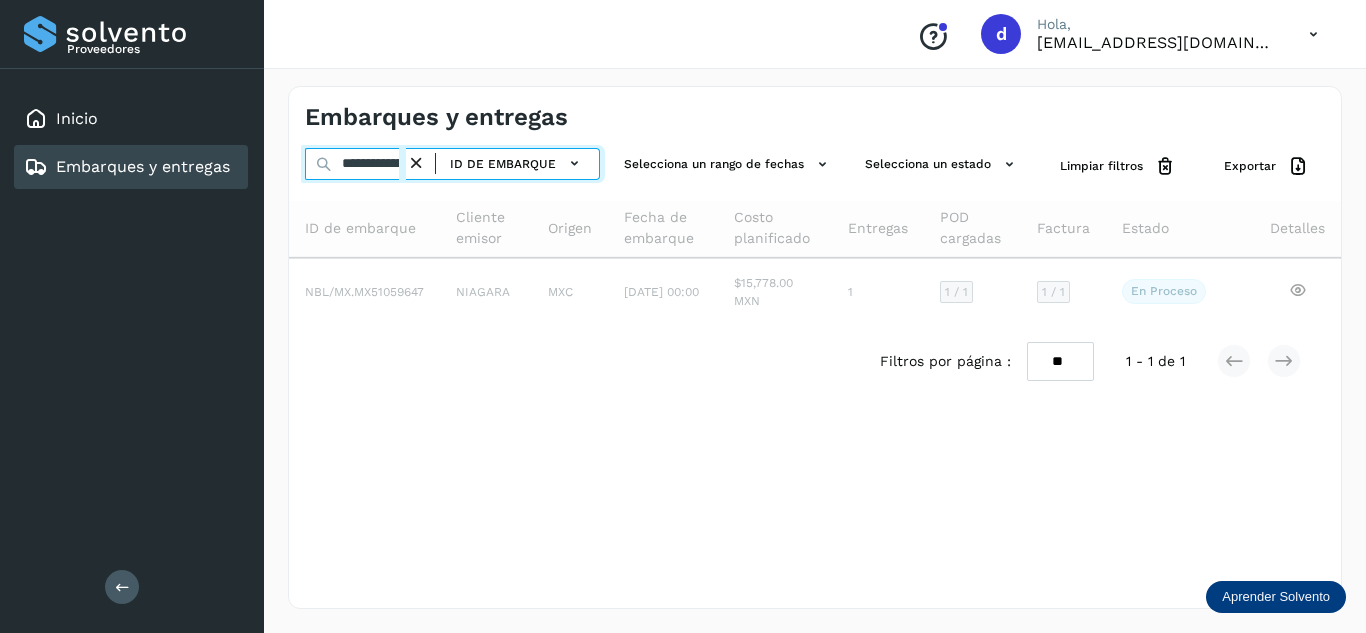 scroll, scrollTop: 0, scrollLeft: 76, axis: horizontal 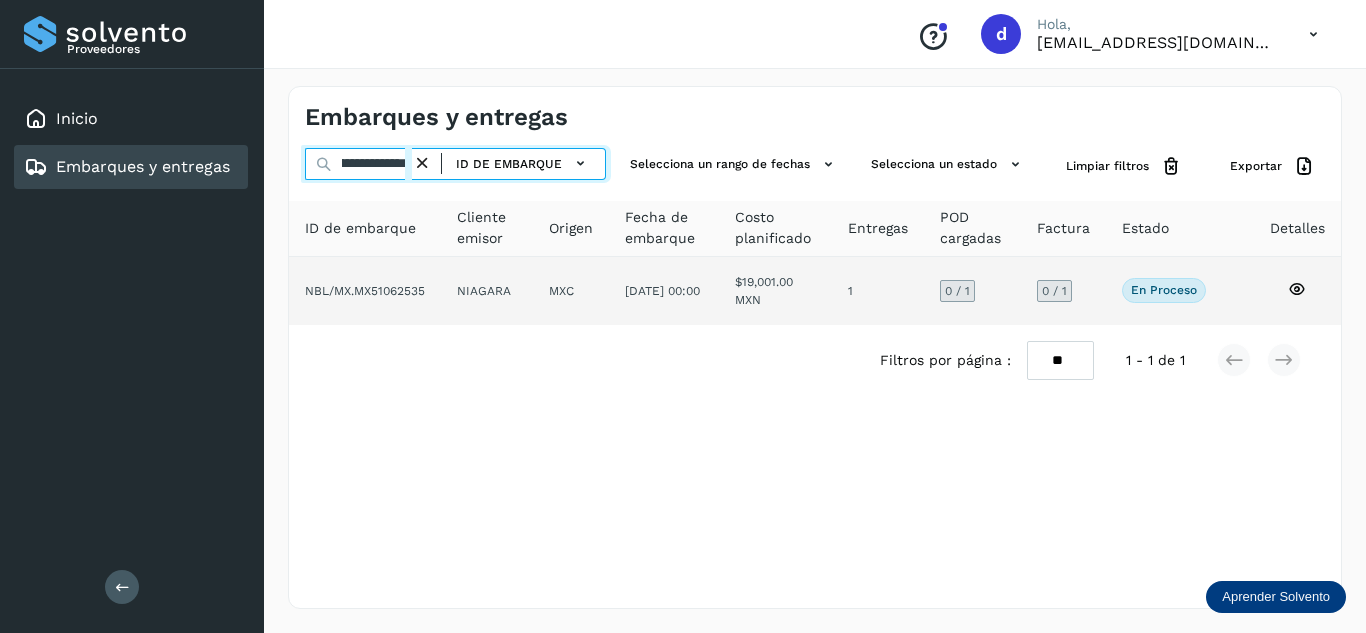type on "**********" 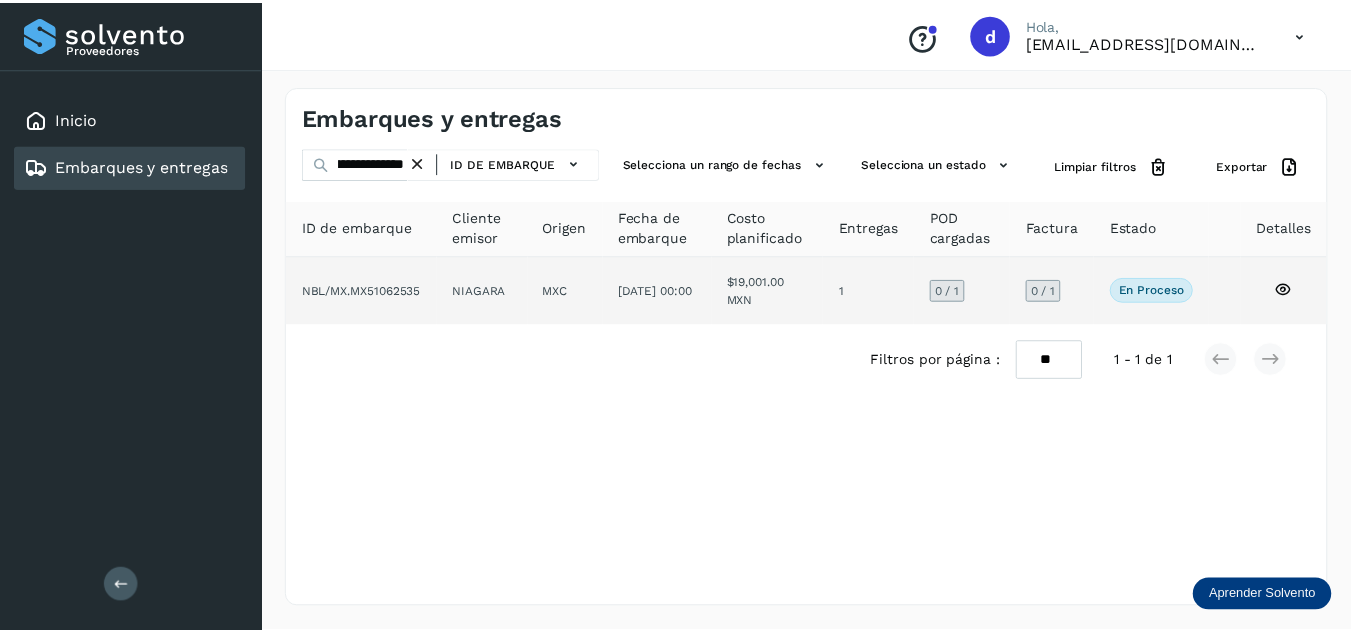 scroll, scrollTop: 0, scrollLeft: 0, axis: both 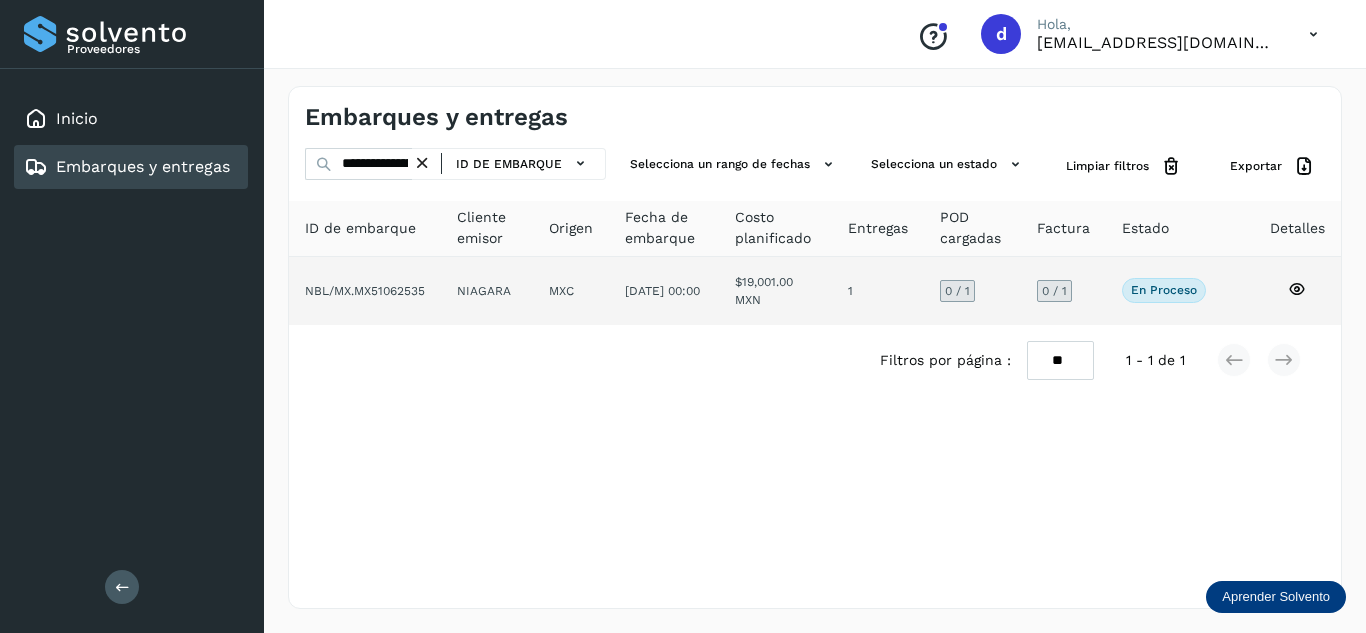 click 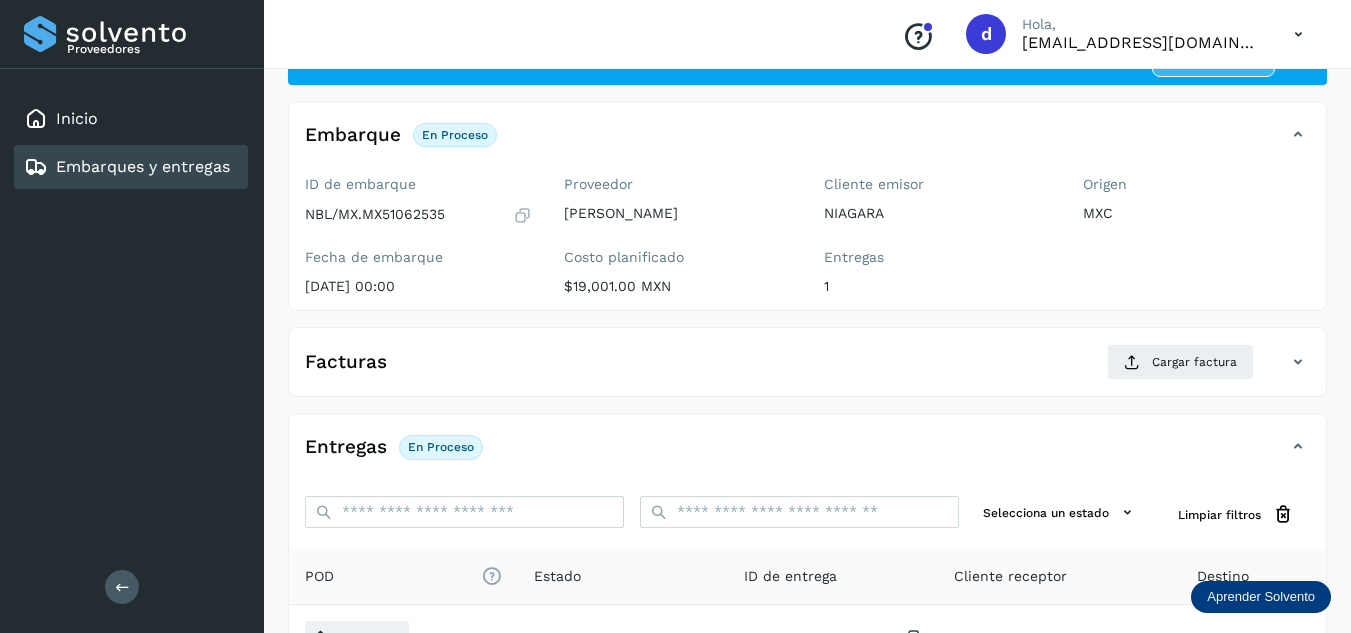 scroll, scrollTop: 200, scrollLeft: 0, axis: vertical 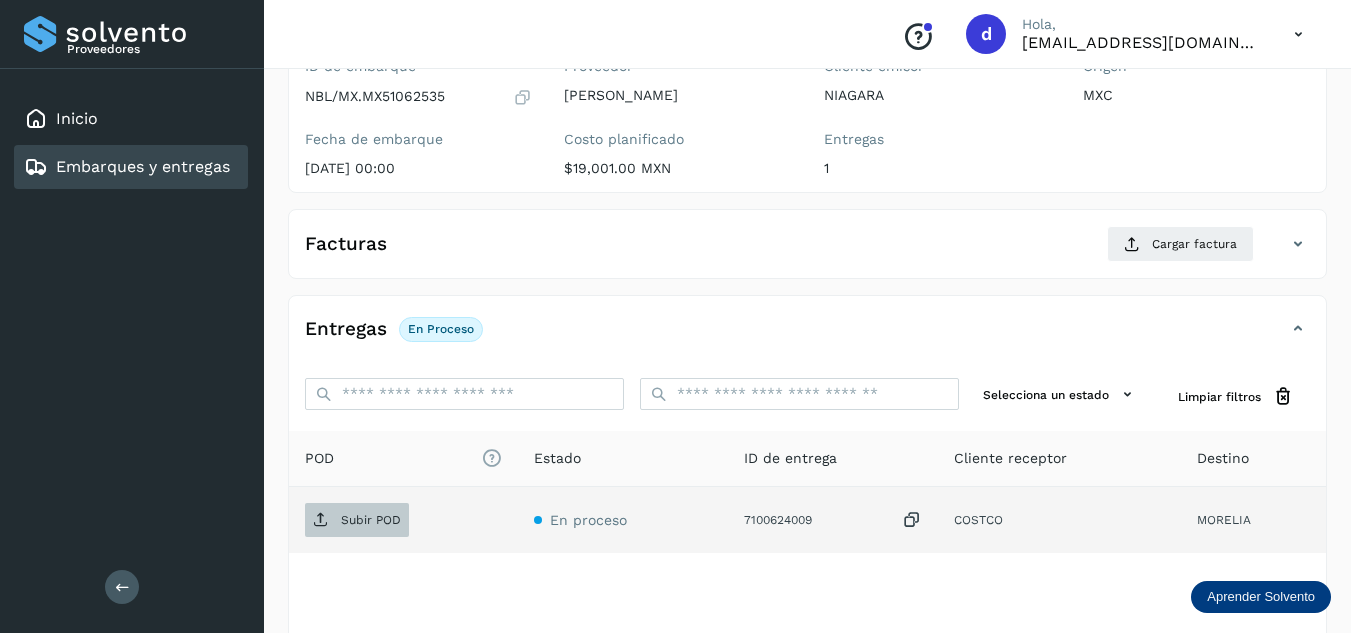 click on "Subir POD" at bounding box center [371, 520] 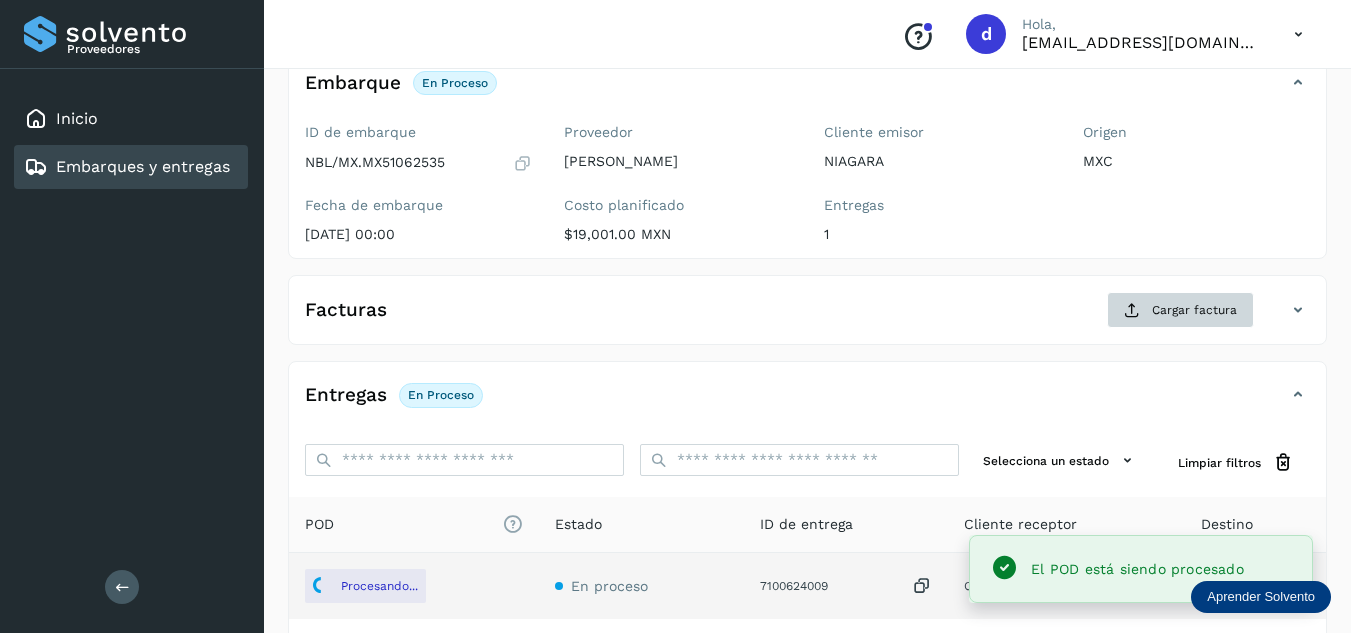 scroll, scrollTop: 100, scrollLeft: 0, axis: vertical 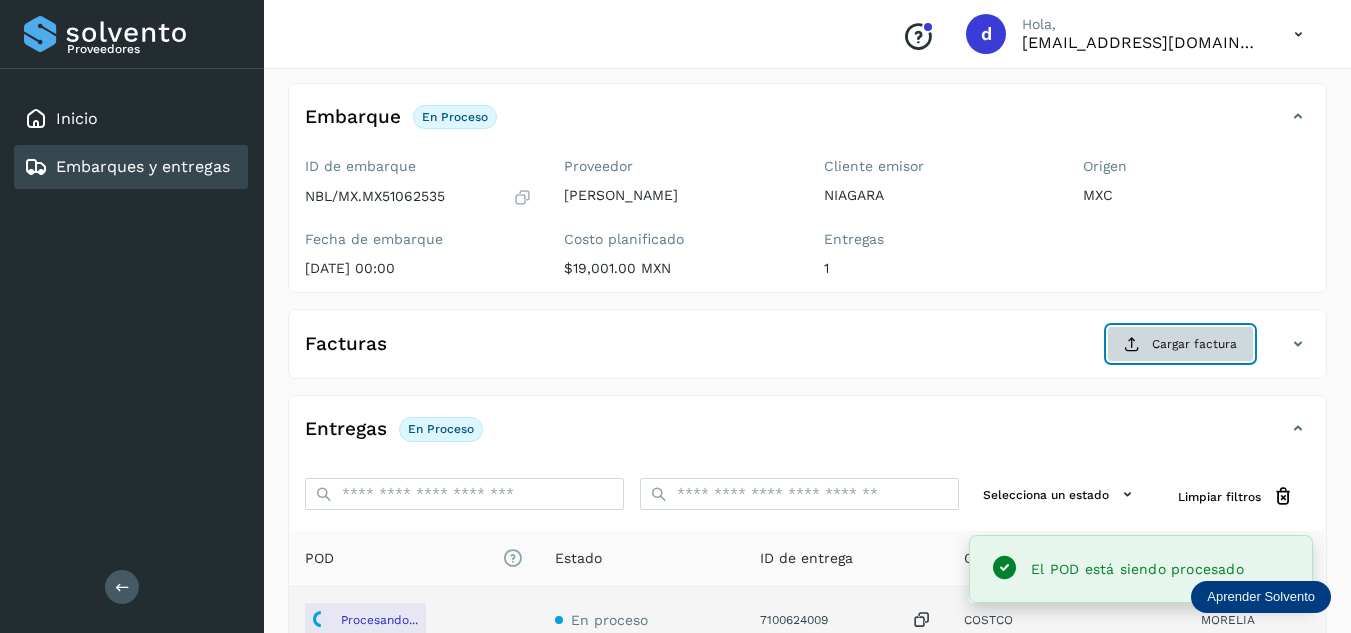 click on "Cargar factura" 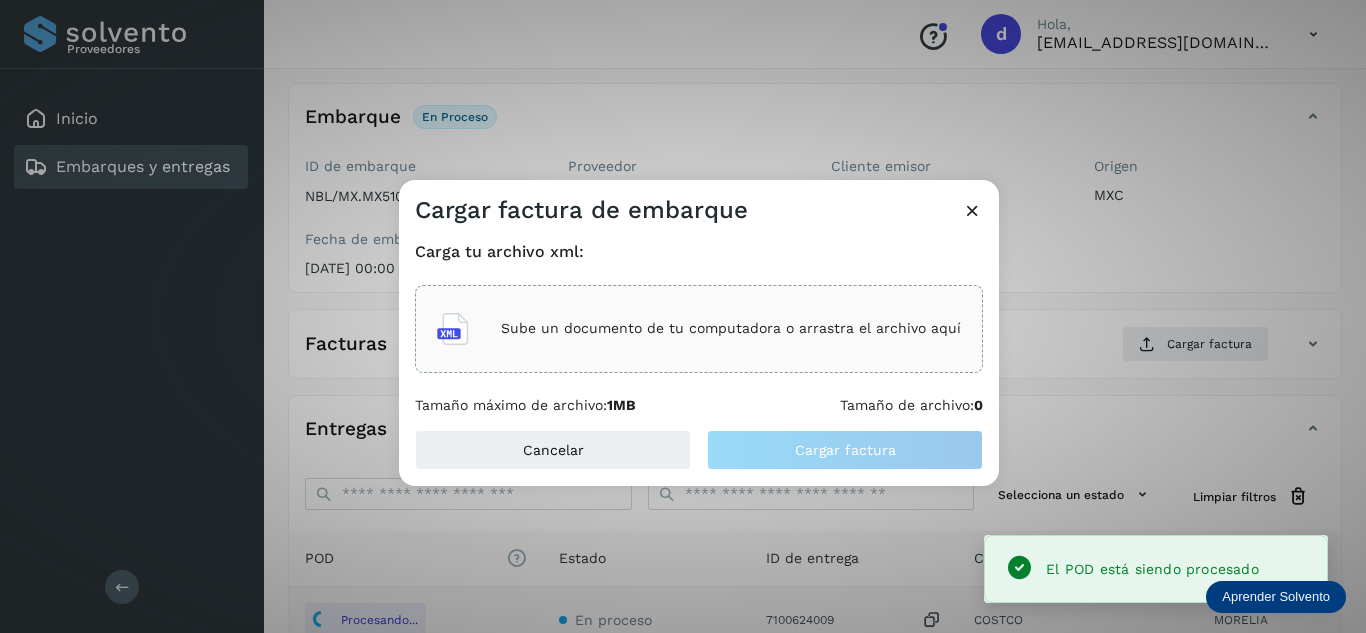 click on "Sube un documento de tu computadora o arrastra el archivo aquí" 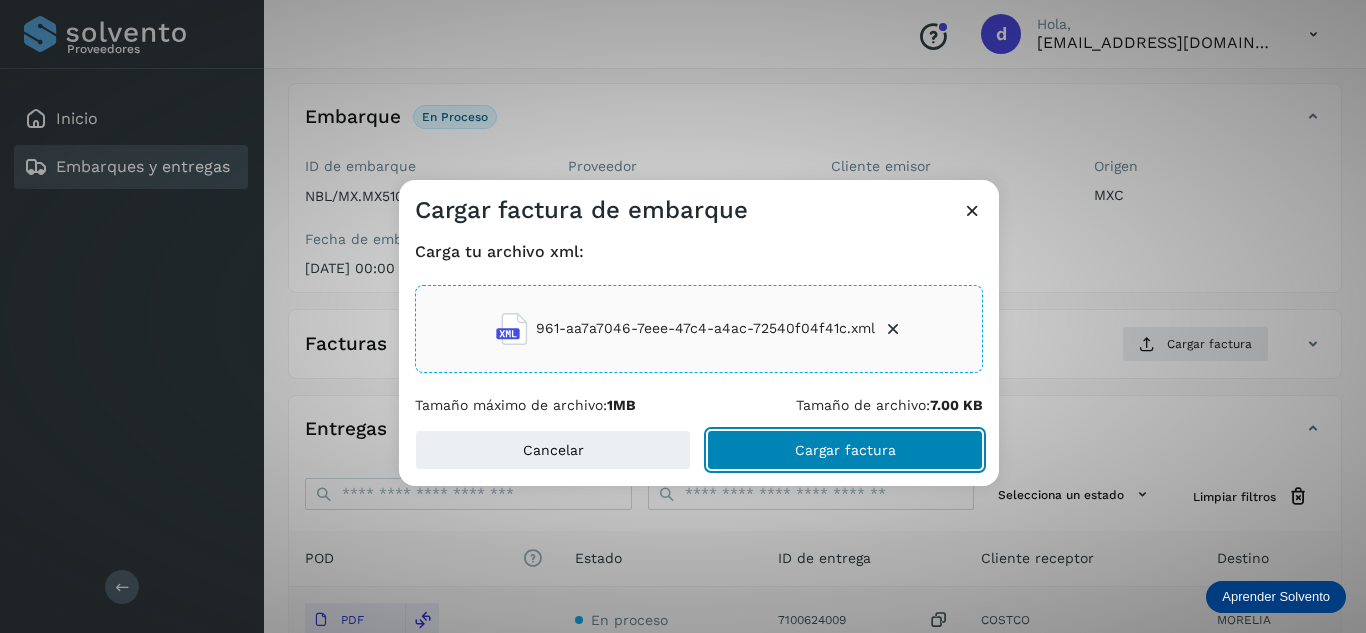 click on "Cargar factura" 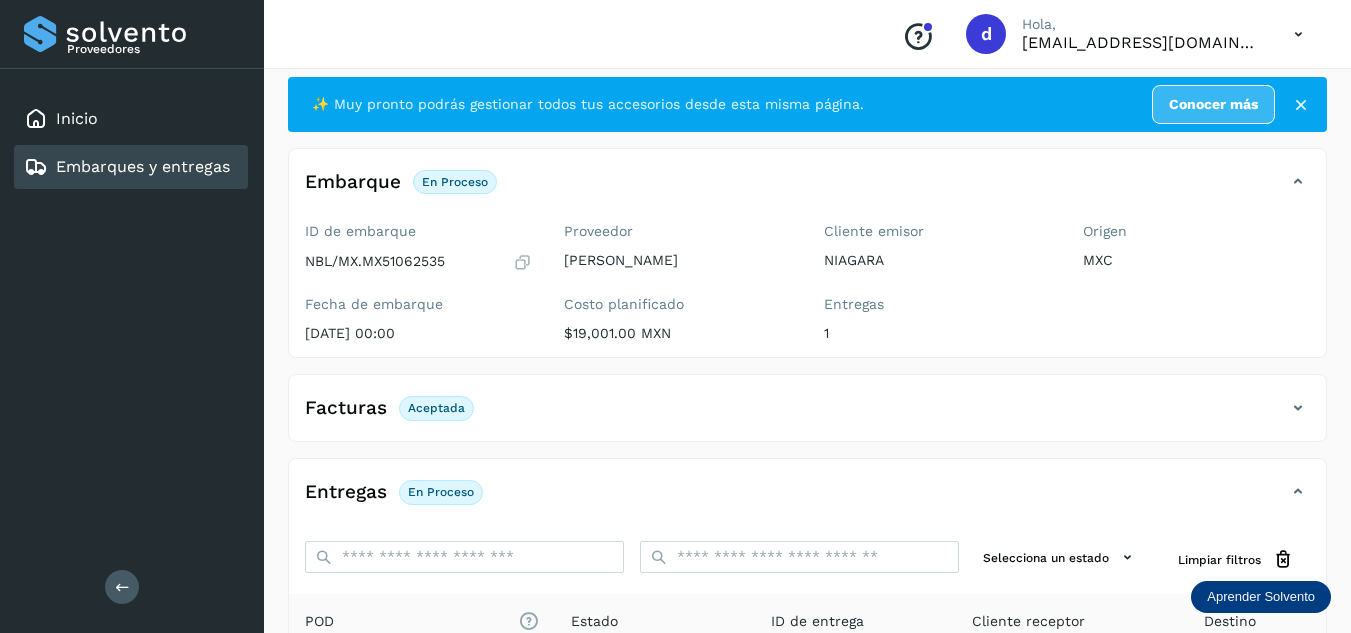 scroll, scrollTop: 0, scrollLeft: 0, axis: both 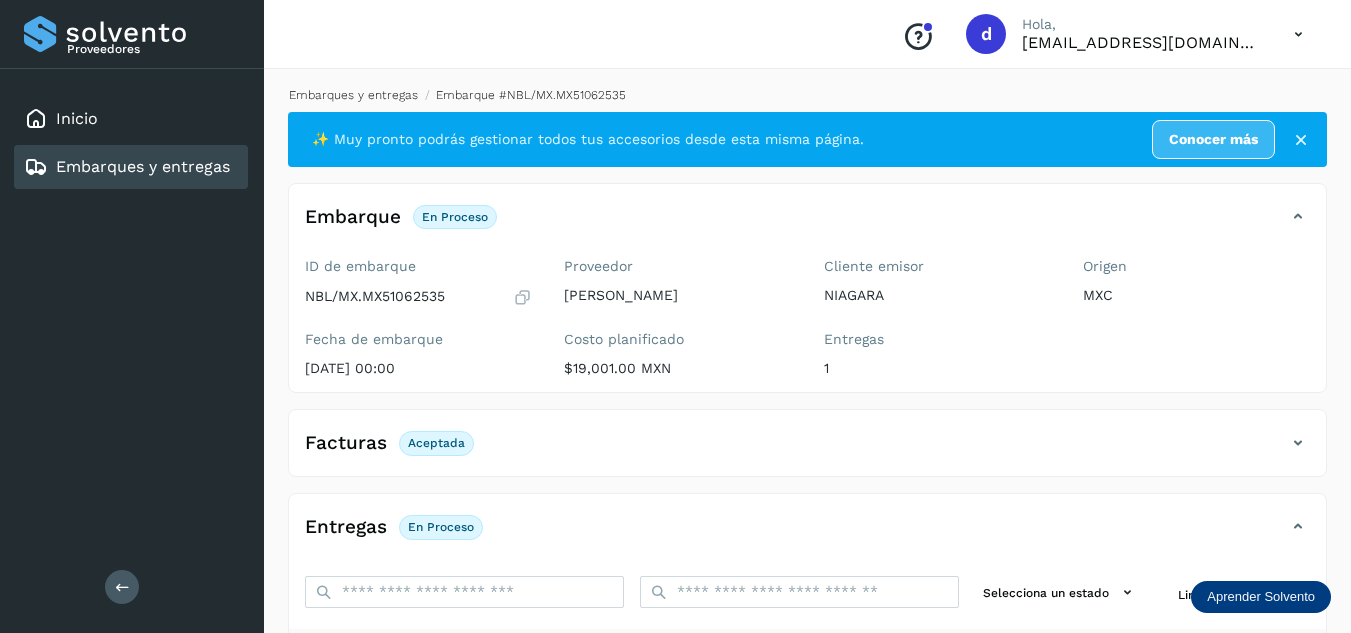 click on "Embarques y entregas" at bounding box center [353, 95] 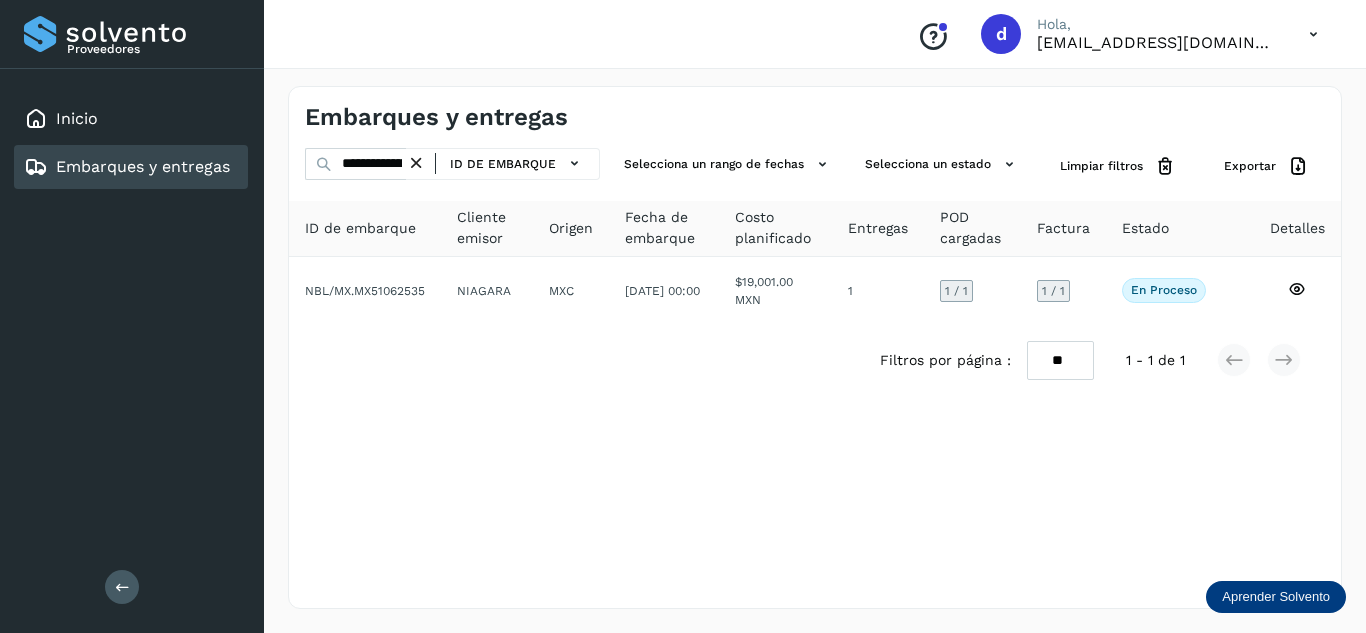click at bounding box center [416, 163] 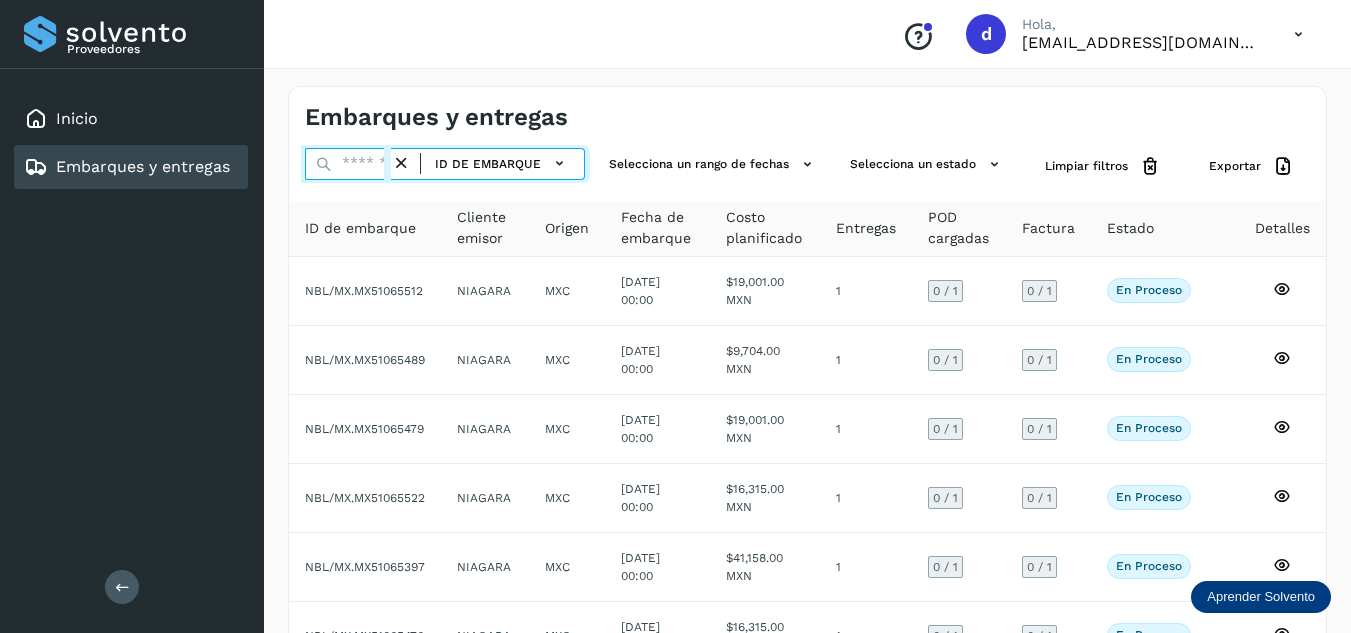 click at bounding box center [348, 164] 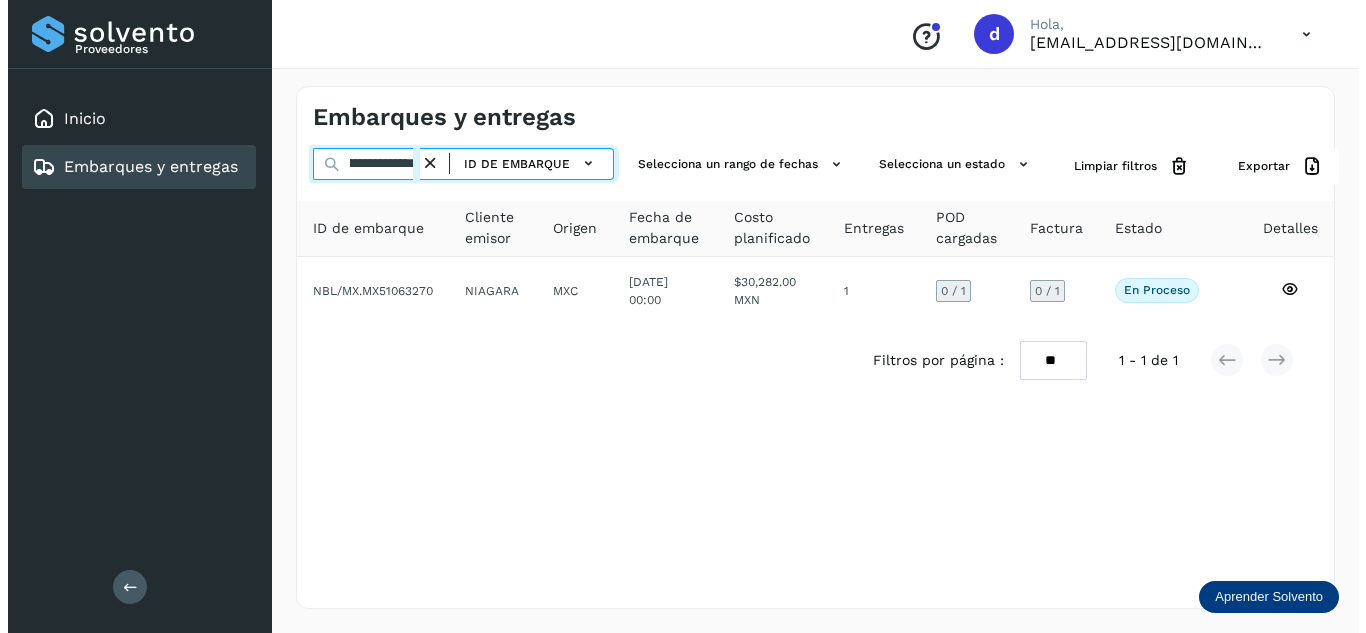 scroll, scrollTop: 0, scrollLeft: 76, axis: horizontal 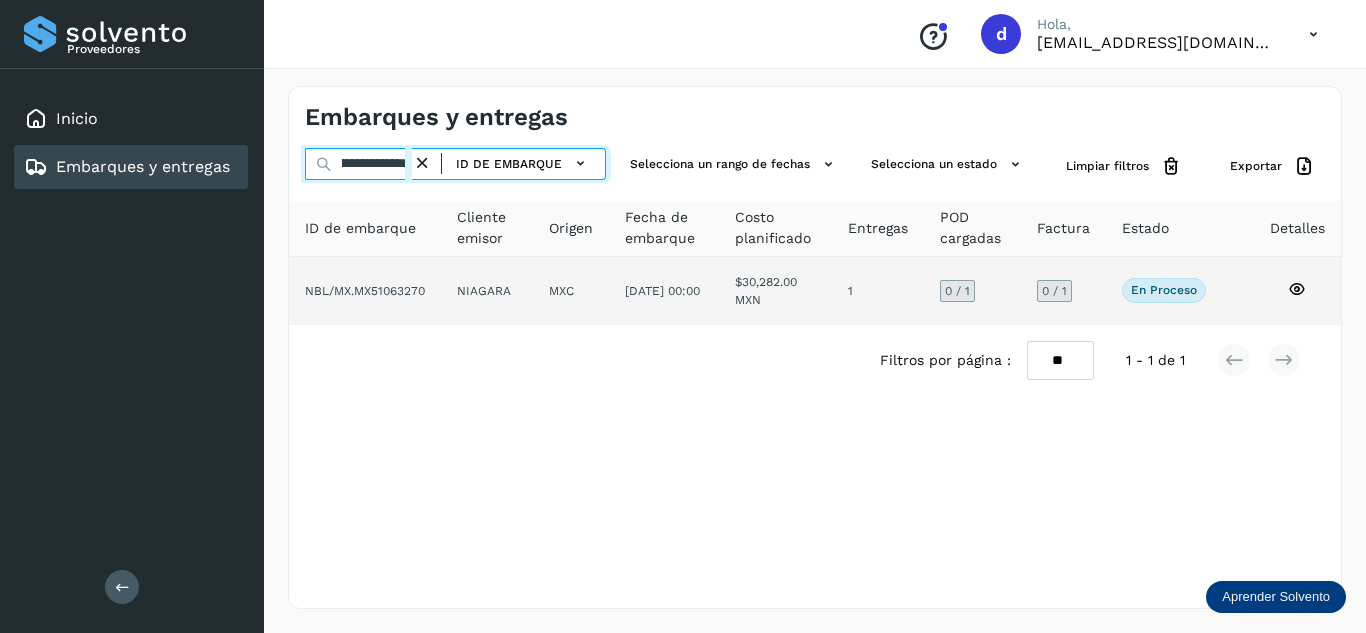 type on "**********" 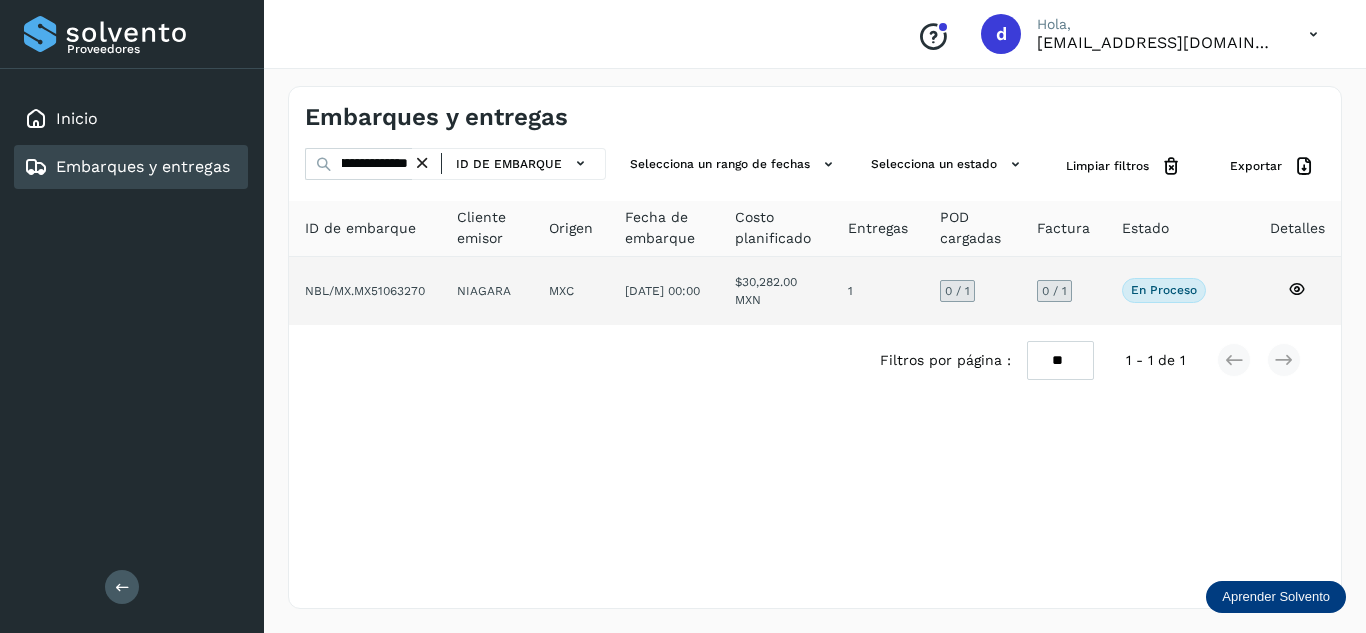 click 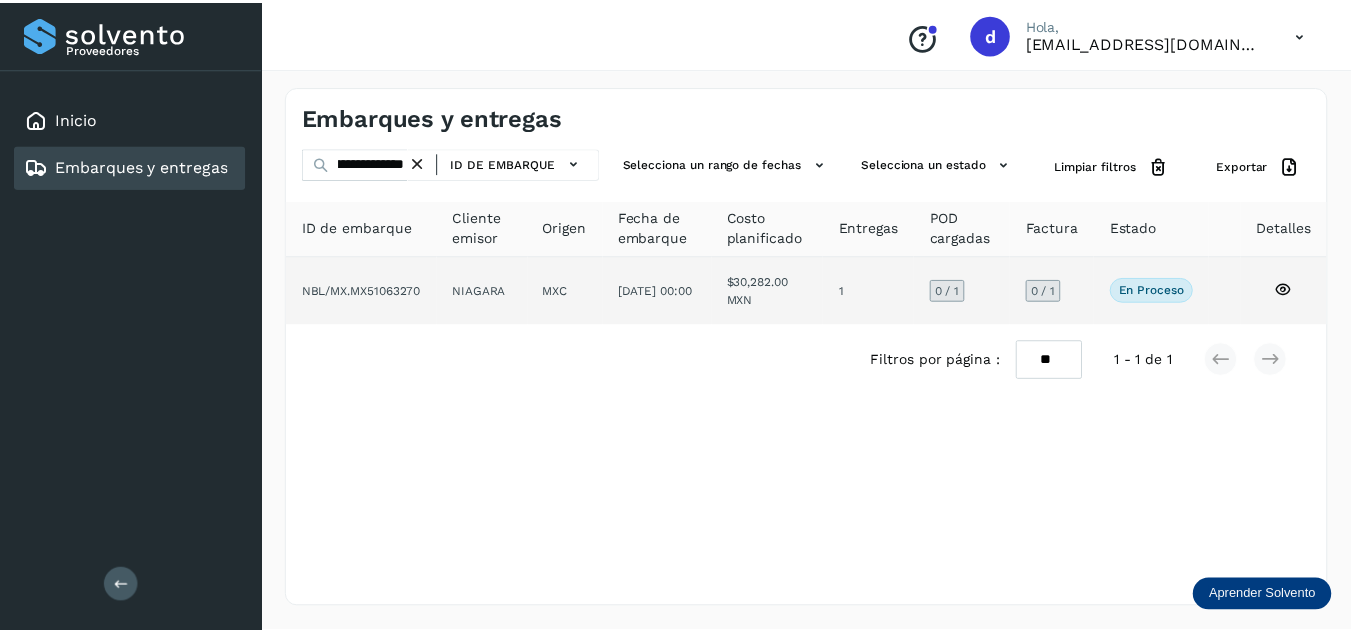 scroll, scrollTop: 0, scrollLeft: 0, axis: both 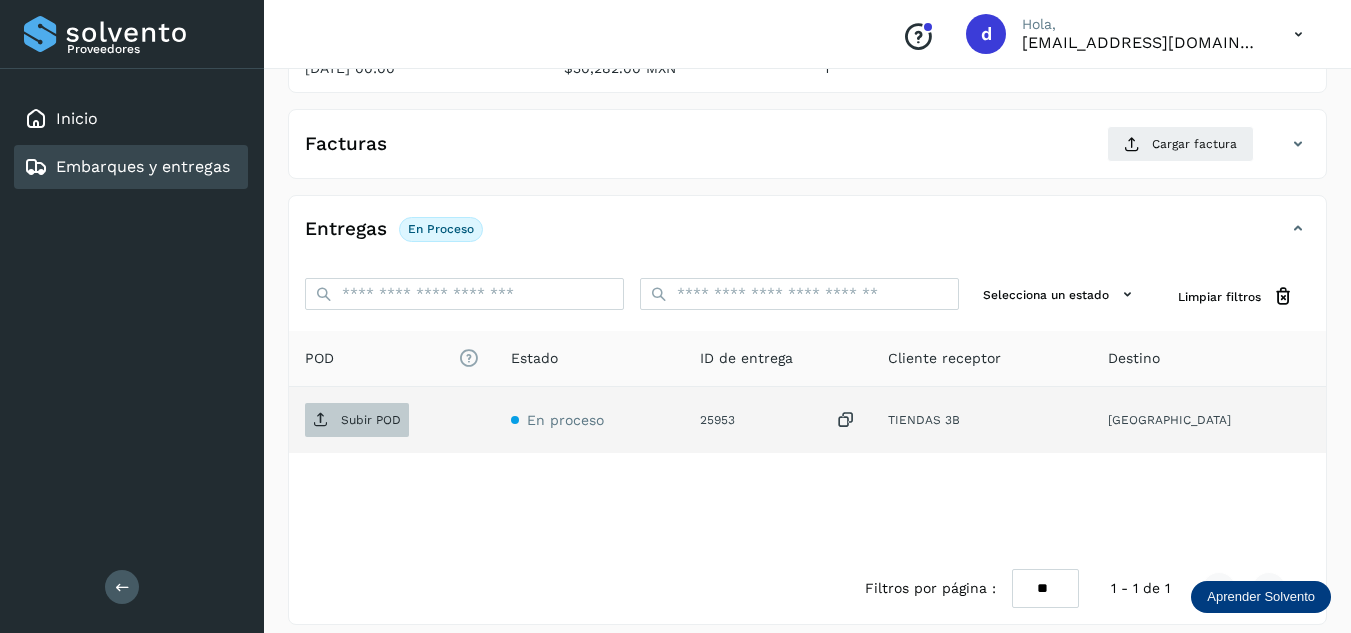 click on "Subir POD" at bounding box center (371, 420) 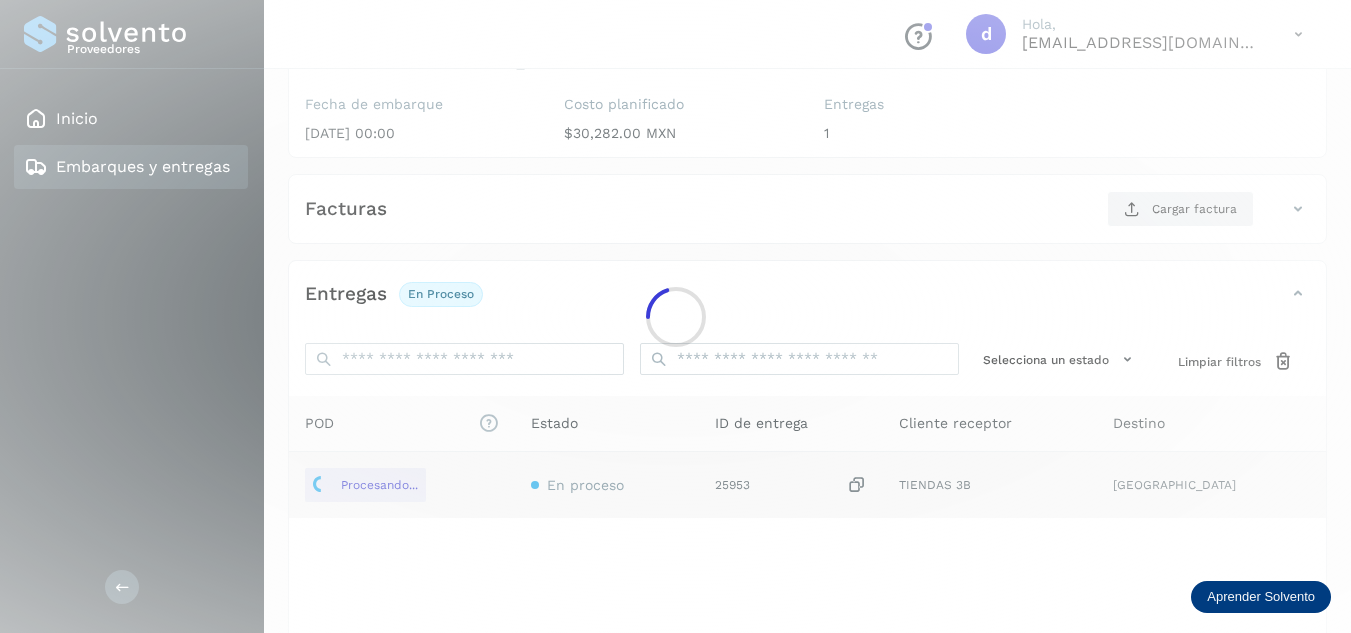 scroll, scrollTop: 200, scrollLeft: 0, axis: vertical 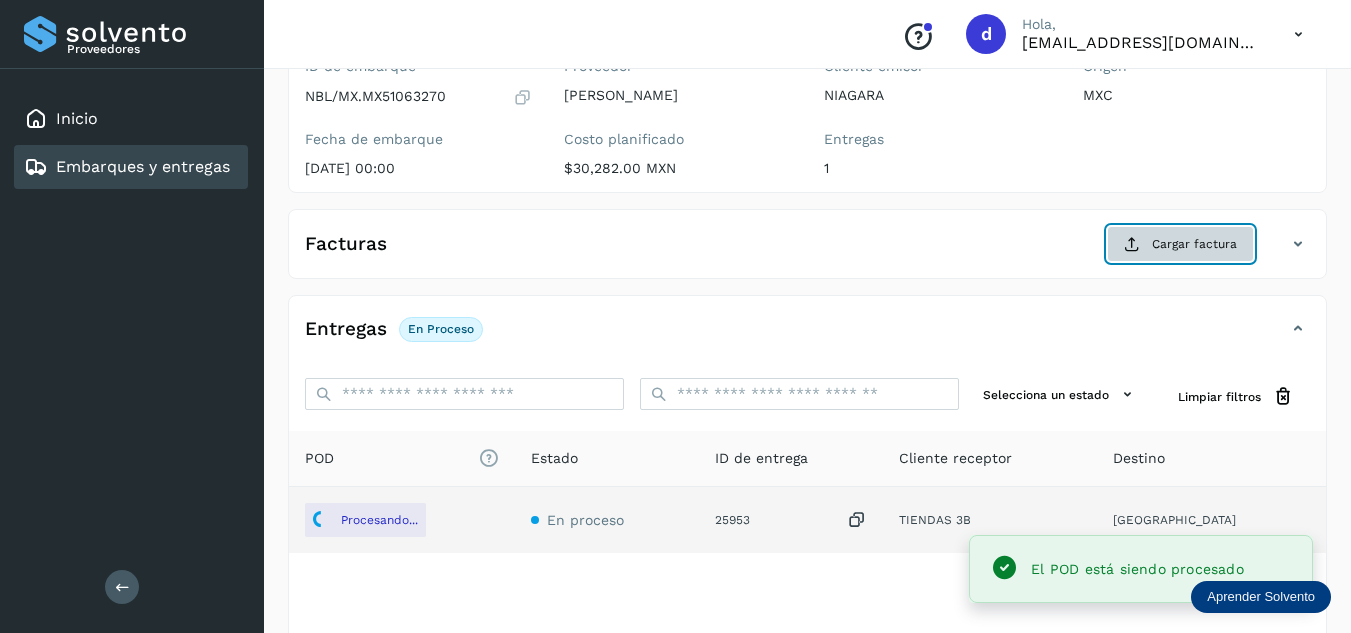 click on "Cargar factura" 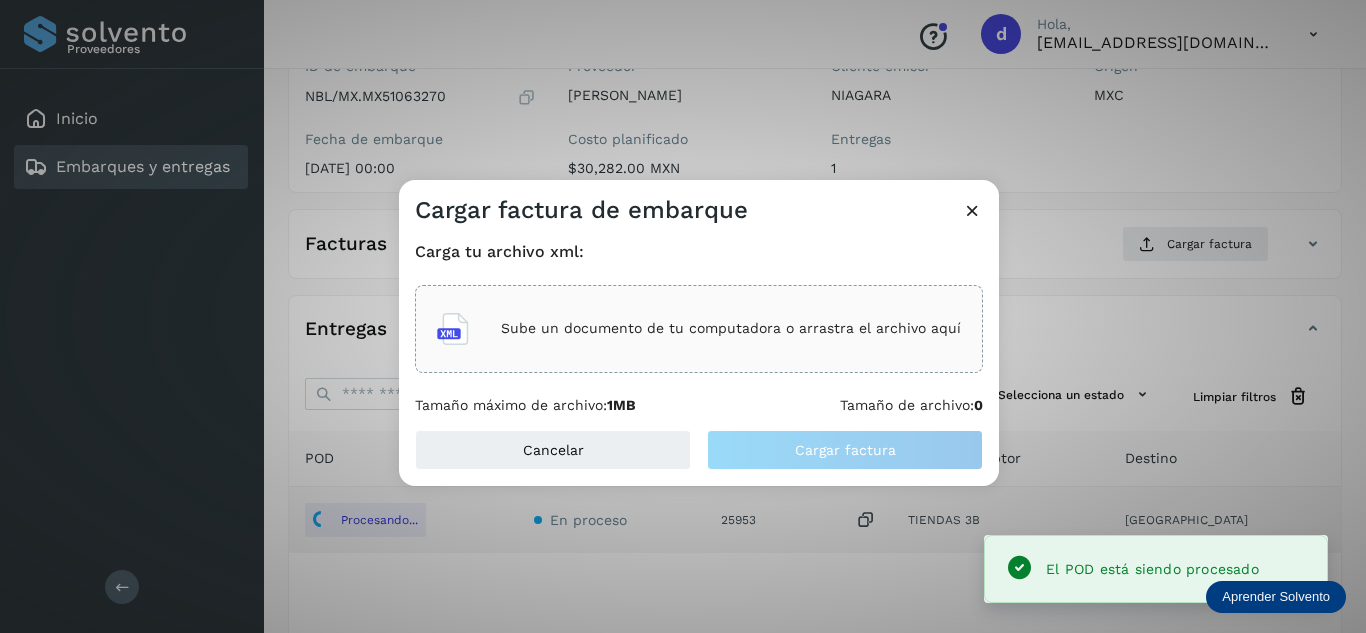 click on "Sube un documento de tu computadora o arrastra el archivo aquí" at bounding box center (731, 328) 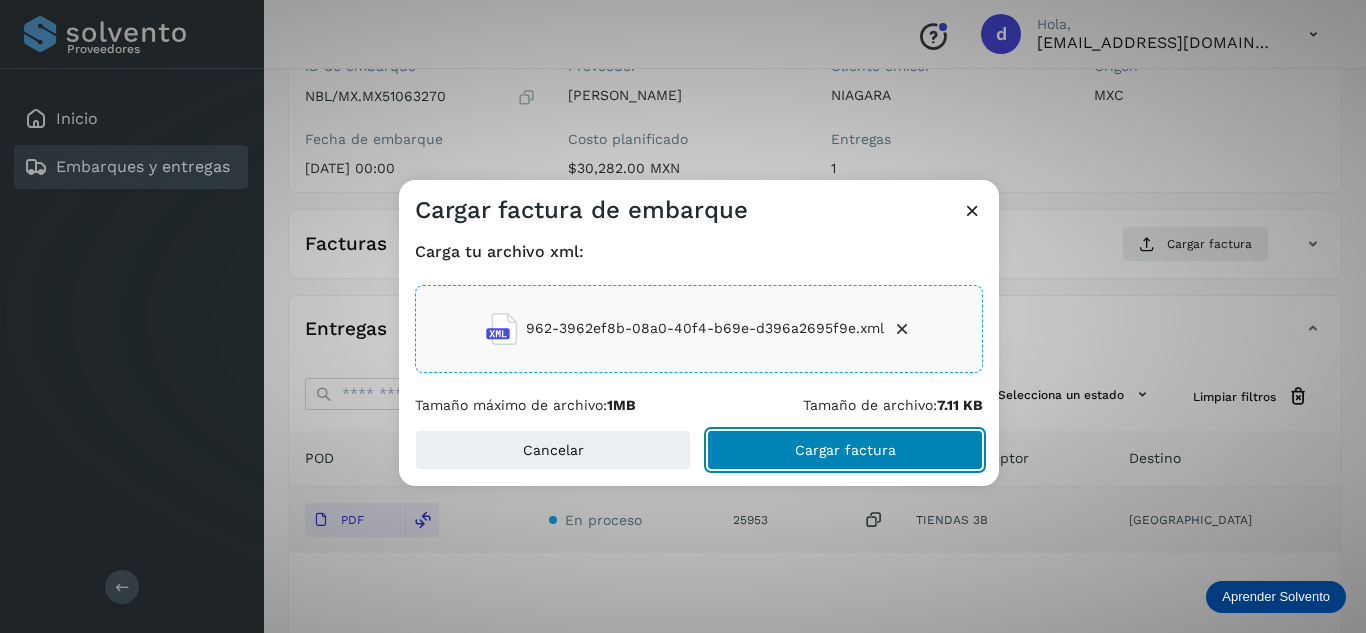 click on "Cargar factura" 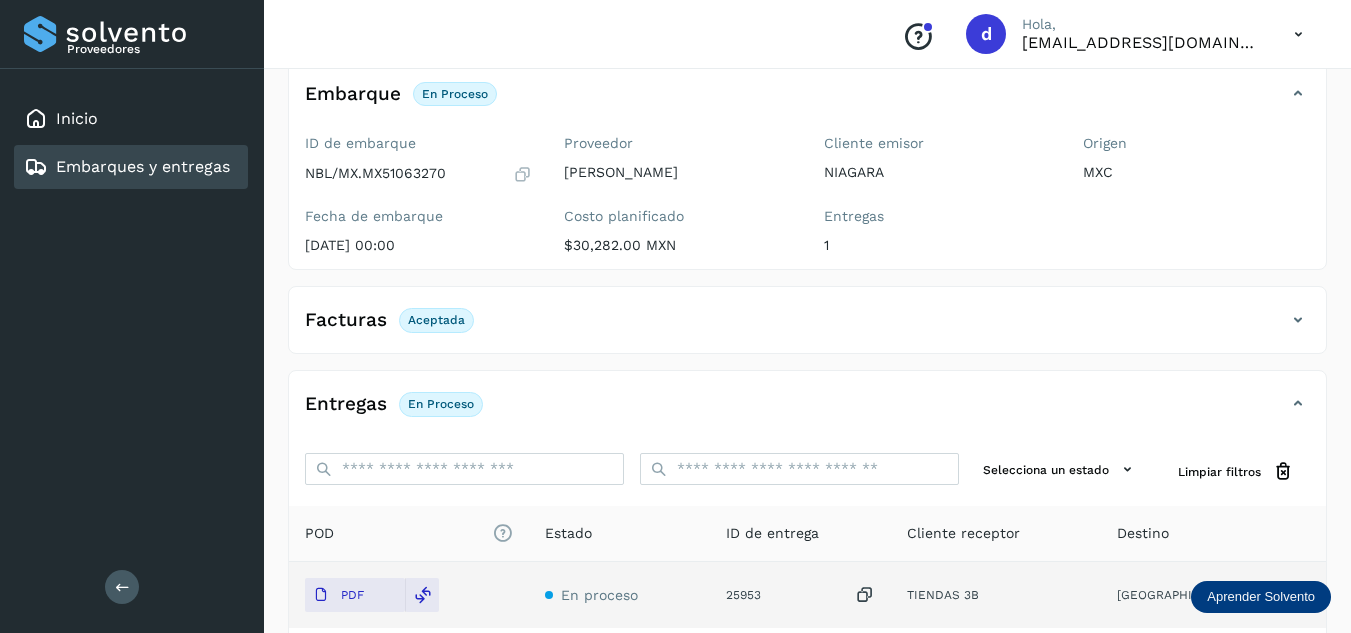 scroll, scrollTop: 0, scrollLeft: 0, axis: both 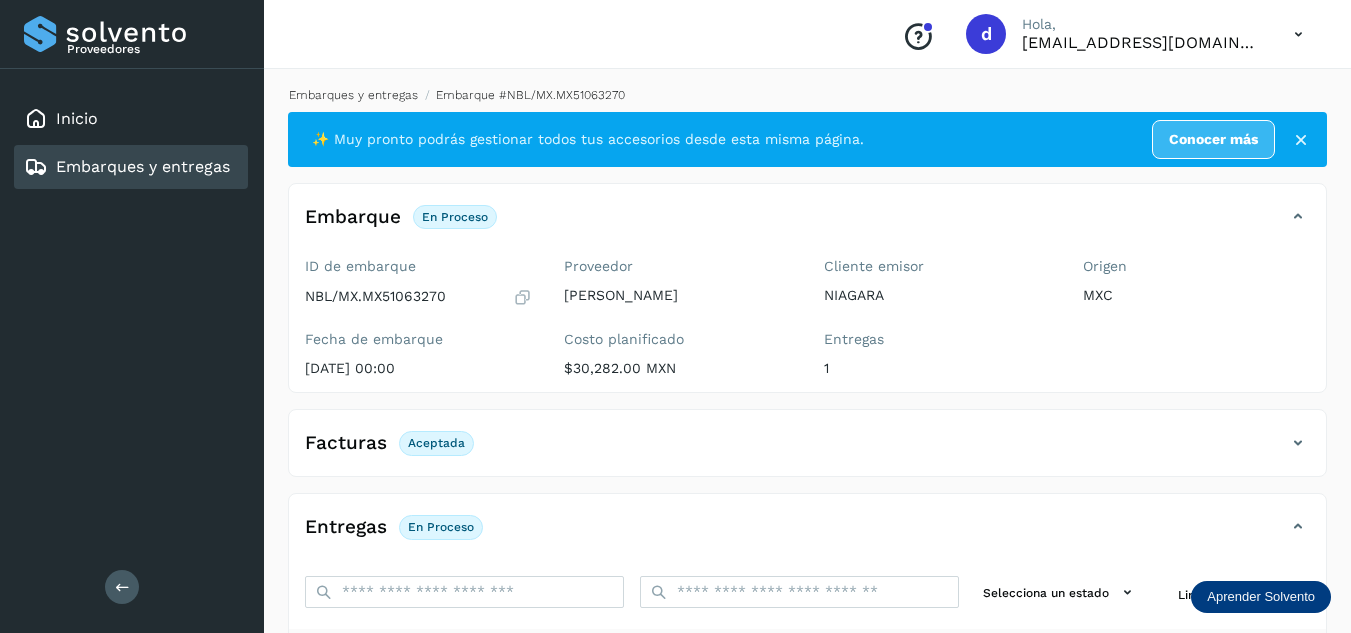 click on "Embarques y entregas" at bounding box center [353, 95] 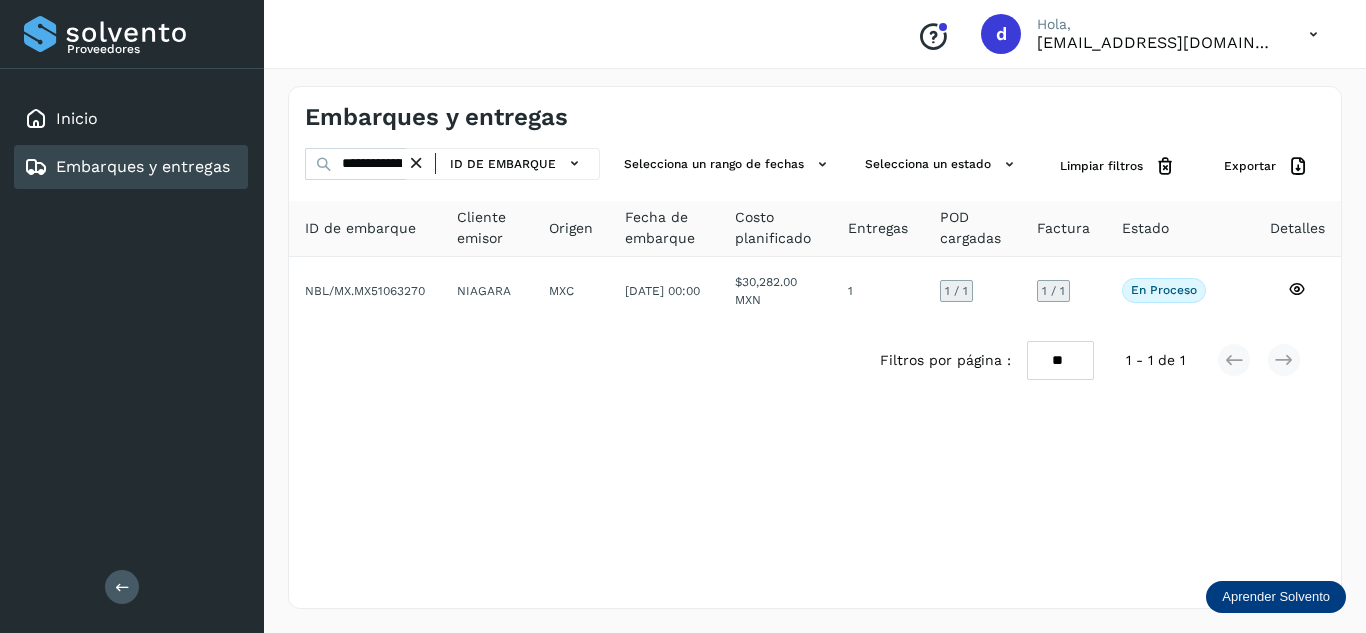 click at bounding box center (416, 163) 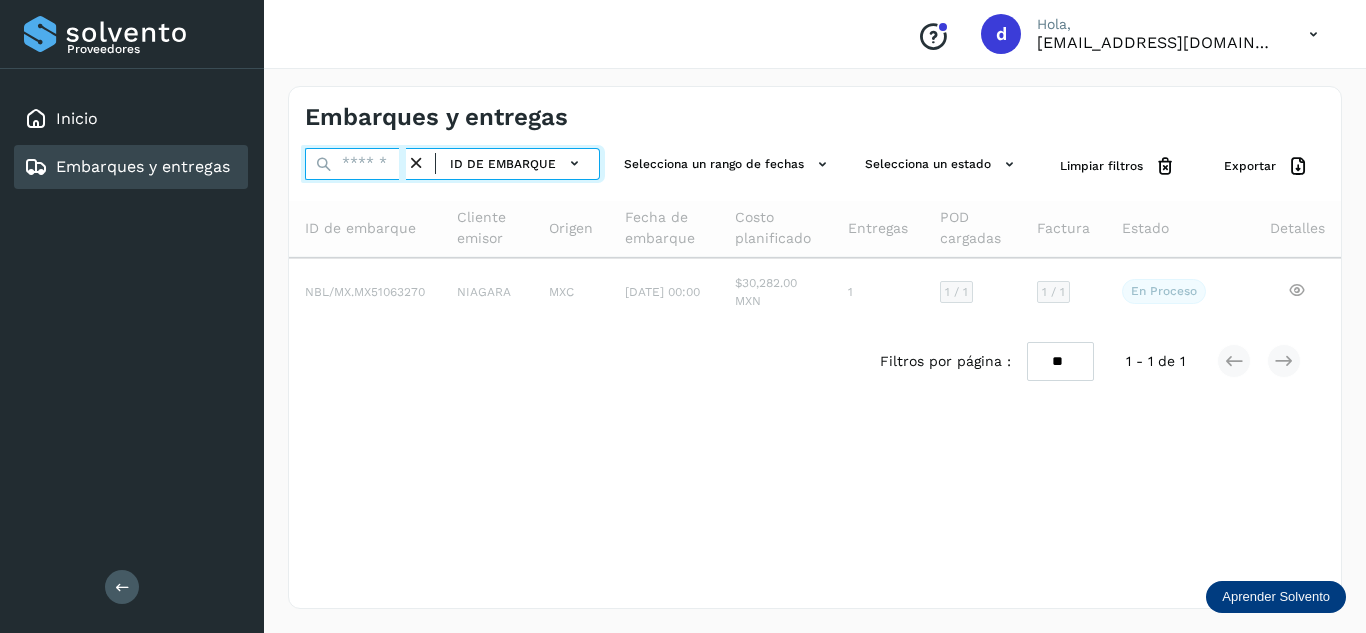 click at bounding box center [355, 164] 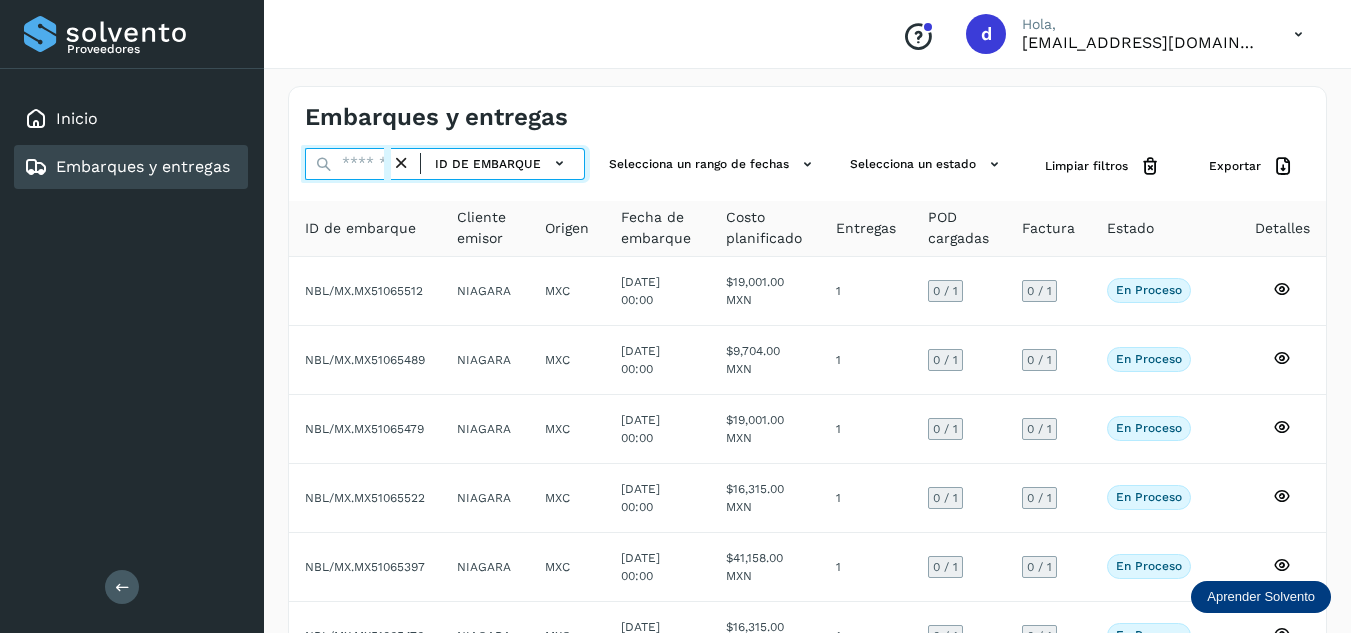 paste on "**********" 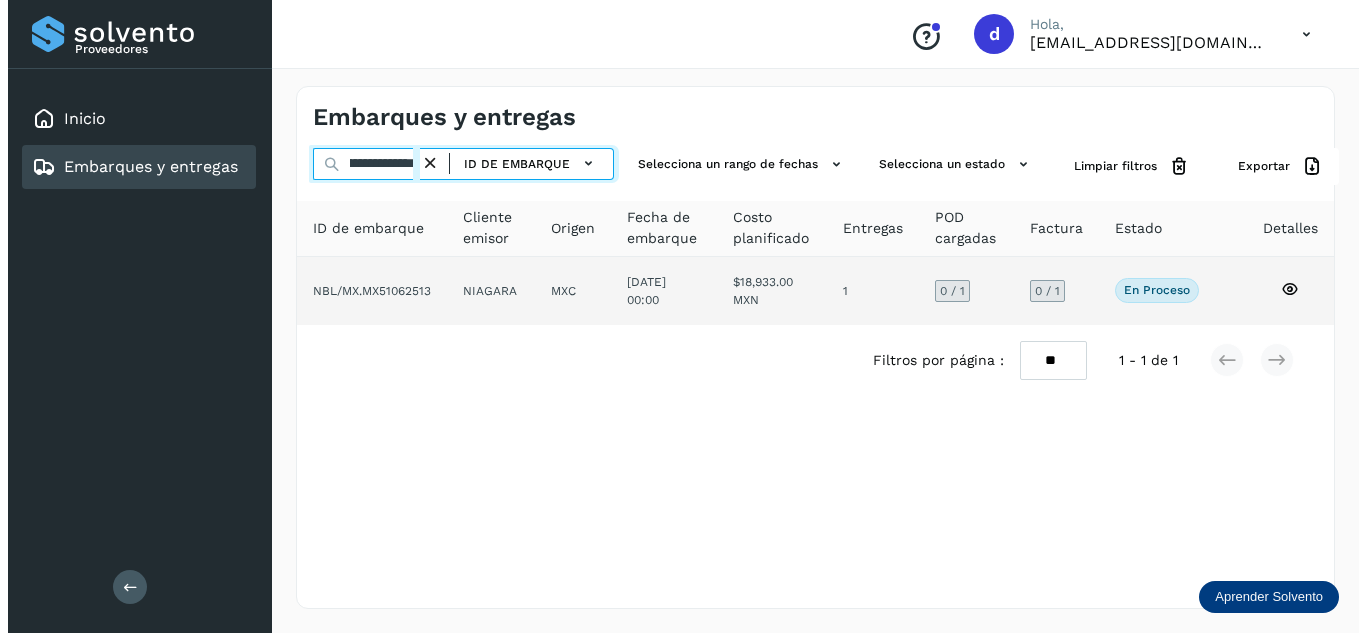 scroll, scrollTop: 0, scrollLeft: 73, axis: horizontal 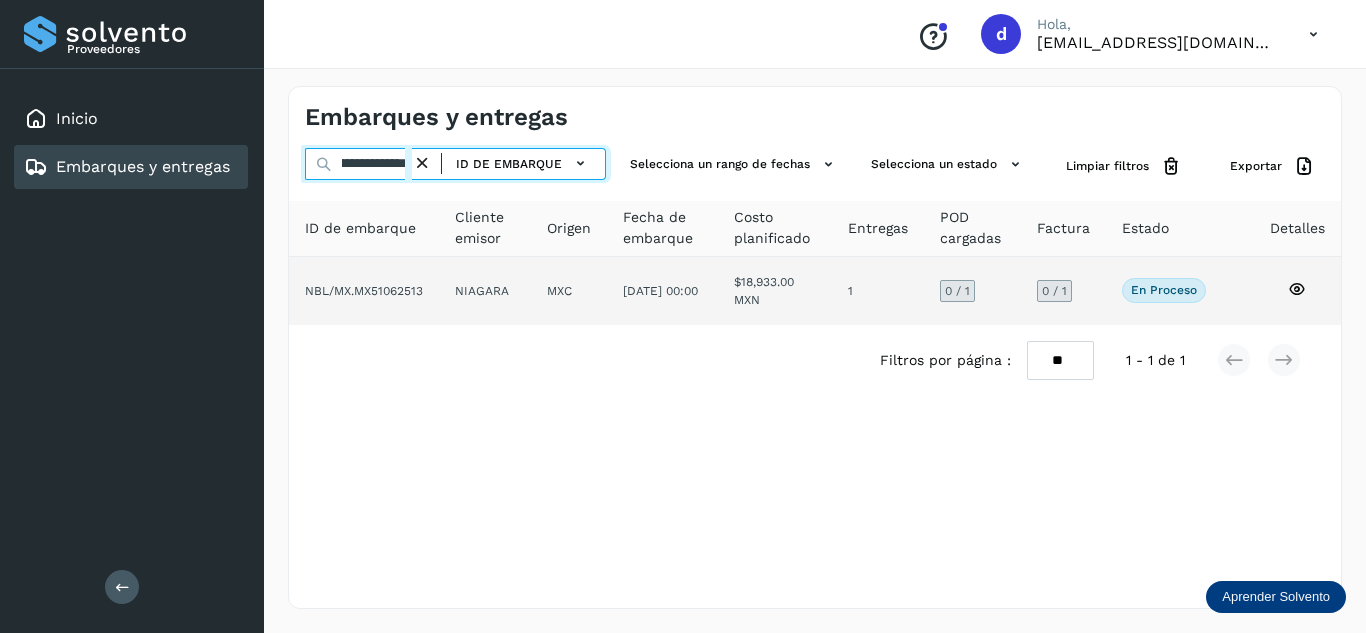 type on "**********" 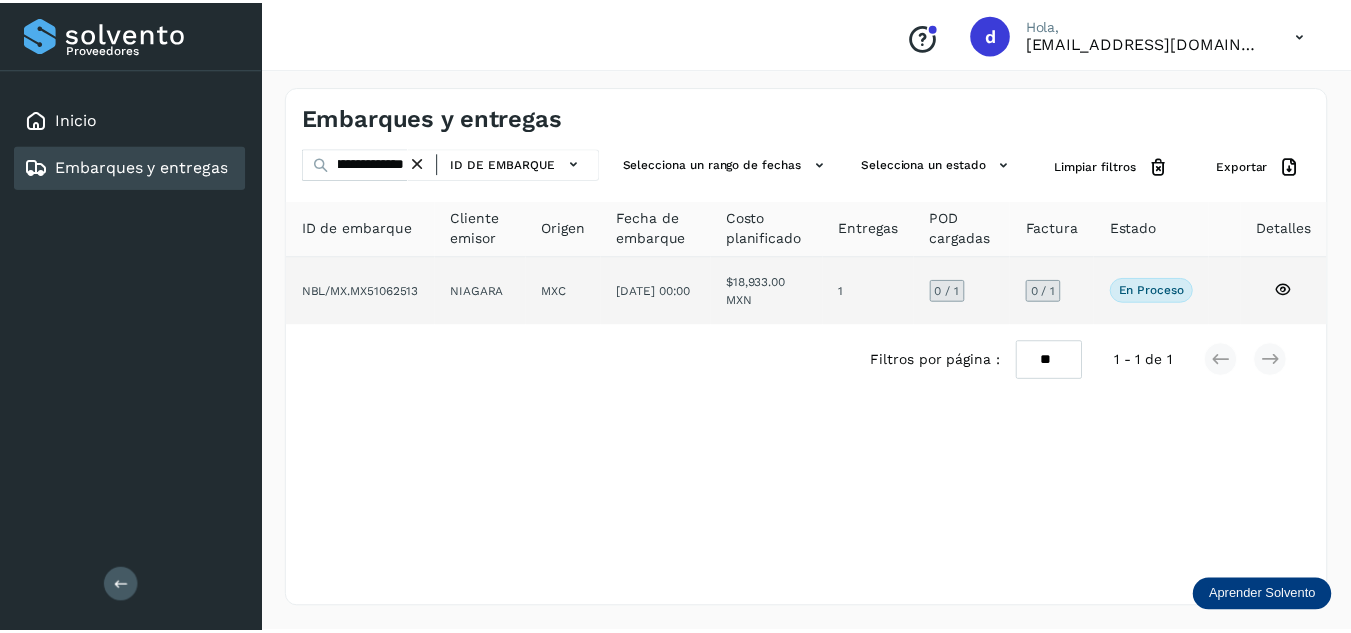 scroll, scrollTop: 0, scrollLeft: 0, axis: both 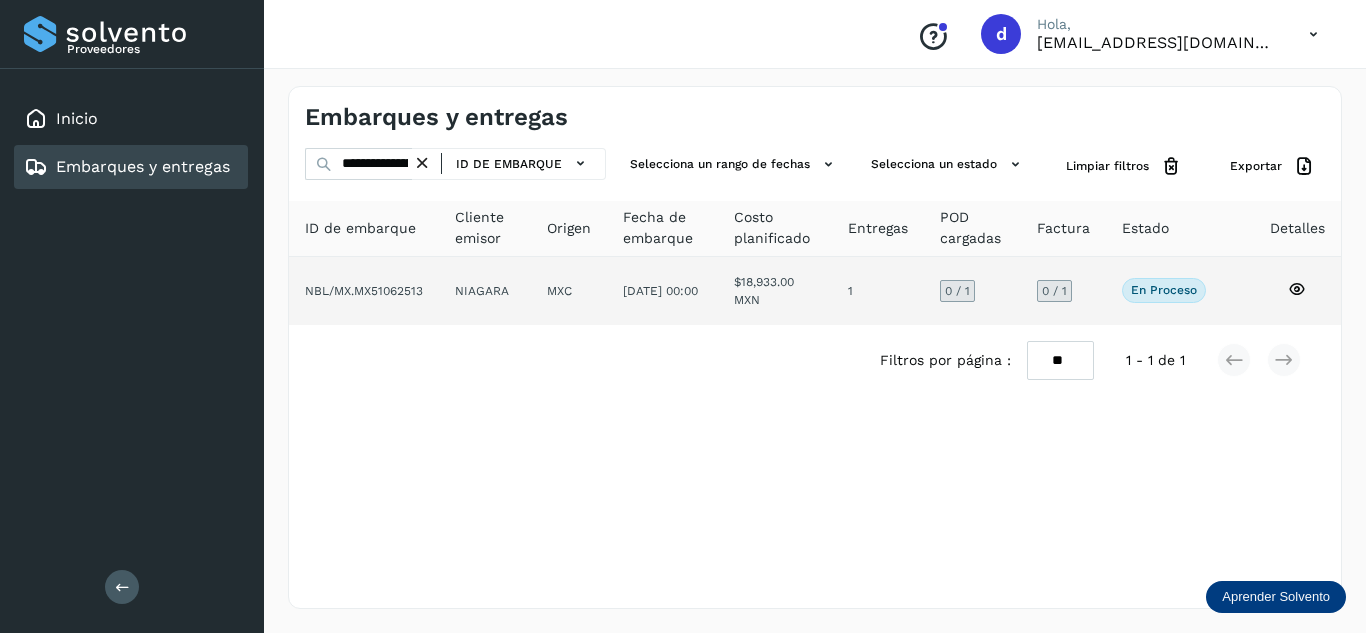 click 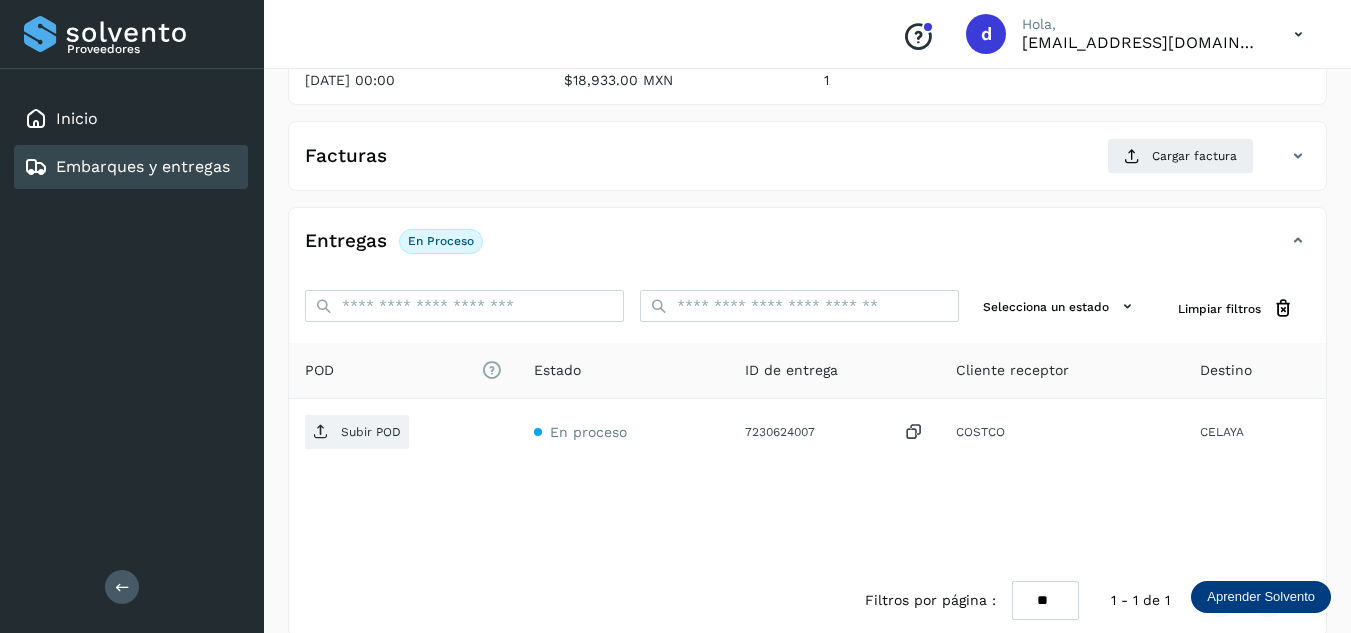 scroll, scrollTop: 300, scrollLeft: 0, axis: vertical 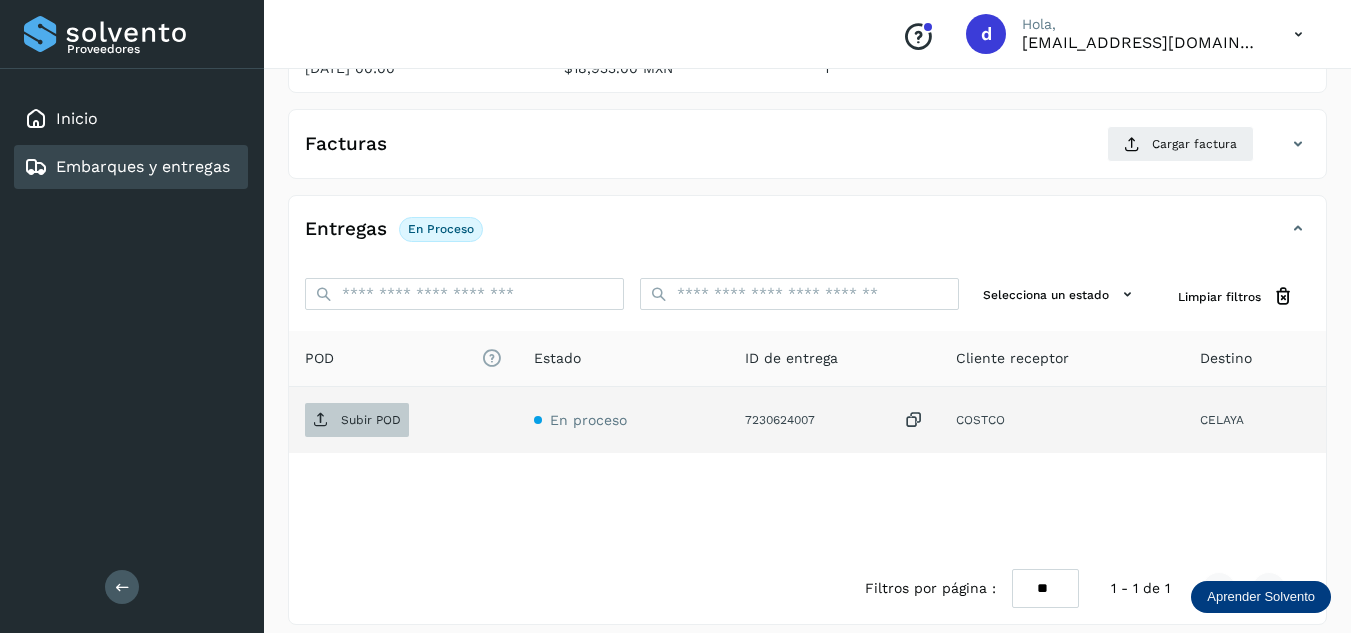 click on "Subir POD" at bounding box center (357, 420) 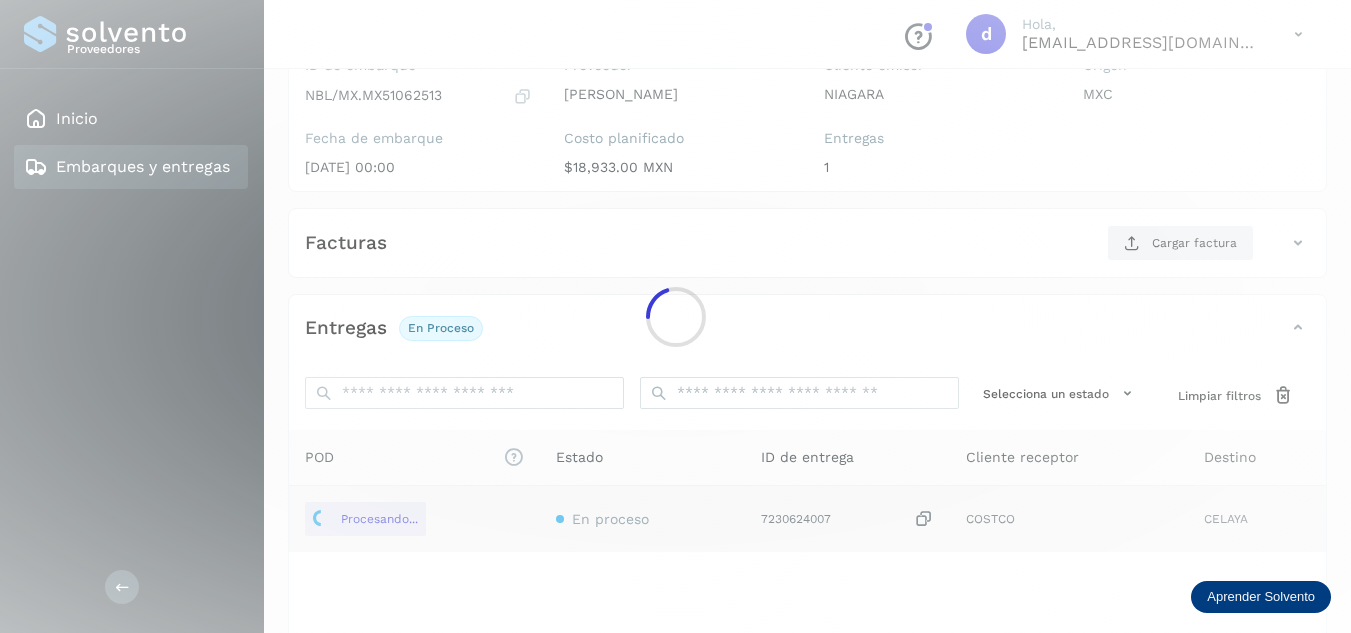 scroll, scrollTop: 200, scrollLeft: 0, axis: vertical 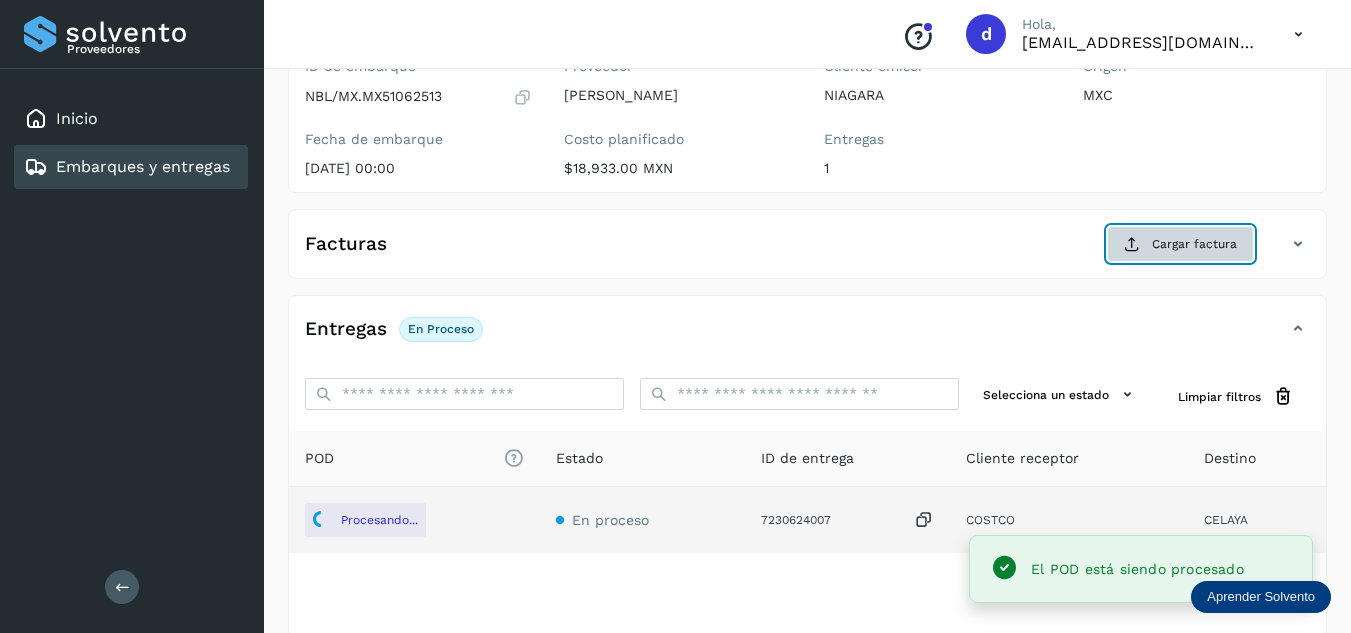 click on "Cargar factura" 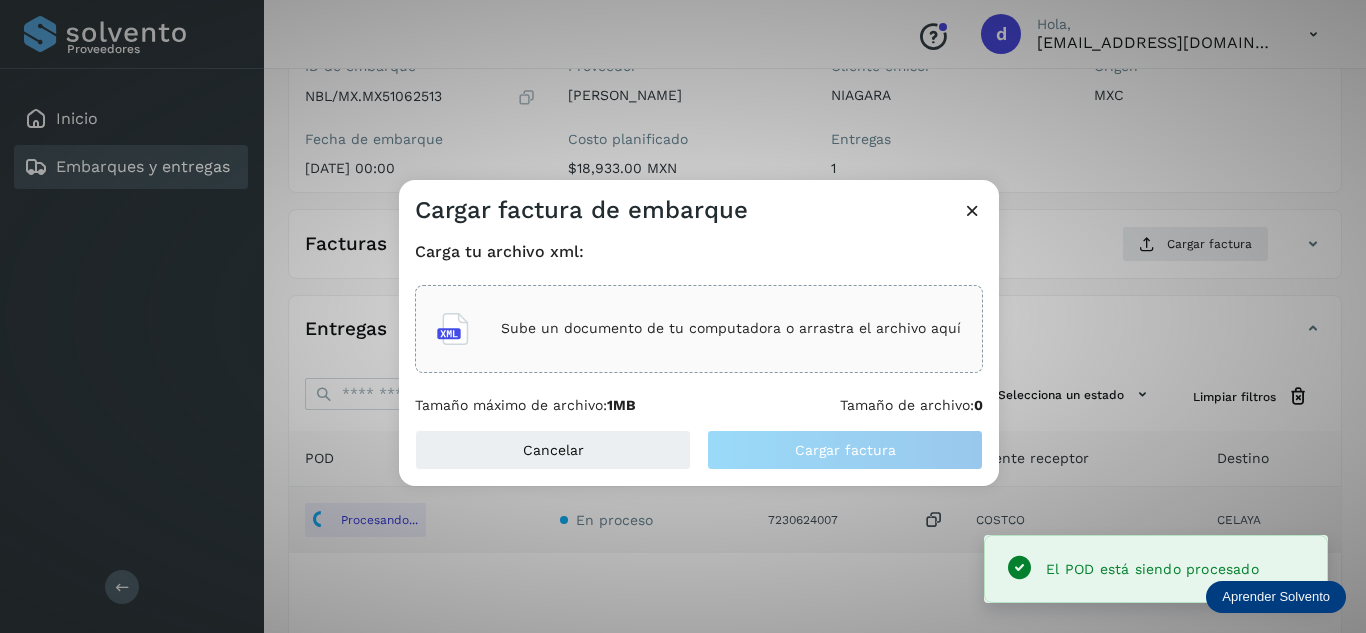 click on "Sube un documento de tu computadora o arrastra el archivo aquí" 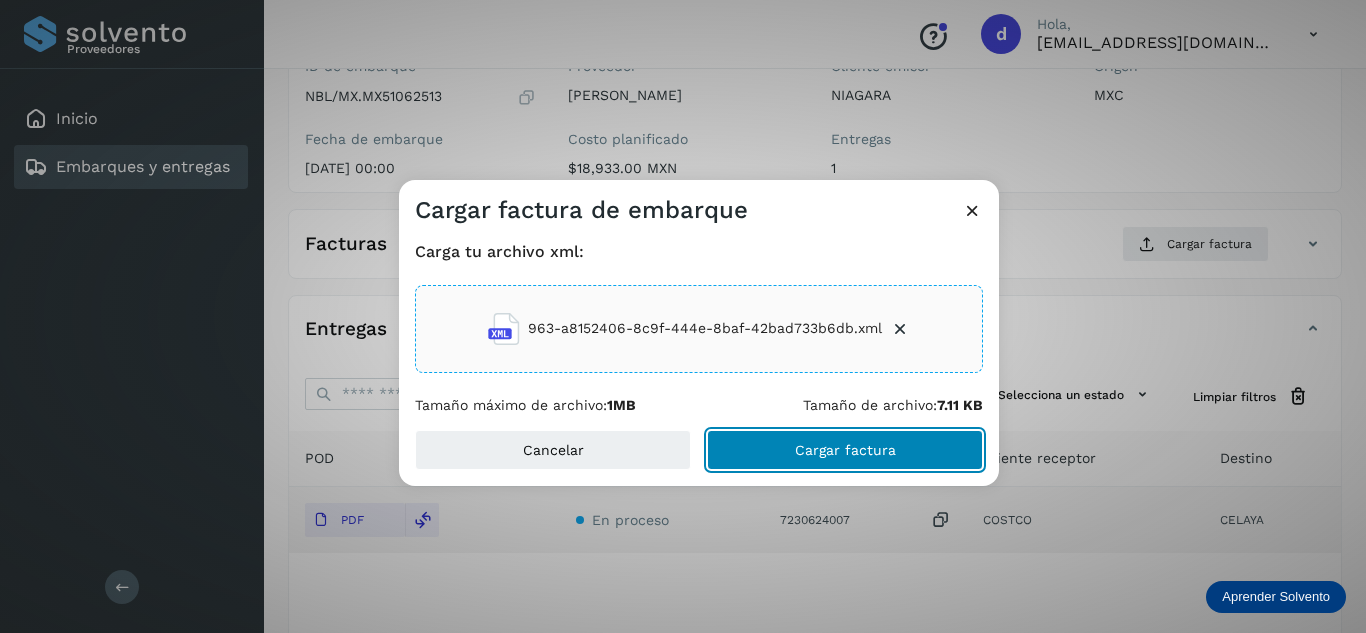 click on "Cargar factura" 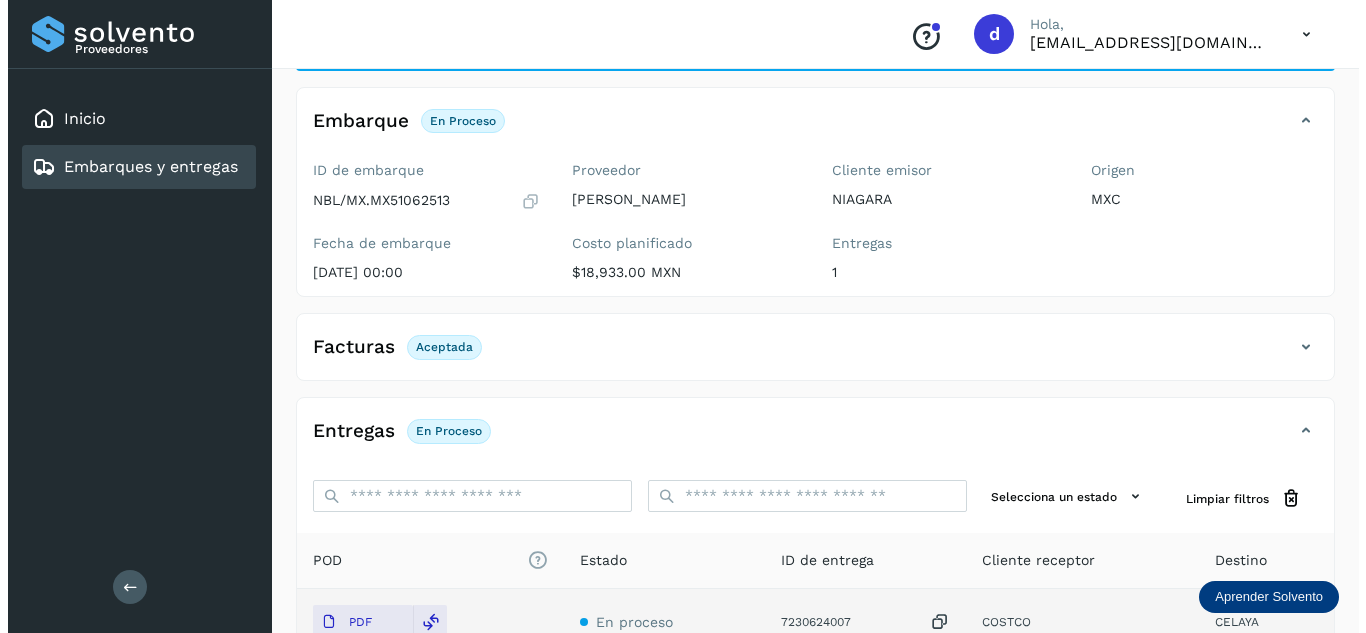 scroll, scrollTop: 0, scrollLeft: 0, axis: both 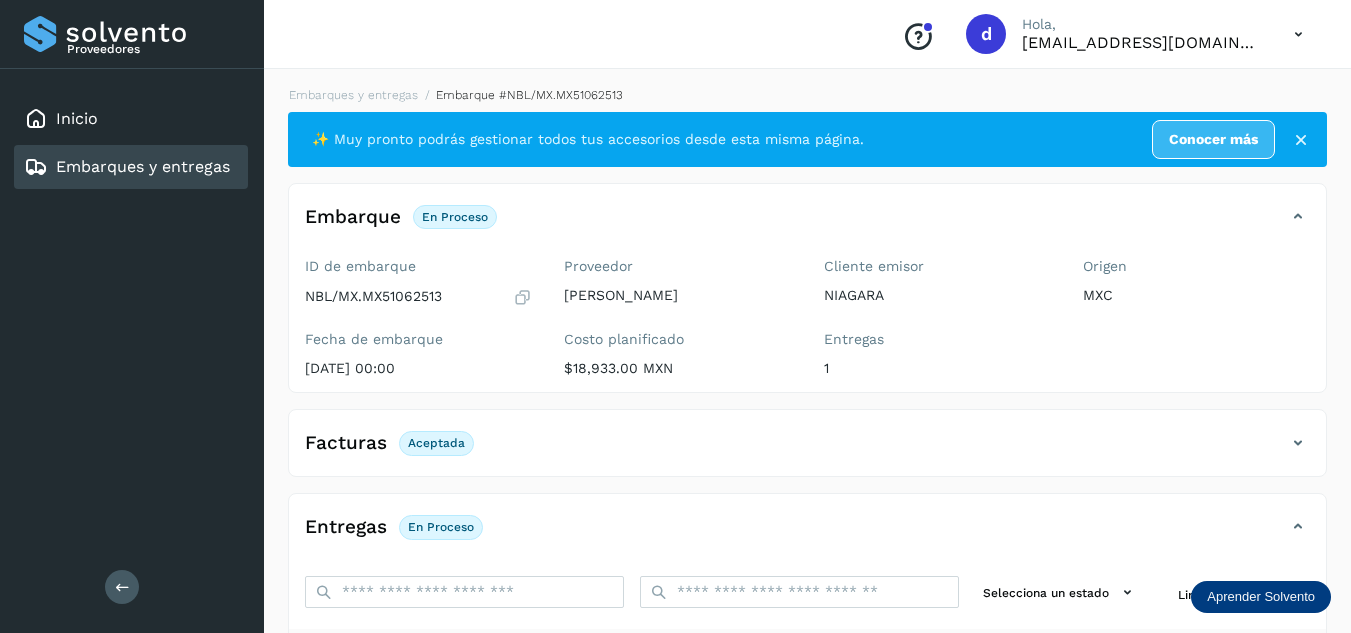 click on "Embarques y entregas Embarque #NBL/MX.MX51062513  ✨ Muy pronto podrás gestionar todos tus accesorios desde esta misma página. Conocer más Embarque En proceso
Verifica el estado de la factura o entregas asociadas a este embarque
ID de embarque NBL/MX.MX51062513 Fecha de embarque [DATE] 00:00 Proveedor [PERSON_NAME] planificado  $18,933.00 MXN  Cliente emisor NIAGARA Entregas 1 Origen MXC Facturas Aceptada Estado Aceptada Entregas En proceso Selecciona un estado Limpiar filtros POD
El tamaño máximo de archivo es de 20 Mb.
Estado ID de entrega Cliente receptor Destino PDF En proceso 7230624007  COSTCO CELAYA COSTCO 7230624007 PDF Destino: CELAYA En proceso Filtros por página : ** ** ** 1 - 1 de 1" at bounding box center [807, 504] 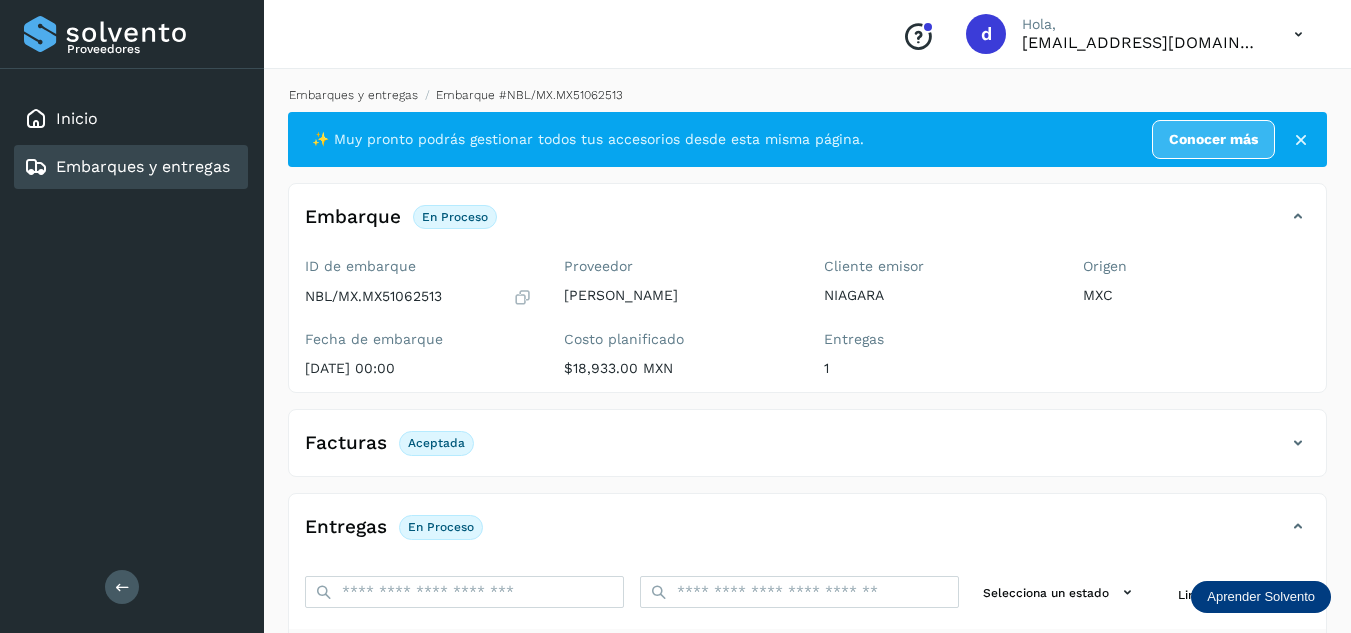 click on "Embarques y entregas" at bounding box center (353, 95) 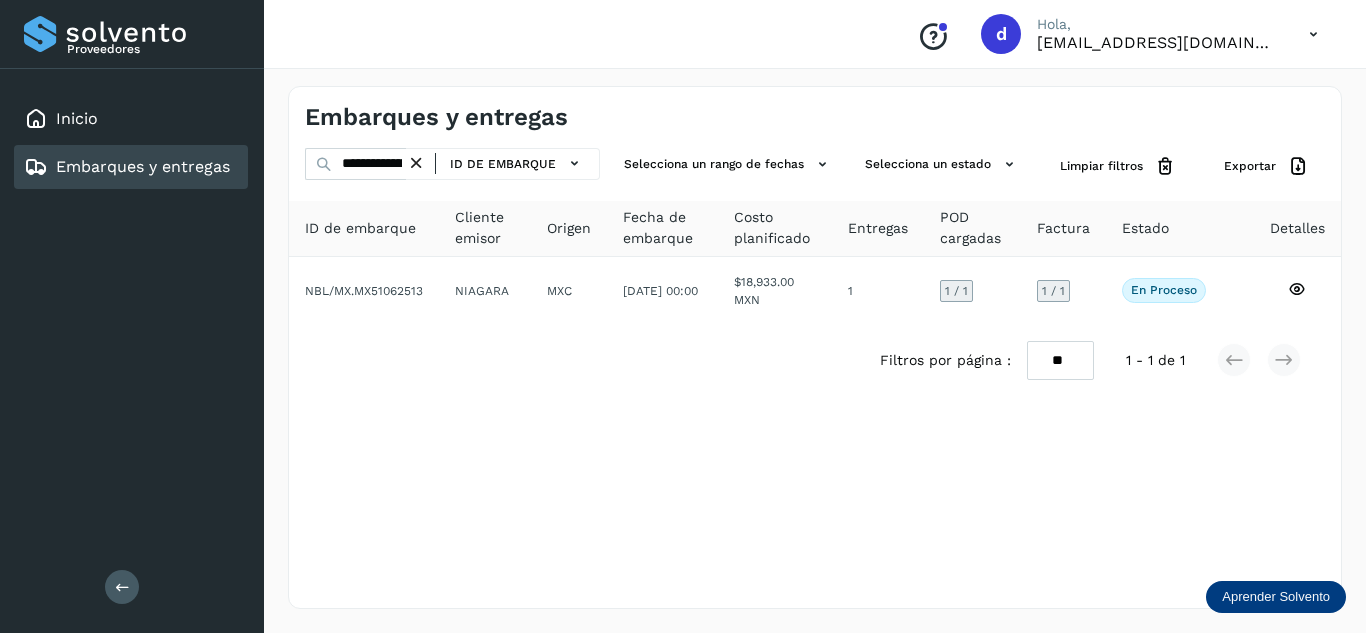 click at bounding box center (416, 163) 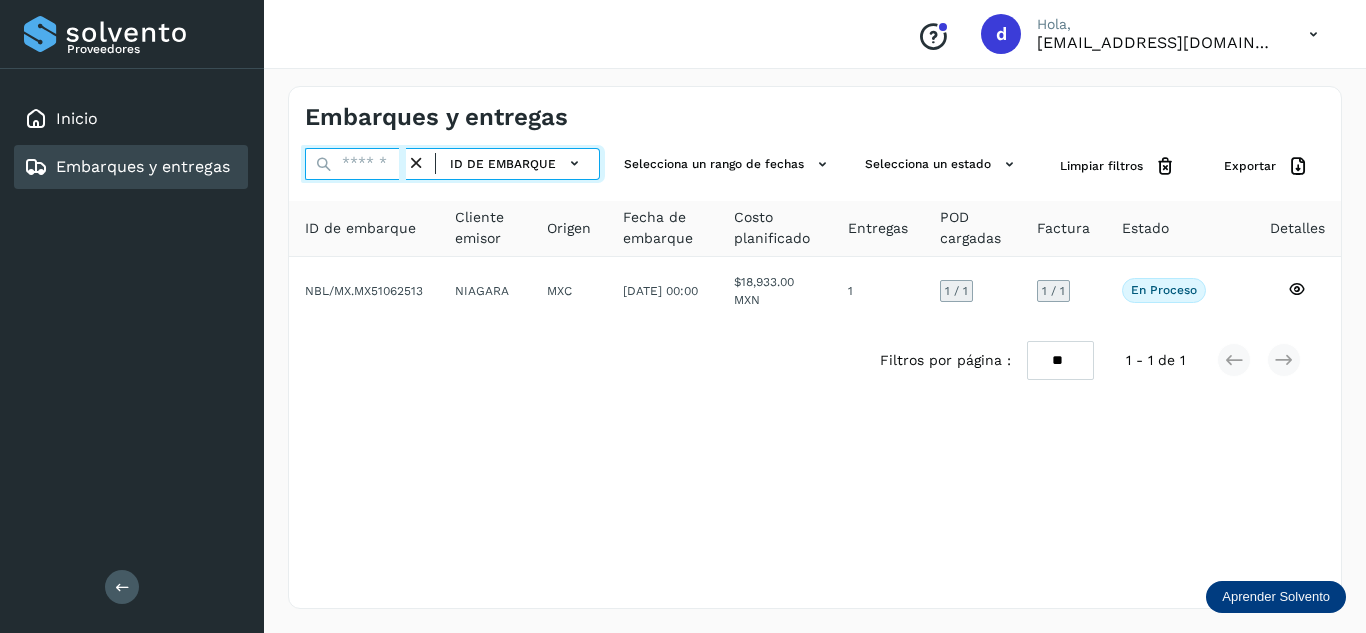 click at bounding box center (355, 164) 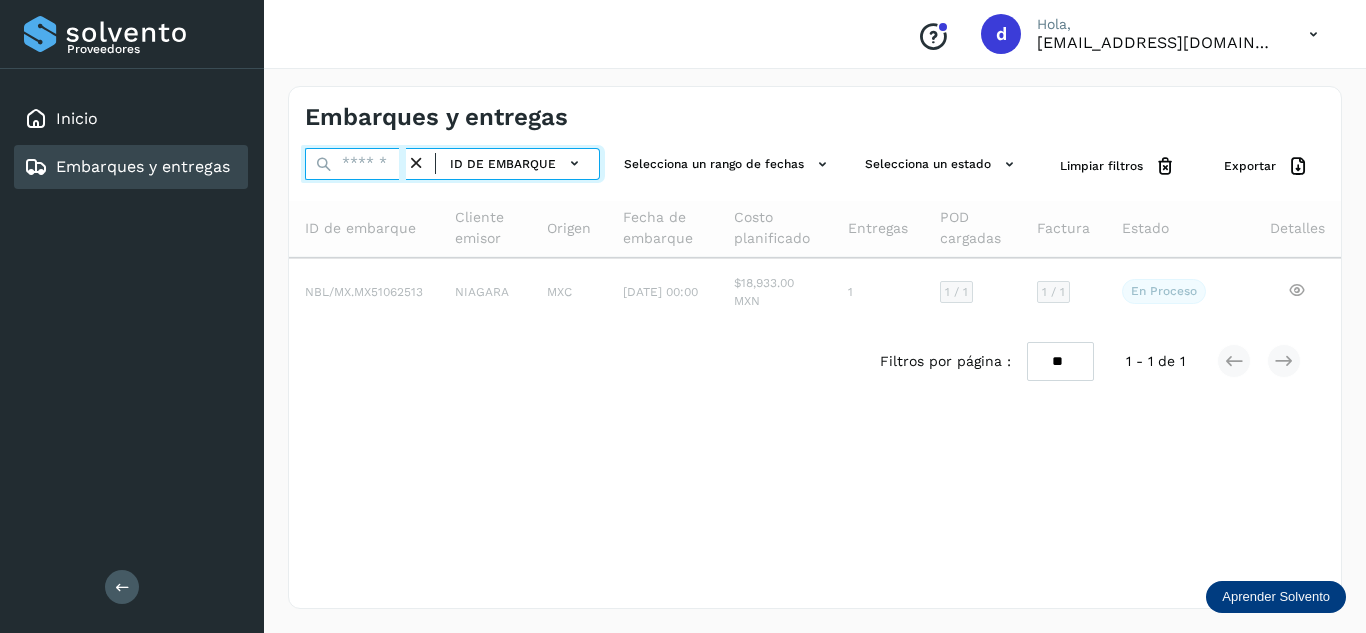 paste on "**********" 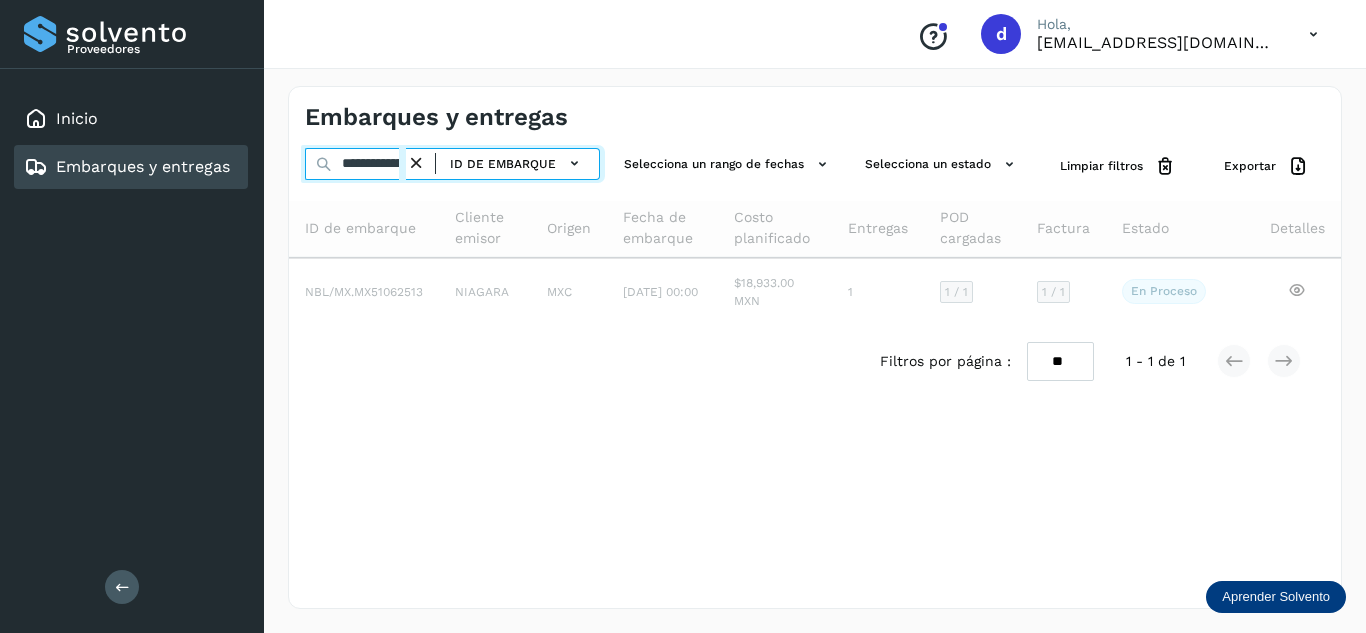 scroll, scrollTop: 0, scrollLeft: 78, axis: horizontal 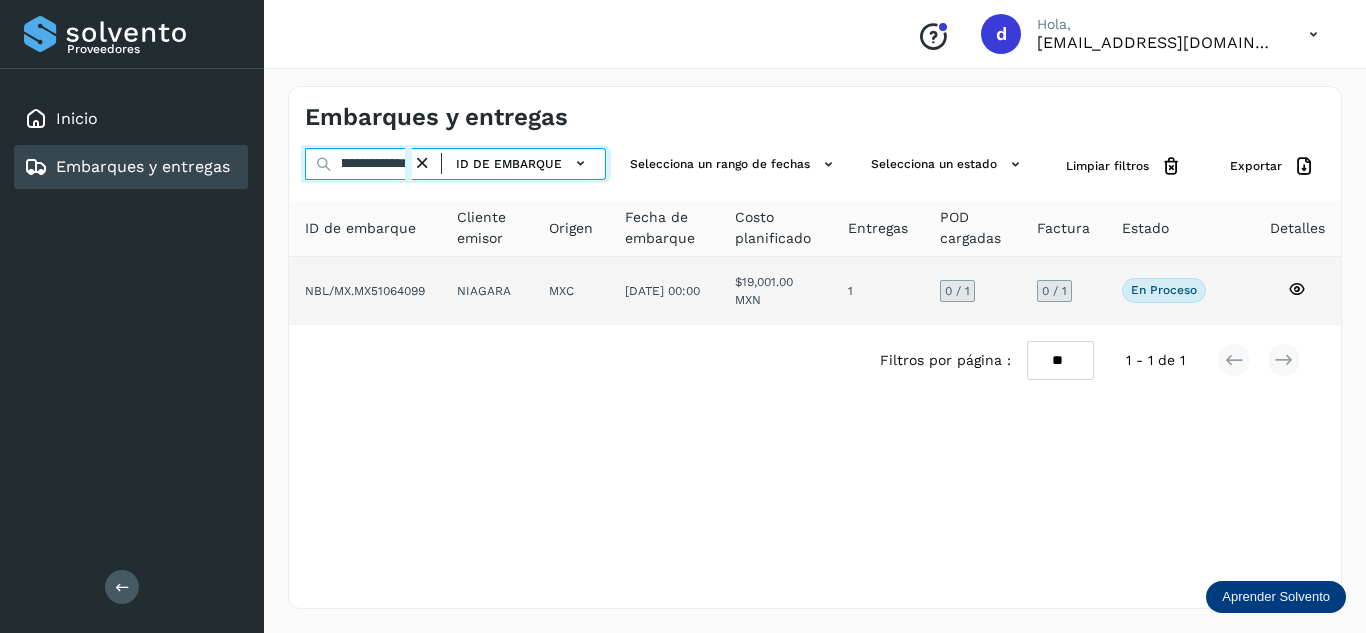 type on "**********" 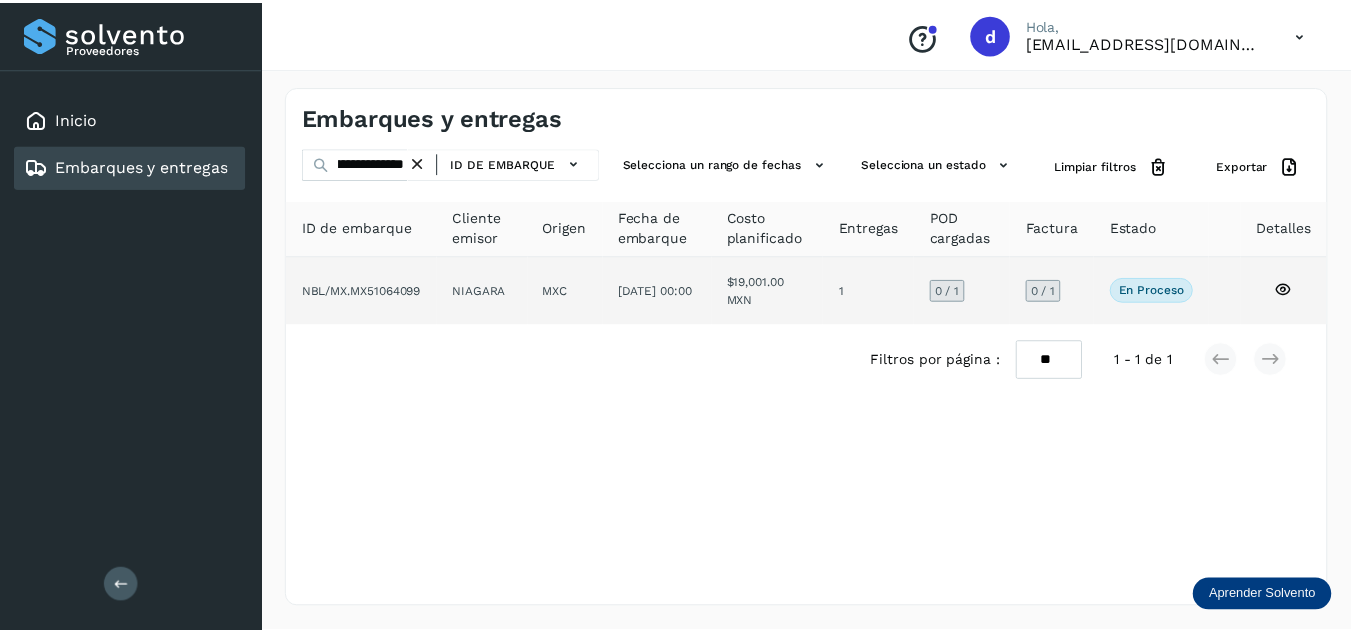 scroll, scrollTop: 0, scrollLeft: 0, axis: both 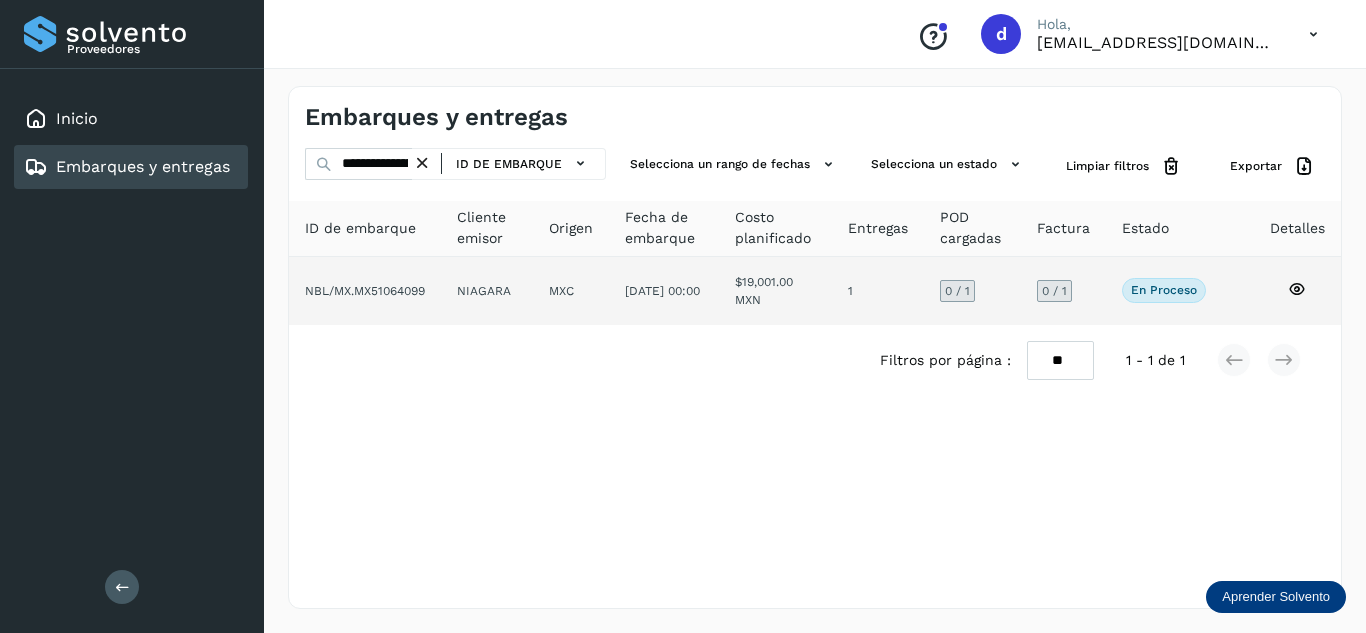 click 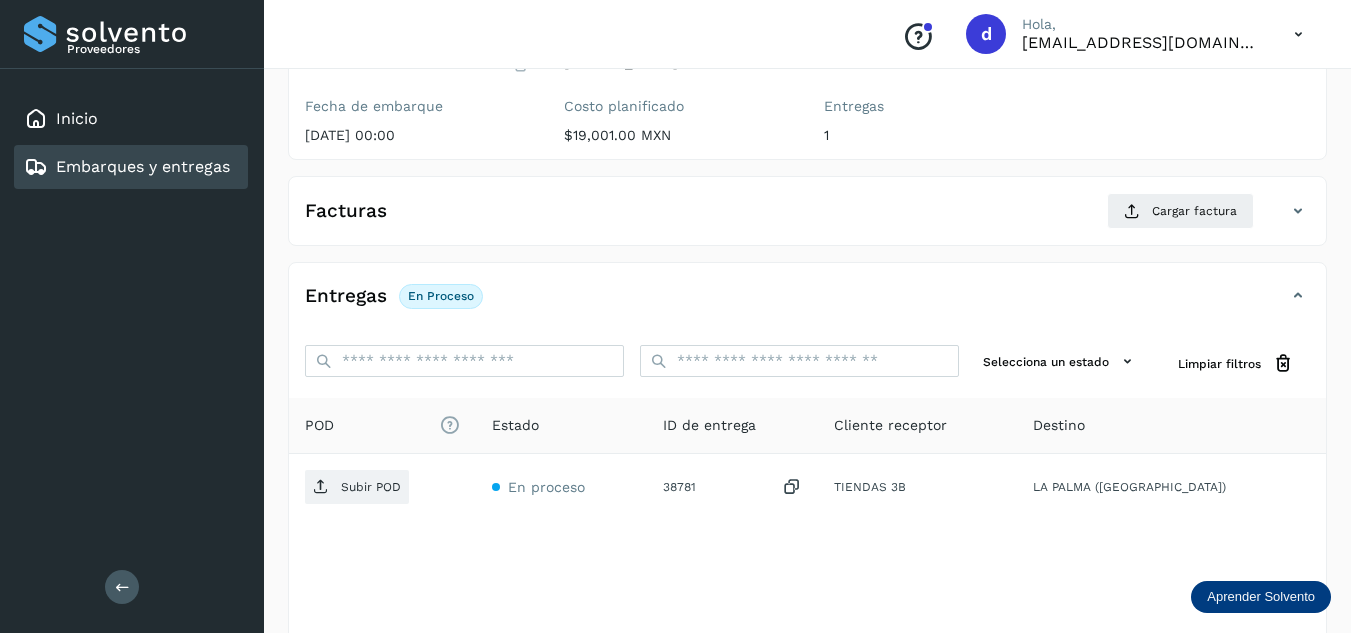 scroll, scrollTop: 300, scrollLeft: 0, axis: vertical 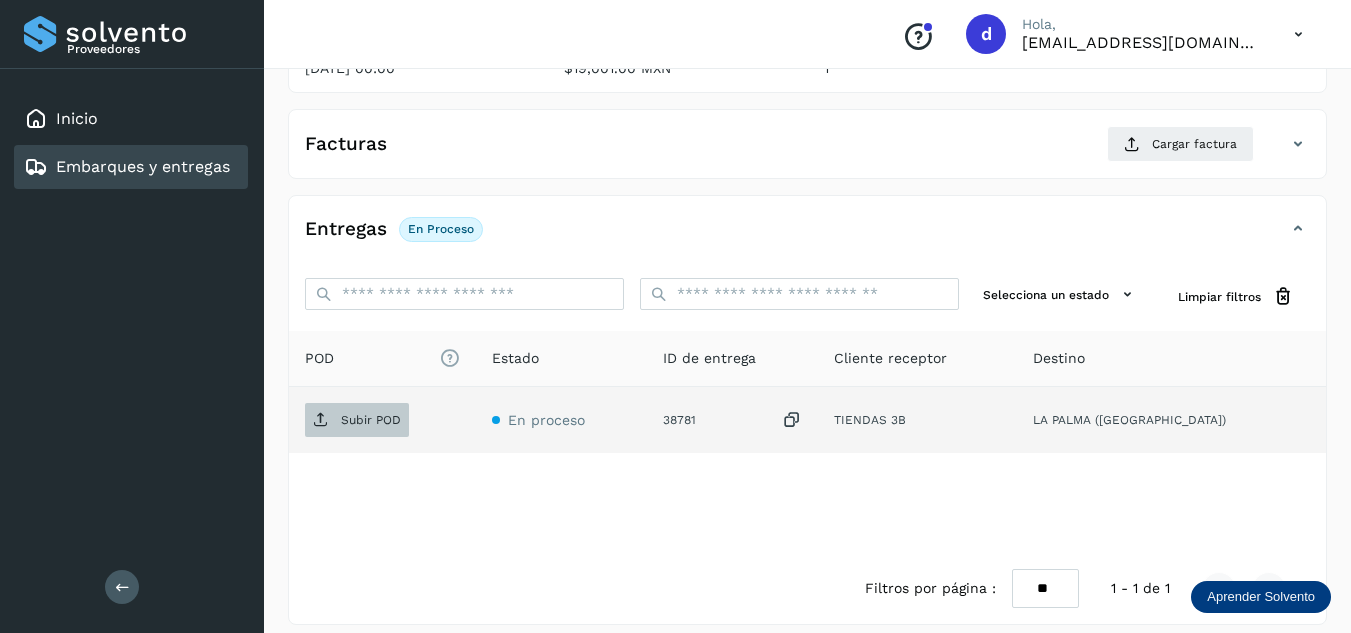 click on "Subir POD" at bounding box center [371, 420] 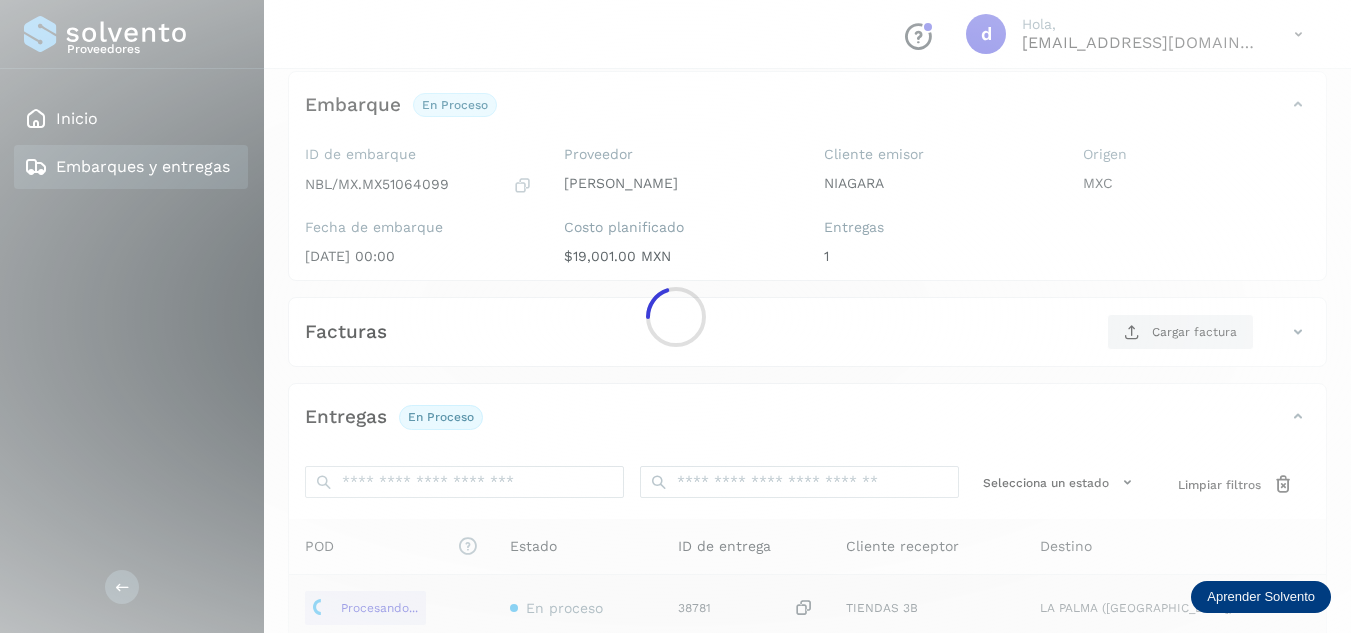 scroll, scrollTop: 100, scrollLeft: 0, axis: vertical 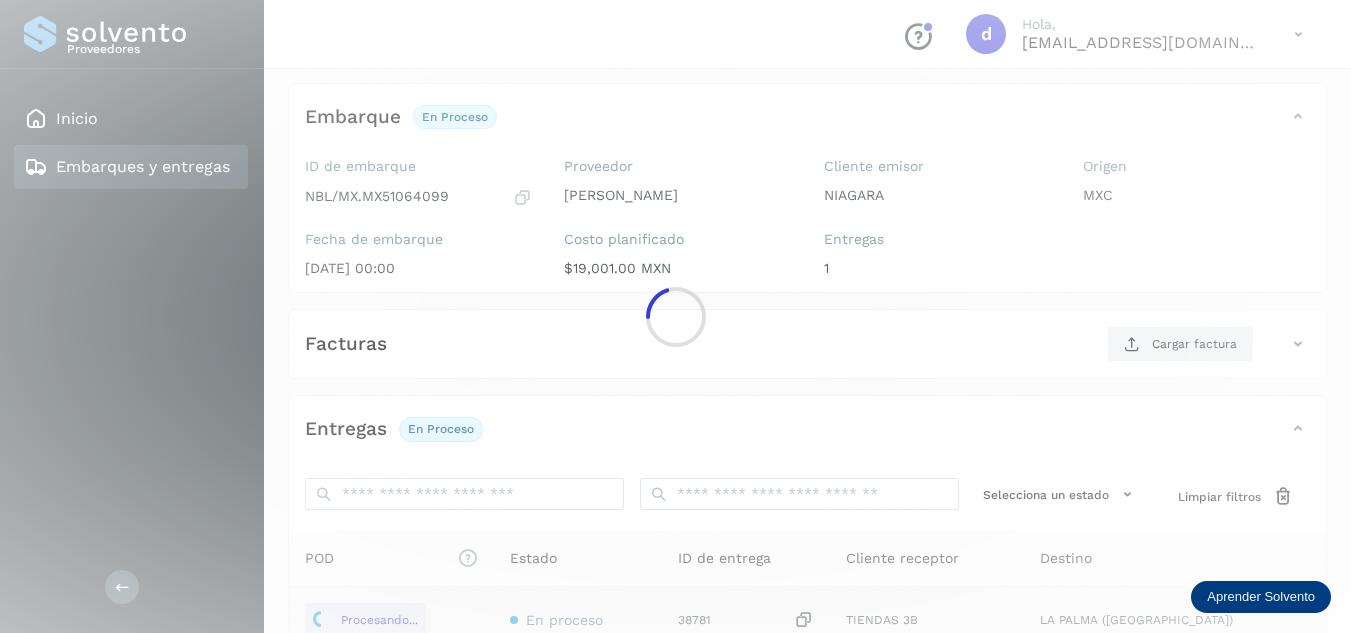 click 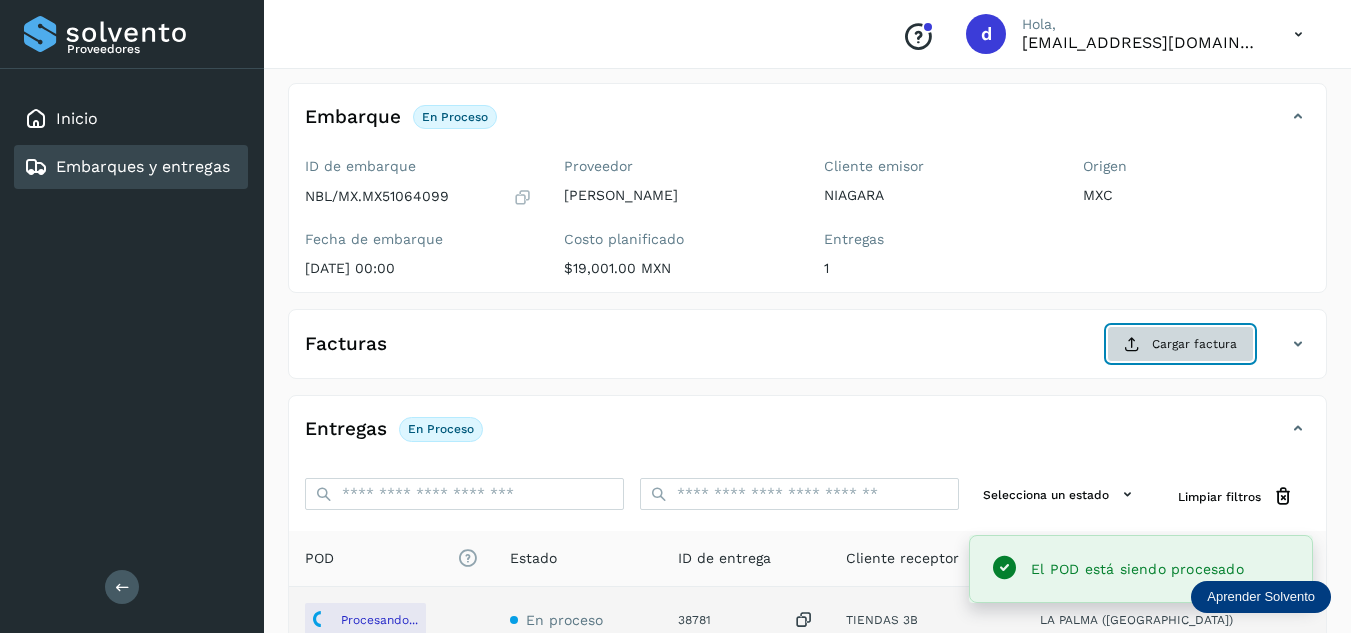 click on "Cargar factura" 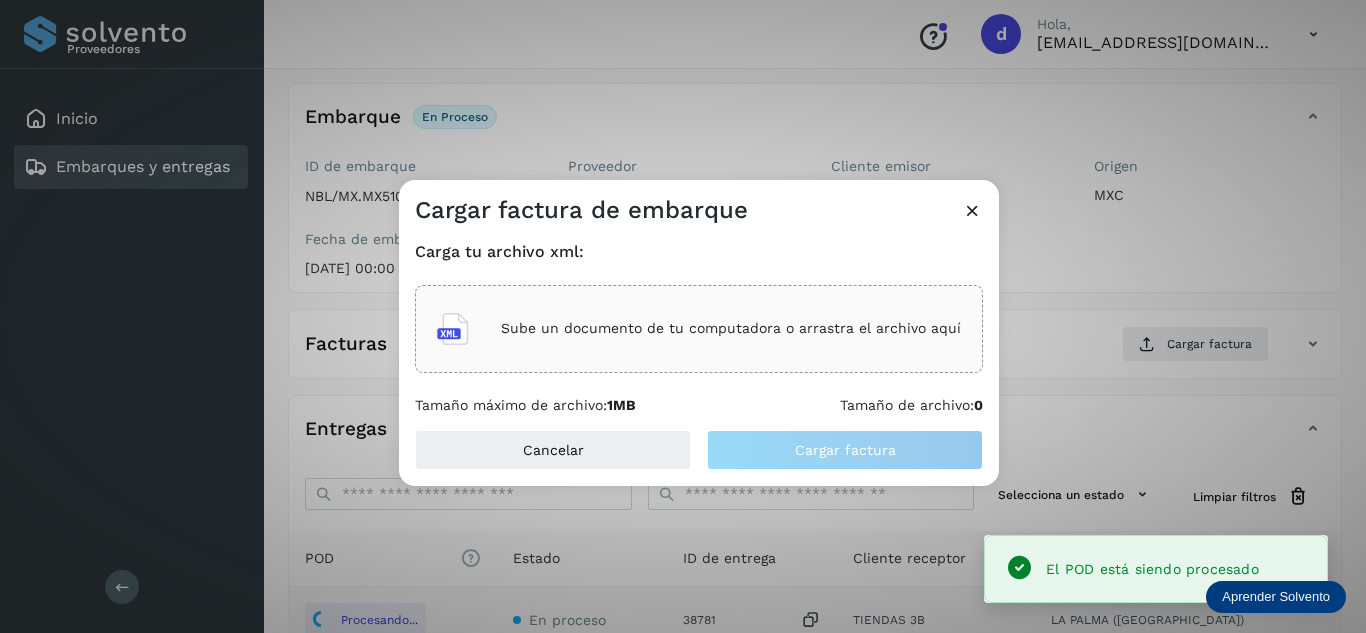 click on "Sube un documento de tu computadora o arrastra el archivo aquí" 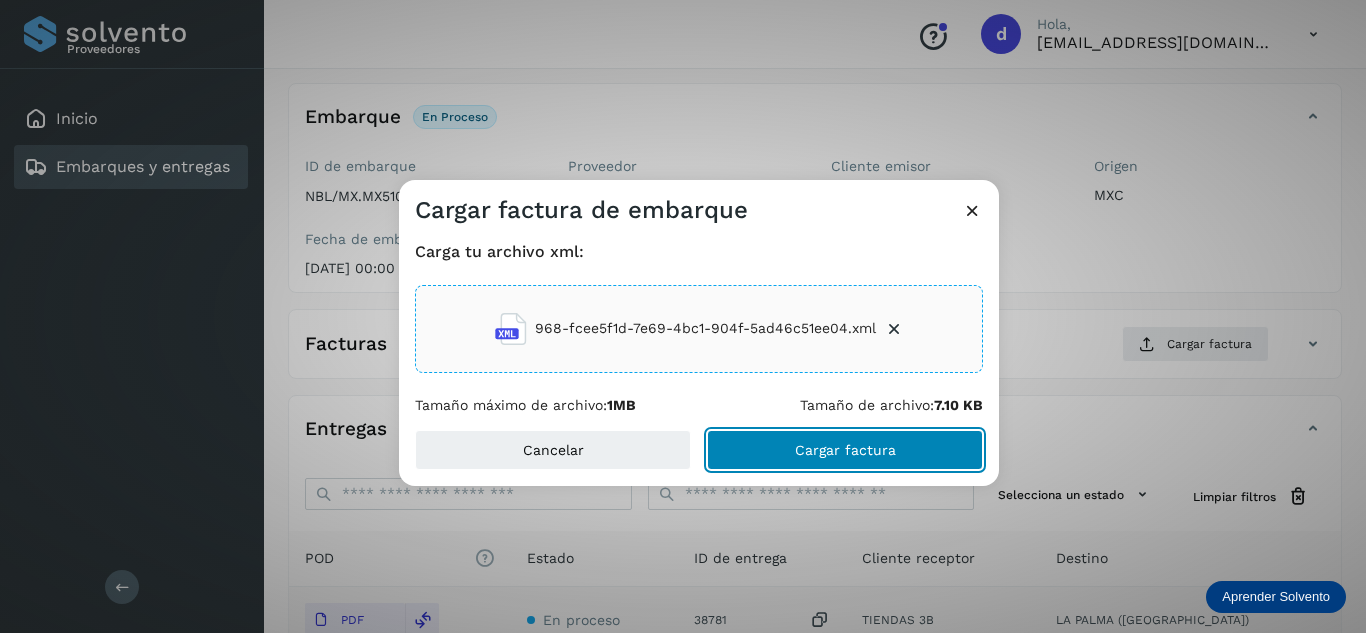 click on "Cargar factura" 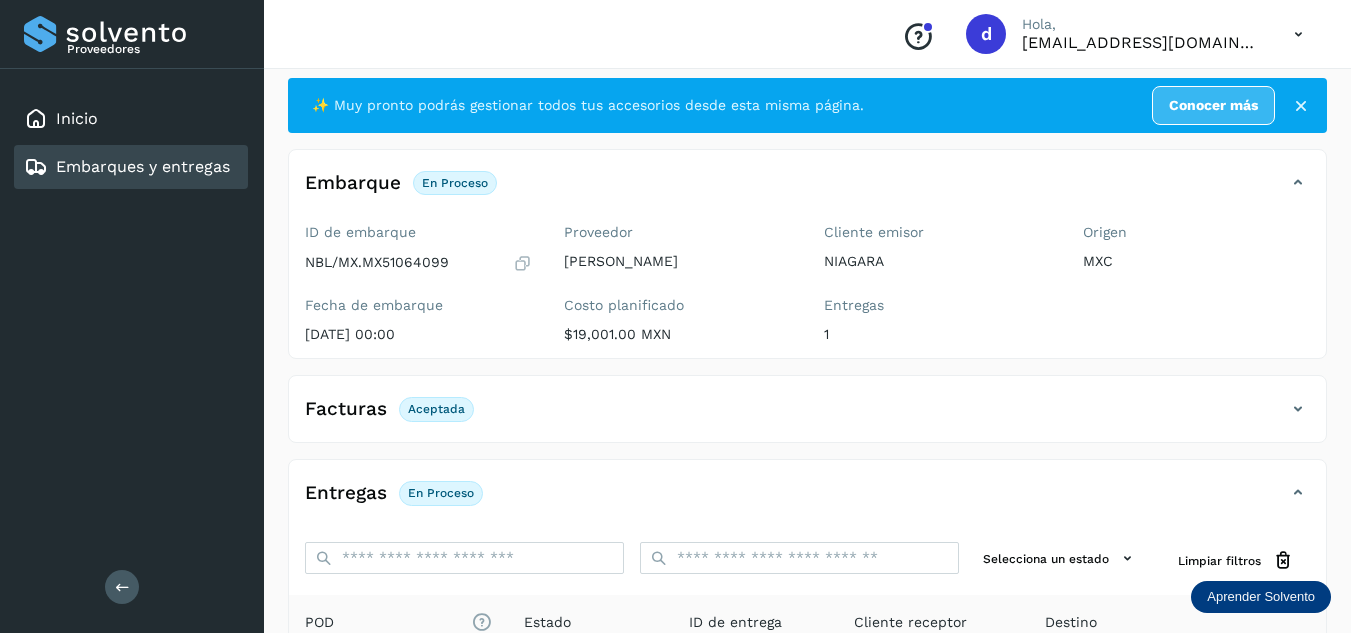 scroll, scrollTop: 0, scrollLeft: 0, axis: both 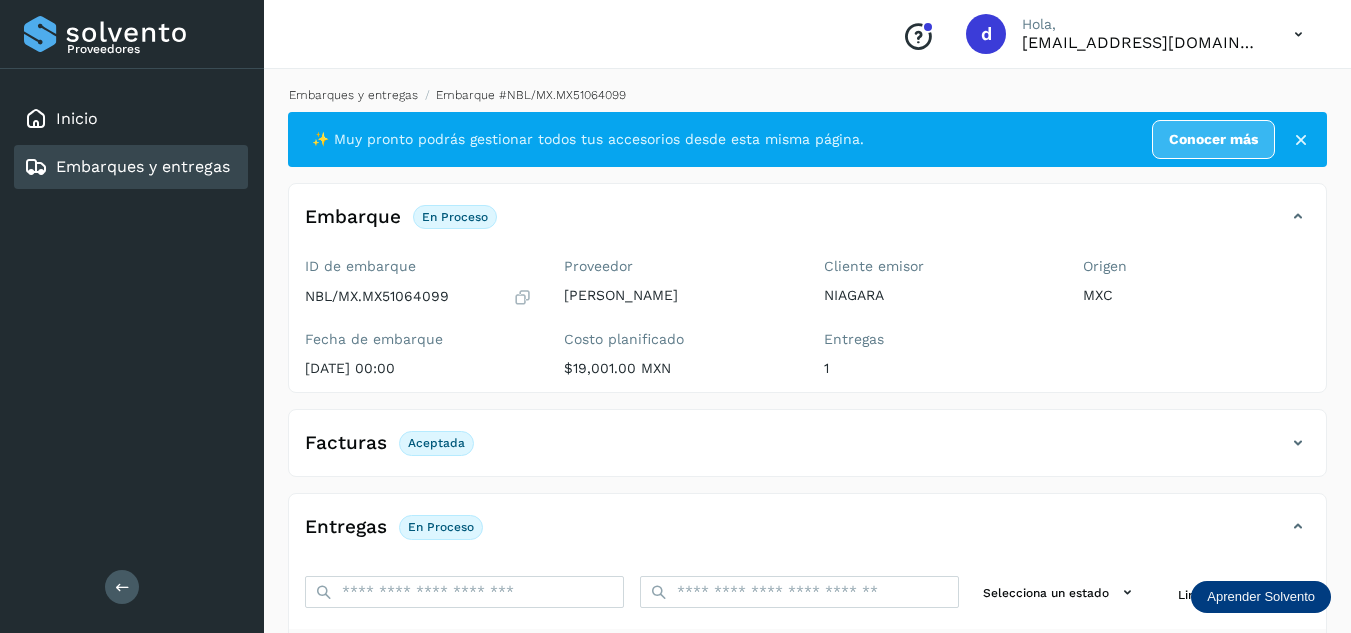 click on "Embarques y entregas" at bounding box center [353, 95] 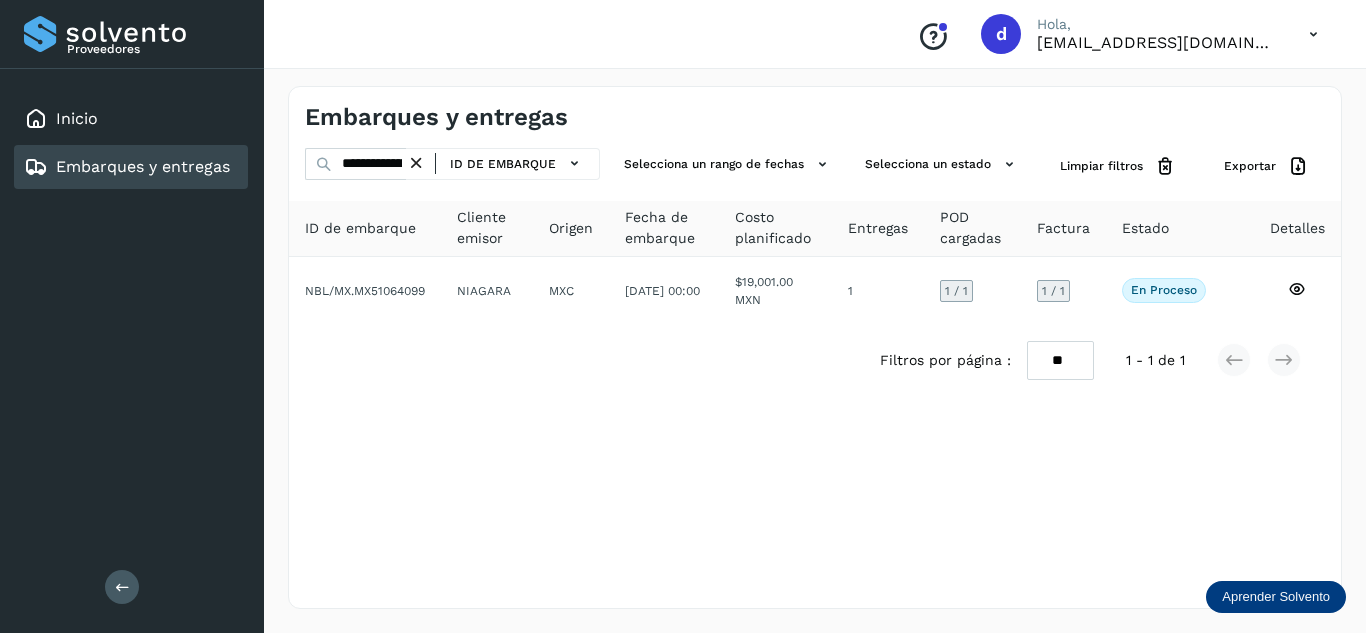 click at bounding box center [416, 163] 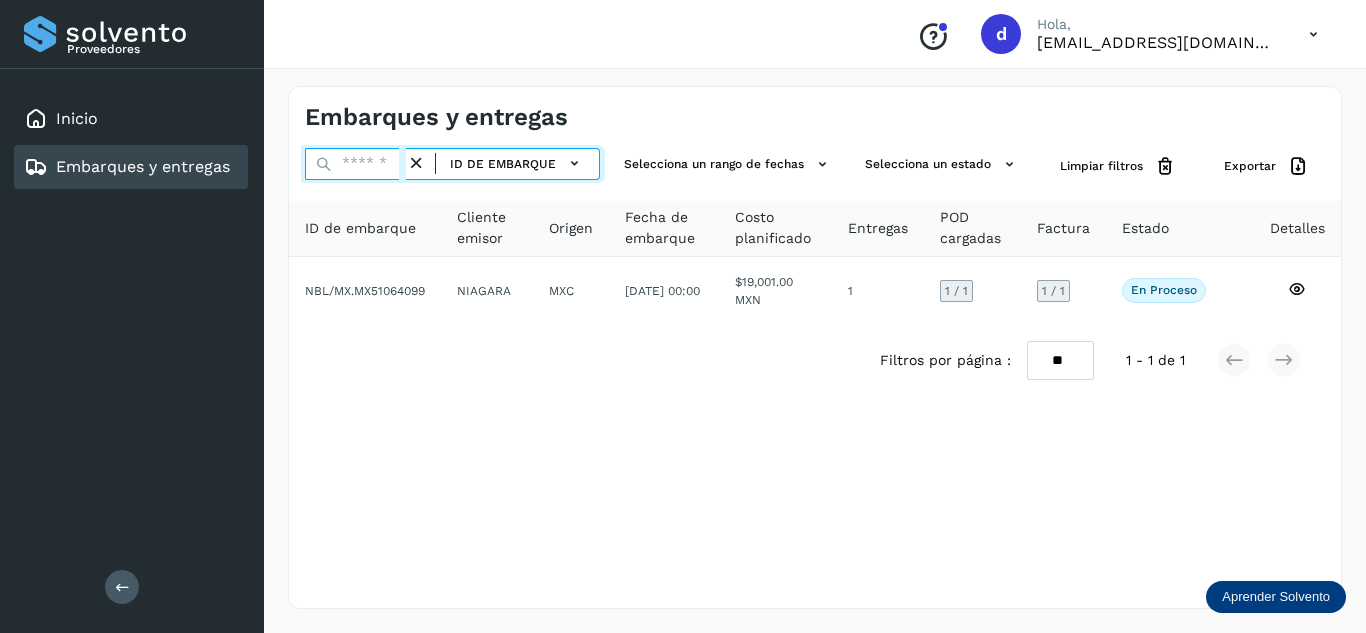 click at bounding box center (355, 164) 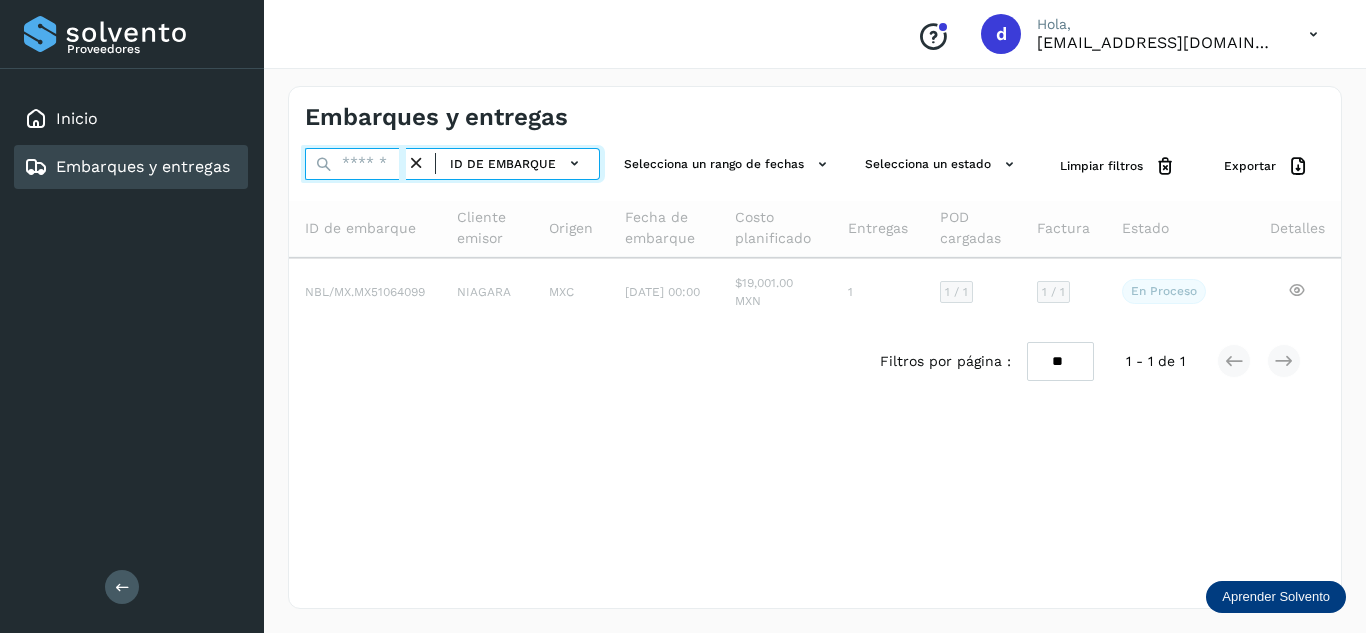 paste on "**********" 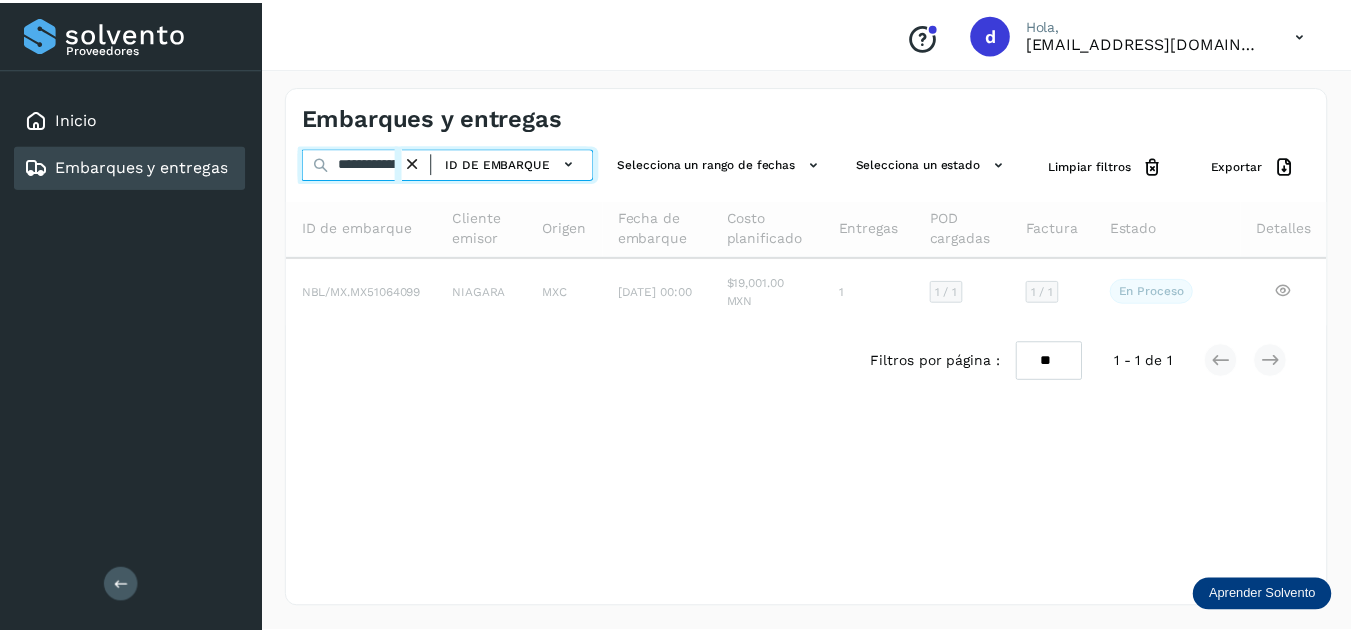 scroll, scrollTop: 0, scrollLeft: 77, axis: horizontal 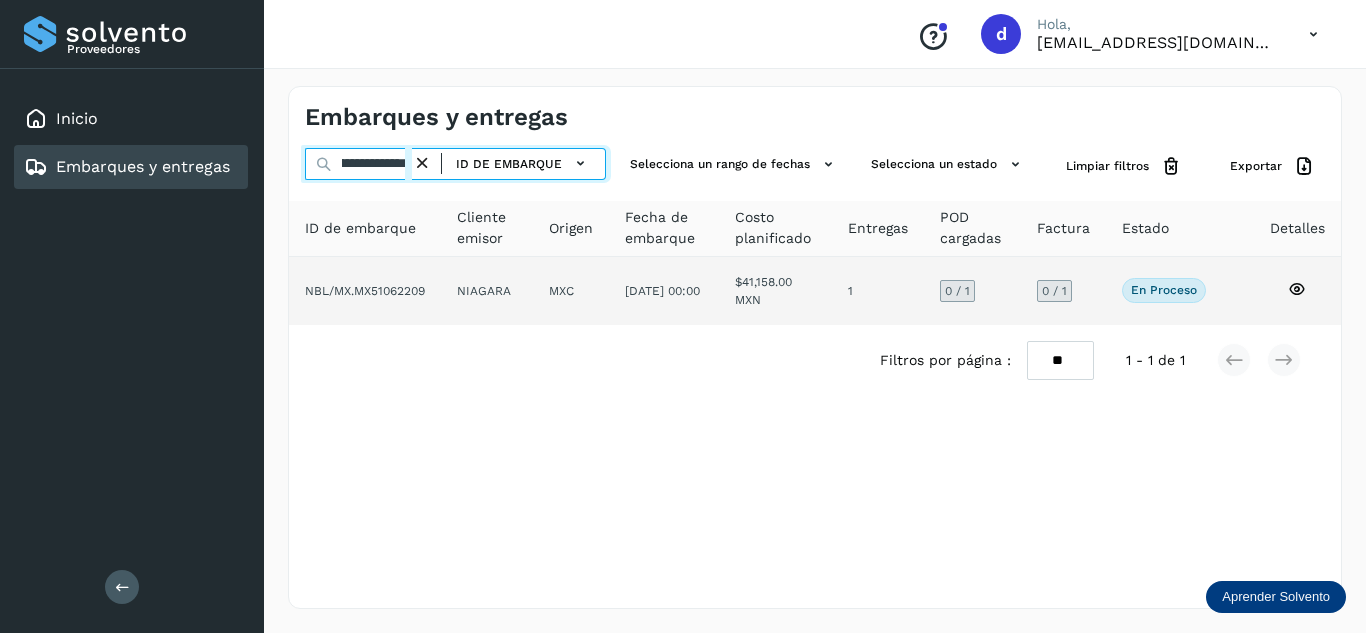 type on "**********" 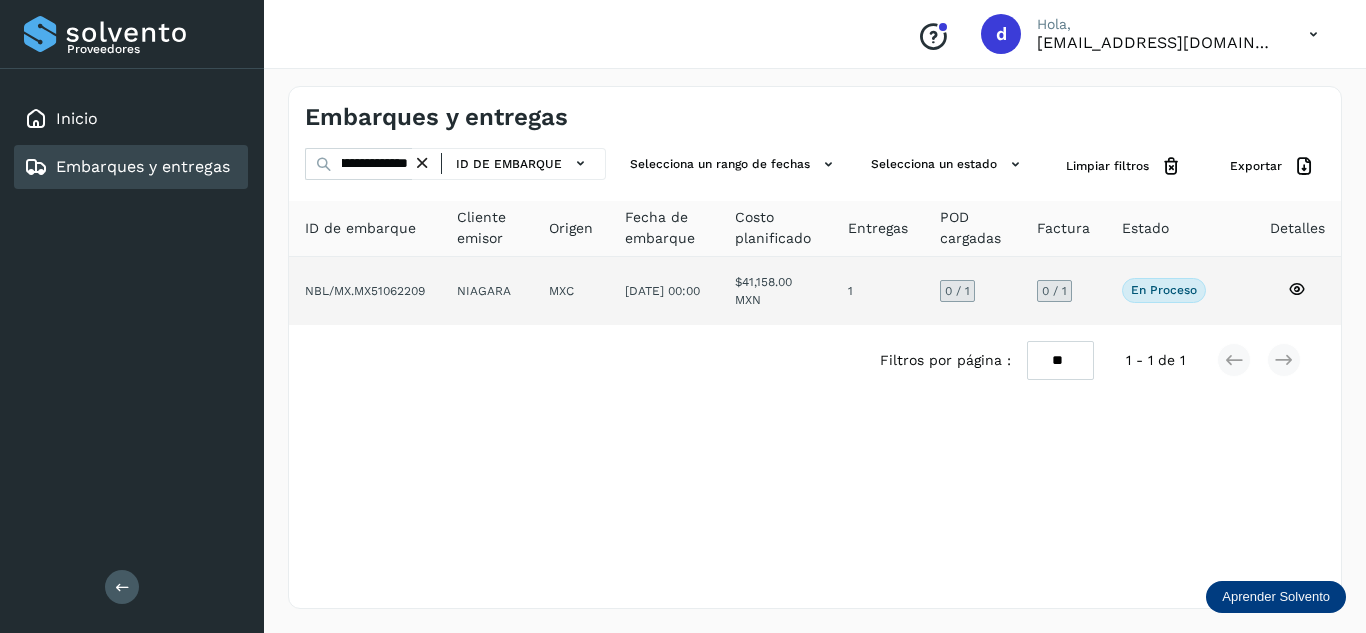 click 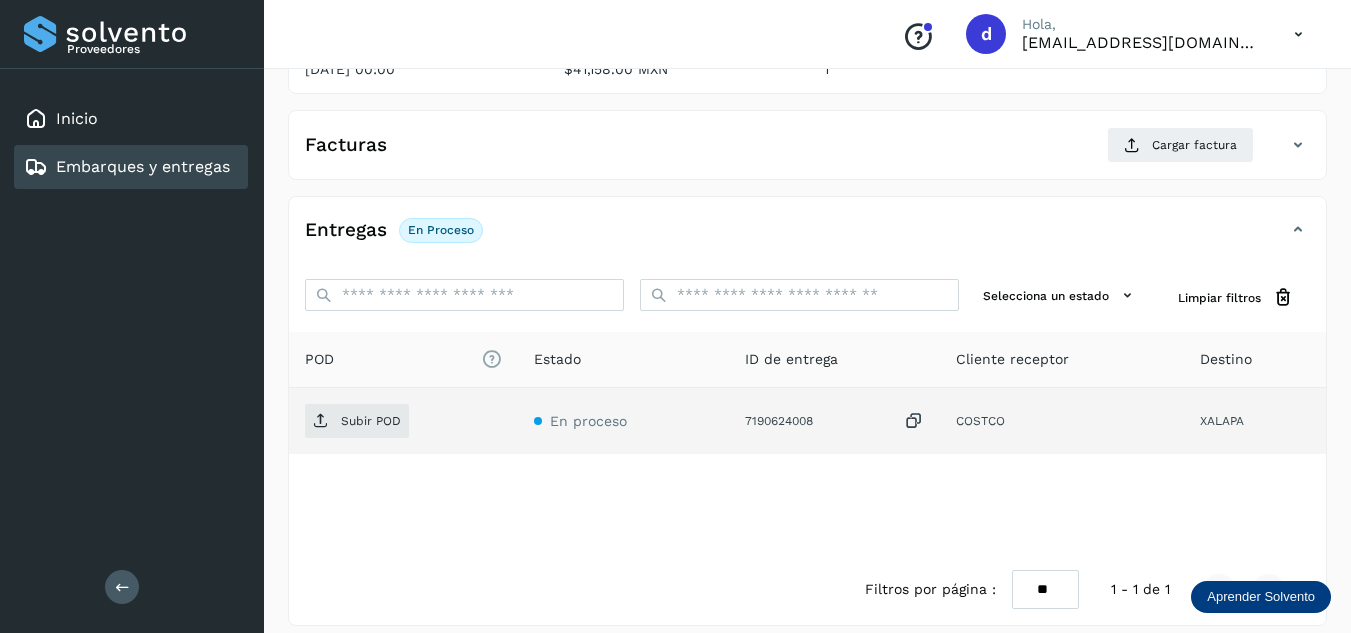 scroll, scrollTop: 300, scrollLeft: 0, axis: vertical 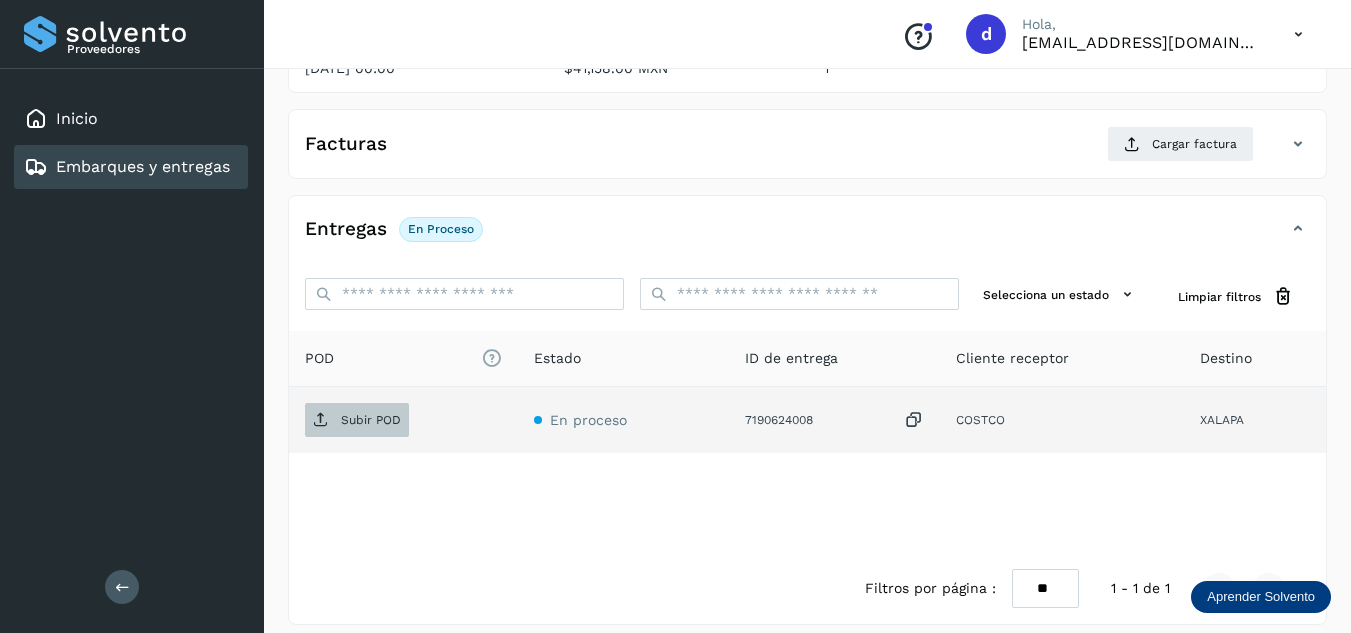 click on "Subir POD" at bounding box center (371, 420) 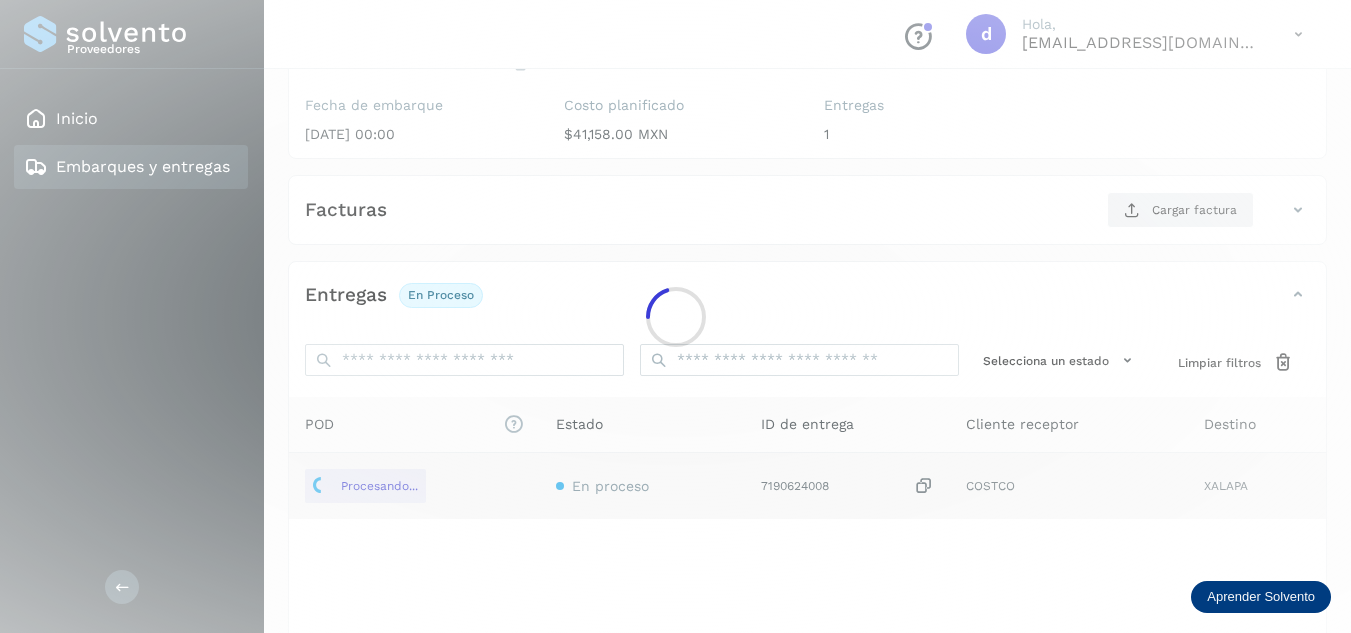 scroll, scrollTop: 200, scrollLeft: 0, axis: vertical 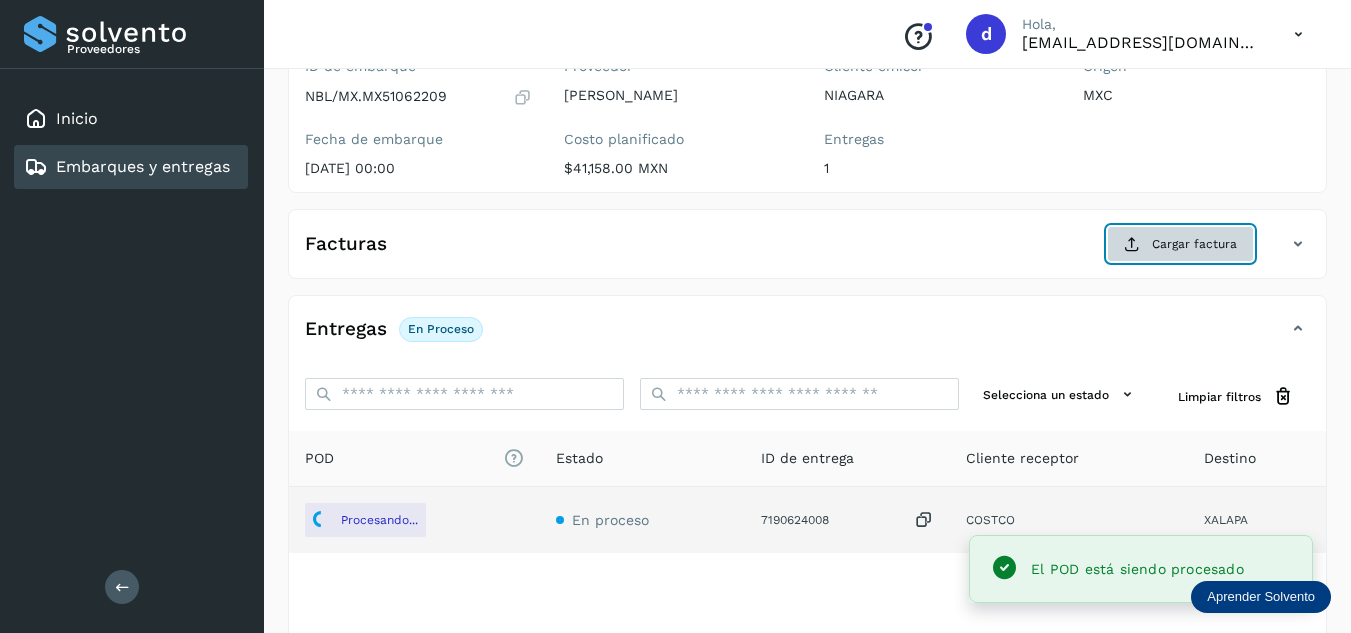click on "Cargar factura" 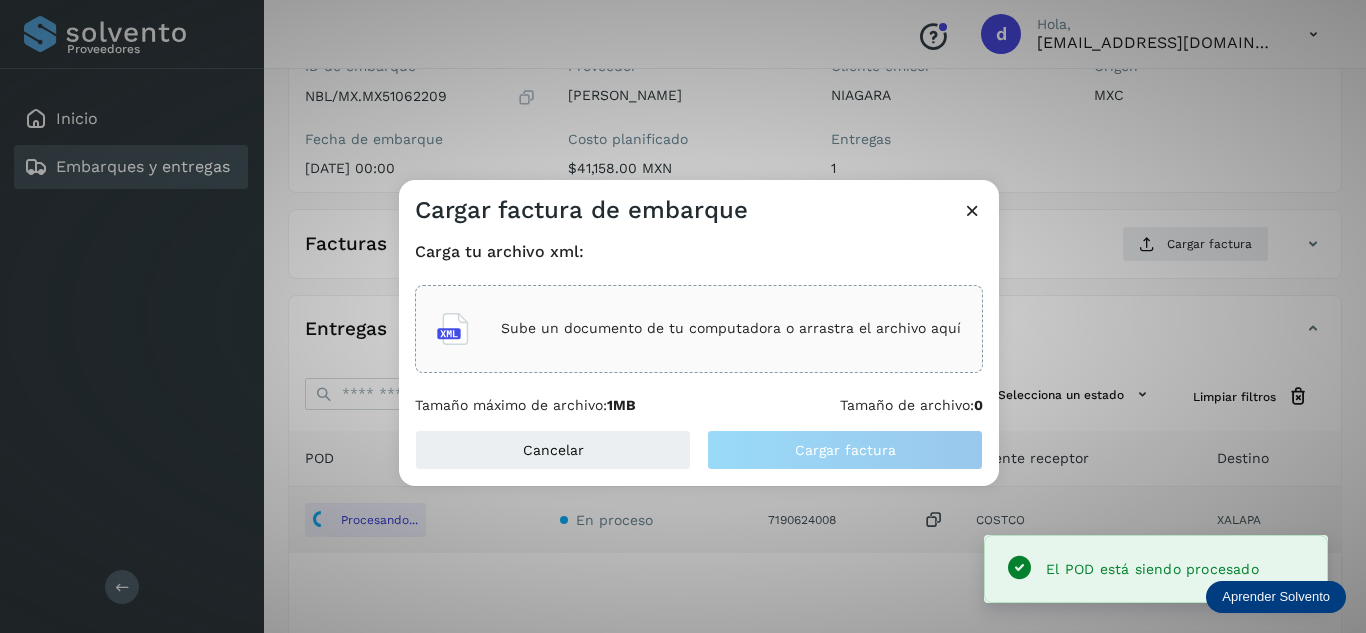 click on "Sube un documento de tu computadora o arrastra el archivo aquí" 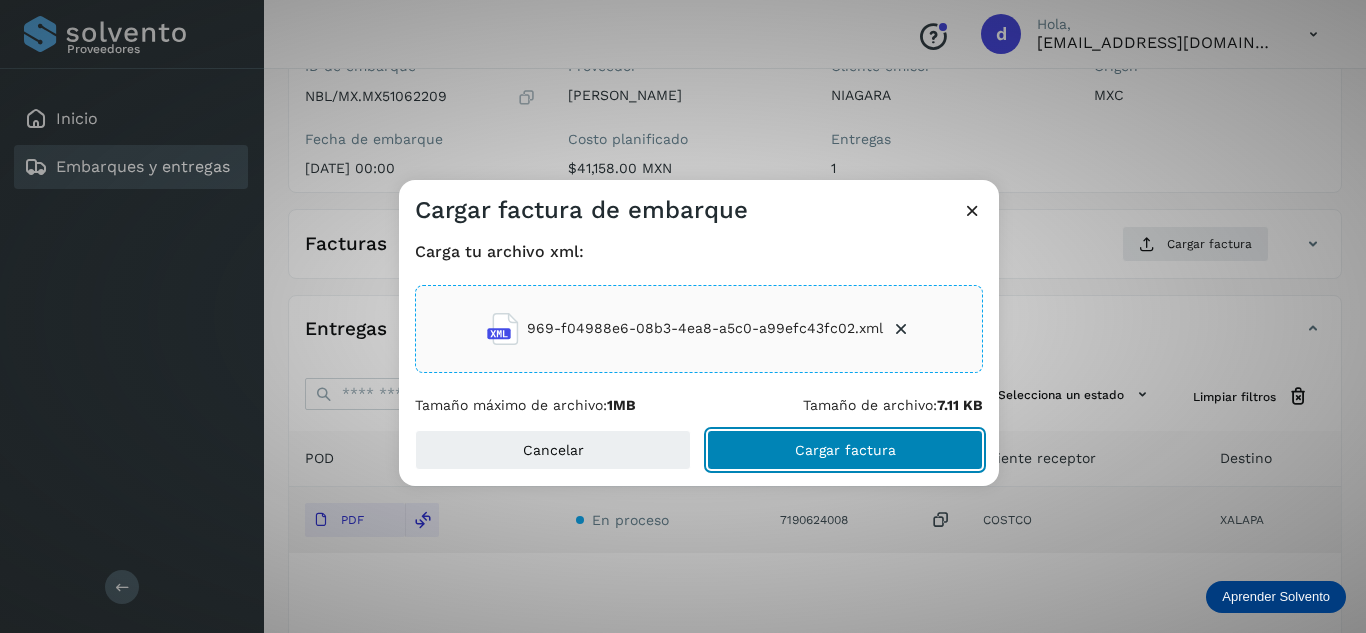 click on "Cargar factura" 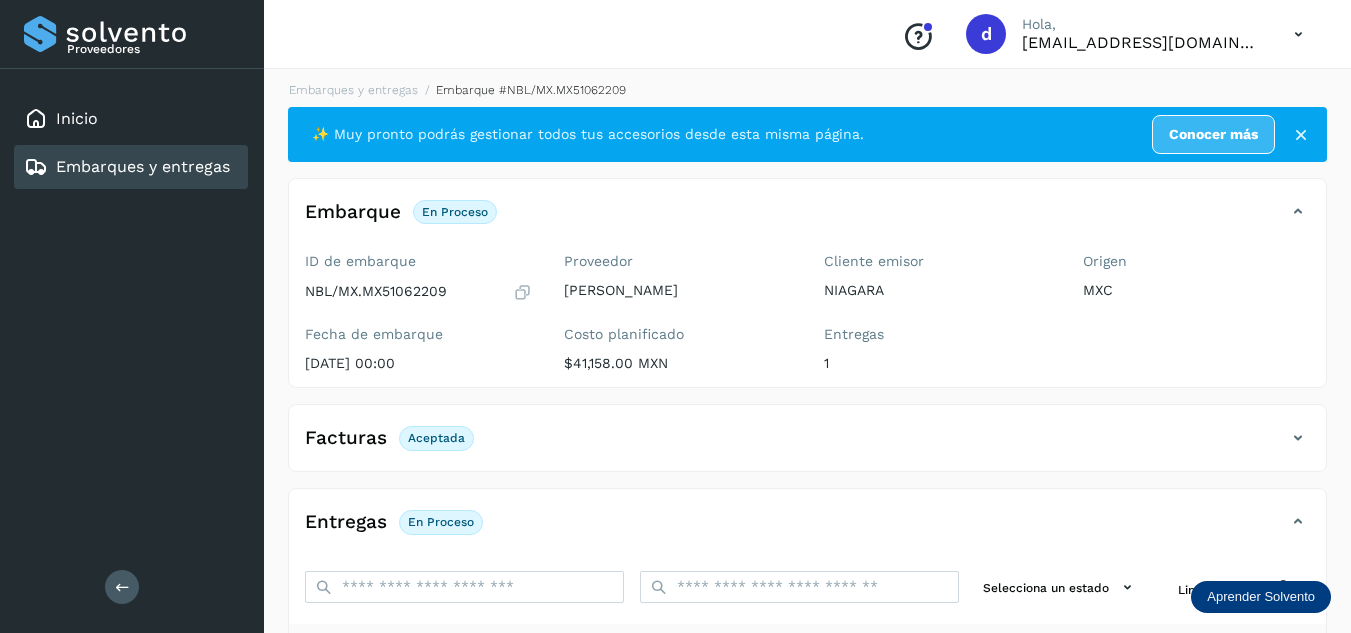 scroll, scrollTop: 0, scrollLeft: 0, axis: both 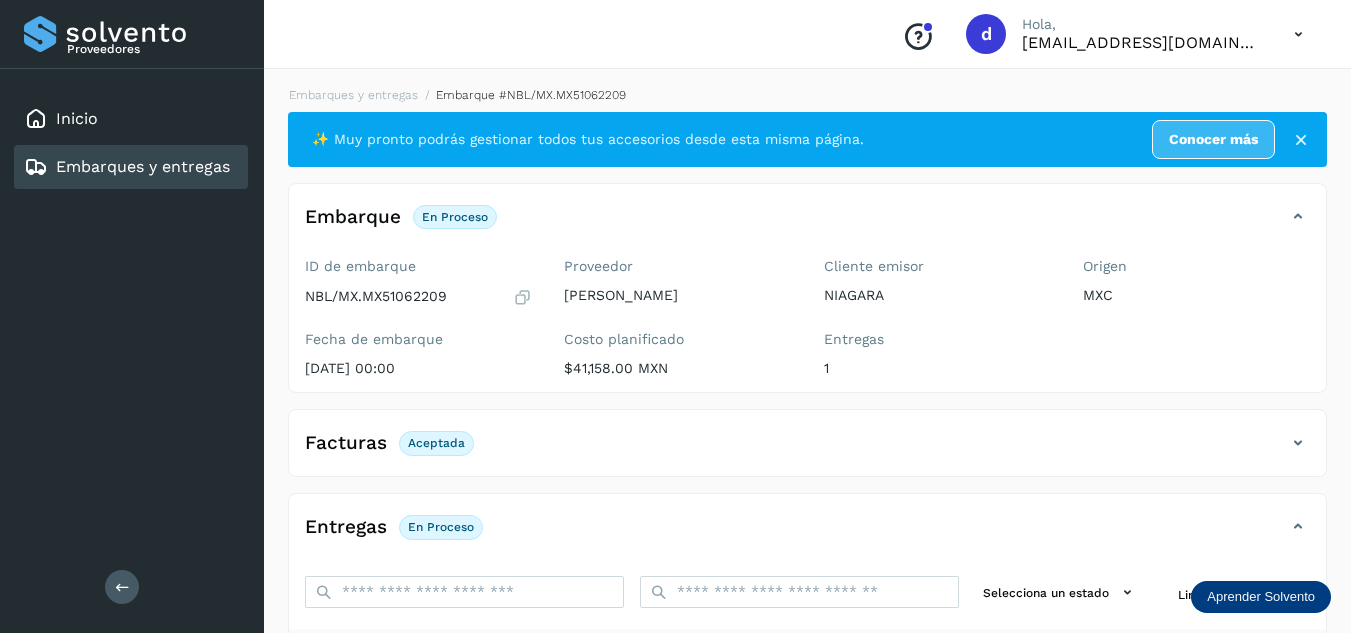 click on "Embarques y entregas Embarque #NBL/MX.MX51062209  ✨ Muy pronto podrás gestionar todos tus accesorios desde esta misma página. Conocer más Embarque En proceso
Verifica el estado de la factura o entregas asociadas a este embarque
ID de embarque NBL/MX.MX51062209 Fecha de embarque [DATE] 00:00 Proveedor [PERSON_NAME] planificado  $41,158.00 MXN  Cliente emisor NIAGARA Entregas 1 Origen MXC Facturas Aceptada Estado Aceptada Entregas En proceso Selecciona un estado Limpiar filtros POD
El tamaño máximo de archivo es de 20 Mb.
Estado ID de entrega Cliente receptor Destino PDF En proceso 7190624008  COSTCO XALAPA COSTCO 7190624008 PDF Destino: XALAPA En proceso Filtros por página : ** ** ** 1 - 1 de 1" at bounding box center [807, 504] 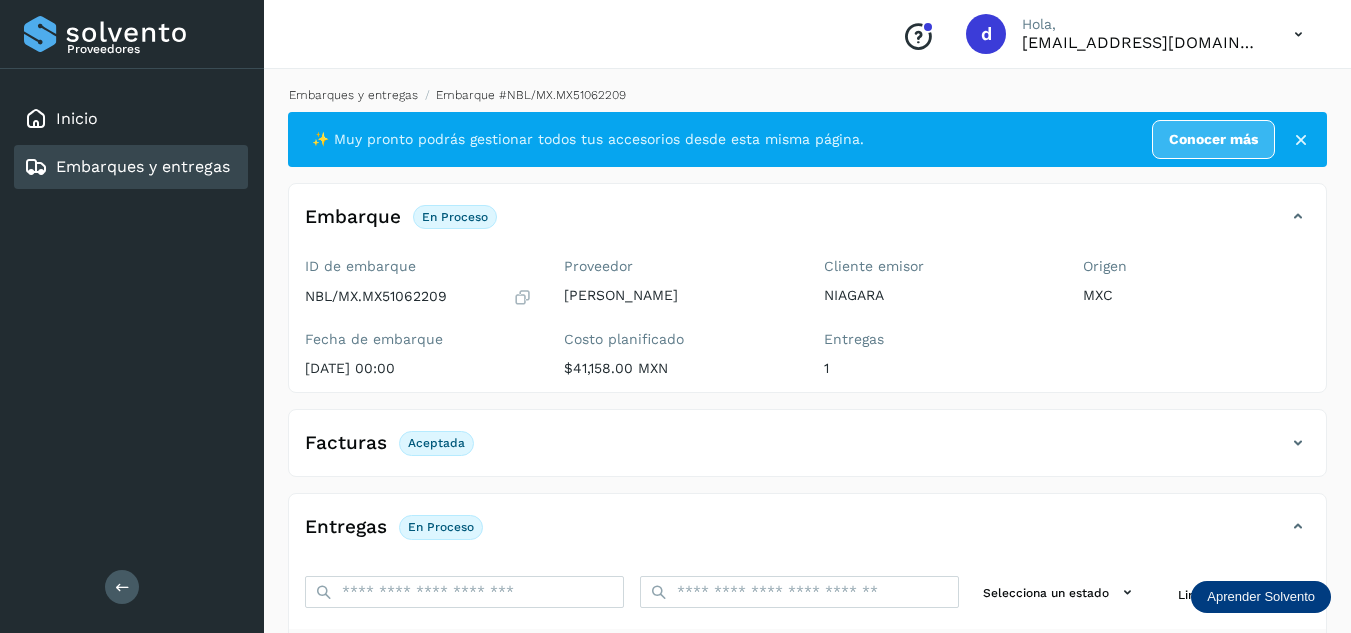 click on "Embarques y entregas" at bounding box center [353, 95] 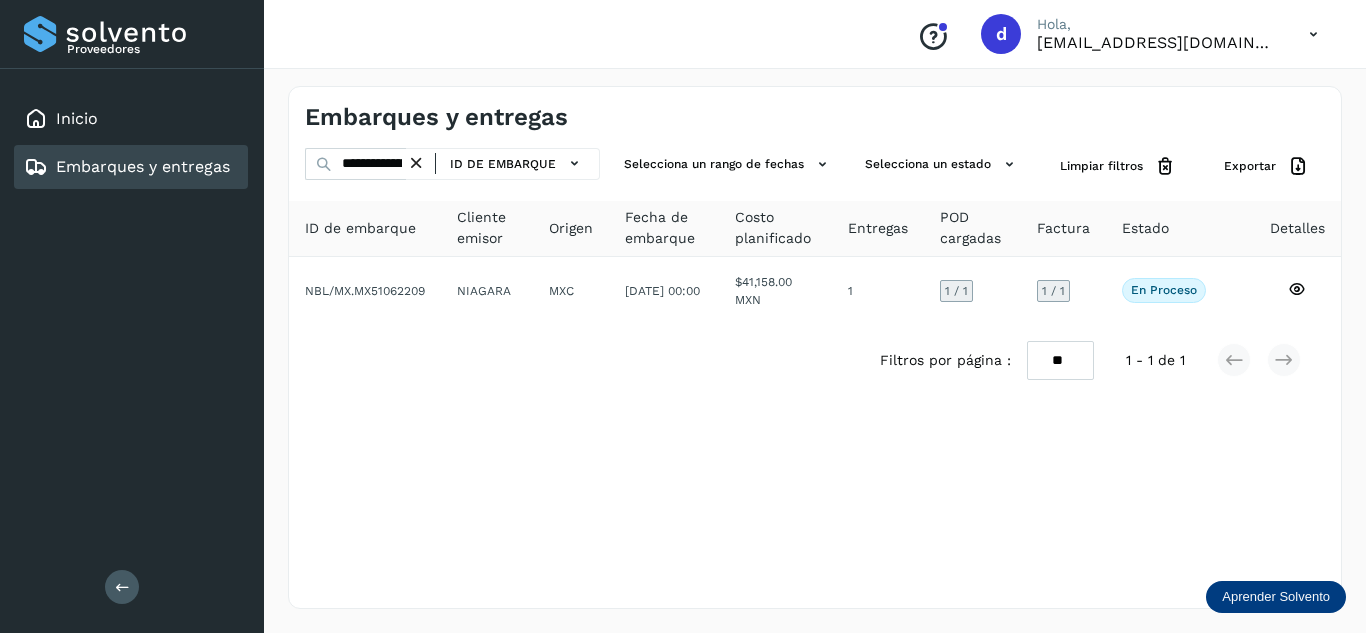 click at bounding box center [416, 163] 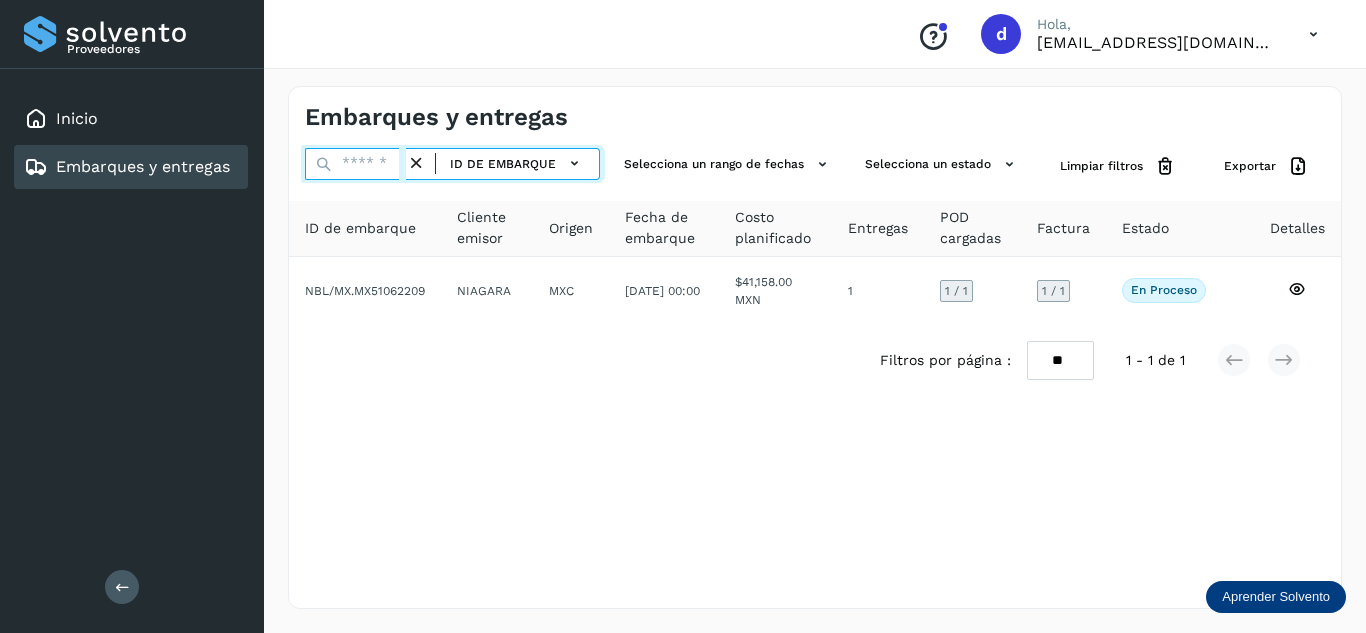 click at bounding box center (355, 164) 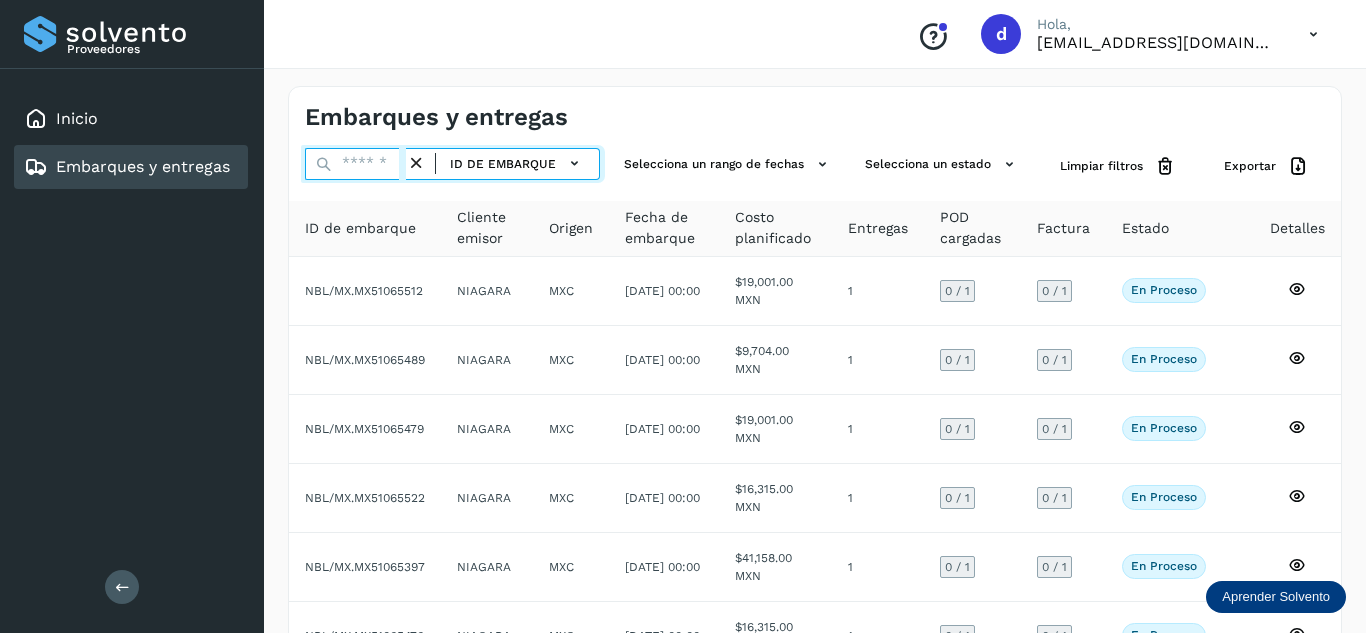 paste on "**********" 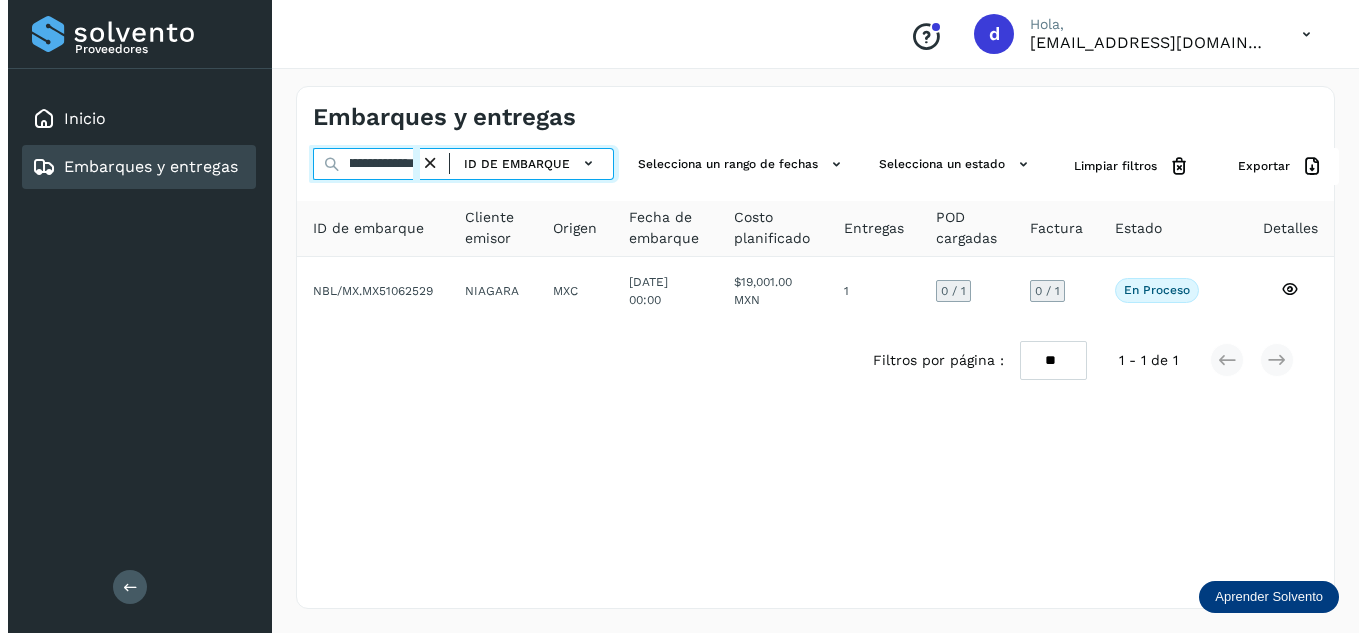 scroll, scrollTop: 0, scrollLeft: 76, axis: horizontal 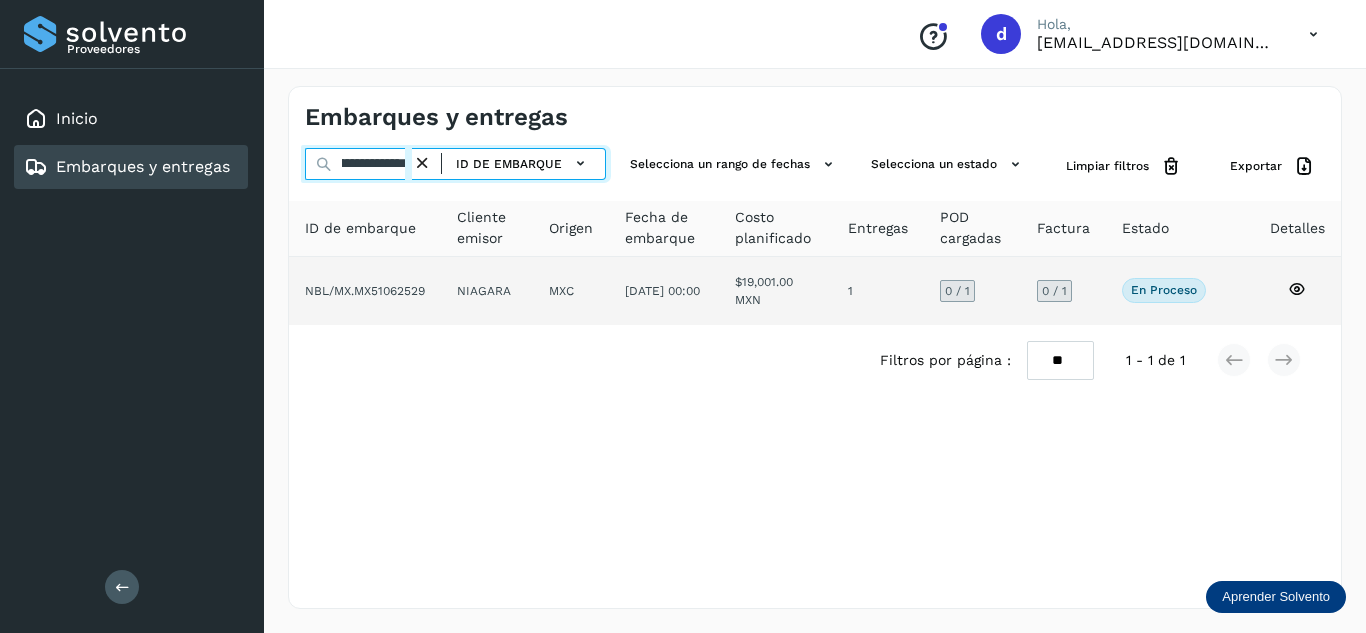 type on "**********" 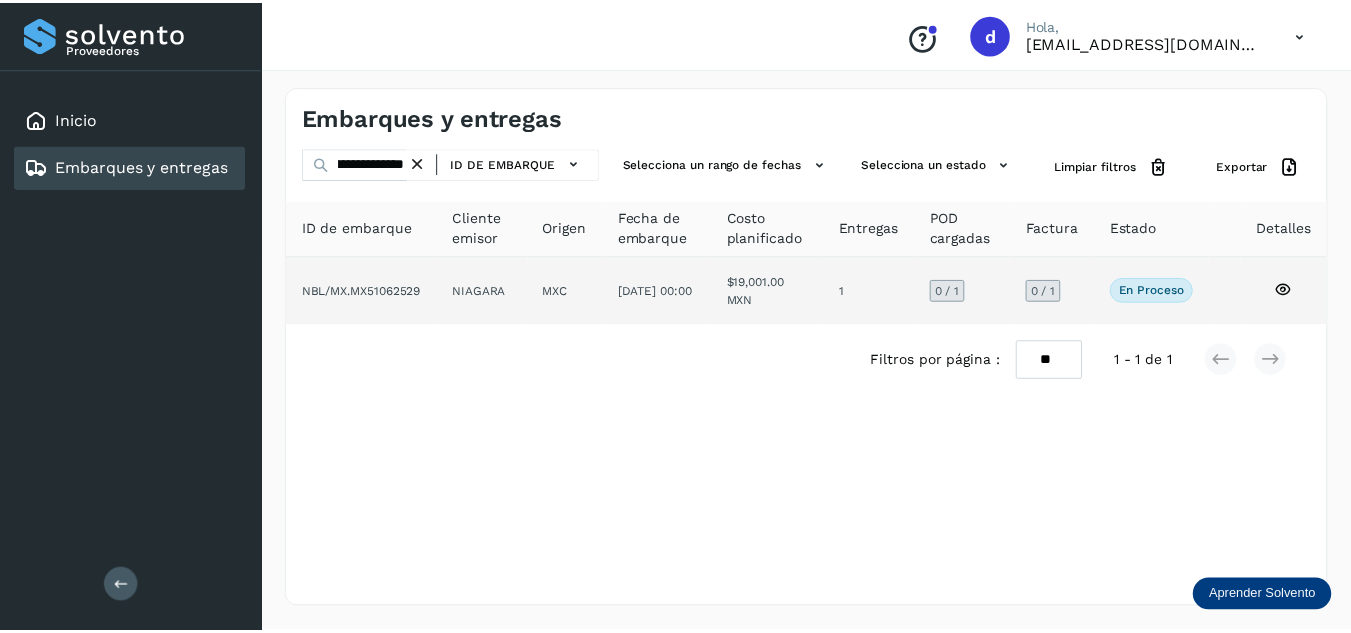 scroll, scrollTop: 0, scrollLeft: 0, axis: both 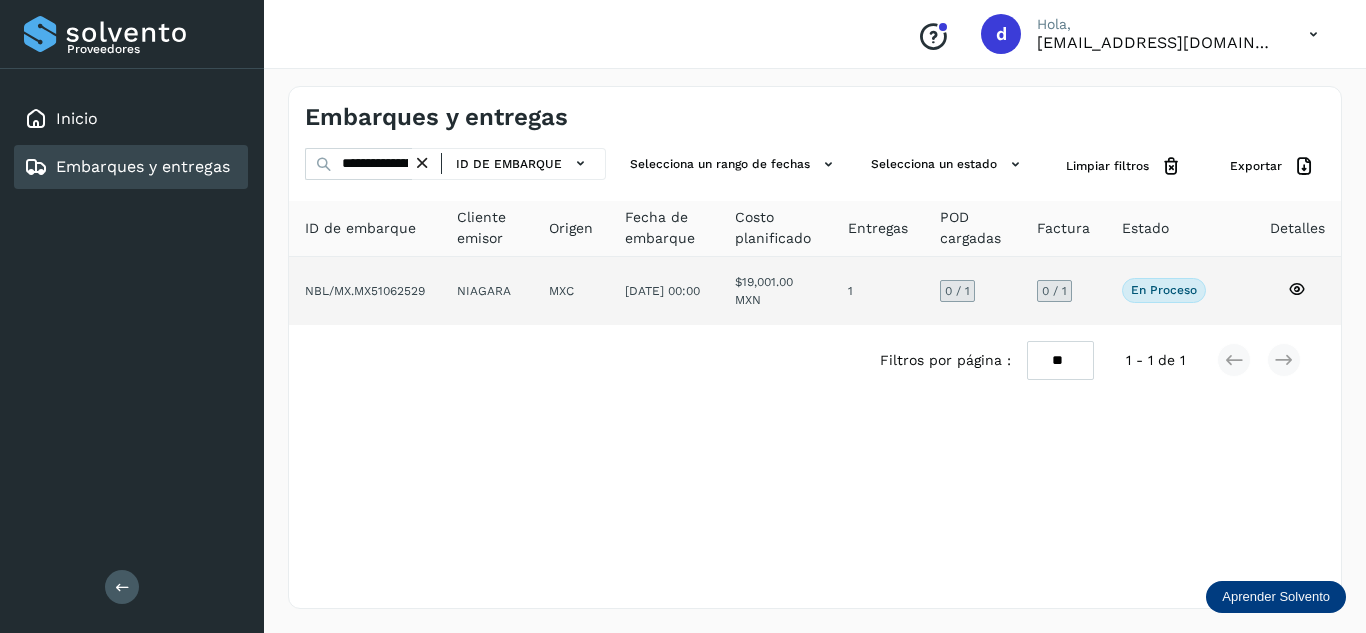 click 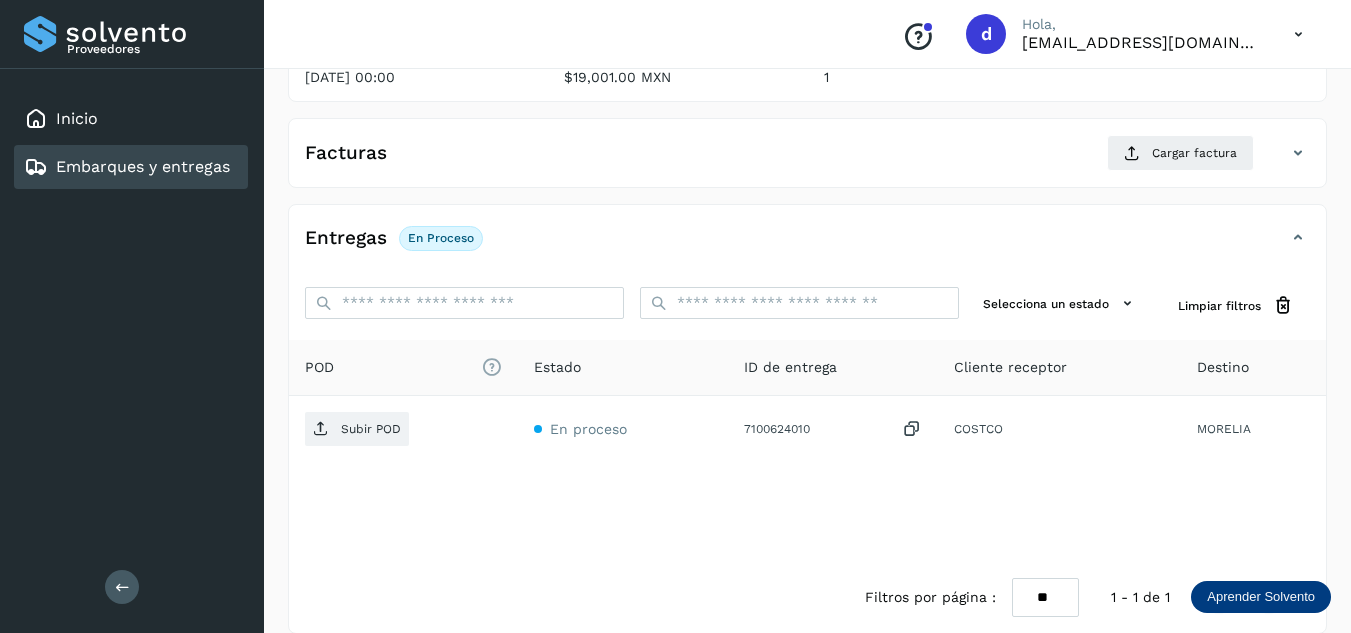 scroll, scrollTop: 300, scrollLeft: 0, axis: vertical 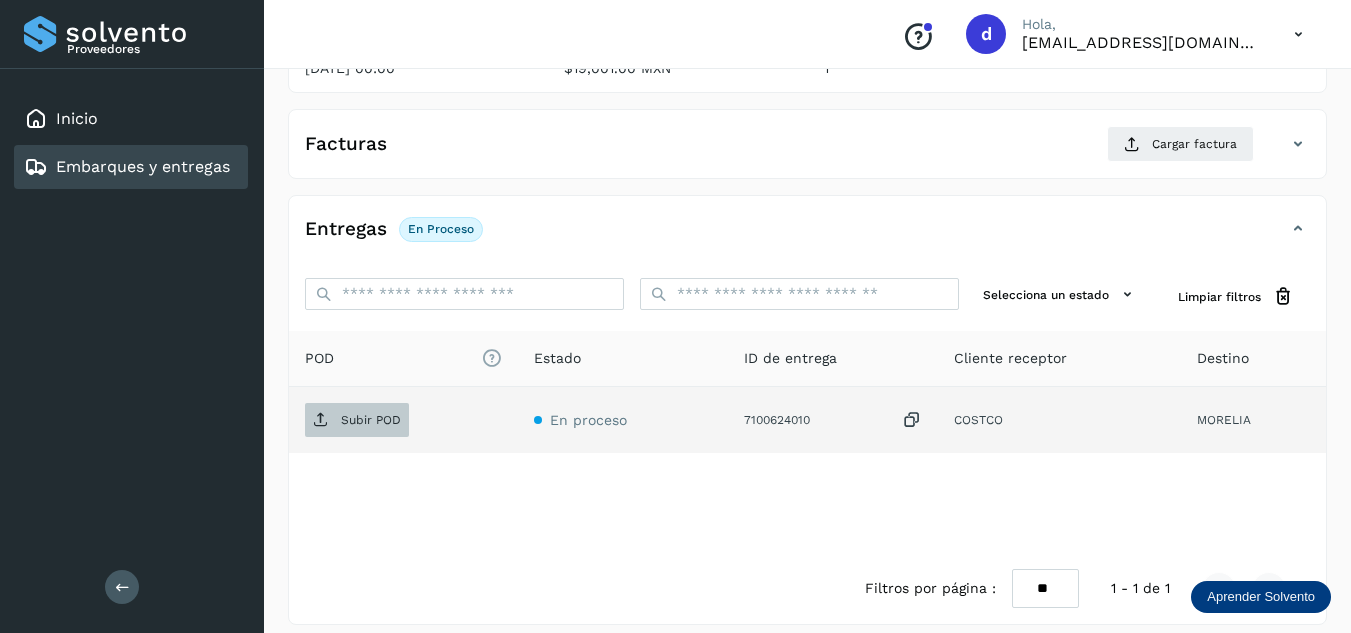 click on "Subir POD" at bounding box center [371, 420] 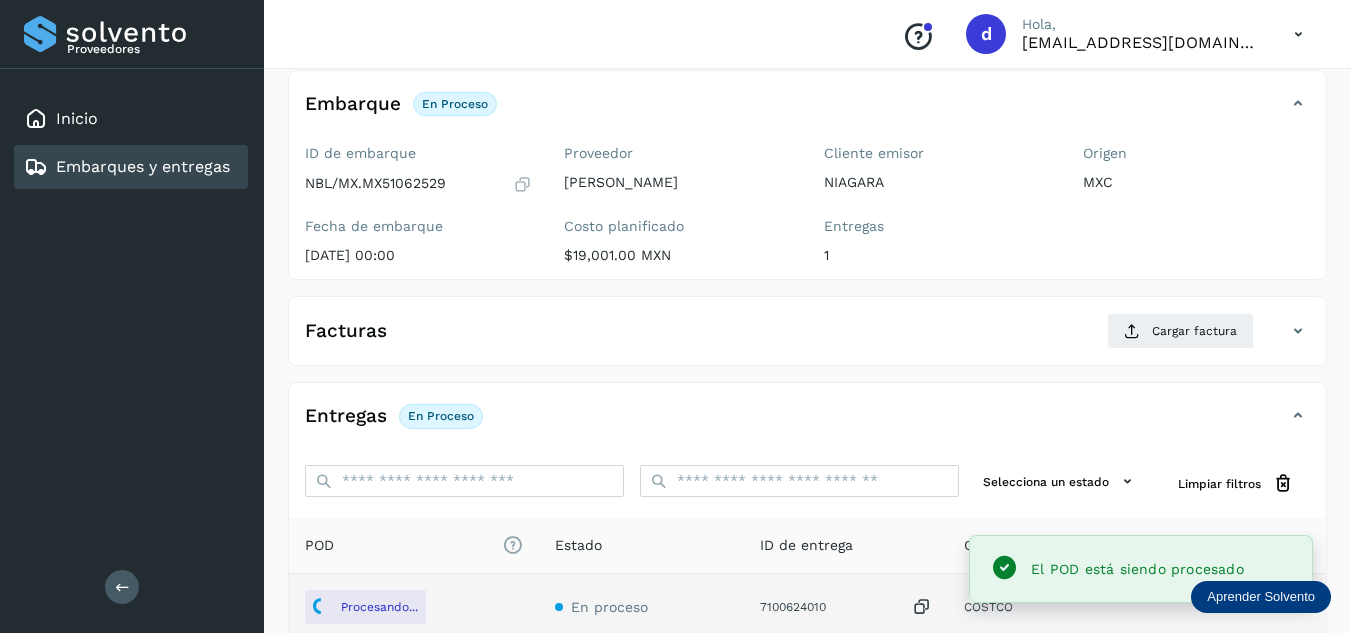 scroll, scrollTop: 100, scrollLeft: 0, axis: vertical 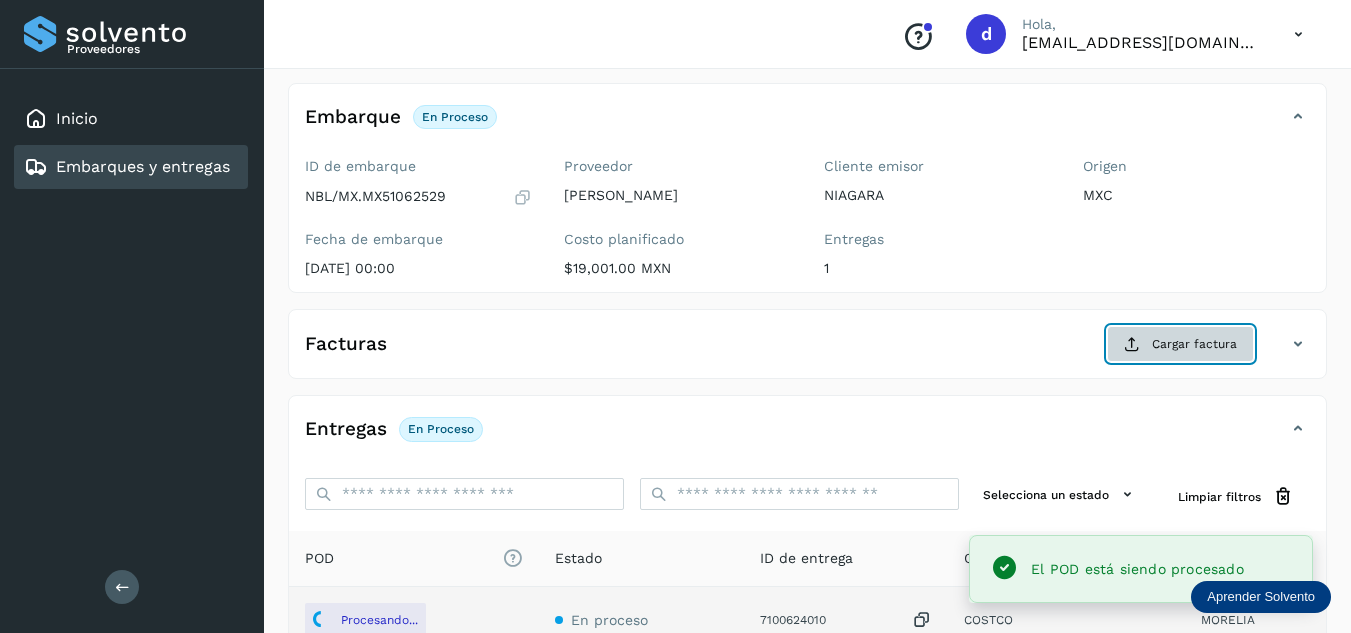 click on "Cargar factura" 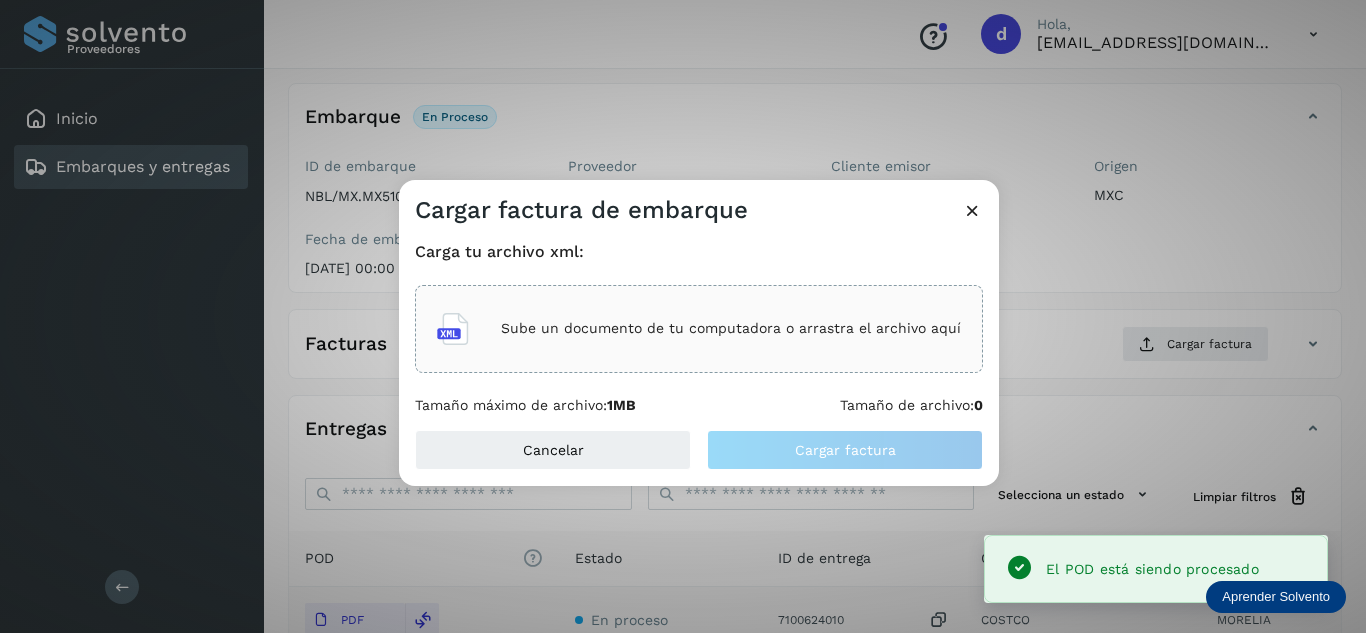 click on "Sube un documento de tu computadora o arrastra el archivo aquí" at bounding box center [731, 328] 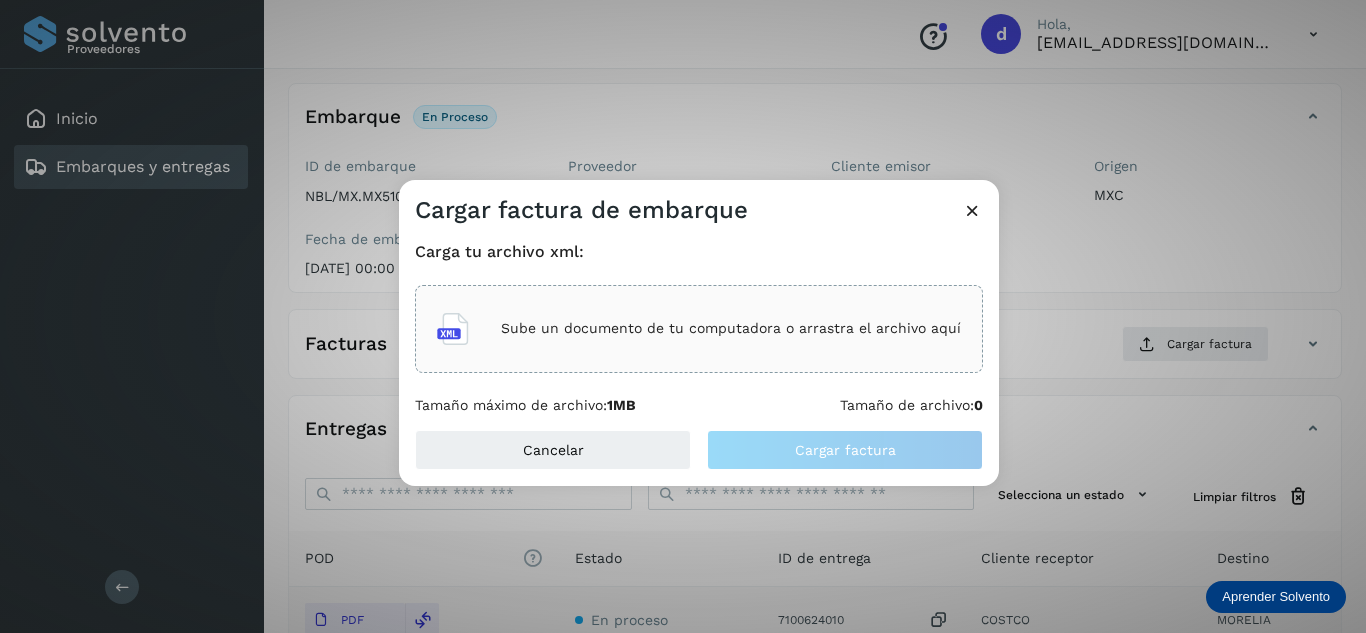 click on "Sube un documento de tu computadora o arrastra el archivo aquí" at bounding box center [731, 328] 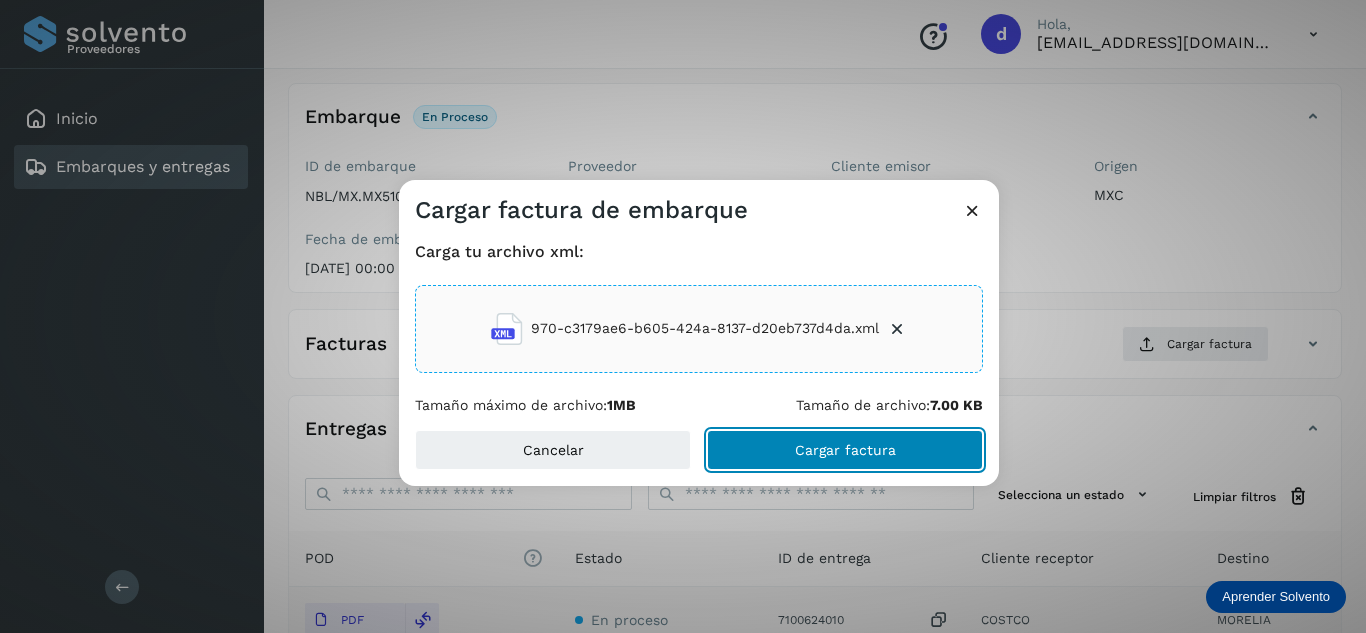 click on "Cargar factura" 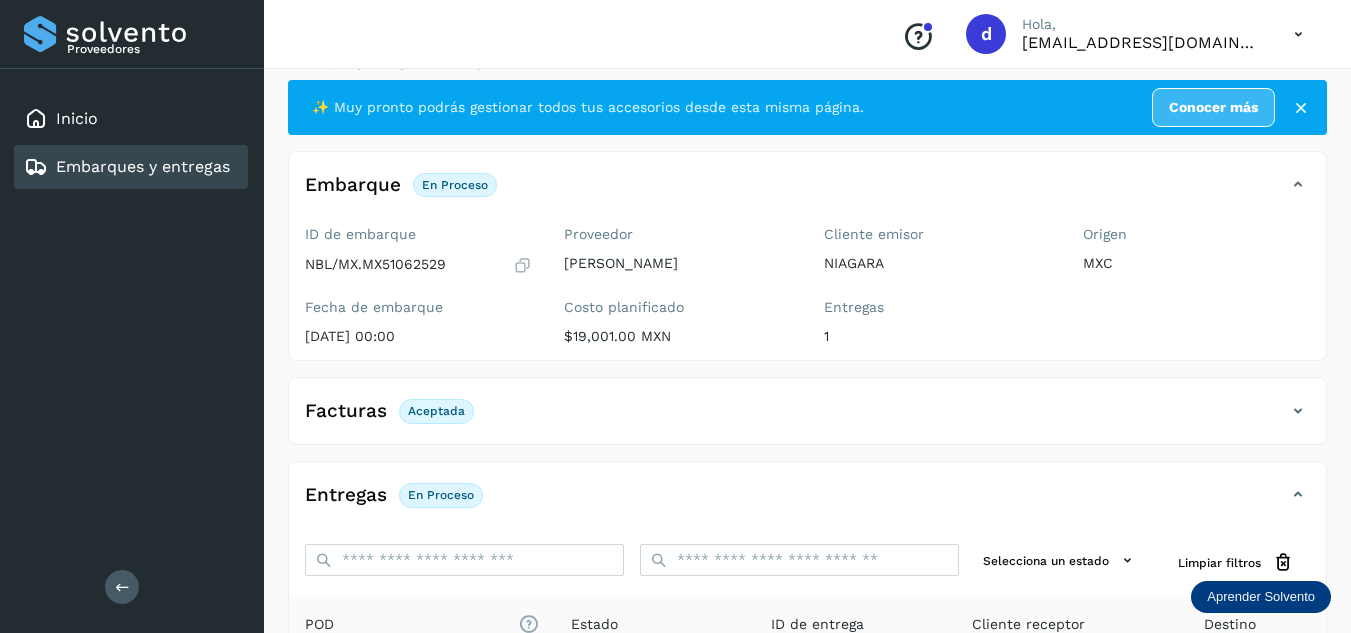 scroll, scrollTop: 0, scrollLeft: 0, axis: both 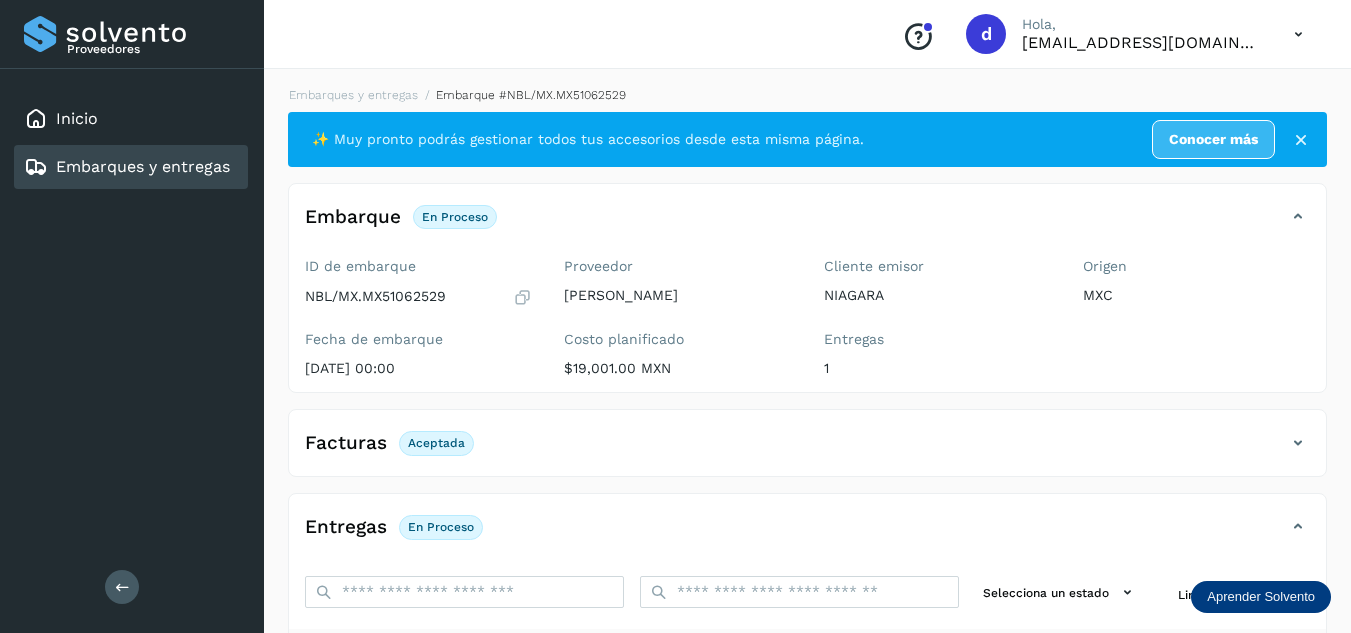 click on "Embarques y entregas" 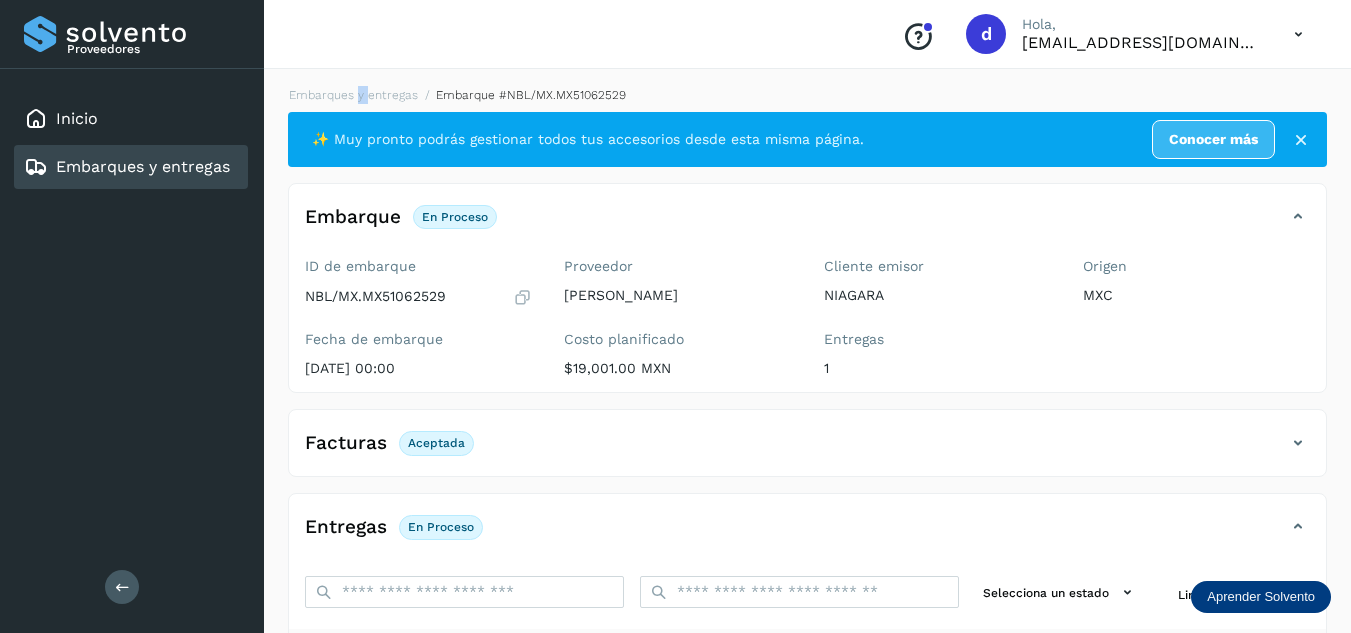 click on "Embarques y entregas" 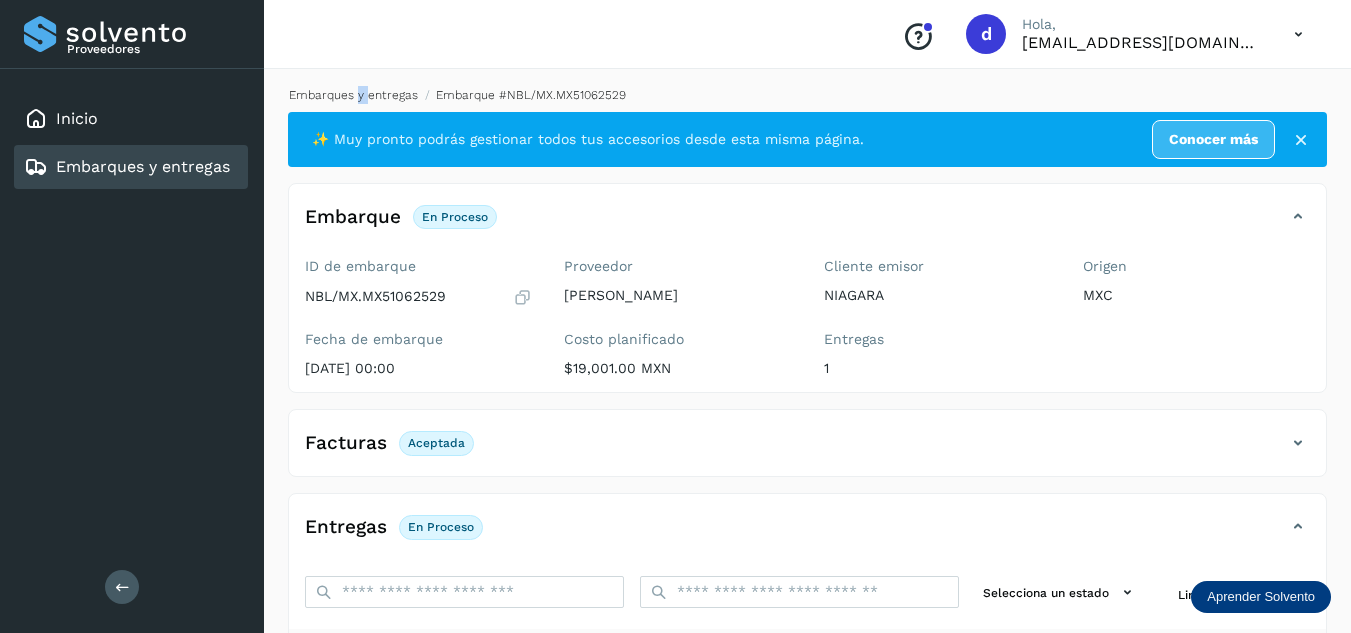 click on "Embarques y entregas" at bounding box center (353, 95) 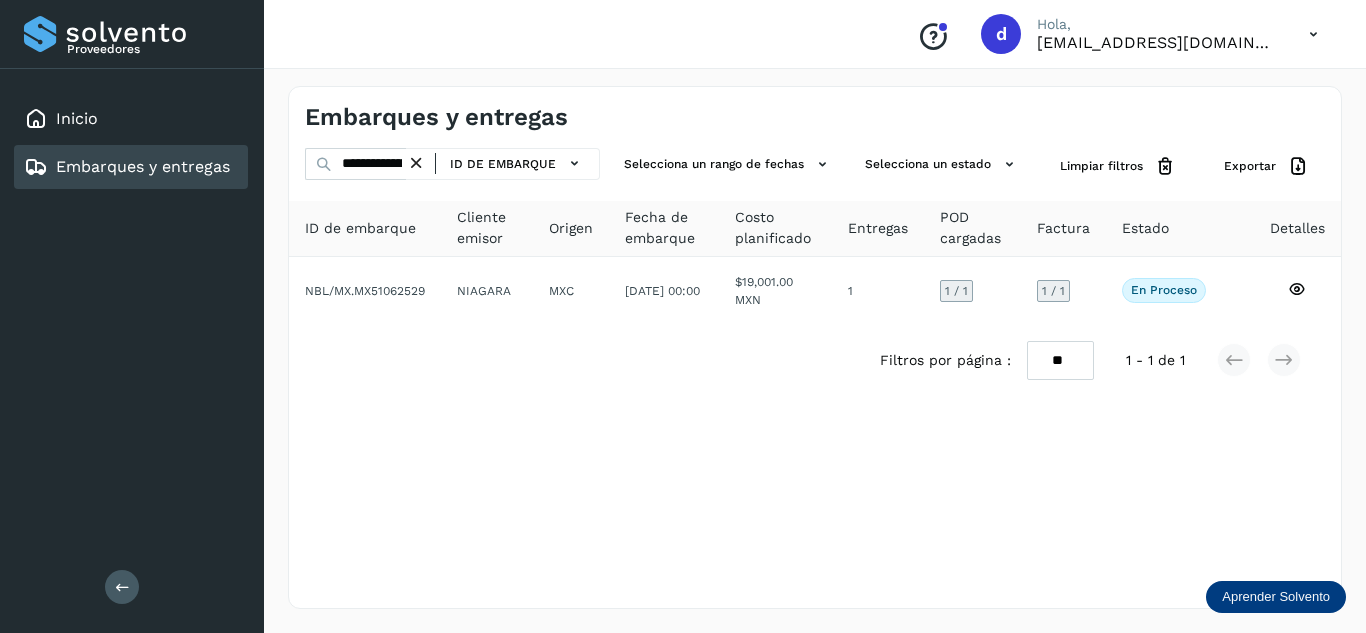 click at bounding box center [416, 163] 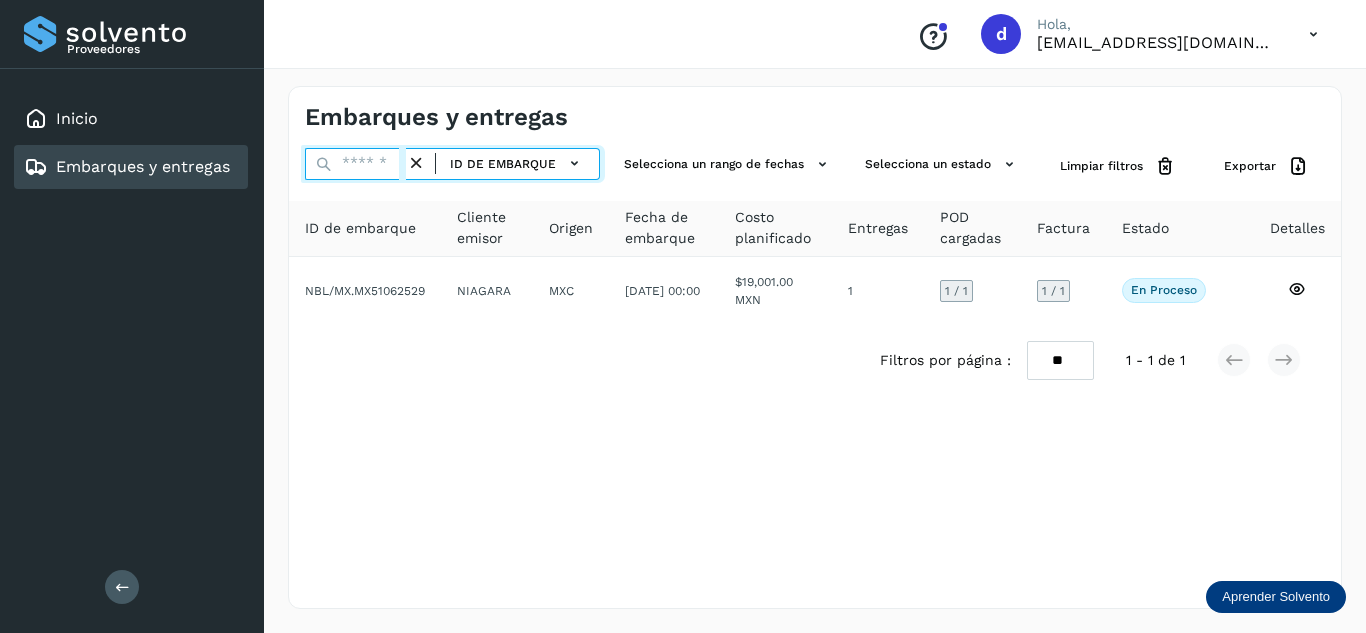 click at bounding box center (355, 164) 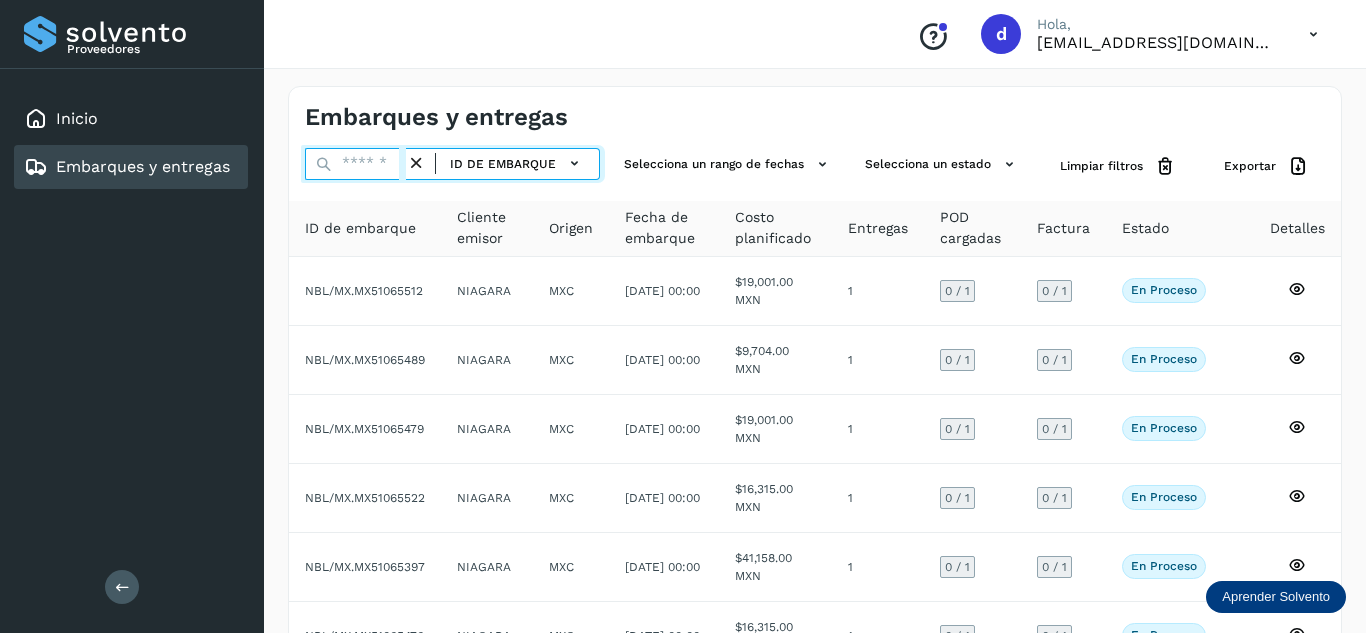 paste on "**********" 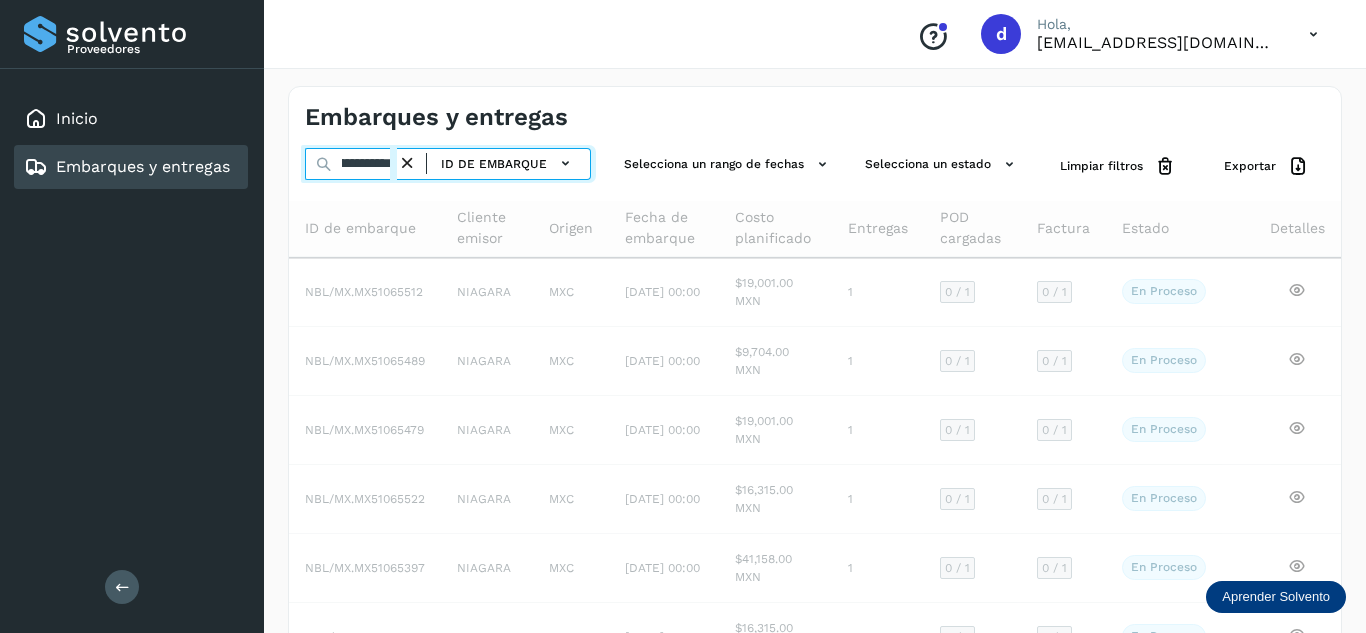 scroll, scrollTop: 0, scrollLeft: 74, axis: horizontal 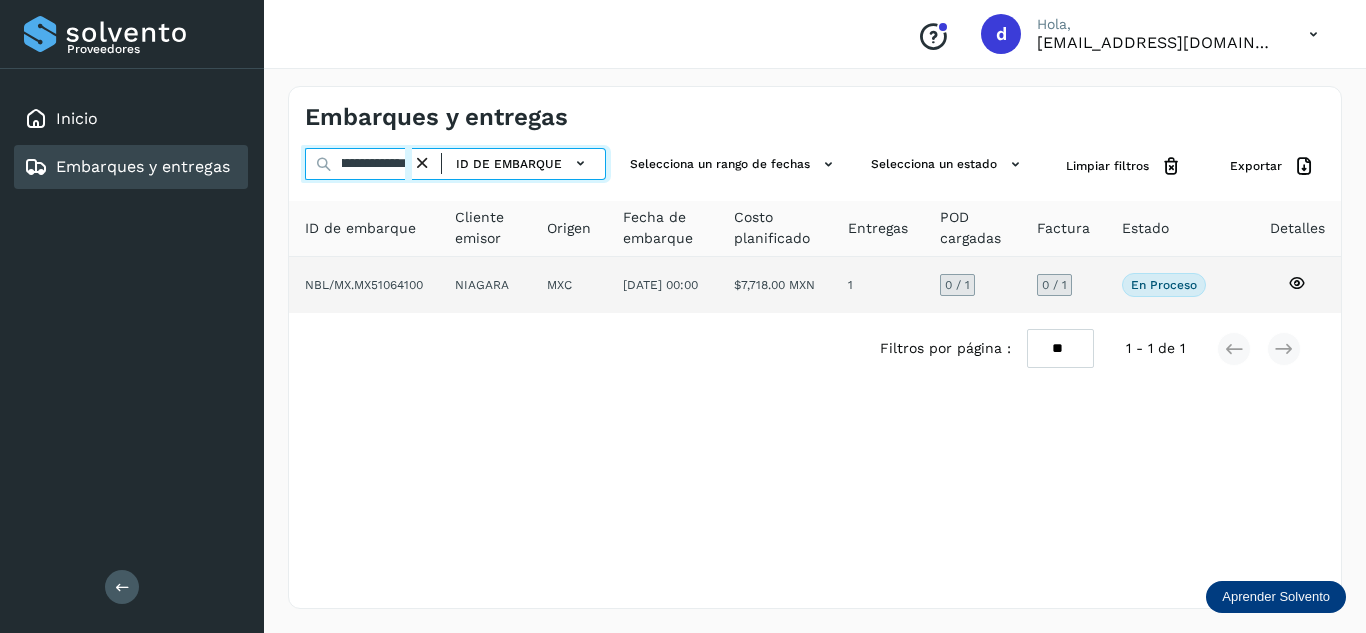 type on "**********" 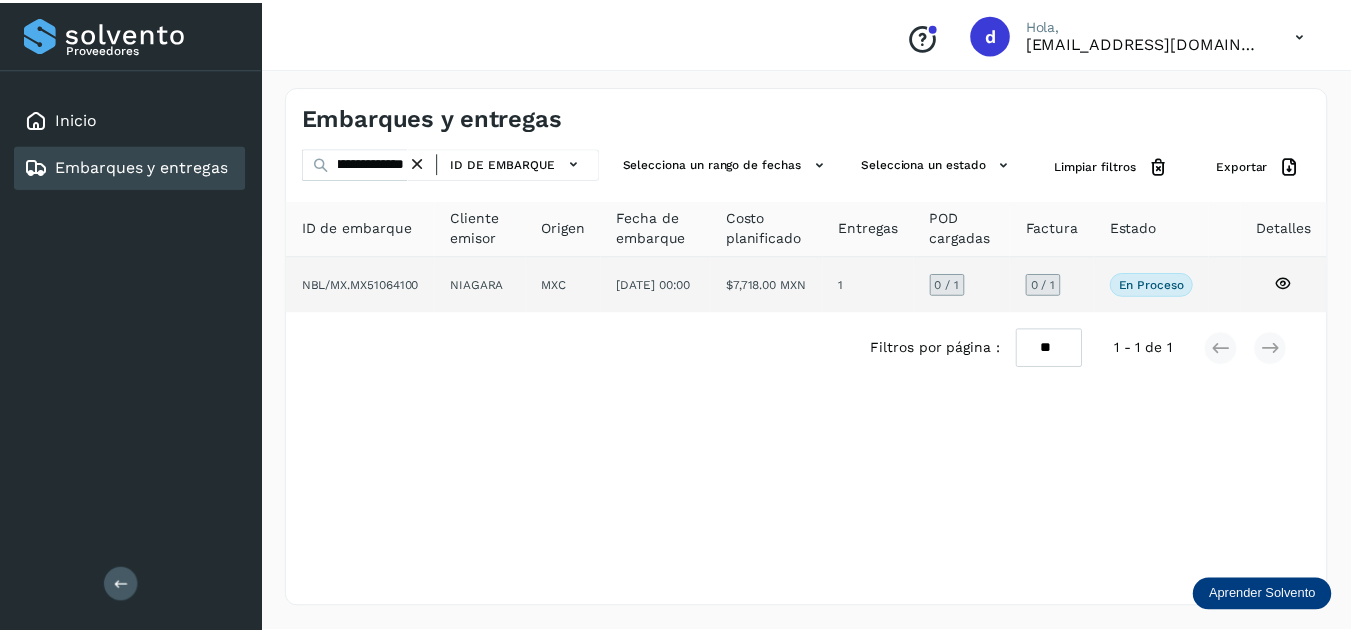 scroll, scrollTop: 0, scrollLeft: 0, axis: both 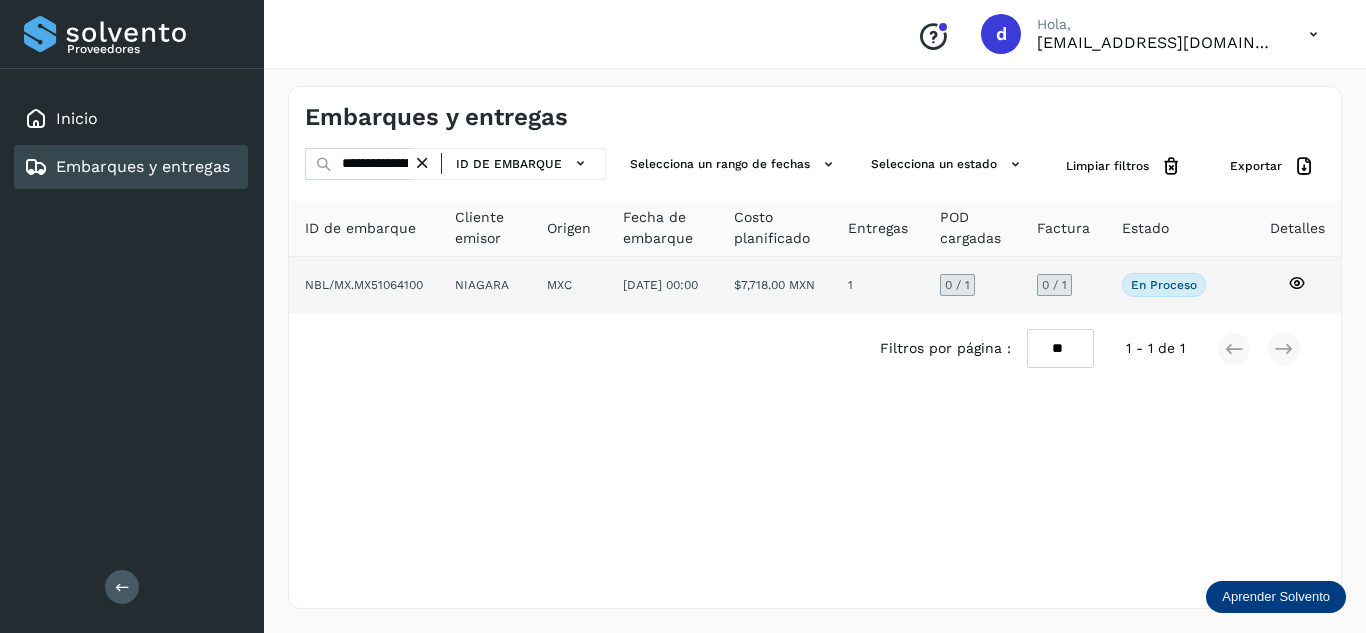 click 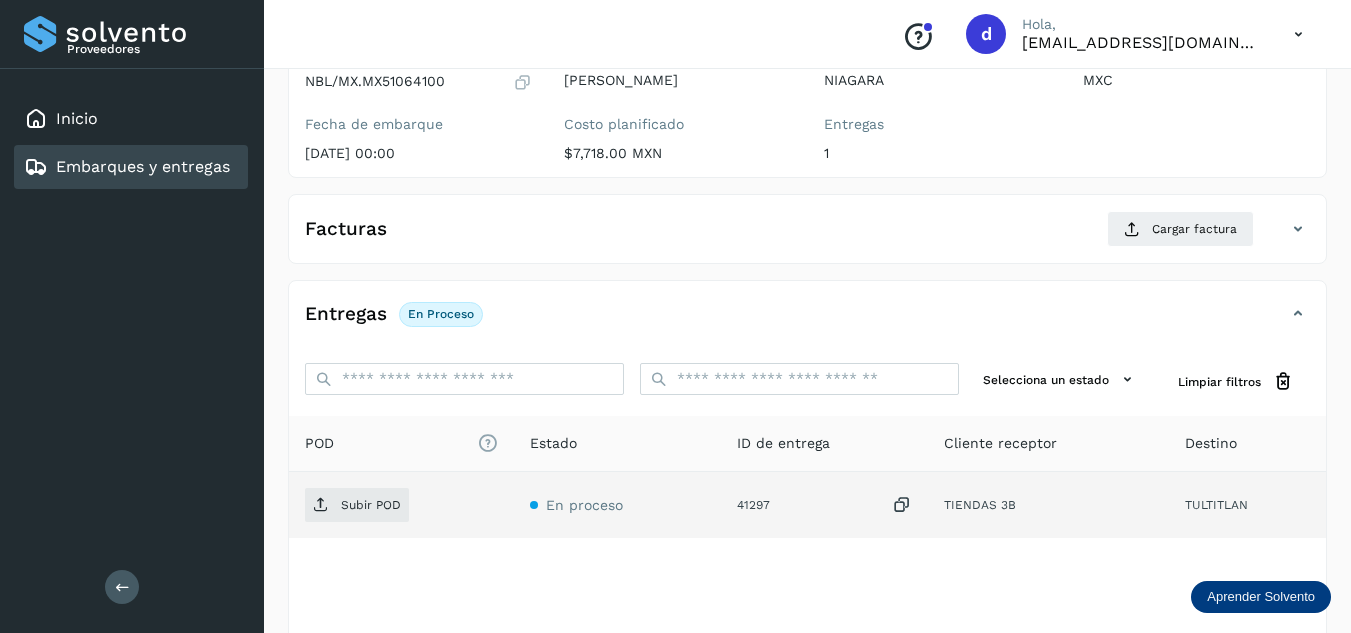 scroll, scrollTop: 300, scrollLeft: 0, axis: vertical 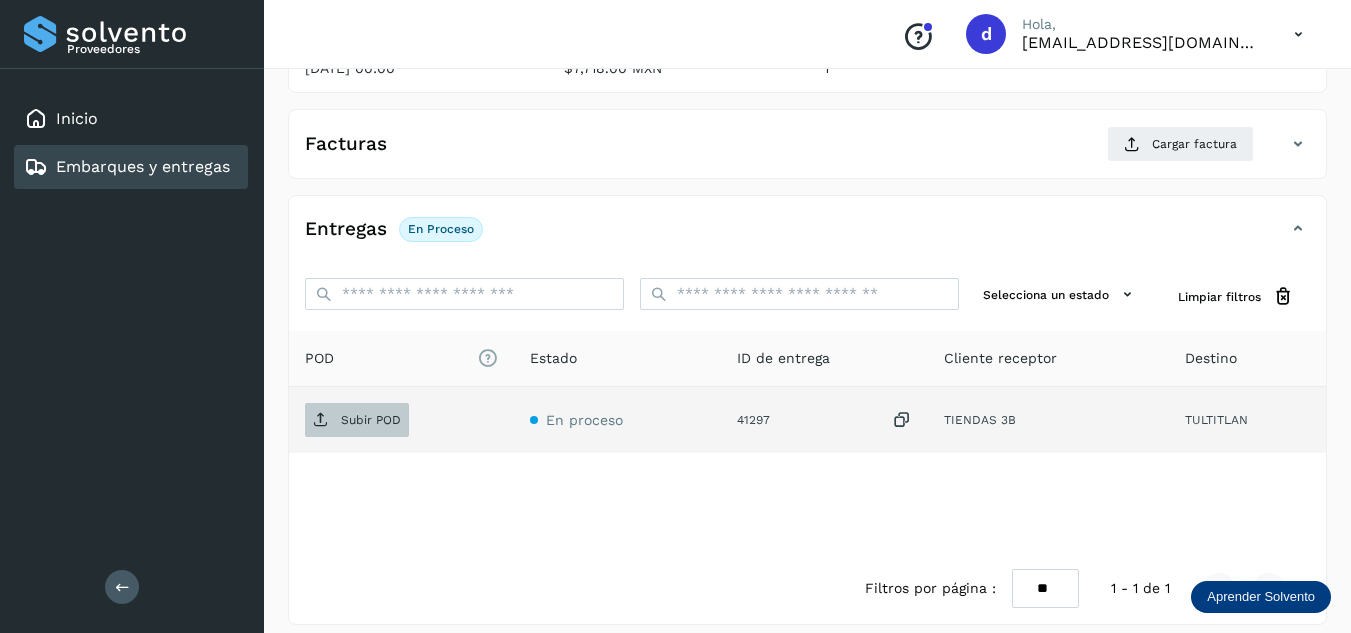 click on "Subir POD" at bounding box center (371, 420) 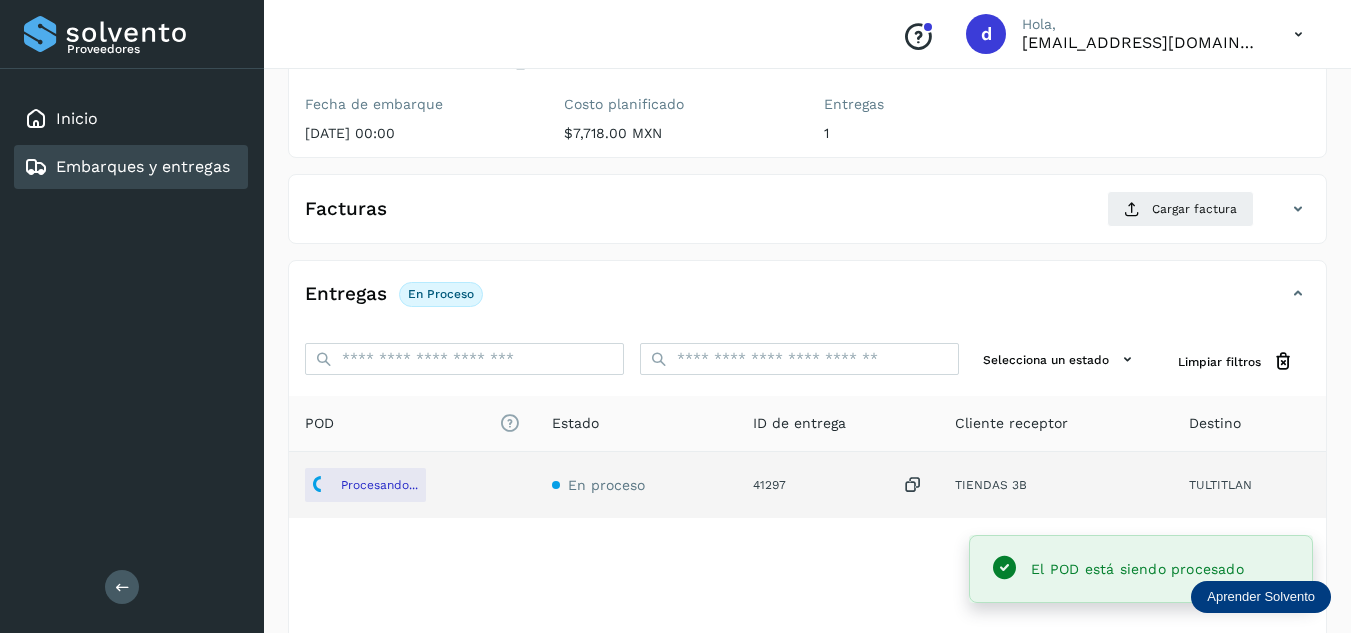 scroll, scrollTop: 200, scrollLeft: 0, axis: vertical 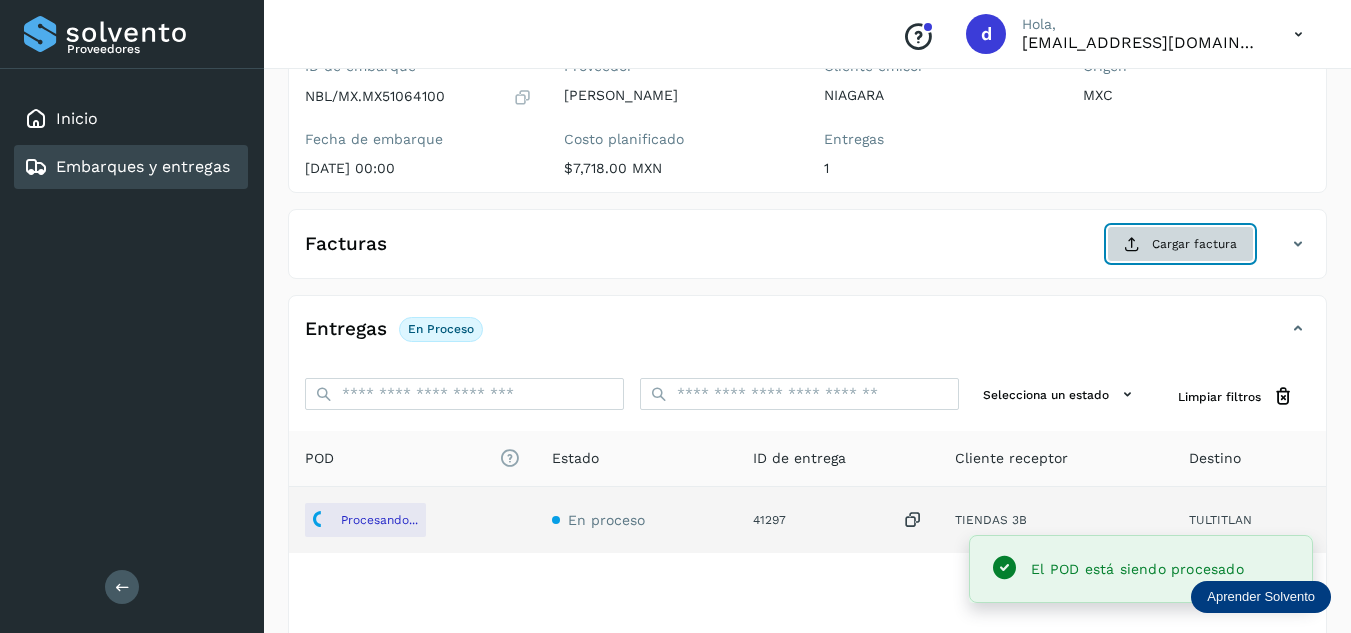 click on "Cargar factura" at bounding box center [1180, 244] 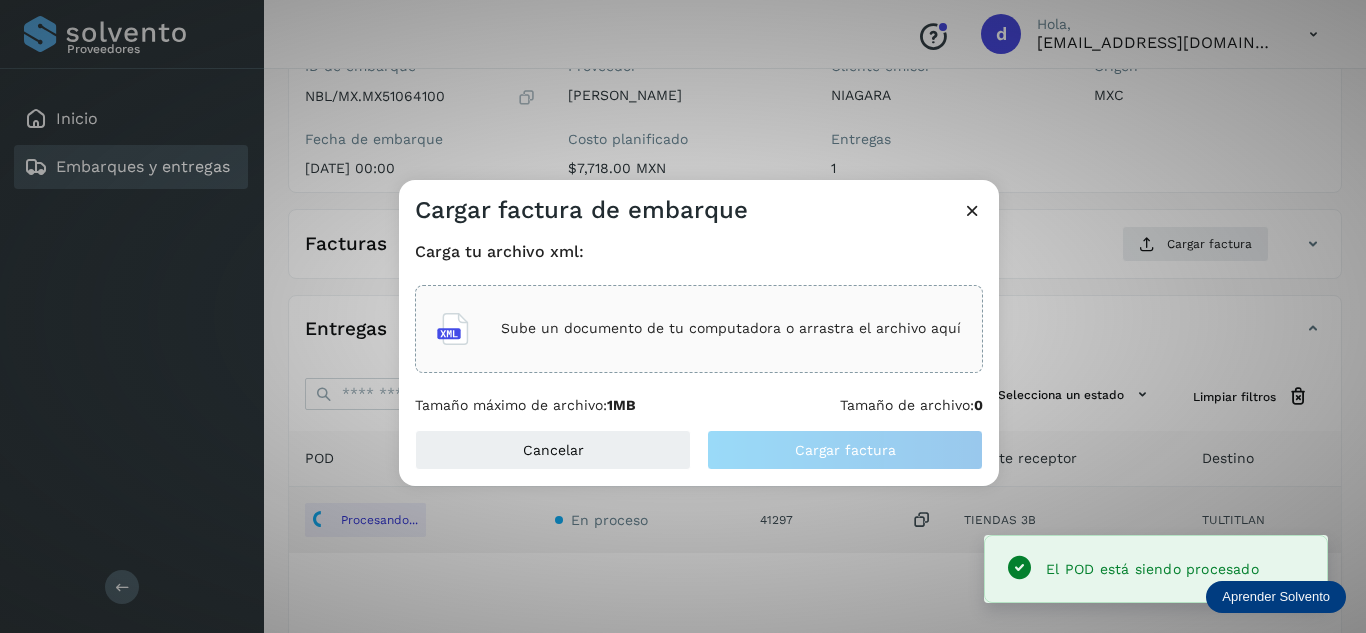 click on "Sube un documento de tu computadora o arrastra el archivo aquí" at bounding box center (731, 328) 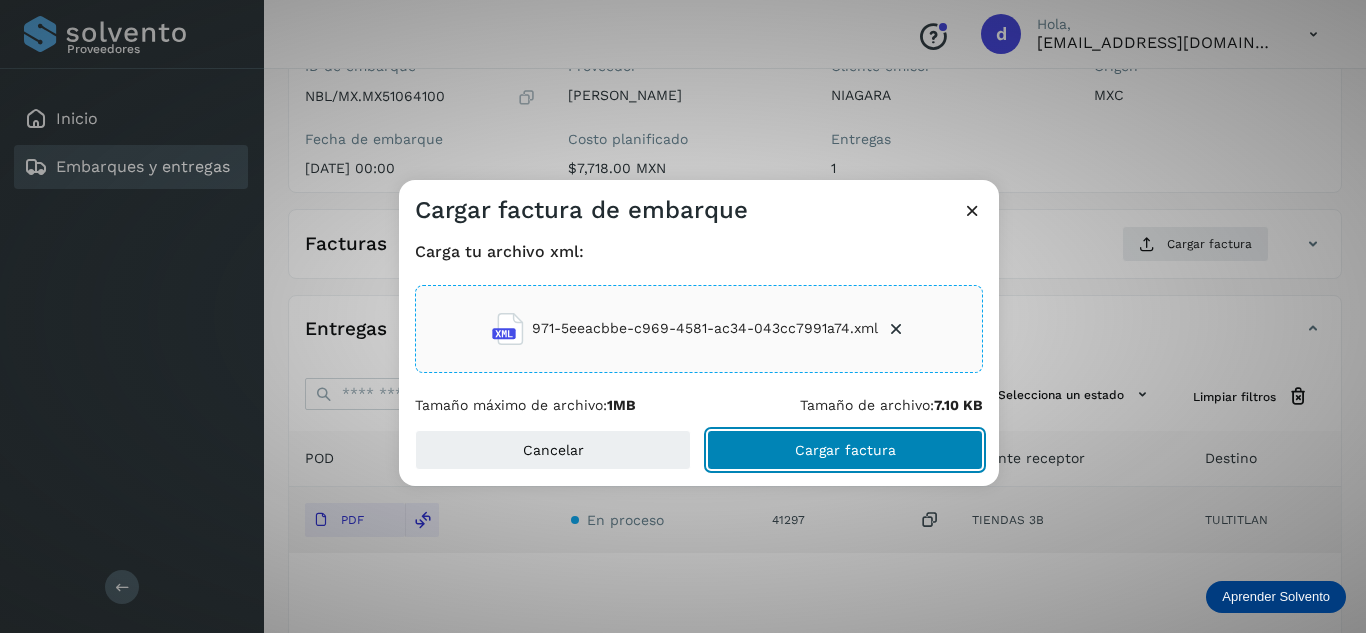 click on "Cargar factura" 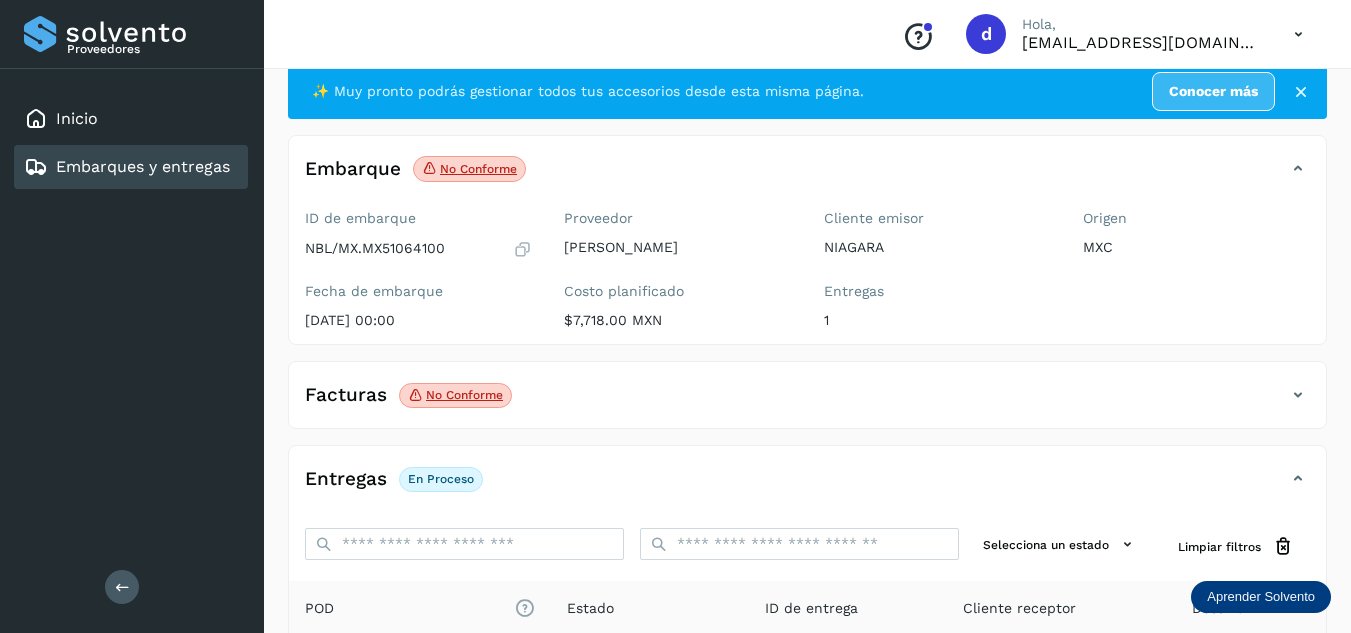 scroll, scrollTop: 0, scrollLeft: 0, axis: both 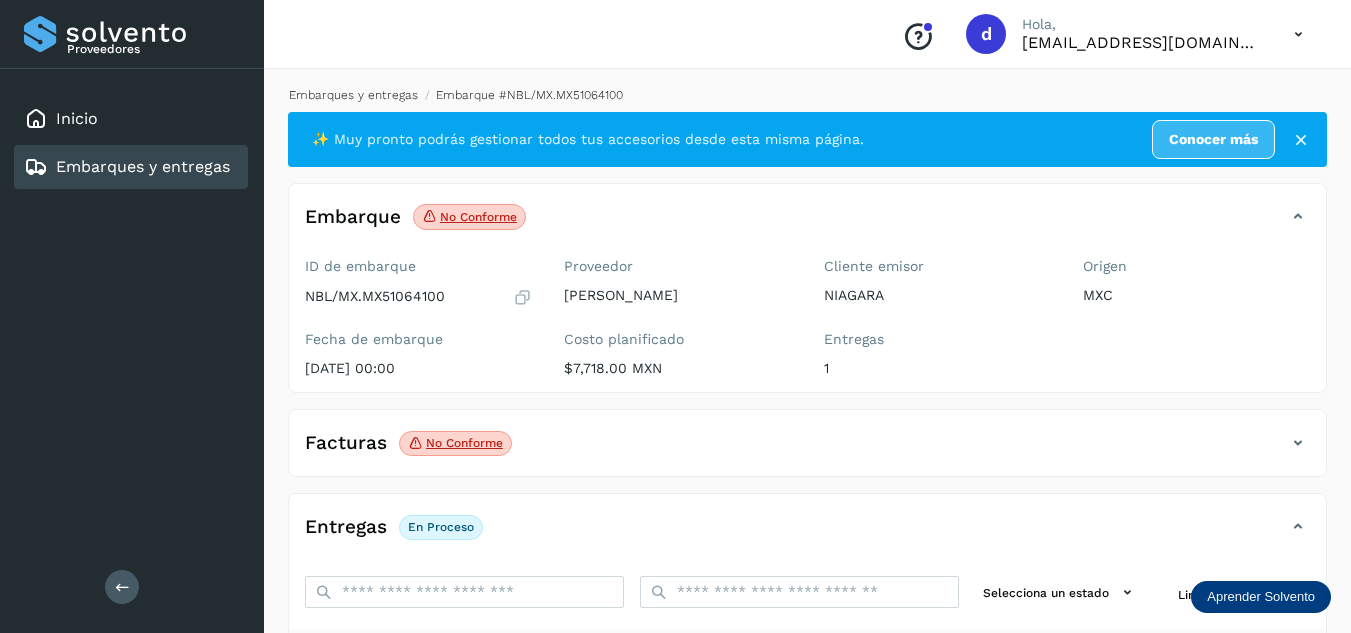 click on "Embarques y entregas" at bounding box center (353, 95) 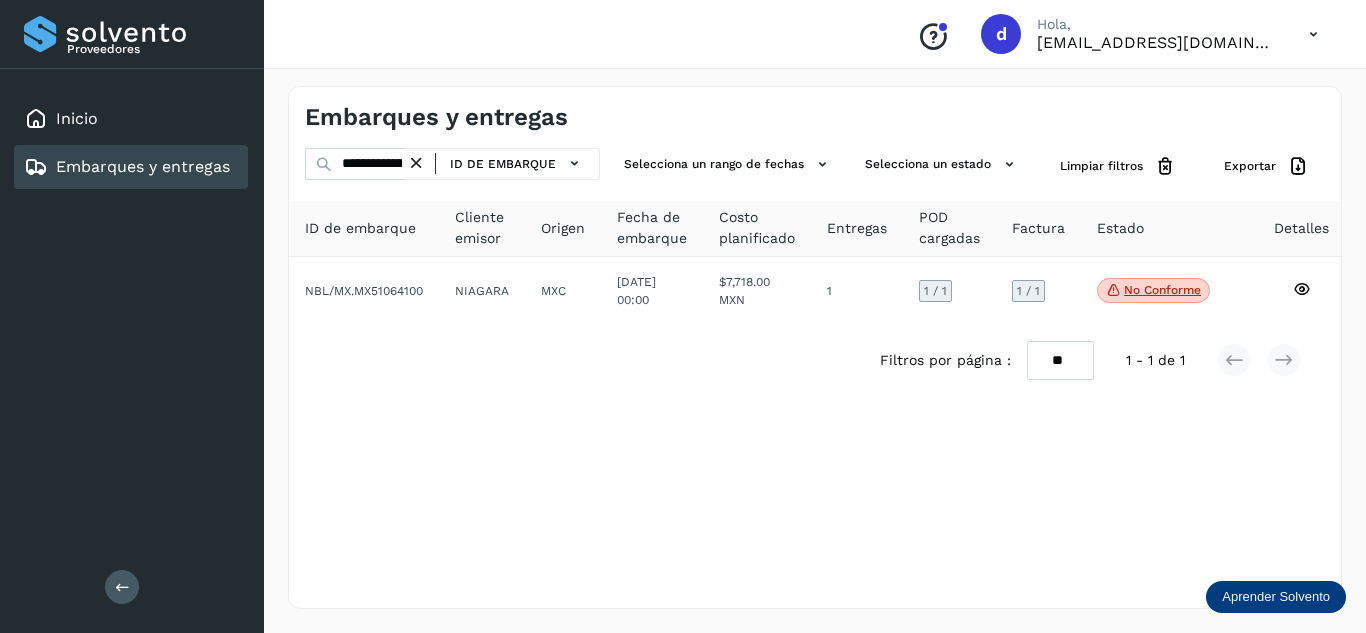 click at bounding box center [416, 163] 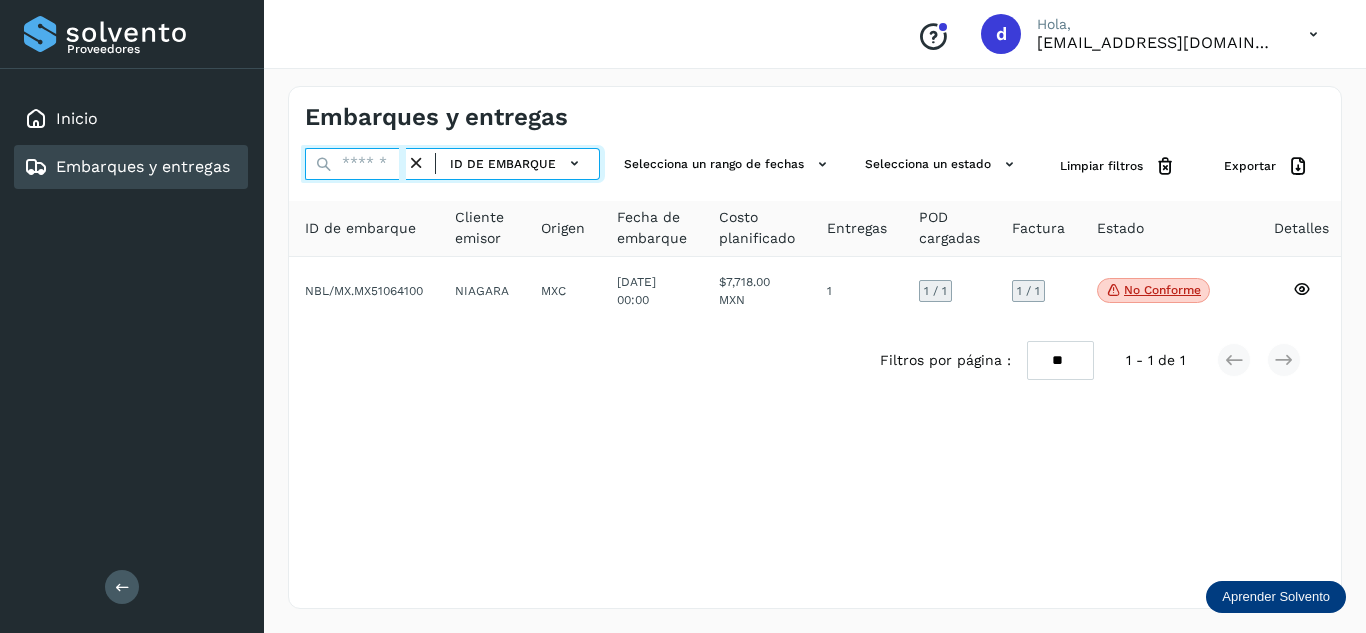 click at bounding box center [355, 164] 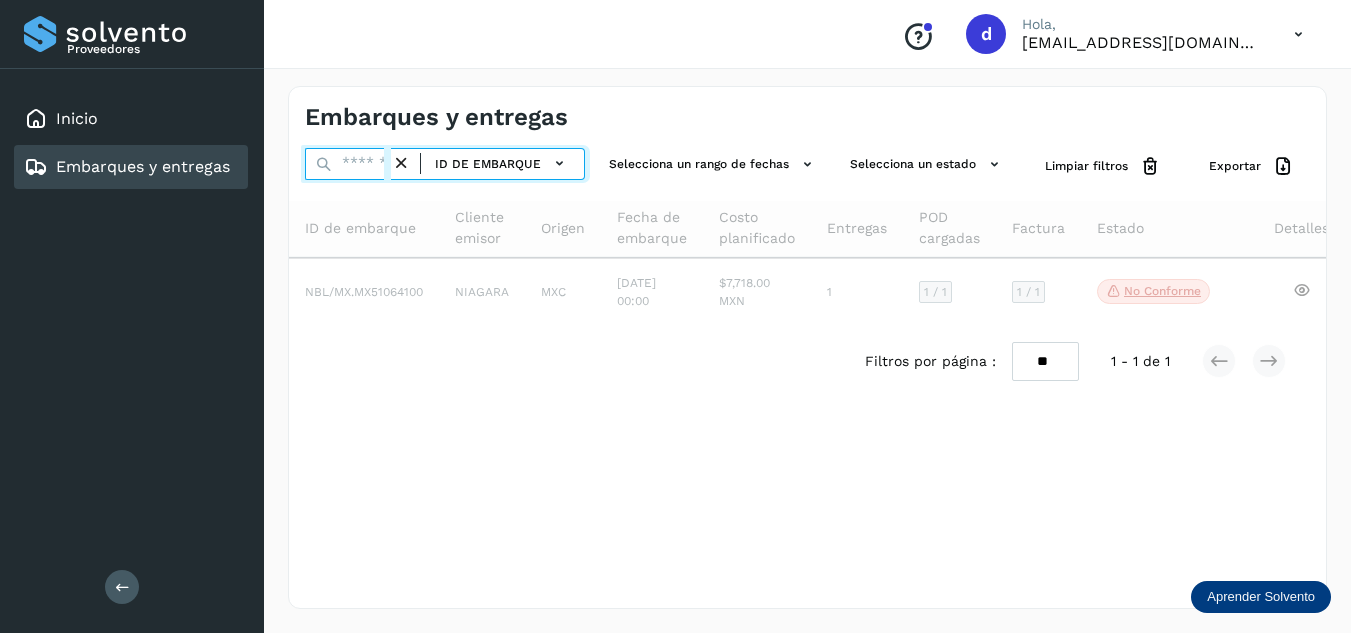 paste on "**********" 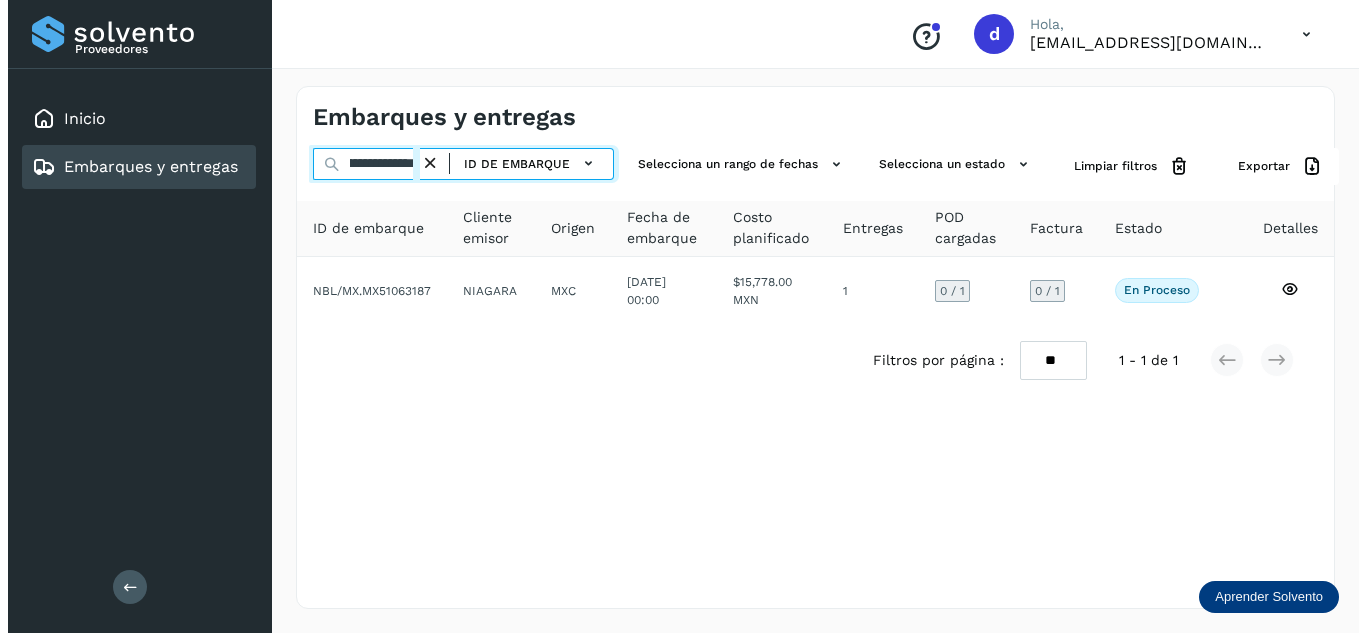 scroll, scrollTop: 0, scrollLeft: 73, axis: horizontal 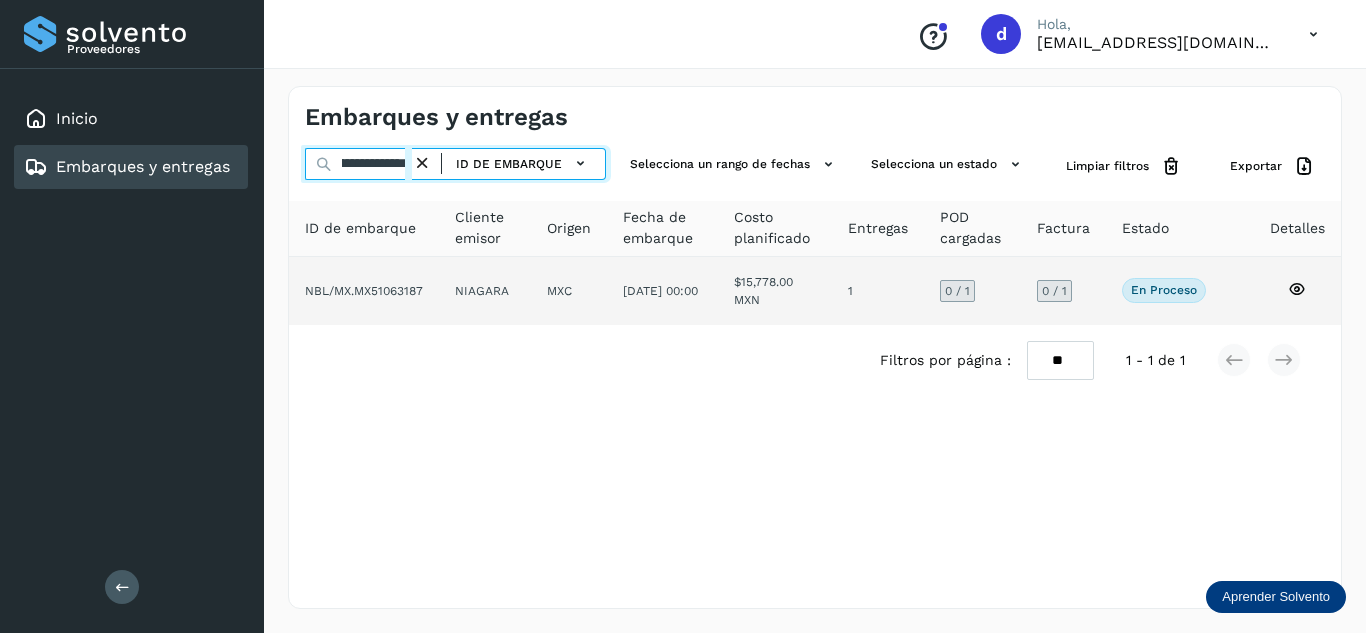 type on "**********" 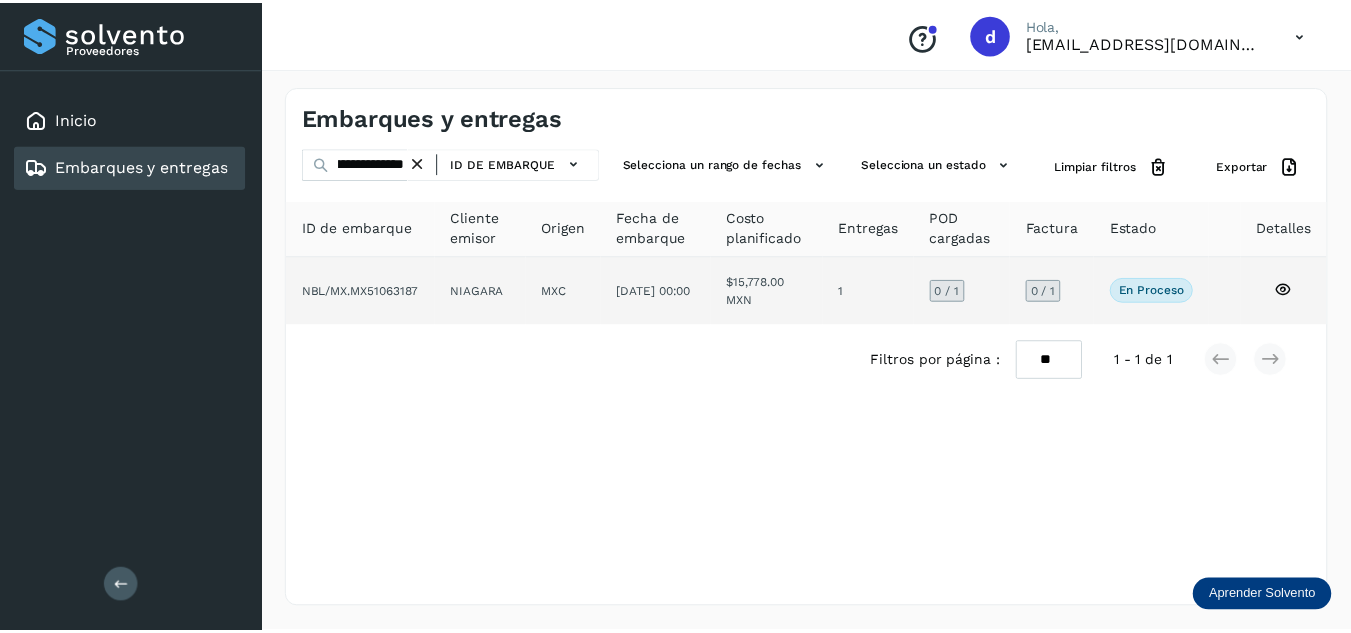 scroll, scrollTop: 0, scrollLeft: 0, axis: both 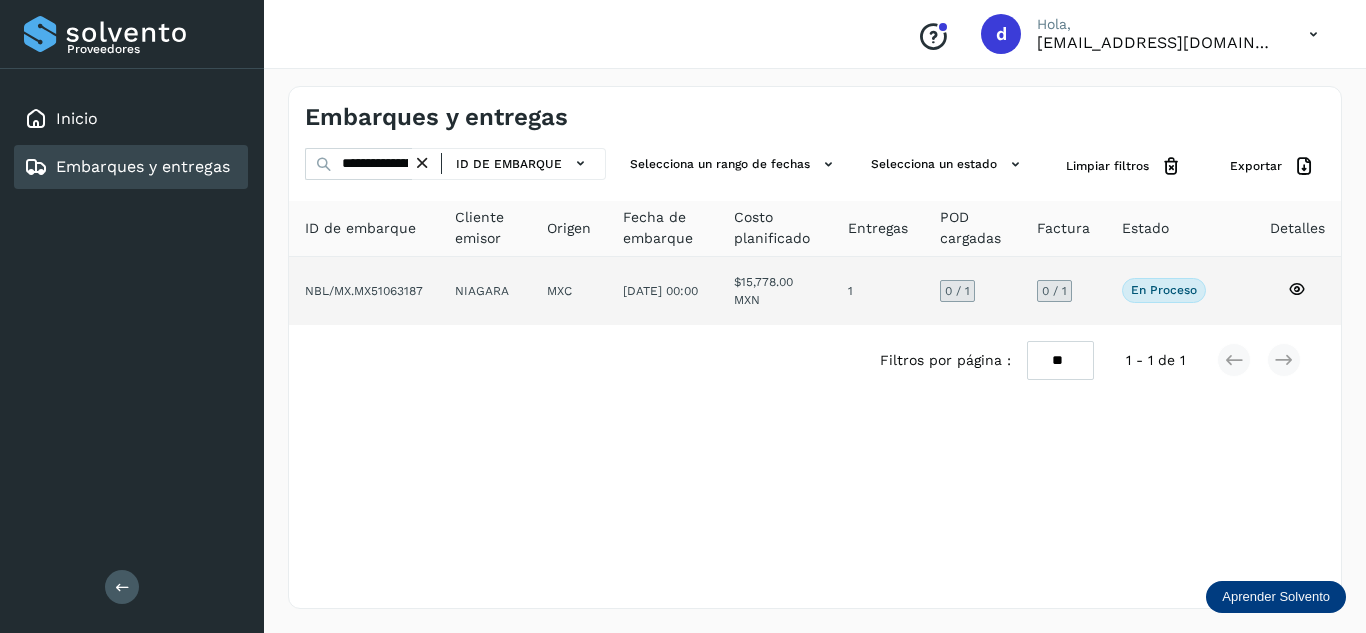 click 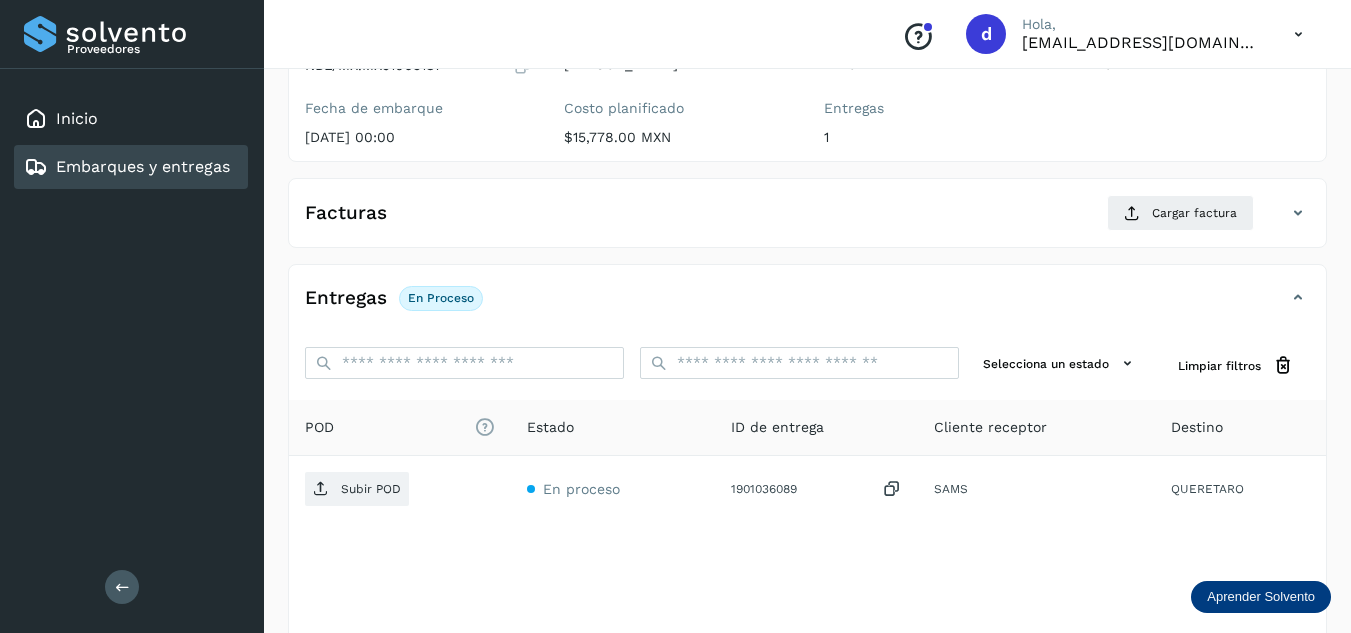 scroll, scrollTop: 300, scrollLeft: 0, axis: vertical 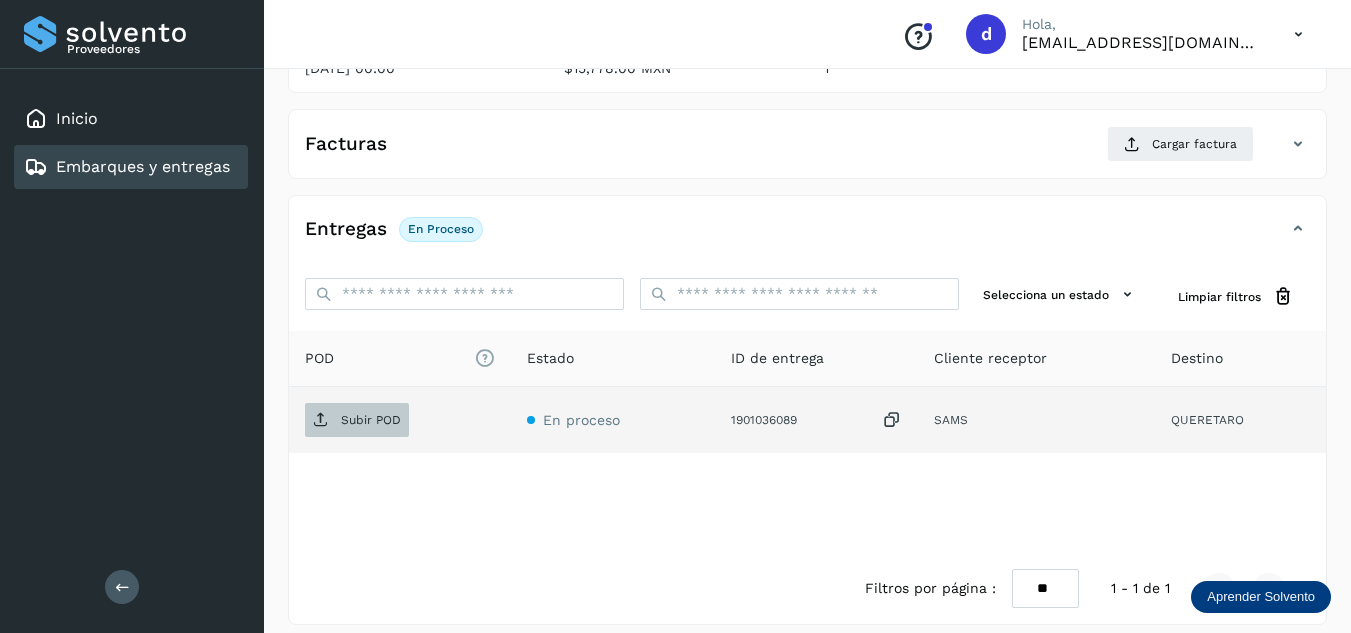click on "Subir POD" at bounding box center (371, 420) 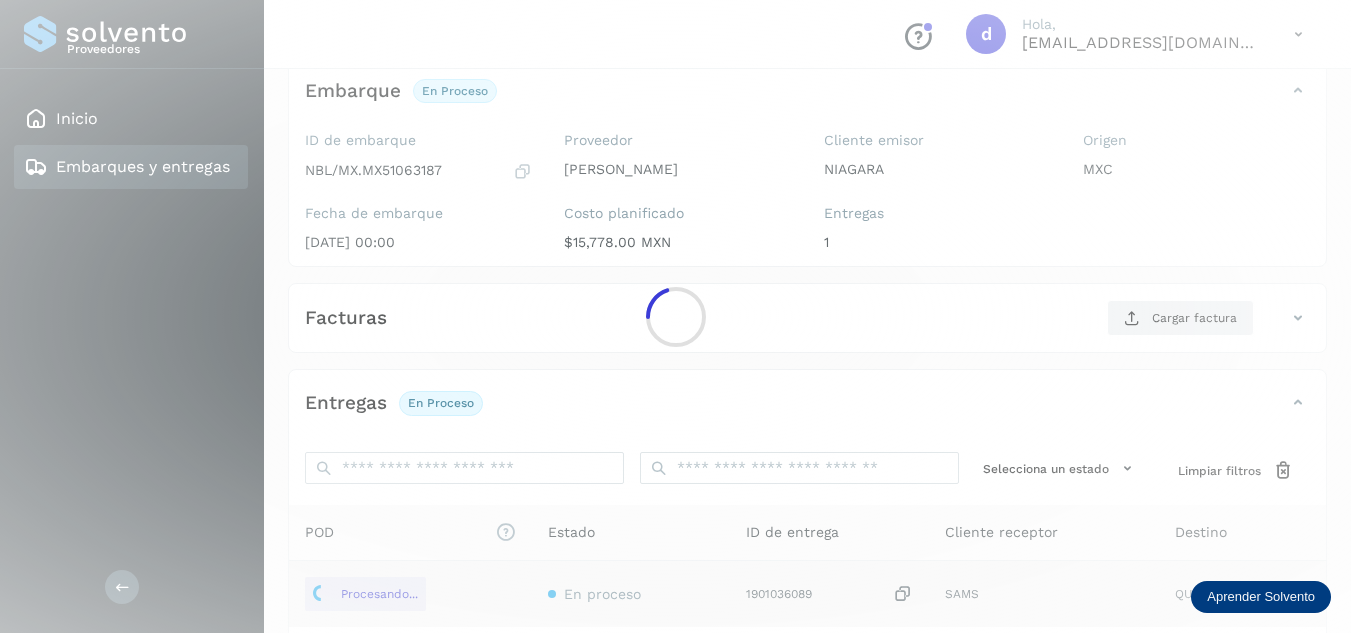 scroll, scrollTop: 100, scrollLeft: 0, axis: vertical 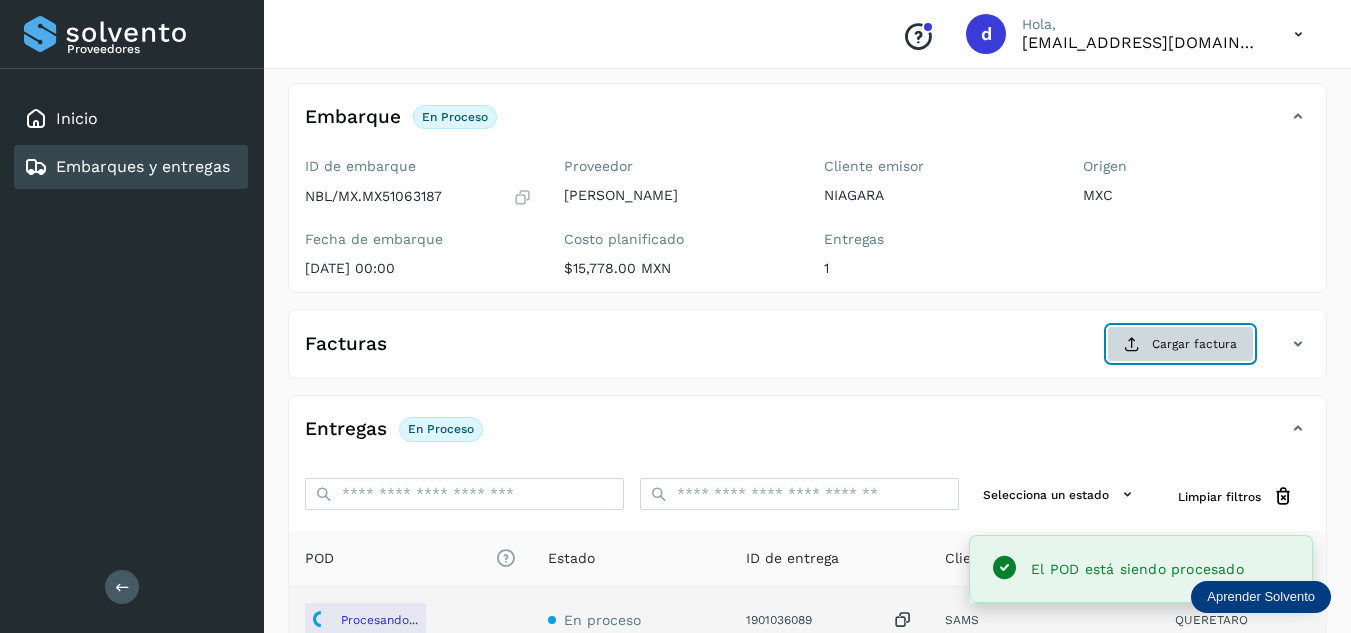 click on "Cargar factura" 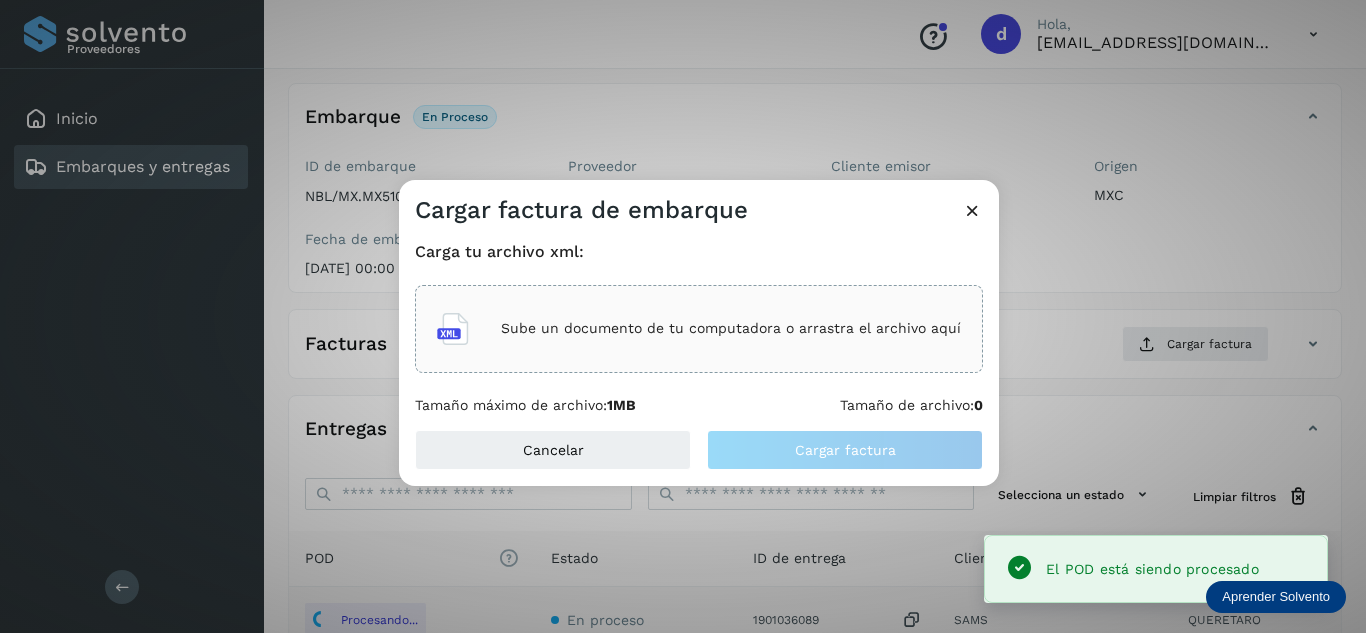 click on "Sube un documento de tu computadora o arrastra el archivo aquí" 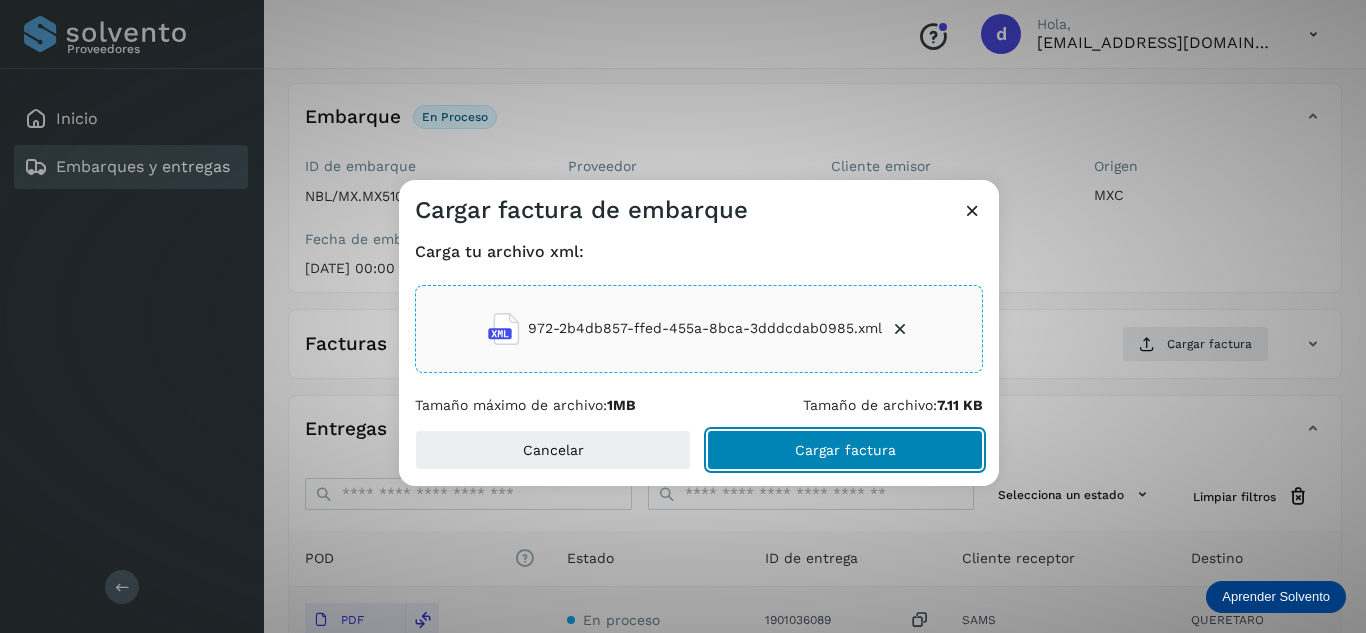 click on "Cargar factura" 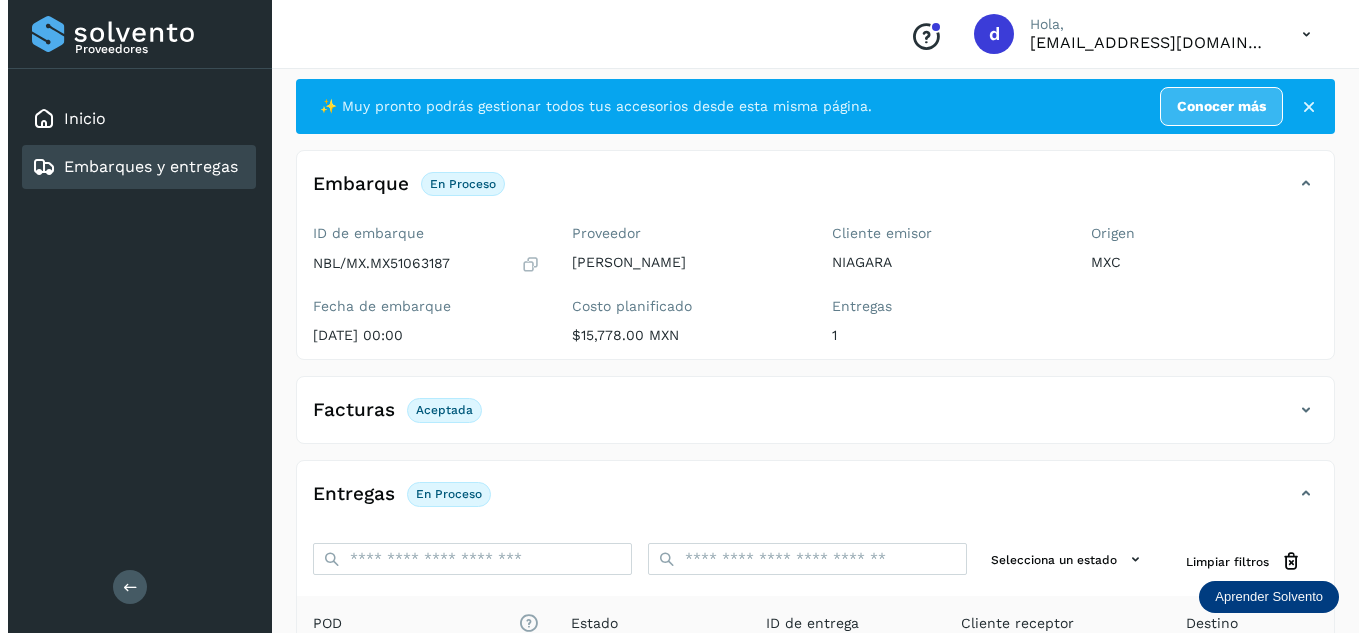 scroll, scrollTop: 0, scrollLeft: 0, axis: both 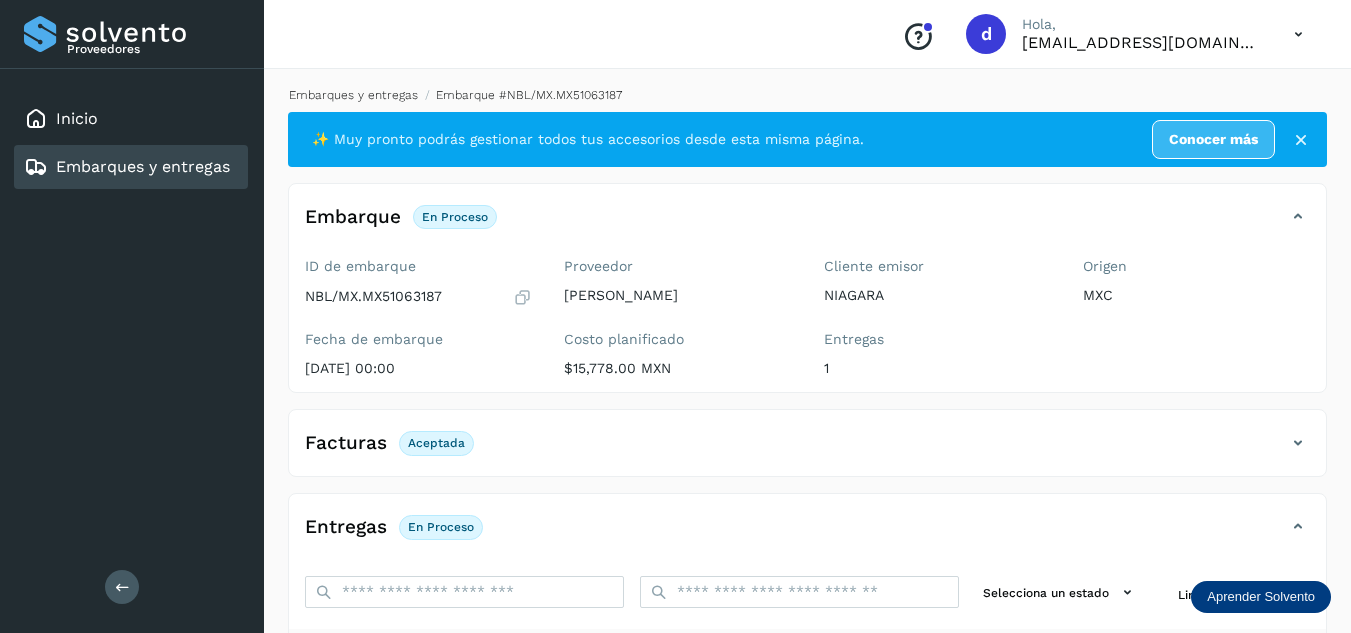 click on "Embarques y entregas" at bounding box center [353, 95] 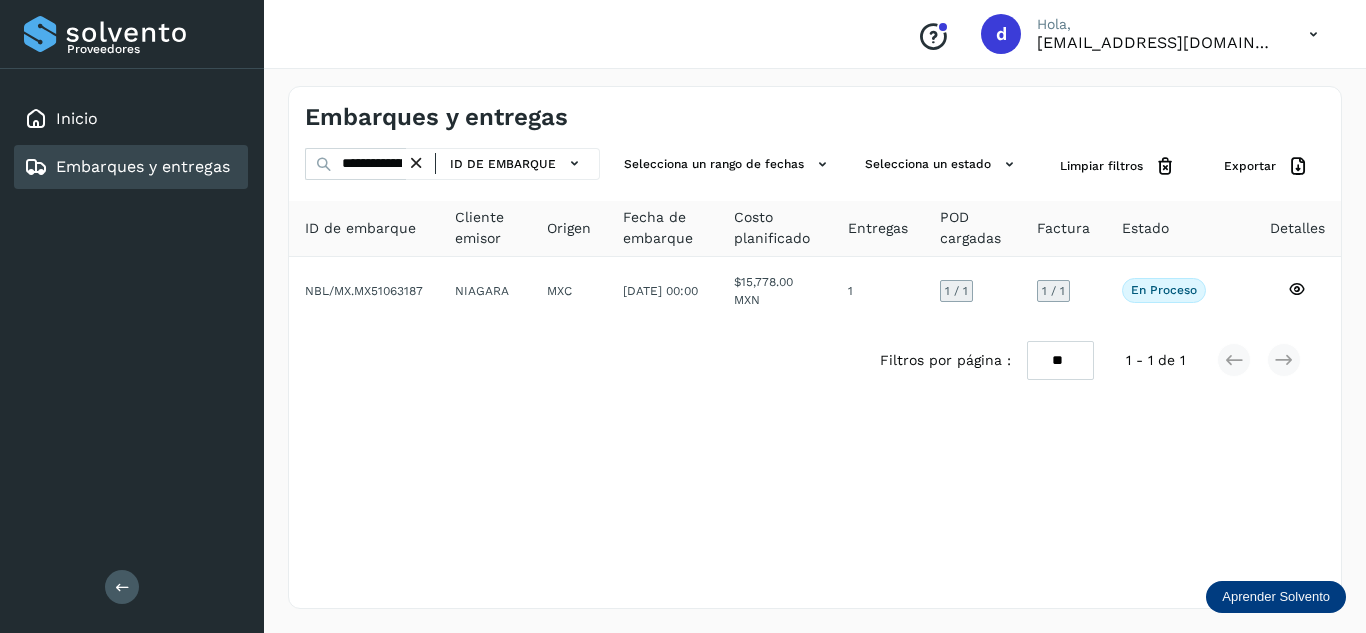 click at bounding box center (416, 163) 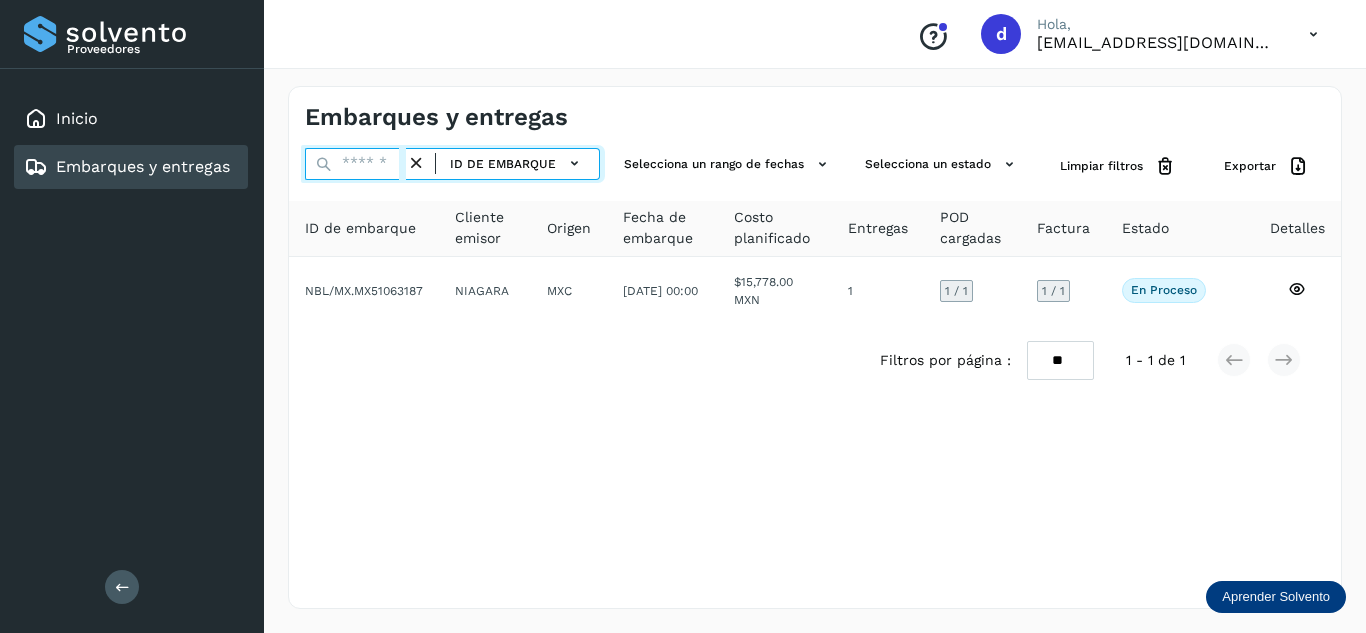 click at bounding box center [355, 164] 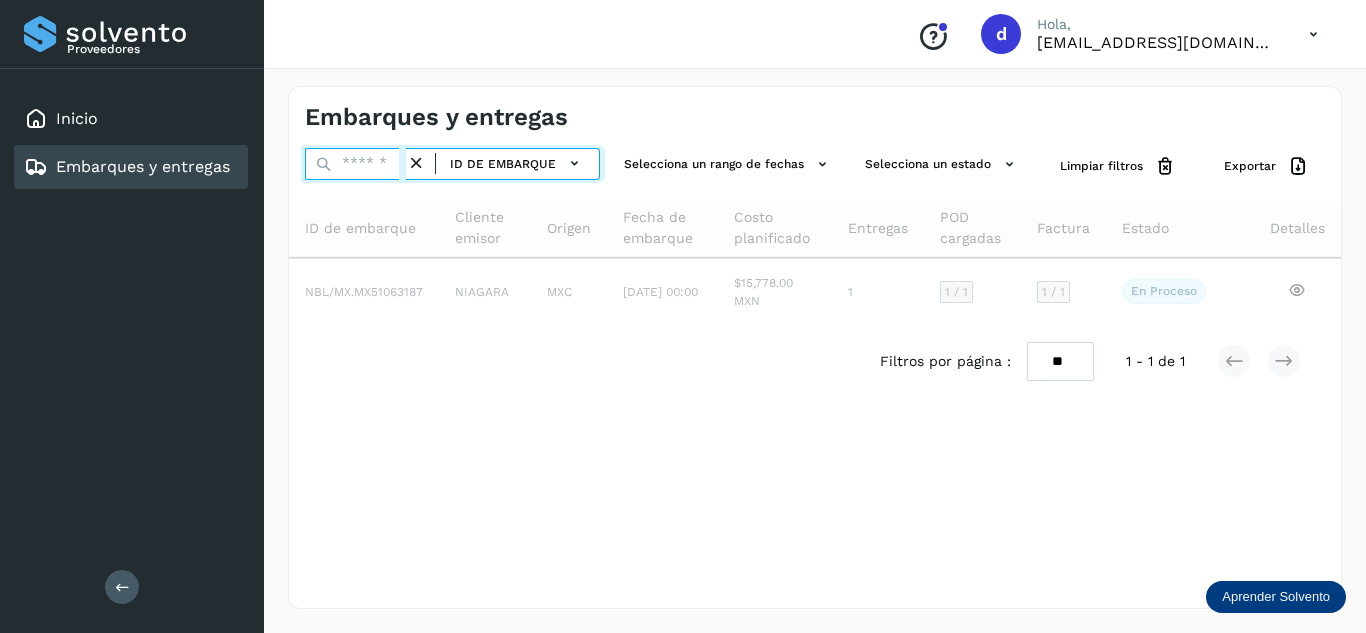 paste on "**********" 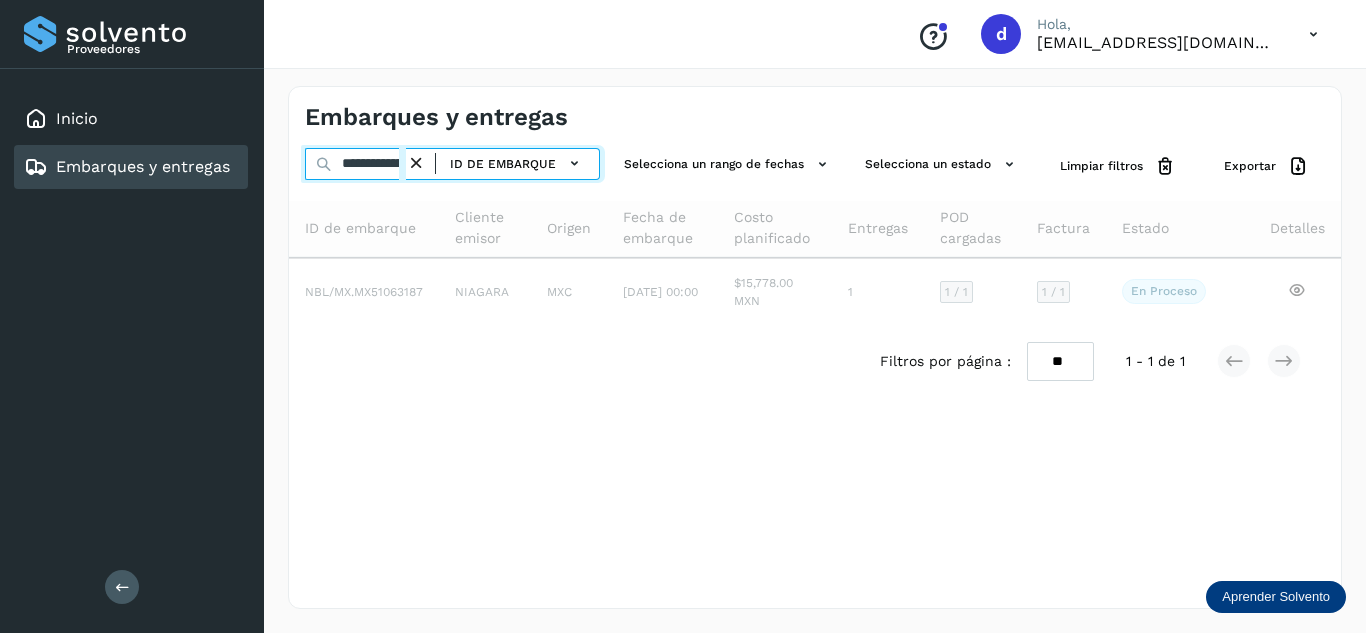 scroll, scrollTop: 0, scrollLeft: 76, axis: horizontal 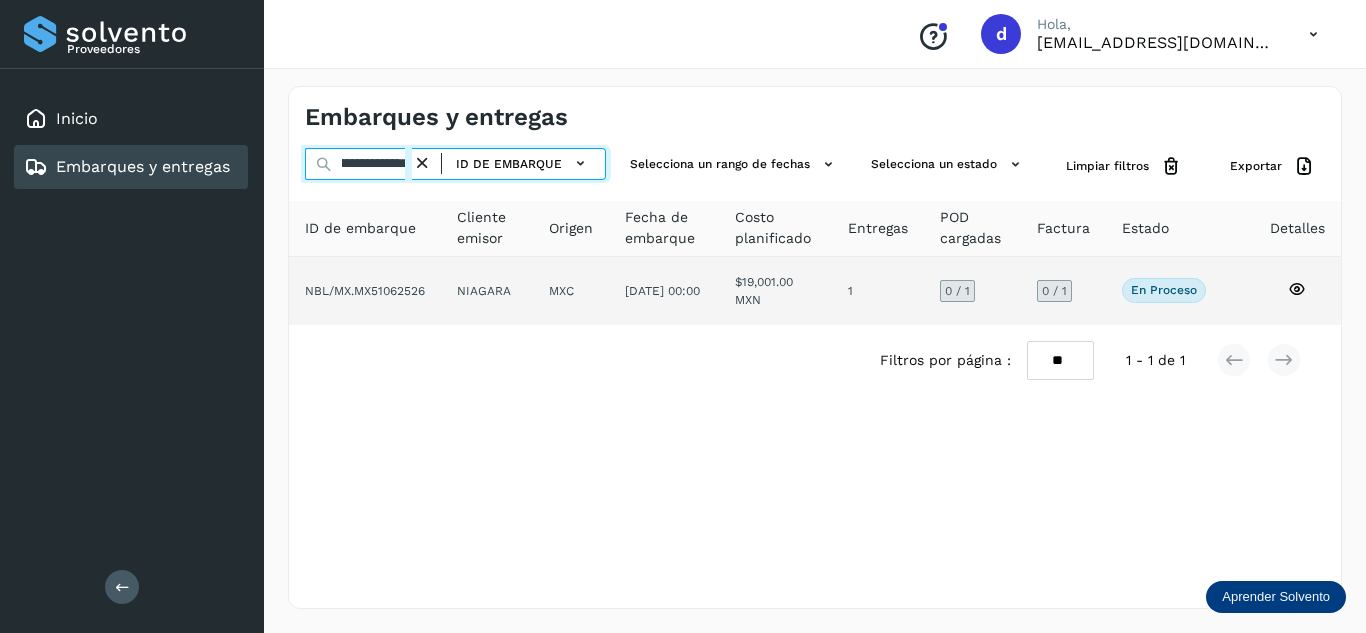 type on "**********" 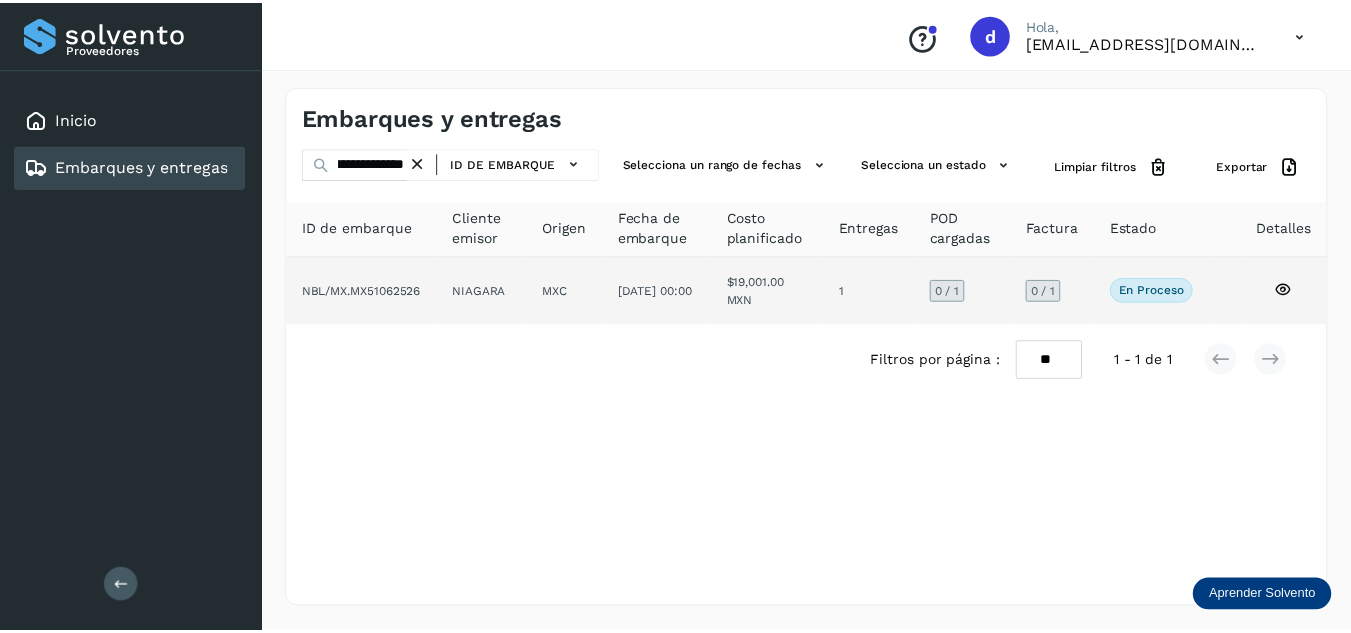 scroll, scrollTop: 0, scrollLeft: 0, axis: both 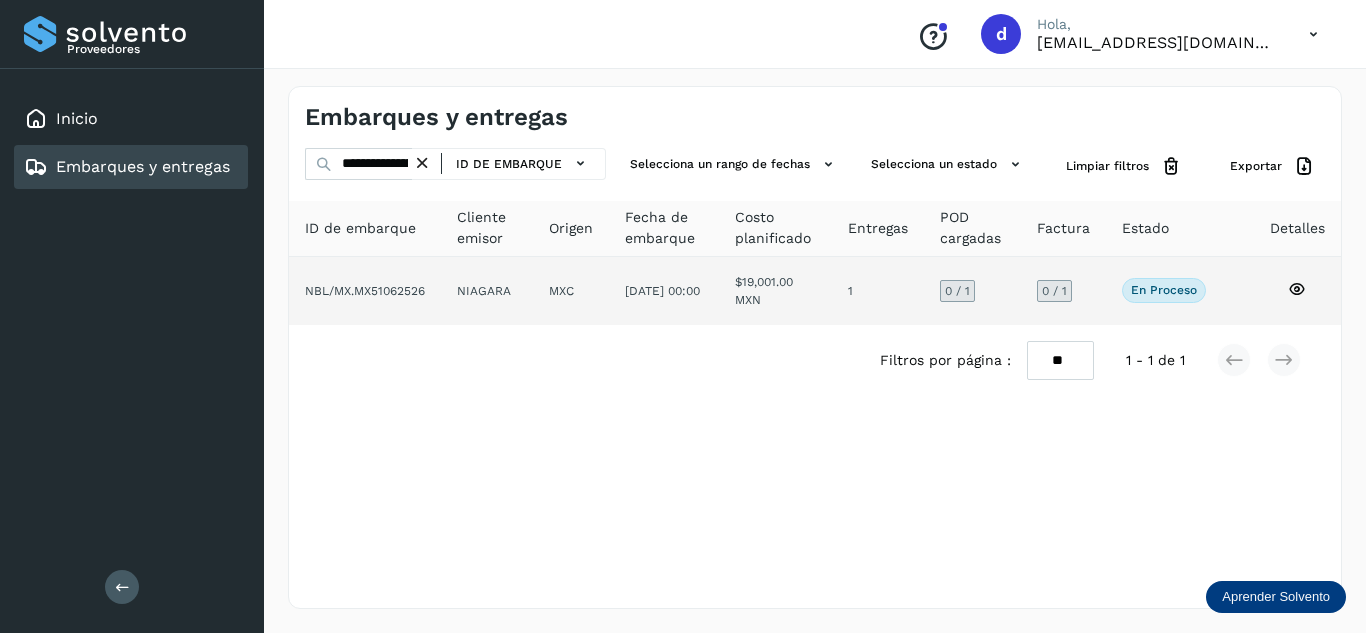 click 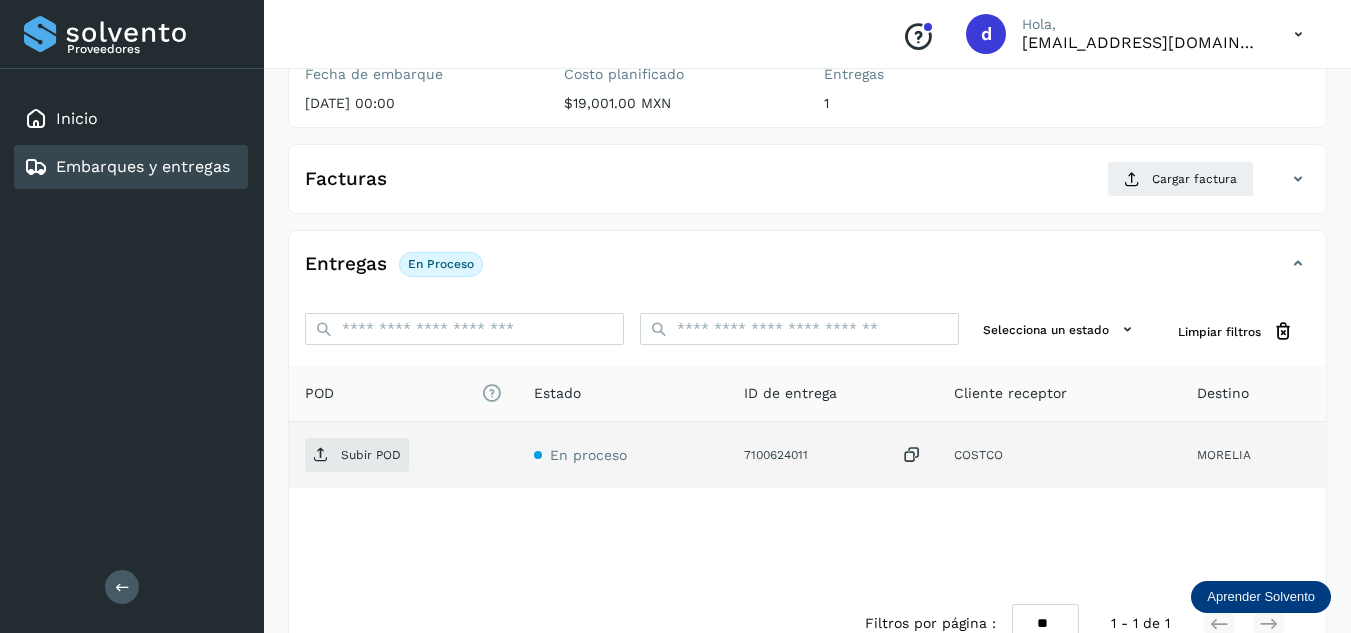 scroll, scrollTop: 316, scrollLeft: 0, axis: vertical 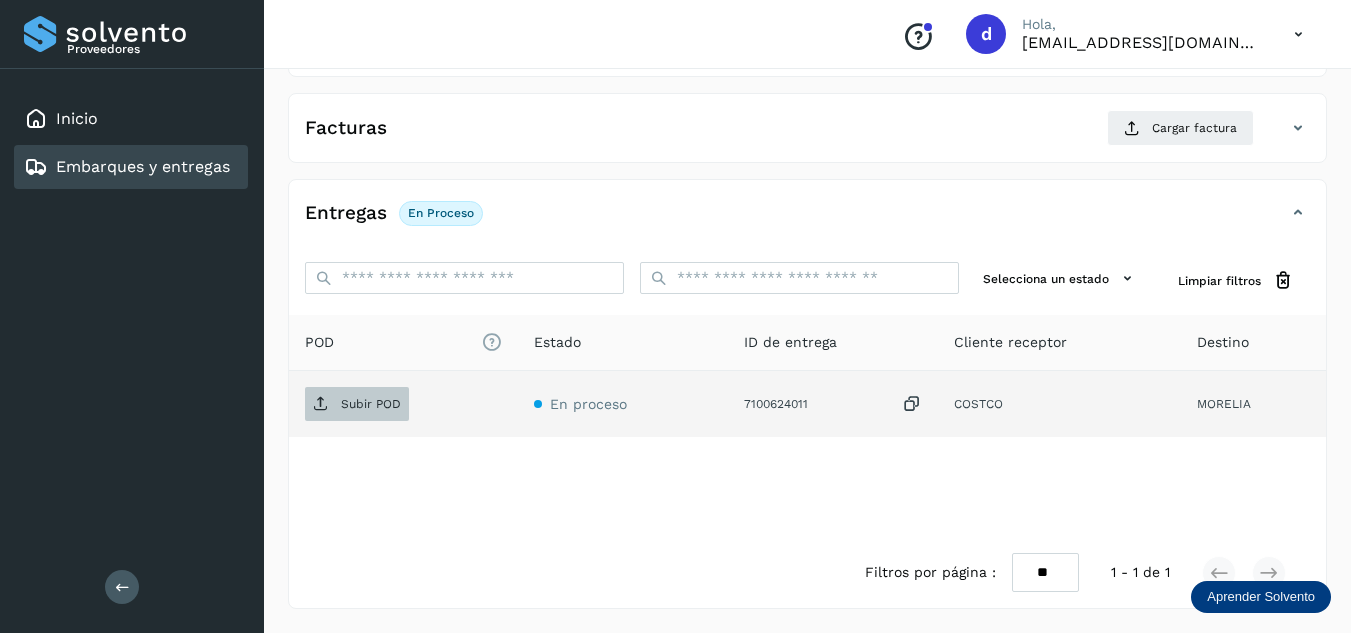 click on "Subir POD" at bounding box center [357, 404] 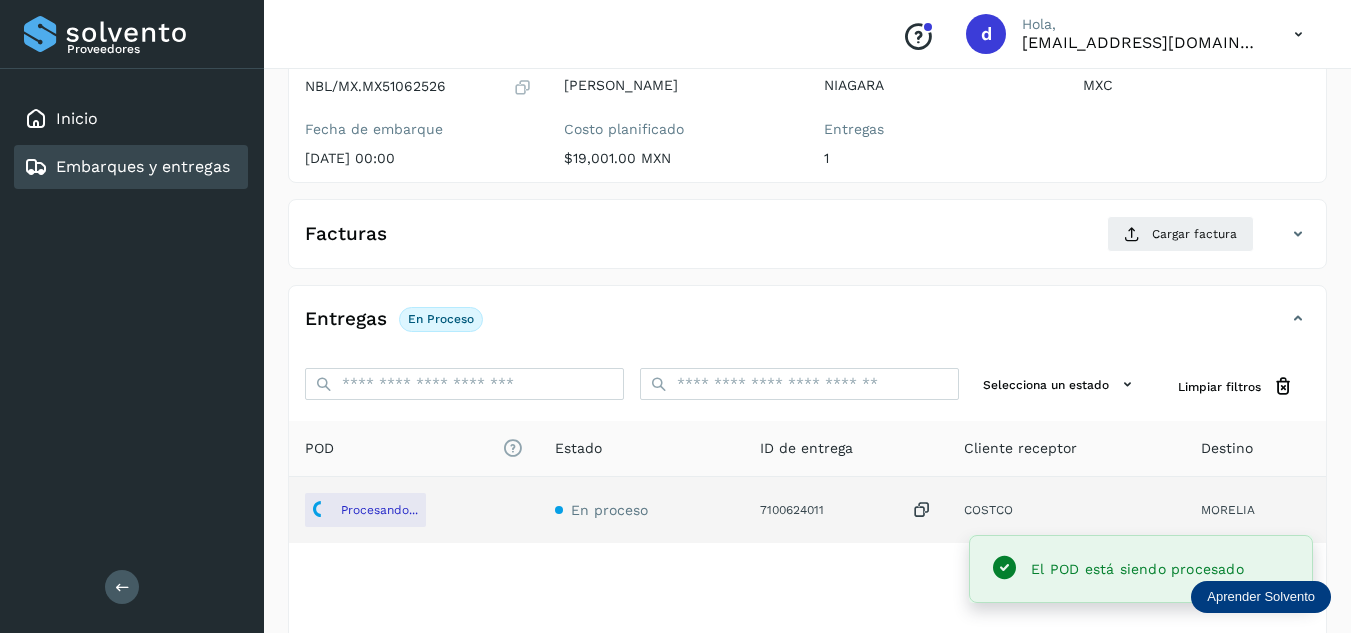 scroll, scrollTop: 116, scrollLeft: 0, axis: vertical 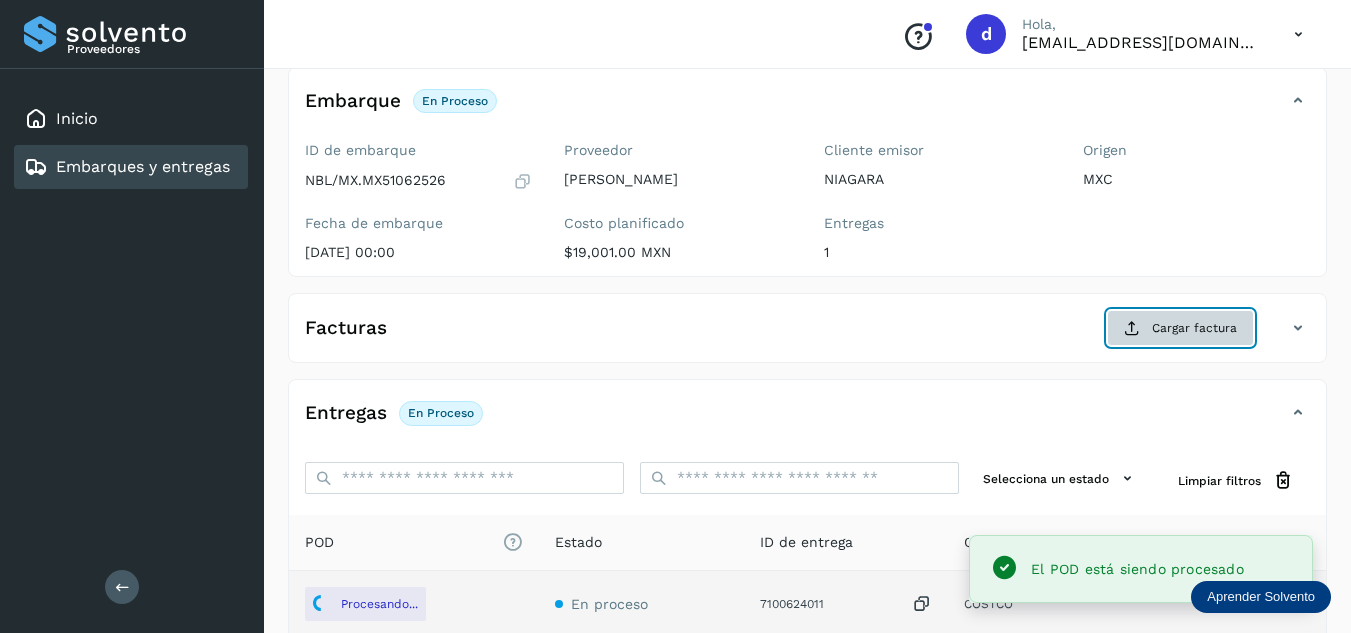 click on "Cargar factura" 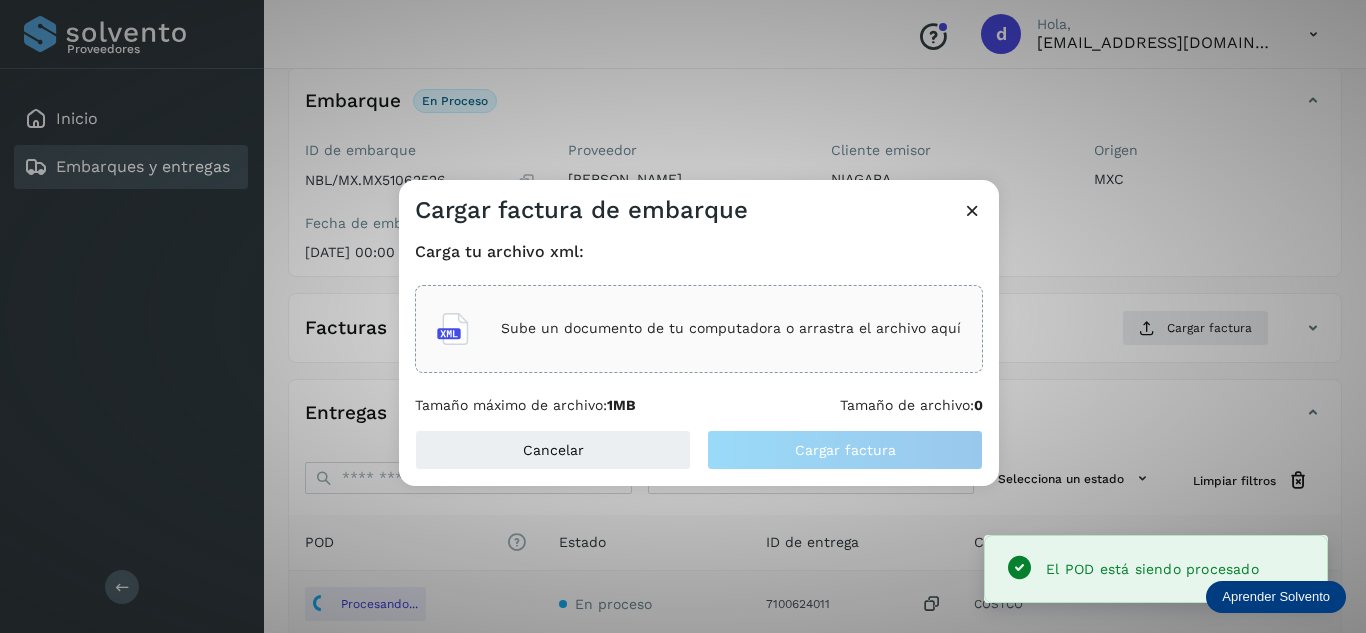 click on "Proveedores Inicio Embarques y entregas Salir
Conoce nuestros beneficios
d Hola, [EMAIL_ADDRESS][DOMAIN_NAME] Embarques y entregas Embarque #NBL/MX.MX51062526  ✨ Muy pronto podrás gestionar todos tus accesorios desde esta misma página. Conocer más Embarque En proceso
Verifica el estado de la factura o entregas asociadas a este embarque
ID de embarque NBL/MX.MX51062526 Fecha de embarque [DATE] 00:00 Proveedor [PERSON_NAME] planificado  $19,001.00 MXN  Cliente emisor NIAGARA Entregas 1 Origen MXC Facturas Cargar factura Aún no has subido ninguna factura Cargar factura de embarque Carga tu archivo xml: Sube un documento de tu computadora o arrastra el archivo aquí Tamaño máximo de archivo:  1MB Tamaño de archivo:  0 Cancelar Cargar factura Entregas En proceso Selecciona un estado Limpiar filtros POD
El tamaño máximo de archivo es de 20 Mb." 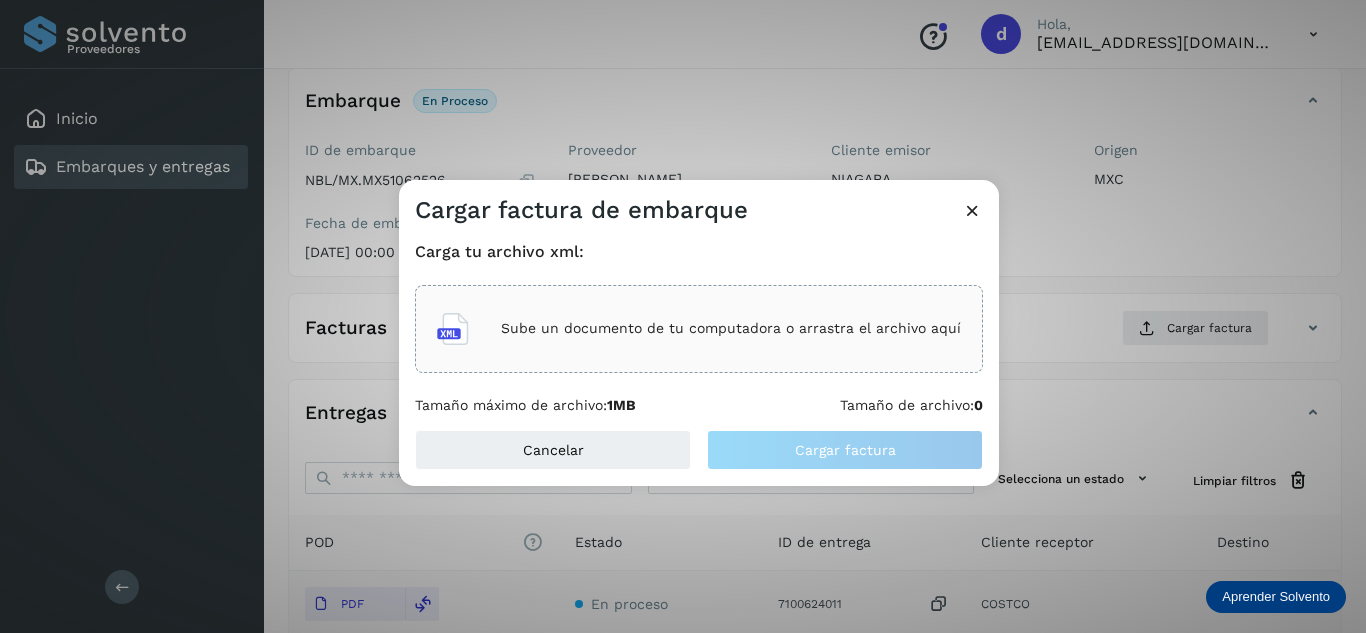 click on "Sube un documento de tu computadora o arrastra el archivo aquí" 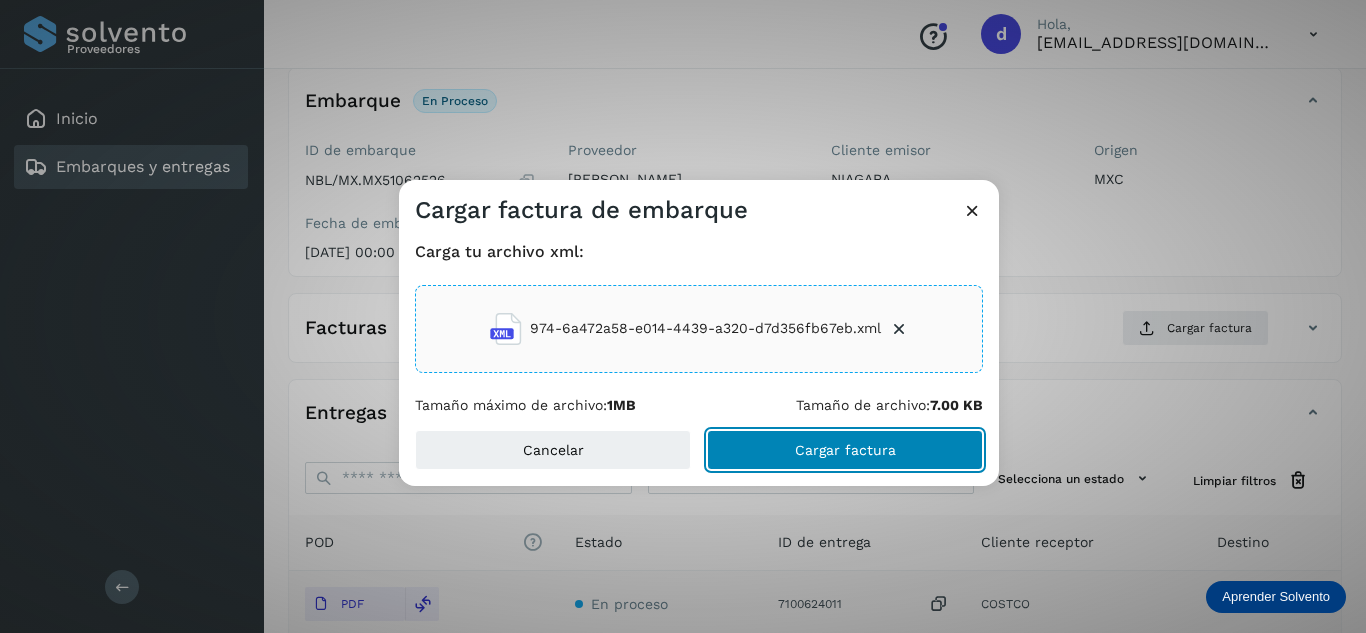 click on "Cargar factura" 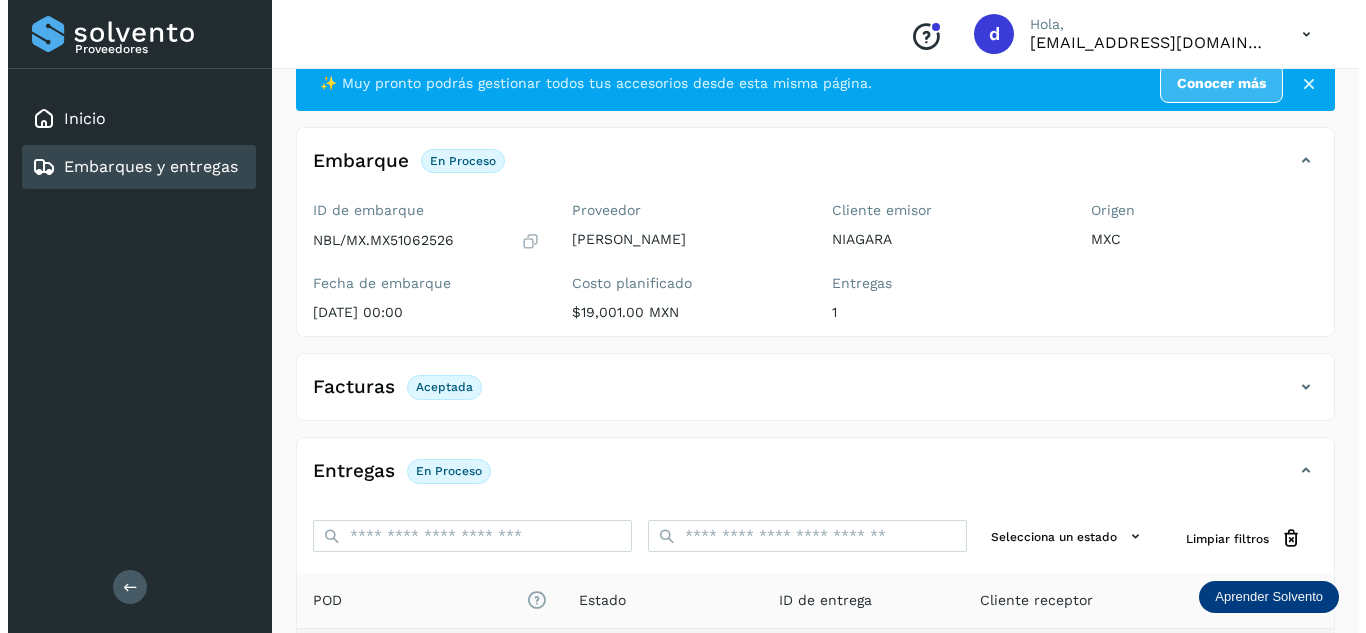 scroll, scrollTop: 0, scrollLeft: 0, axis: both 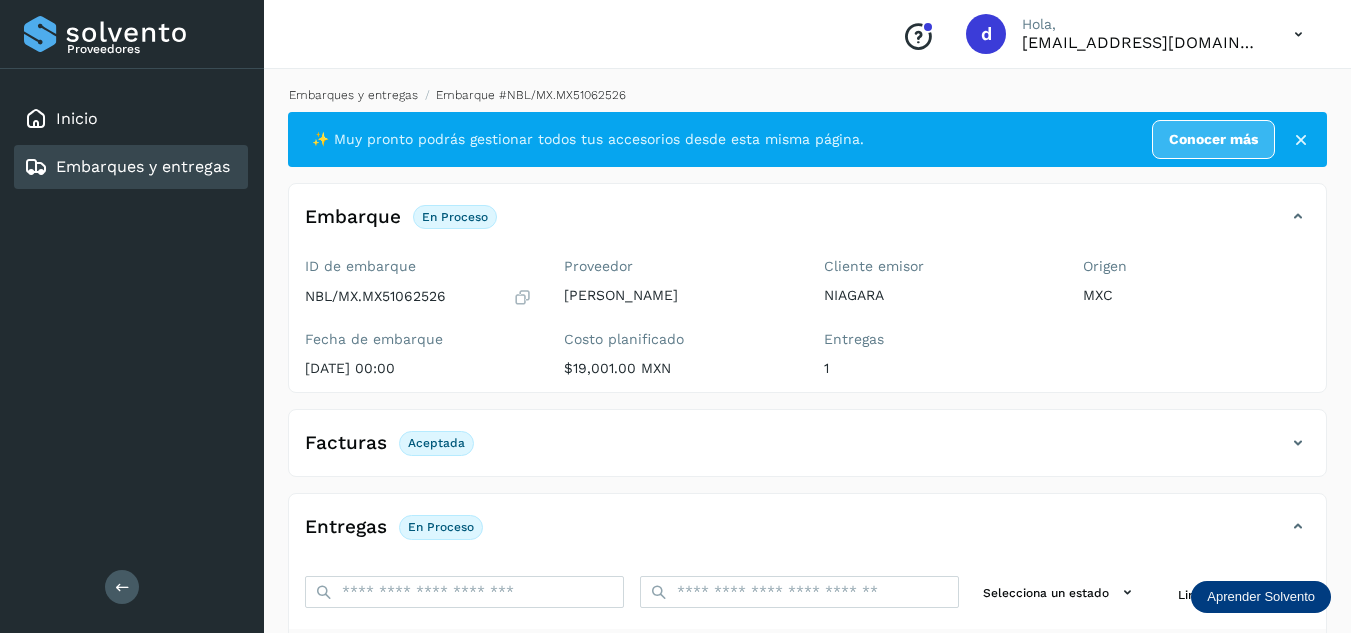 click on "Embarques y entregas" at bounding box center (353, 95) 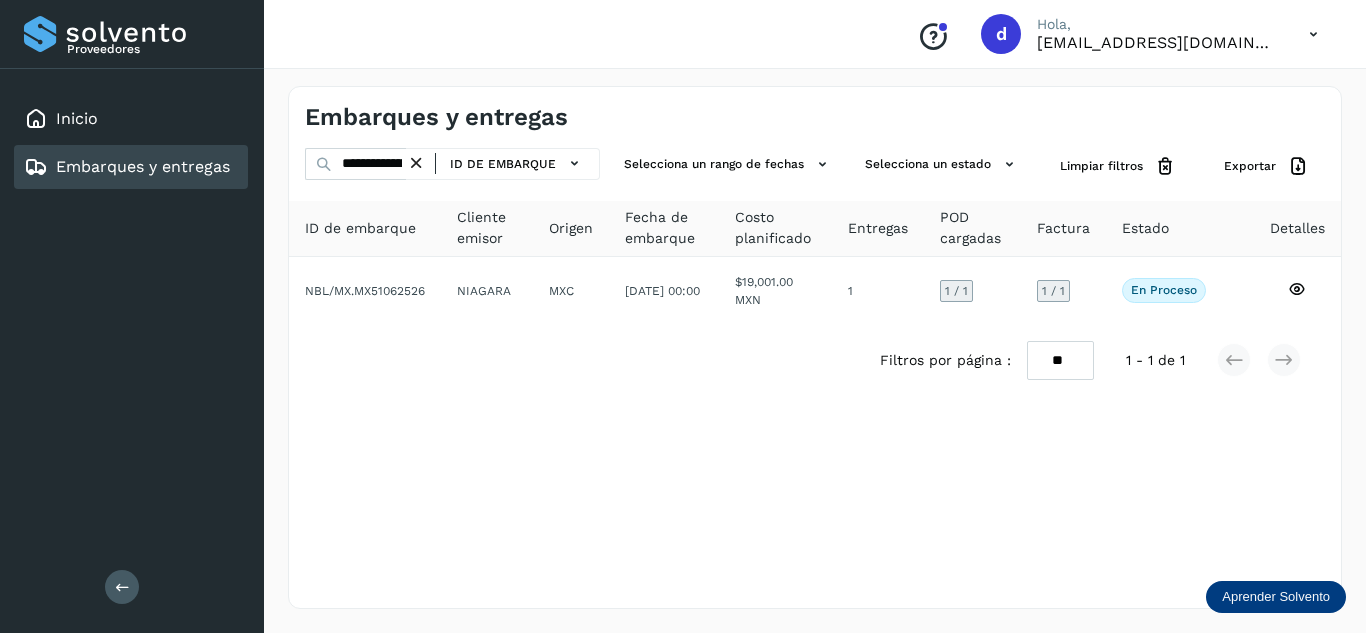 click at bounding box center [416, 163] 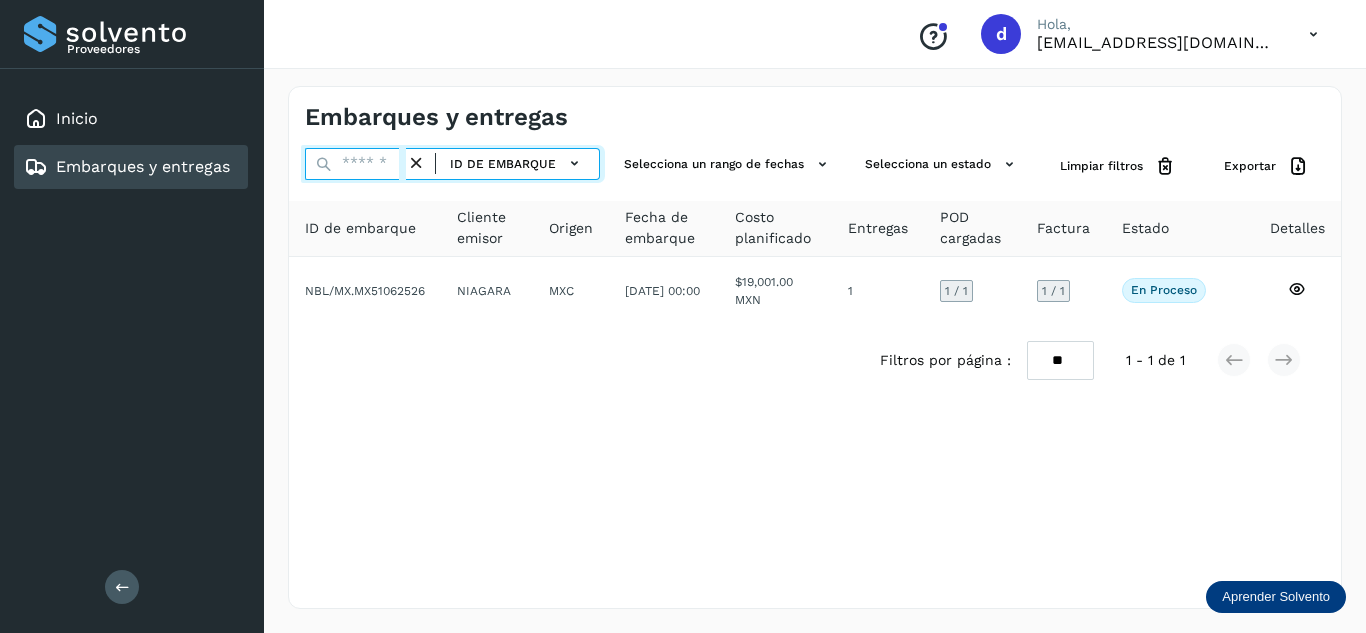 click at bounding box center (355, 164) 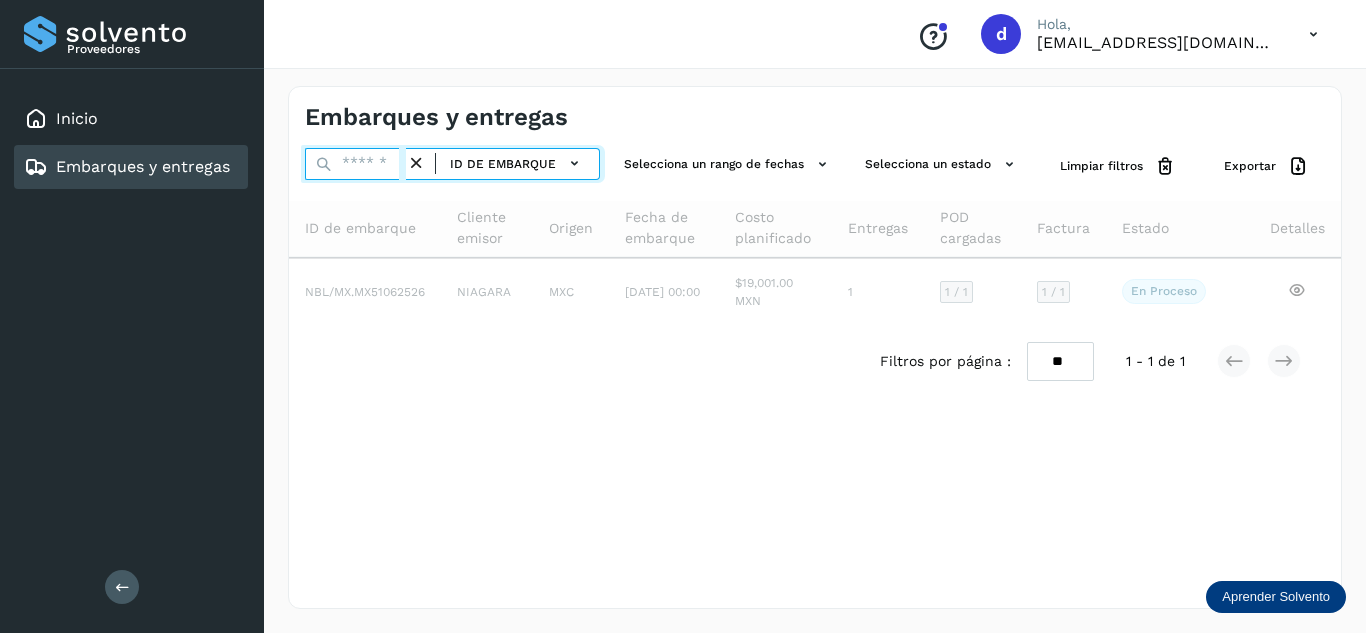 paste on "**********" 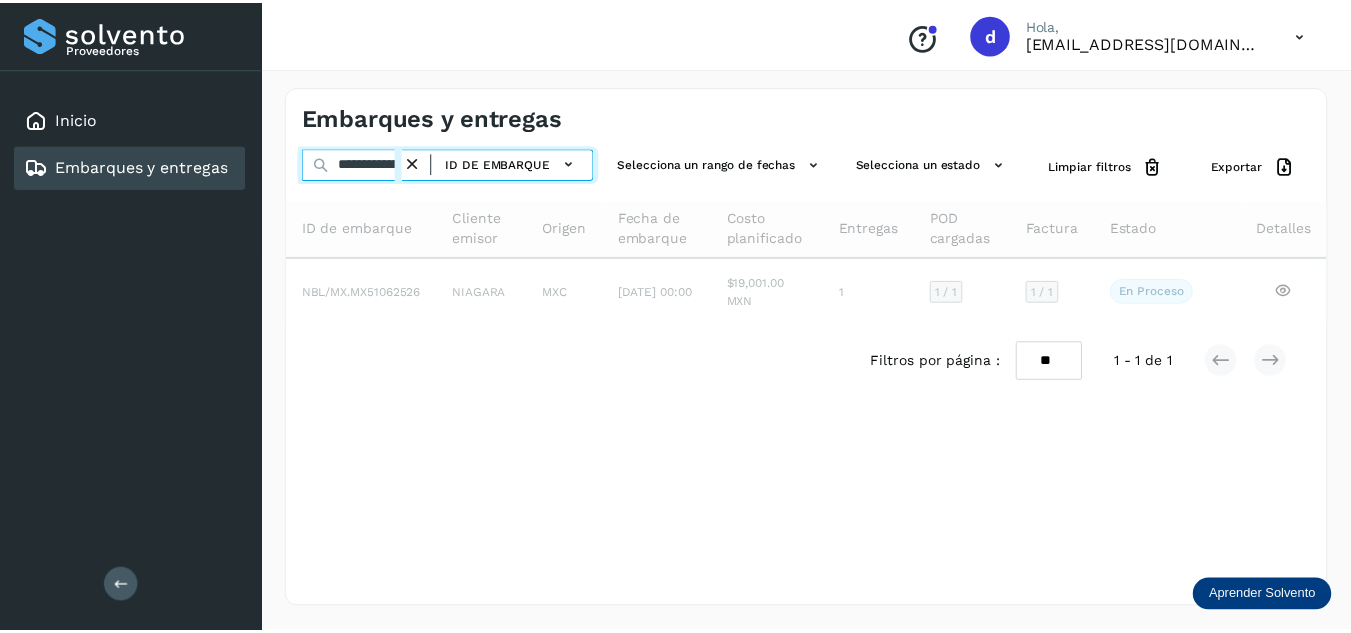 scroll, scrollTop: 0, scrollLeft: 74, axis: horizontal 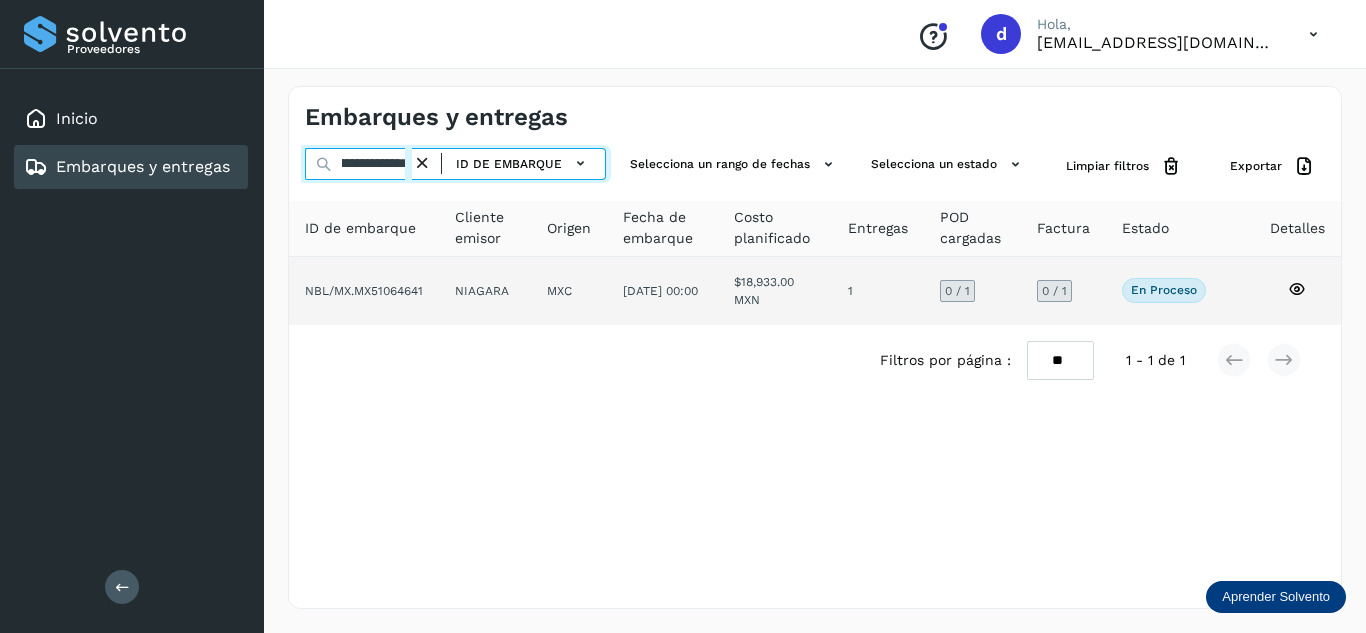 type on "**********" 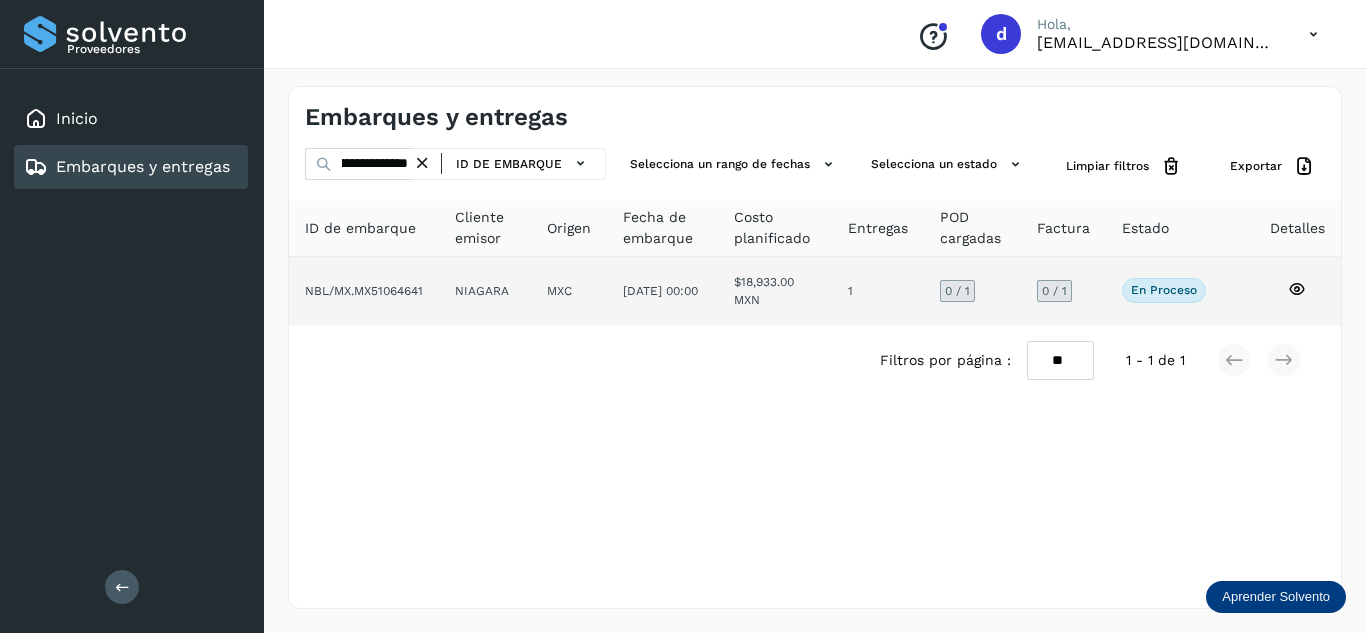 click 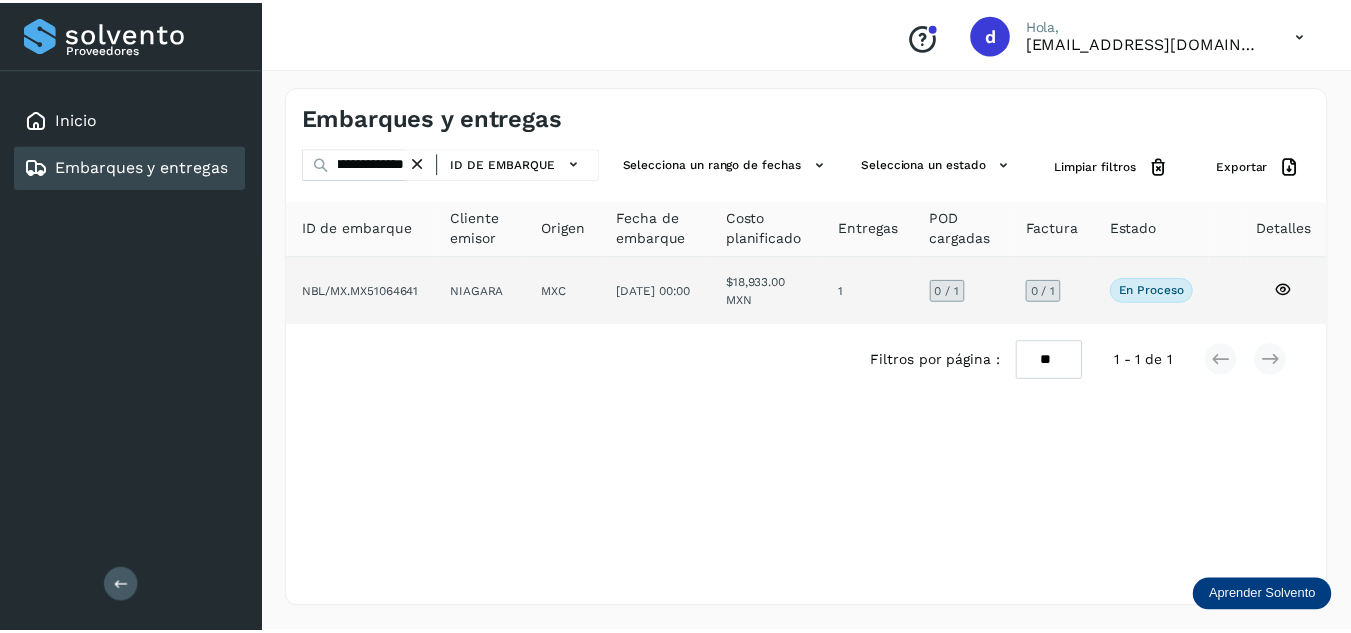 scroll, scrollTop: 0, scrollLeft: 0, axis: both 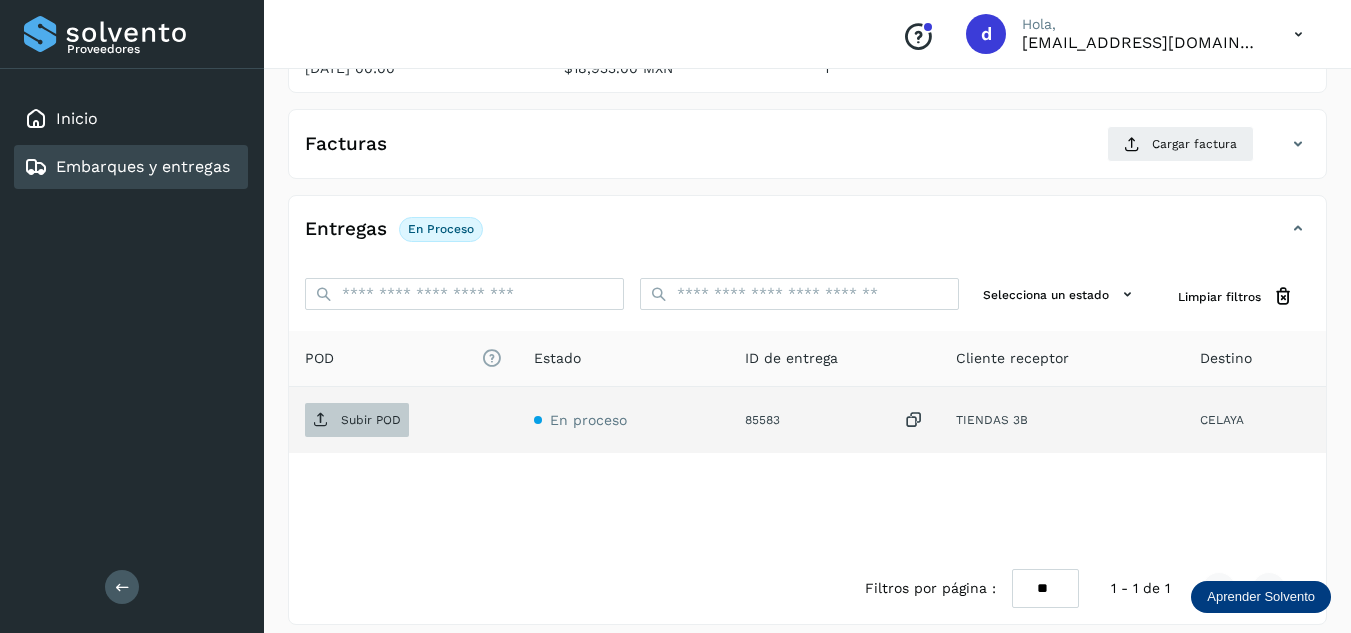 click on "Subir POD" at bounding box center (371, 420) 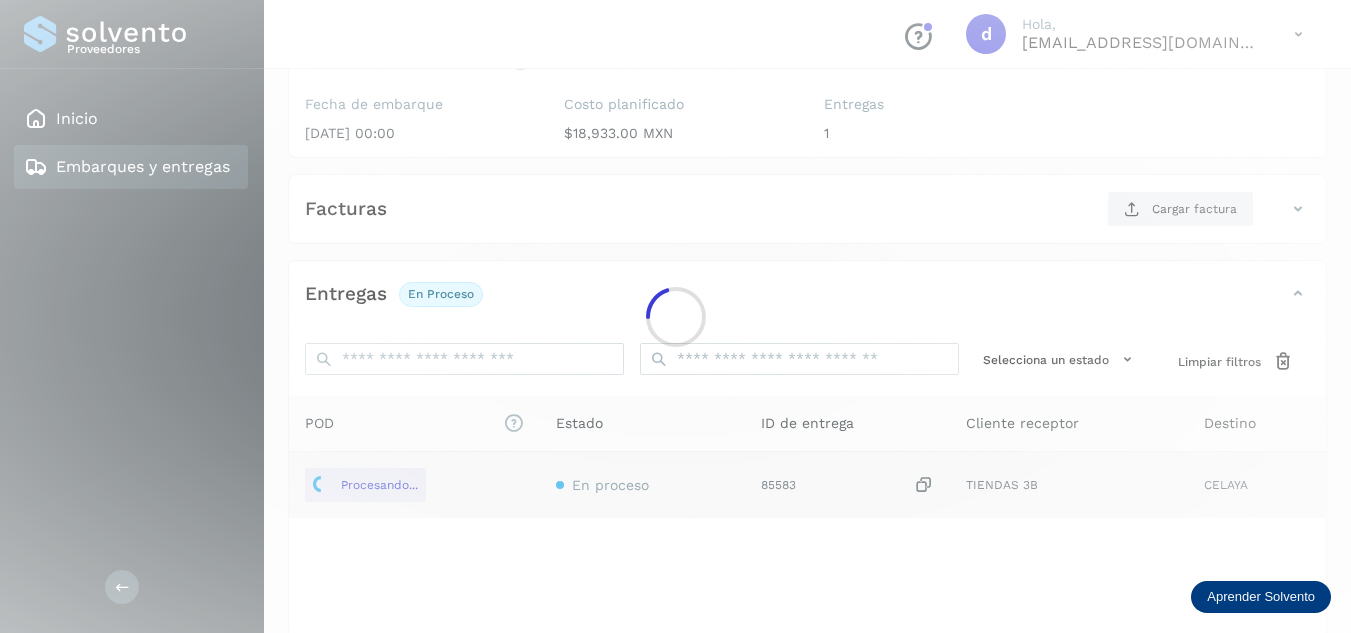 scroll, scrollTop: 200, scrollLeft: 0, axis: vertical 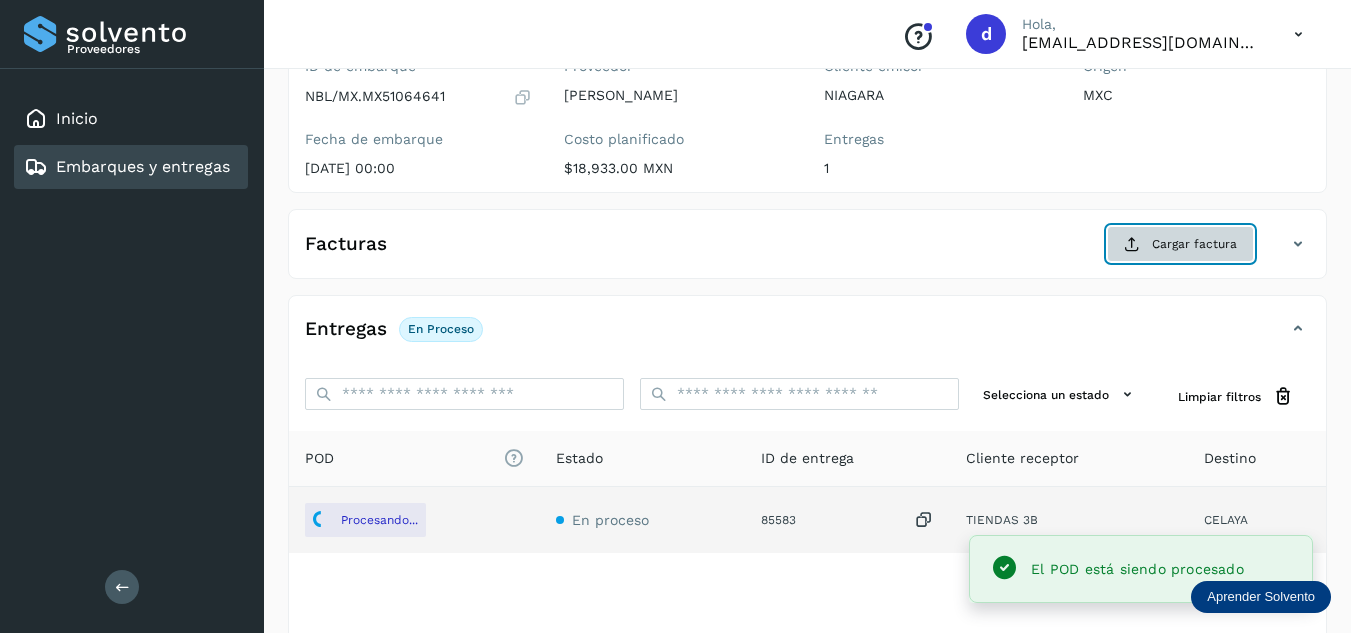 click on "Cargar factura" 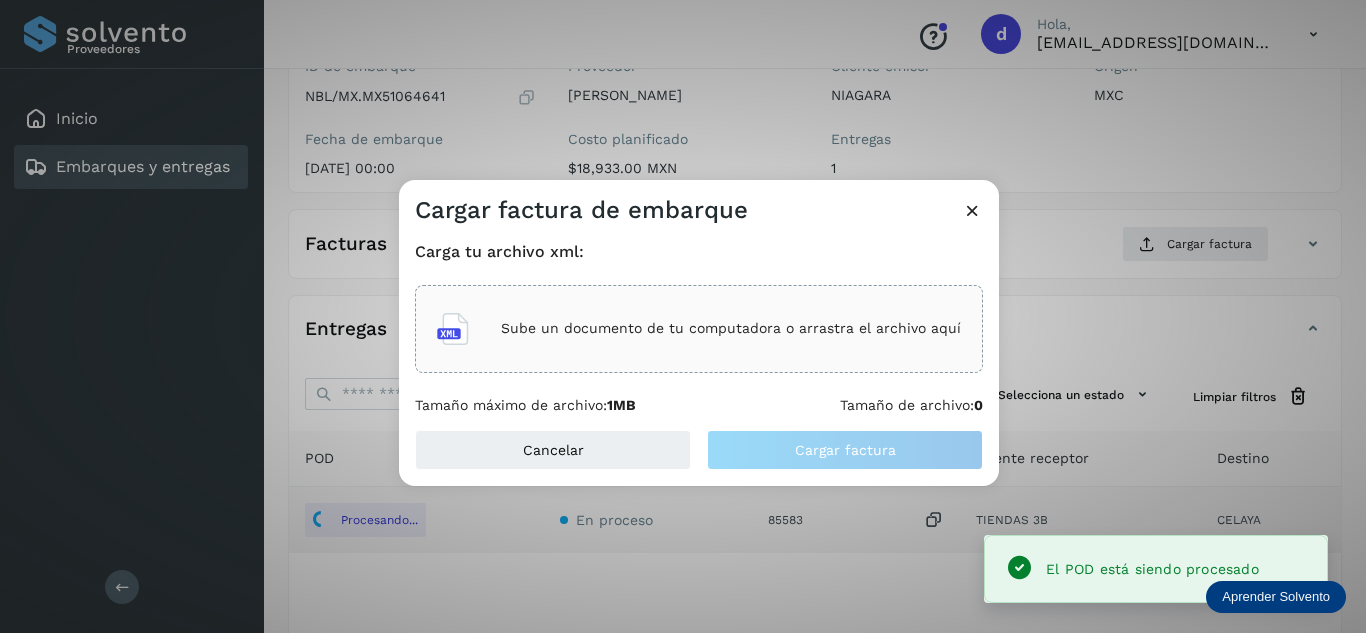 click on "Sube un documento de tu computadora o arrastra el archivo aquí" at bounding box center [731, 328] 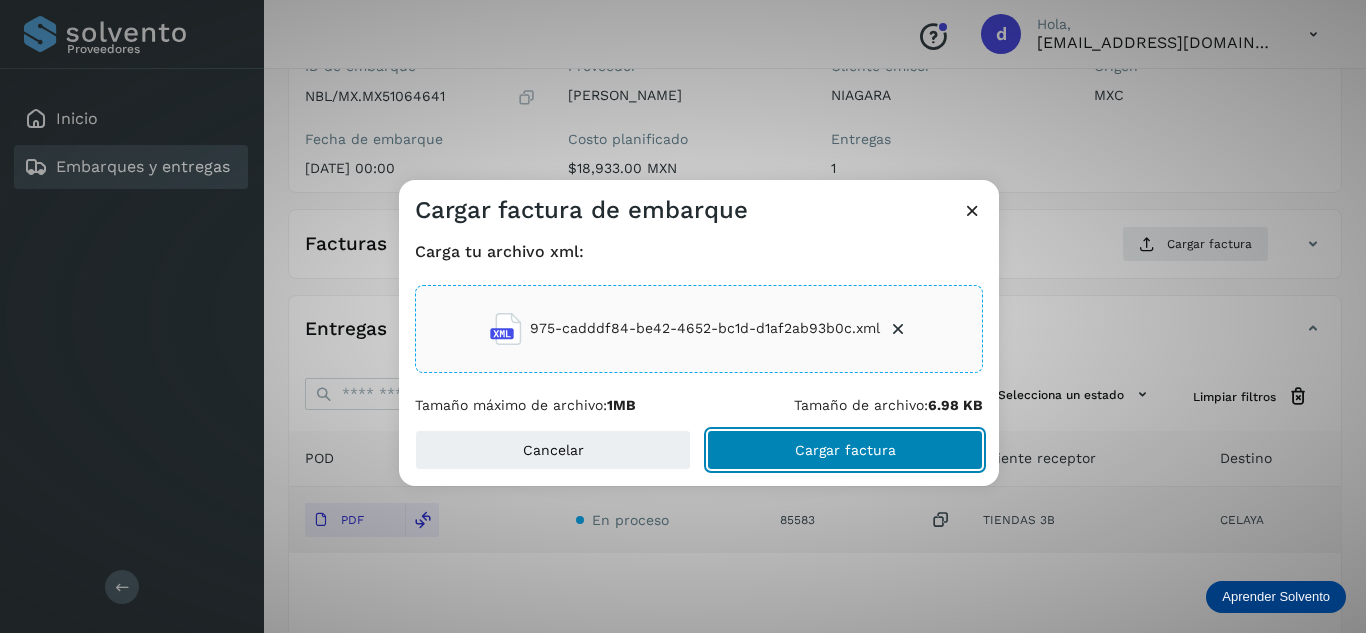 click on "Cargar factura" 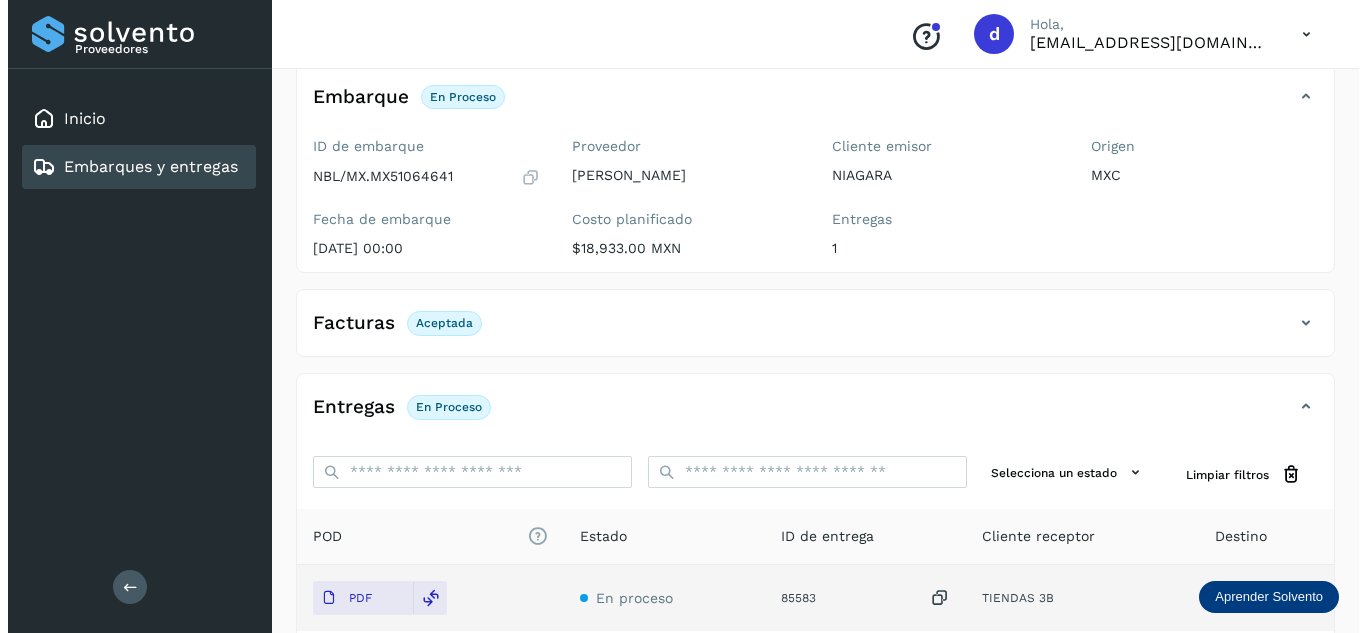 scroll, scrollTop: 0, scrollLeft: 0, axis: both 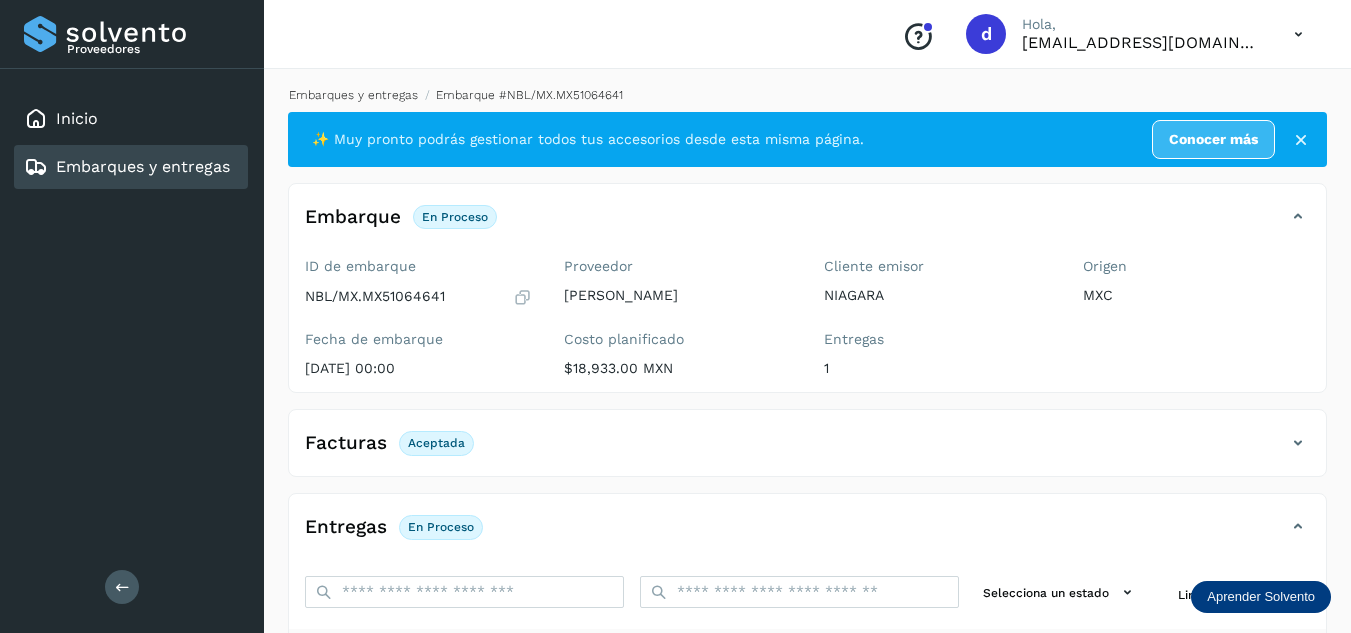 click on "Embarques y entregas" at bounding box center [353, 95] 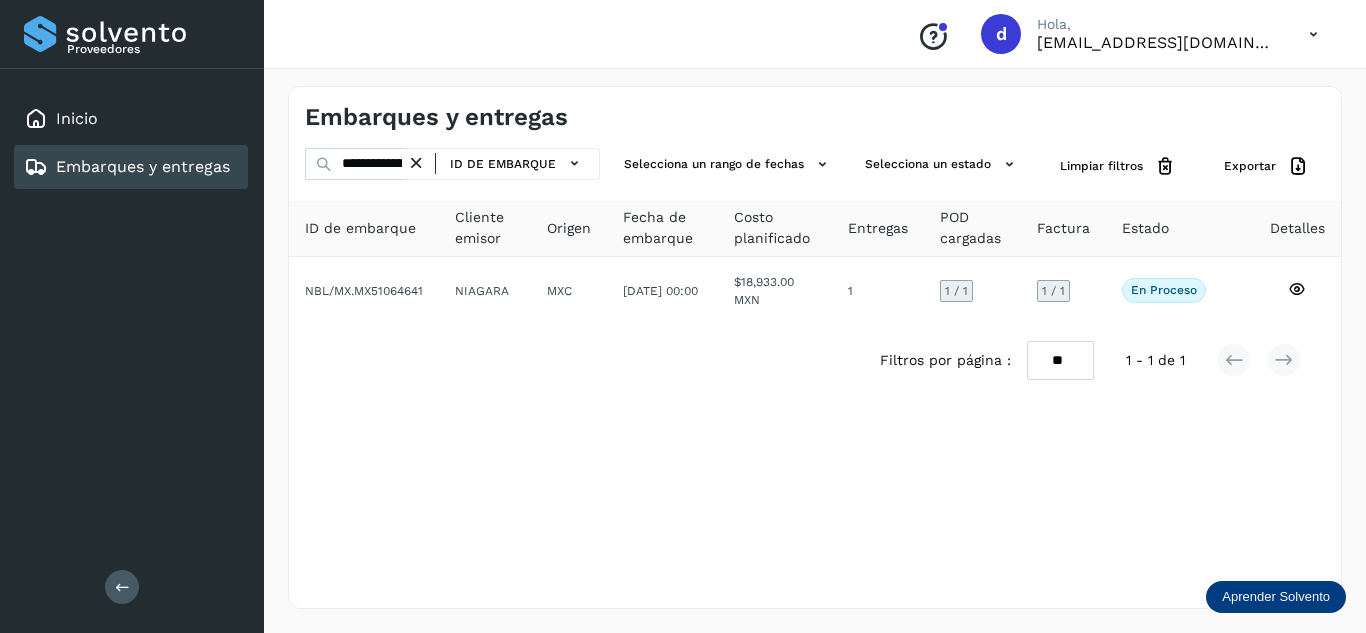 click at bounding box center (416, 163) 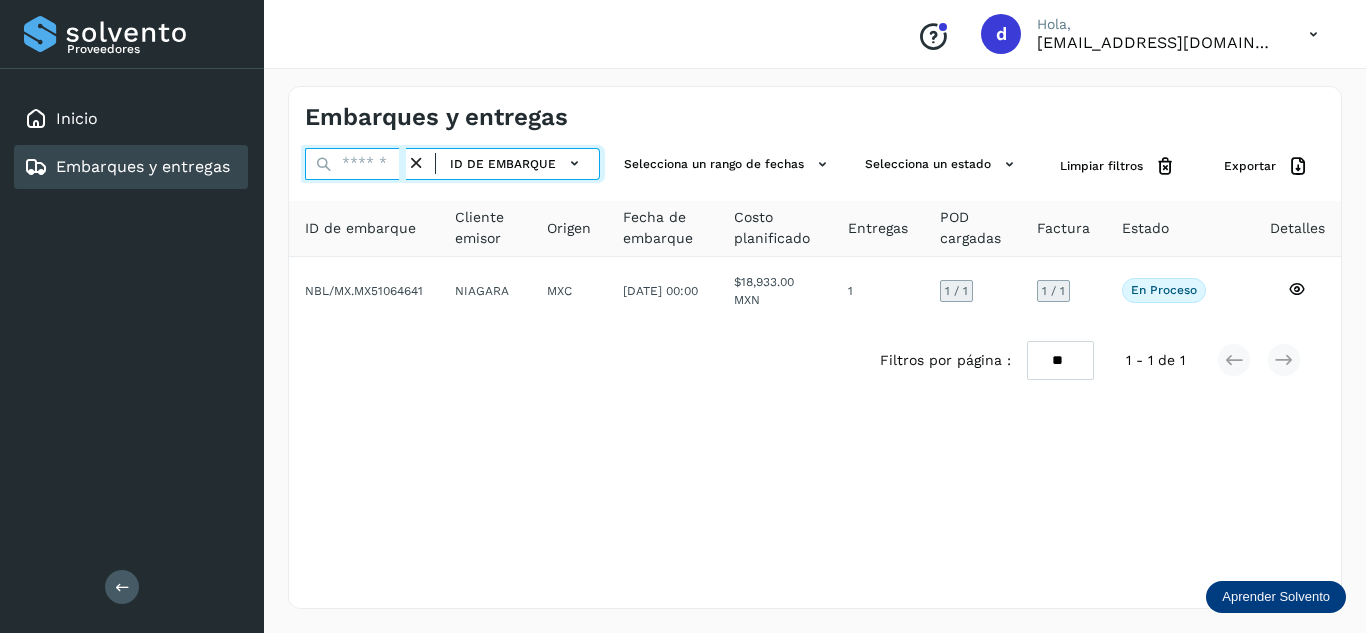 click at bounding box center [355, 164] 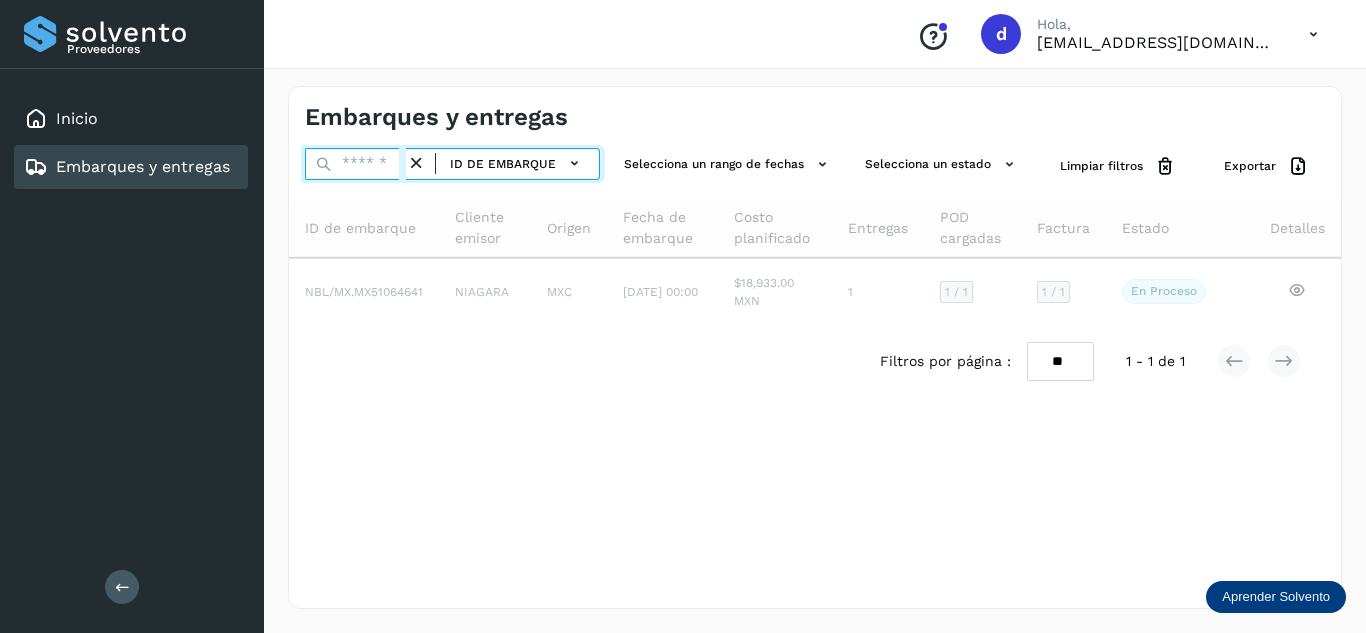 paste on "**********" 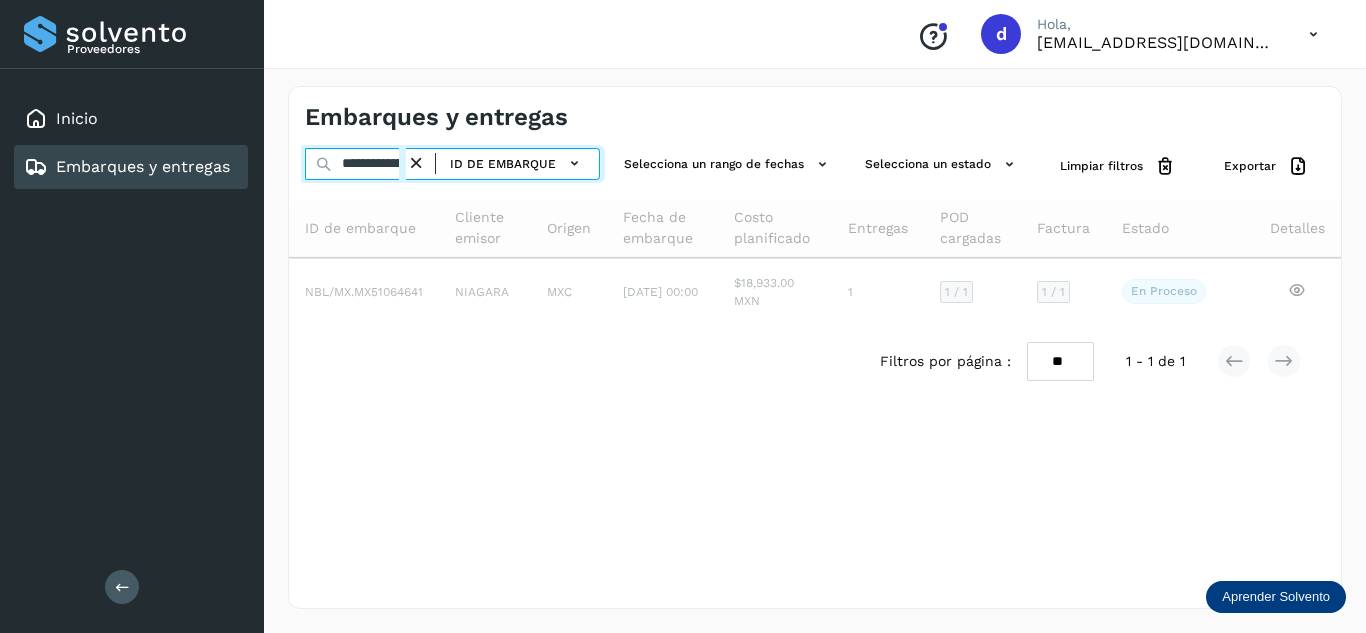 scroll, scrollTop: 0, scrollLeft: 77, axis: horizontal 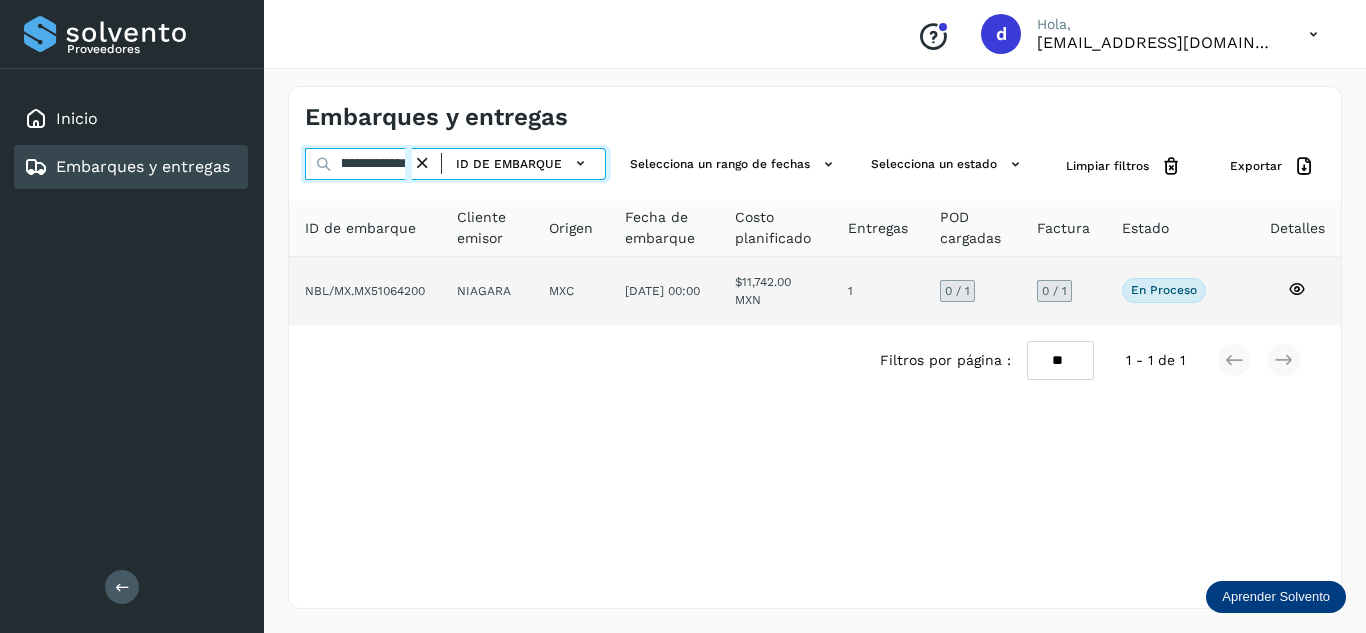 type on "**********" 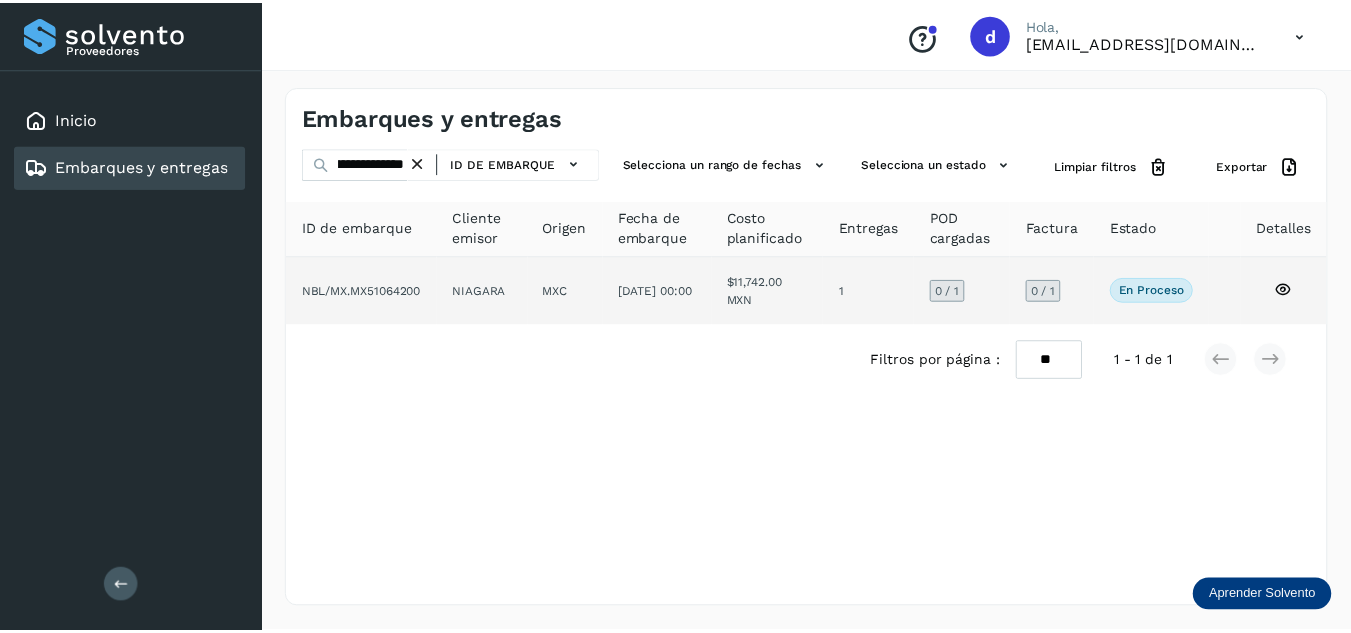 scroll, scrollTop: 0, scrollLeft: 0, axis: both 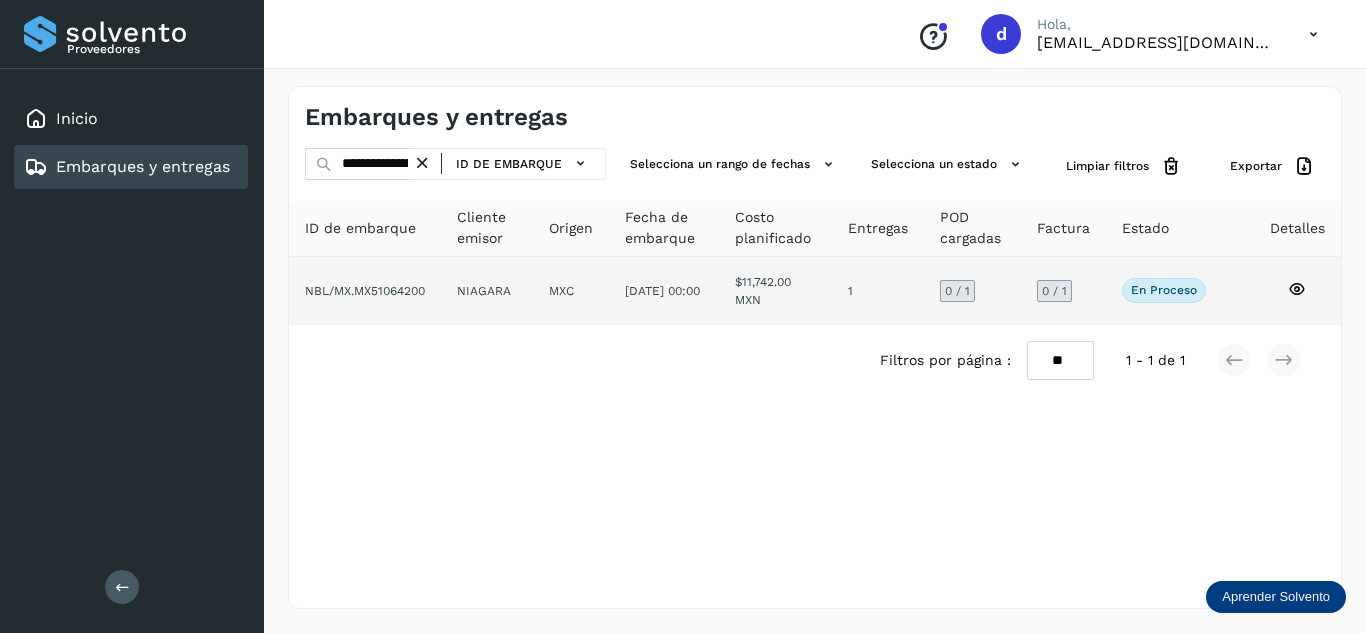 click 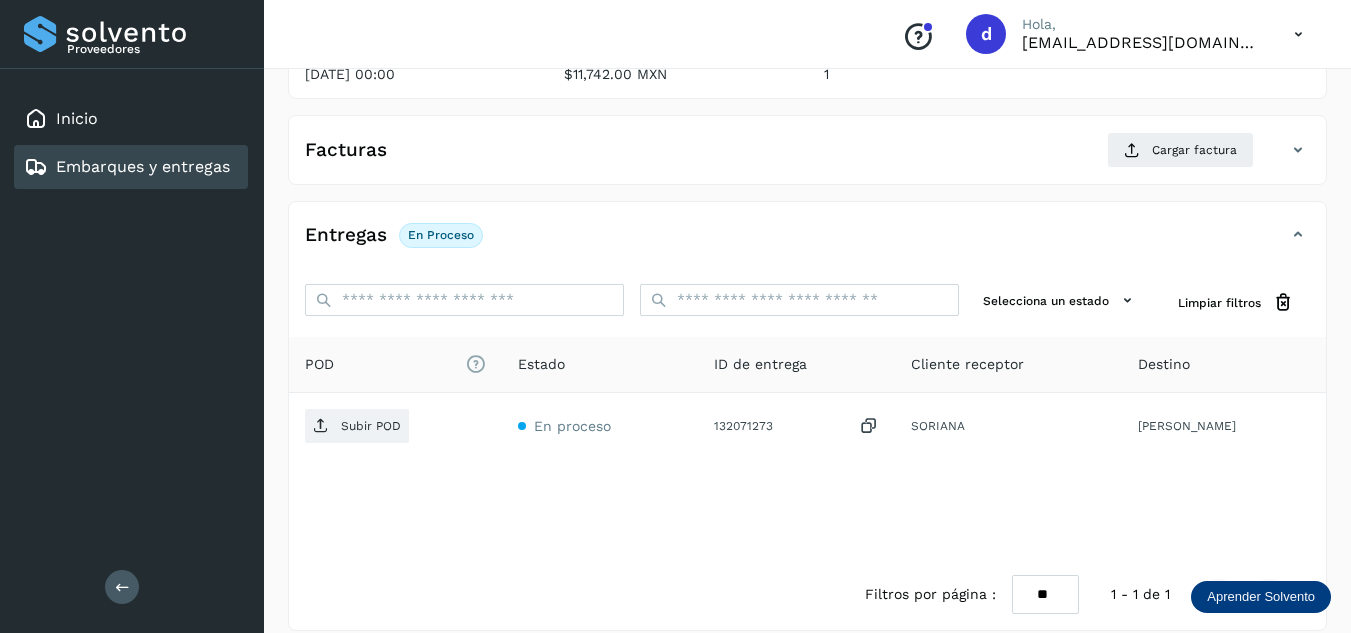 scroll, scrollTop: 316, scrollLeft: 0, axis: vertical 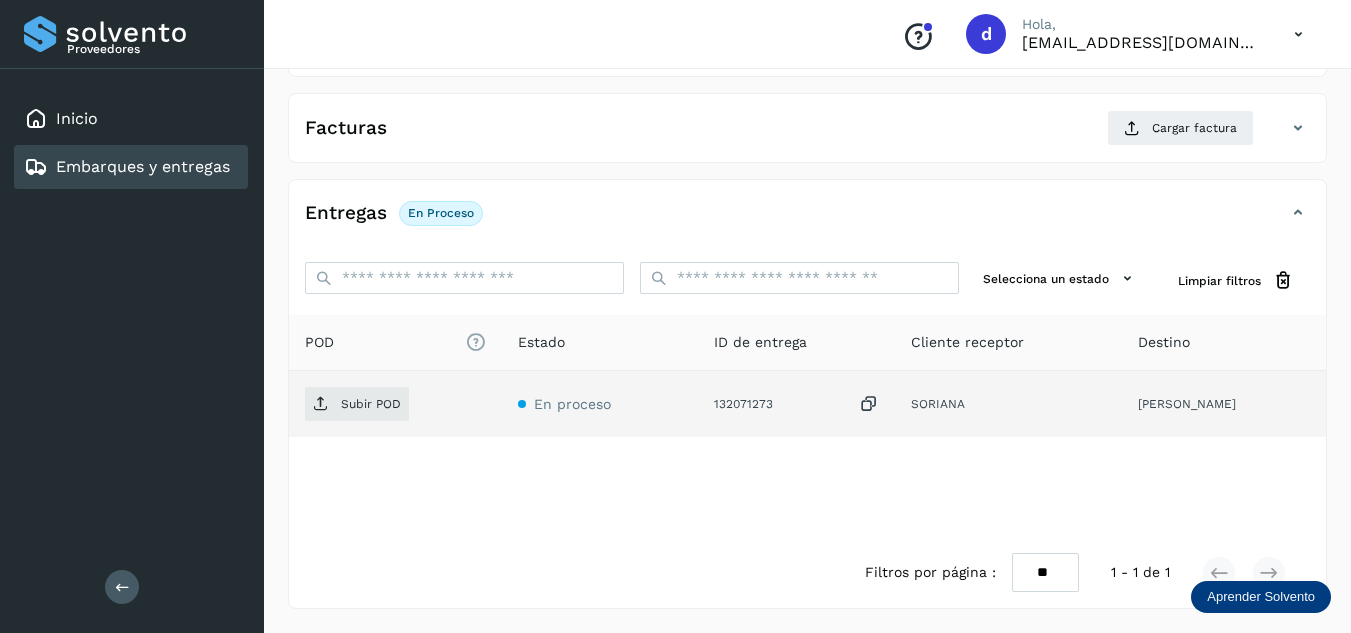 click on "Subir POD" 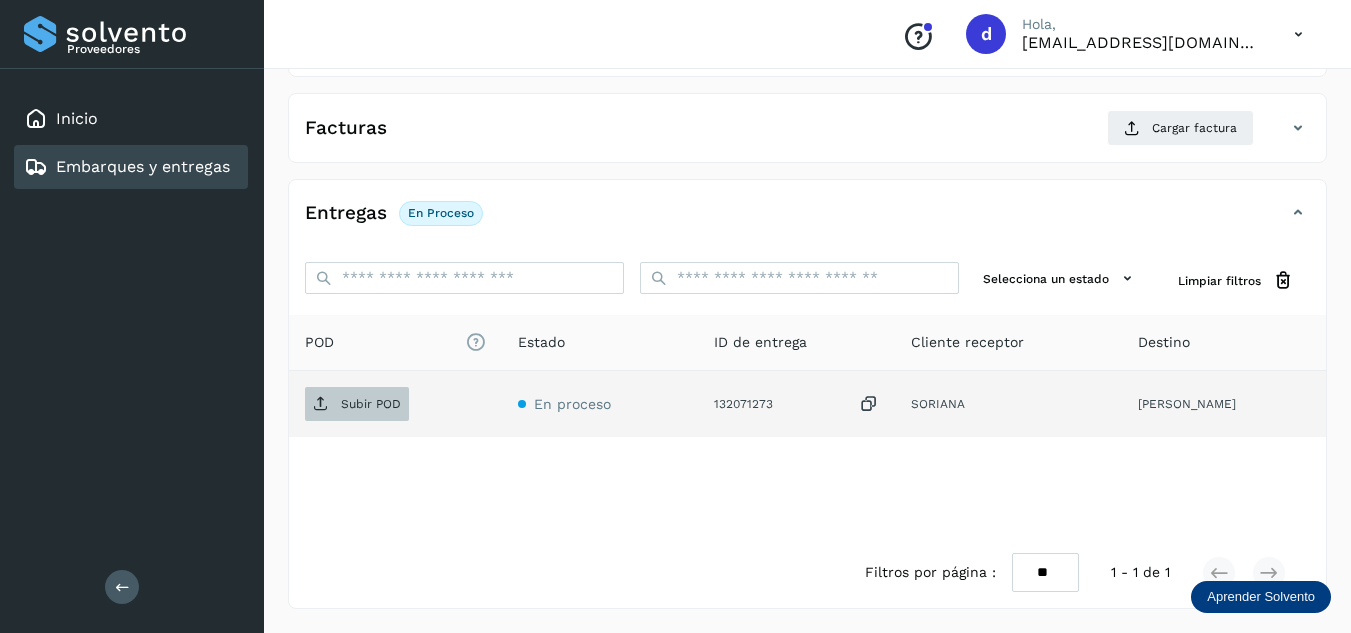 click on "Subir POD" at bounding box center (357, 404) 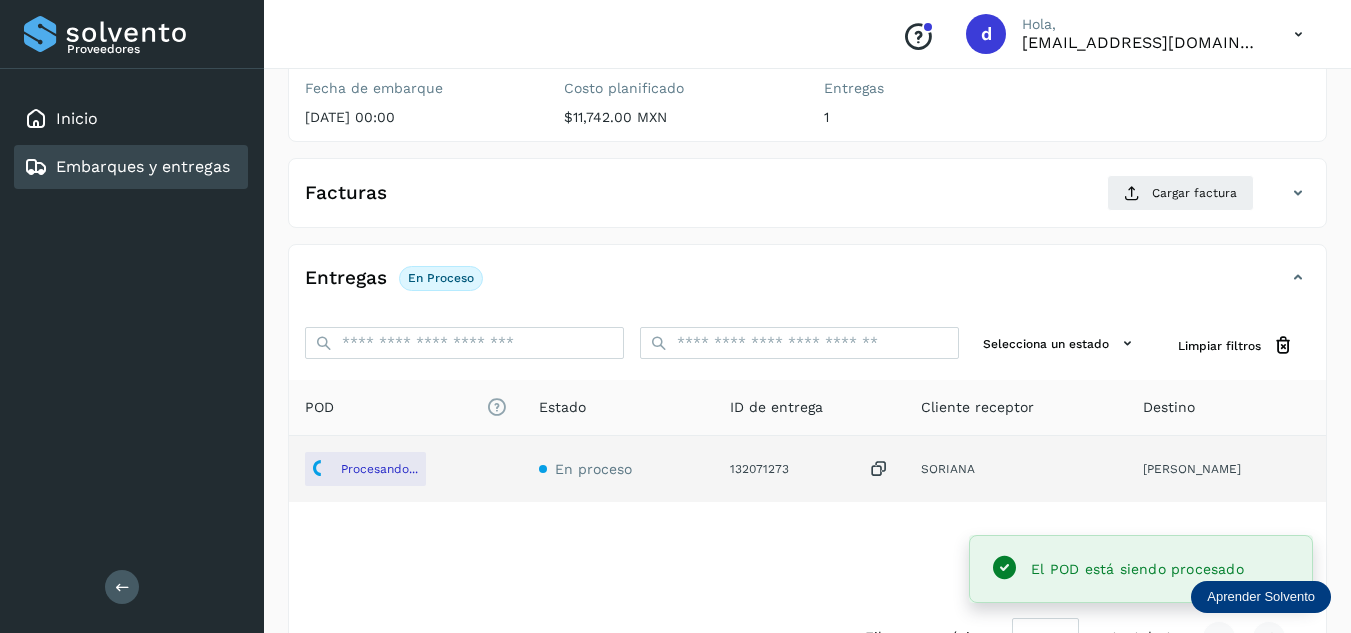 scroll, scrollTop: 216, scrollLeft: 0, axis: vertical 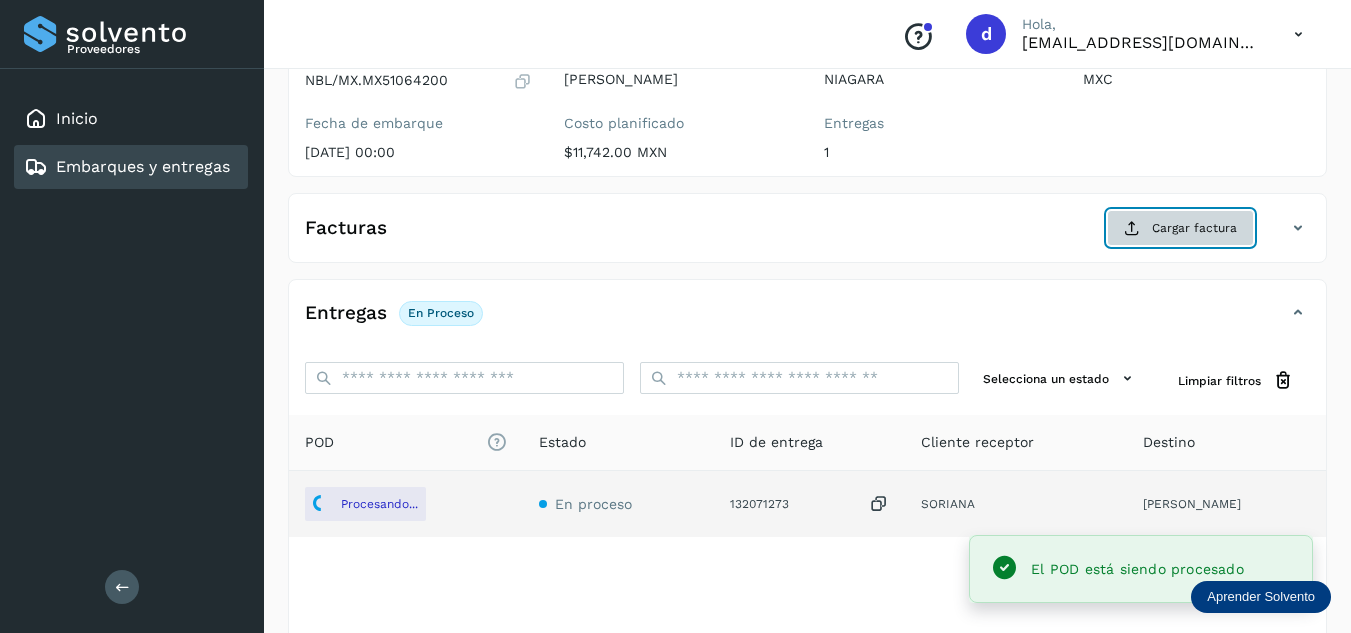 click on "Cargar factura" 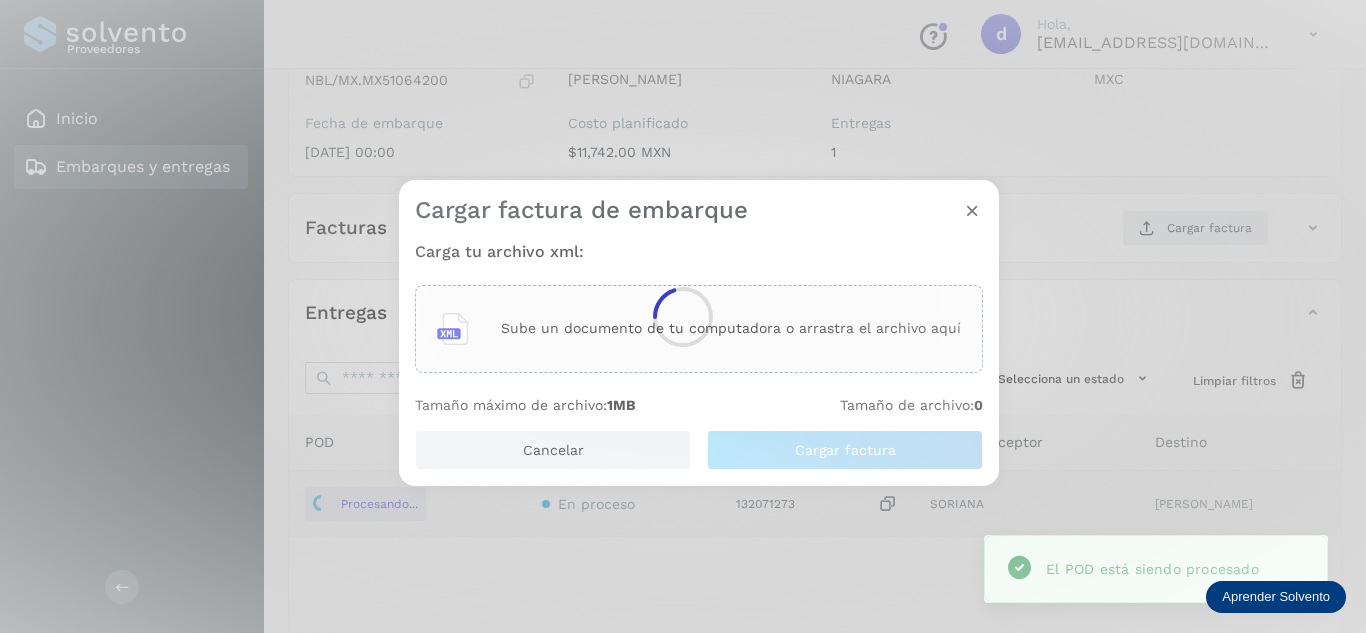 drag, startPoint x: 622, startPoint y: 291, endPoint x: 614, endPoint y: 318, distance: 28.160255 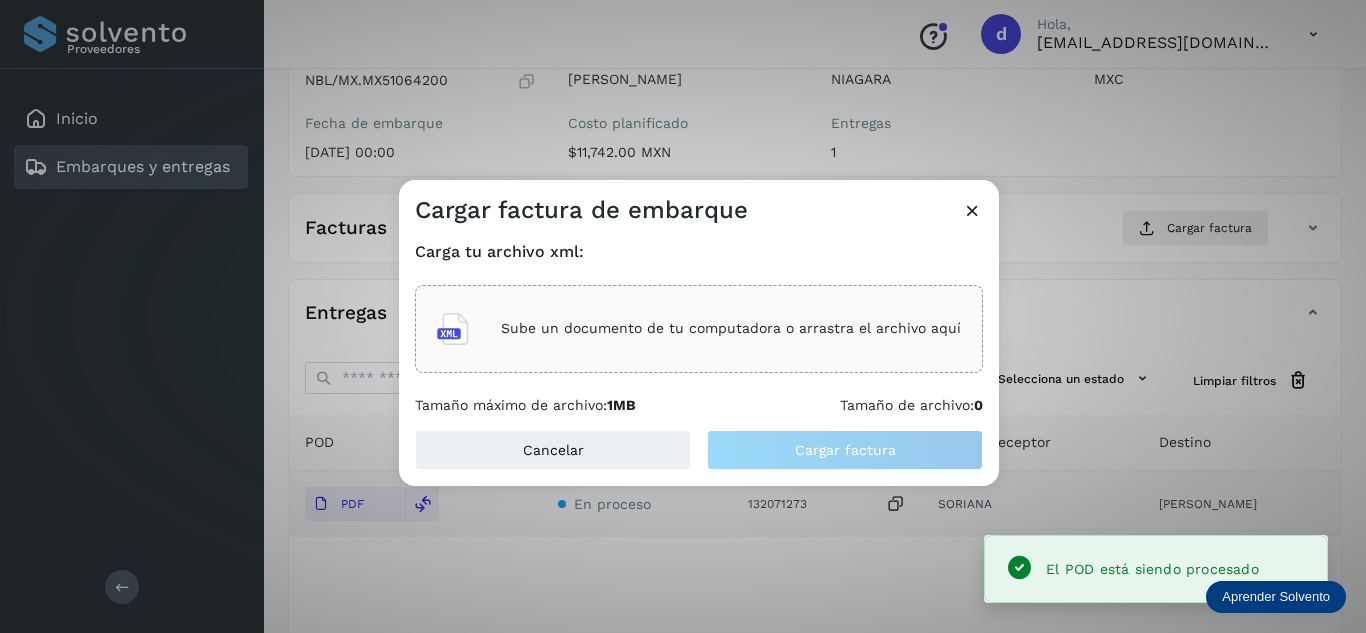 click on "Sube un documento de tu computadora o arrastra el archivo aquí" at bounding box center [731, 328] 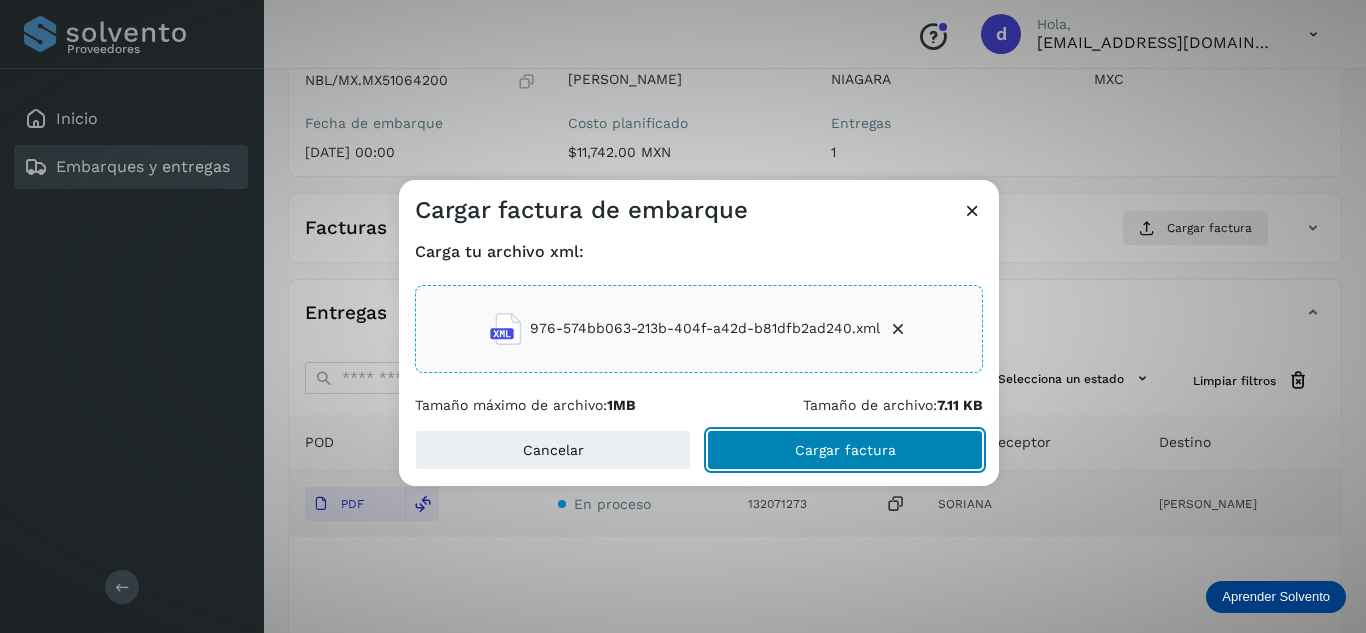 click on "Cargar factura" 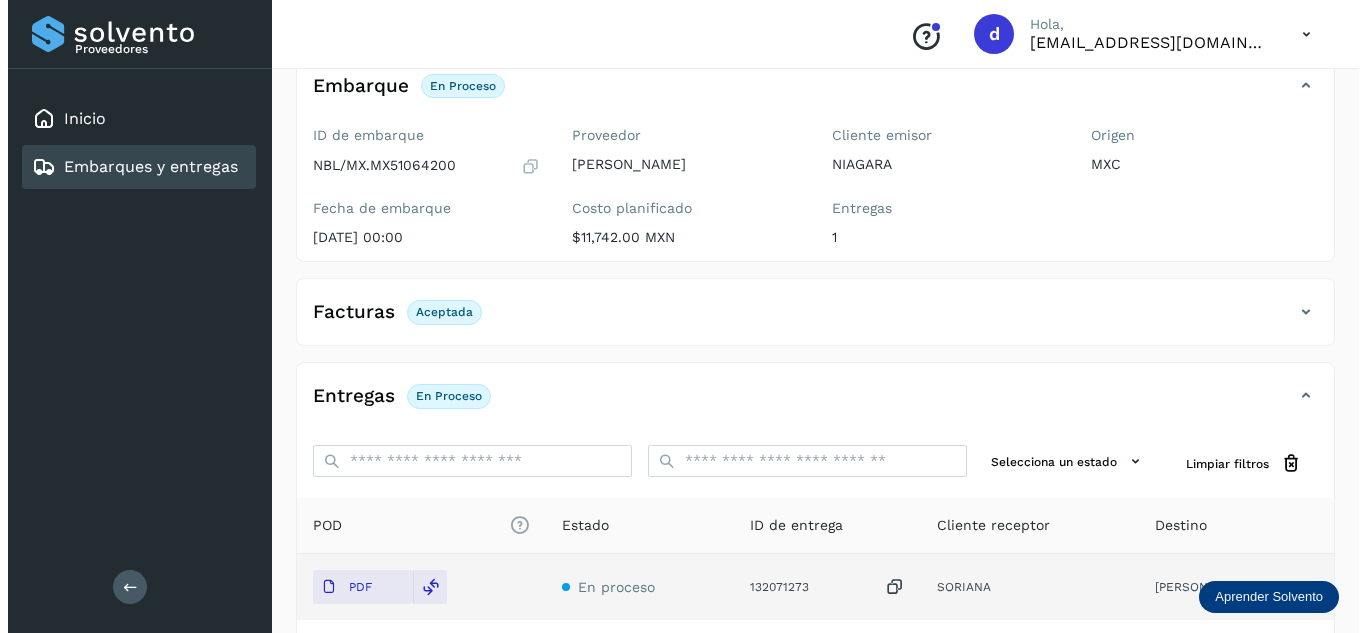 scroll, scrollTop: 0, scrollLeft: 0, axis: both 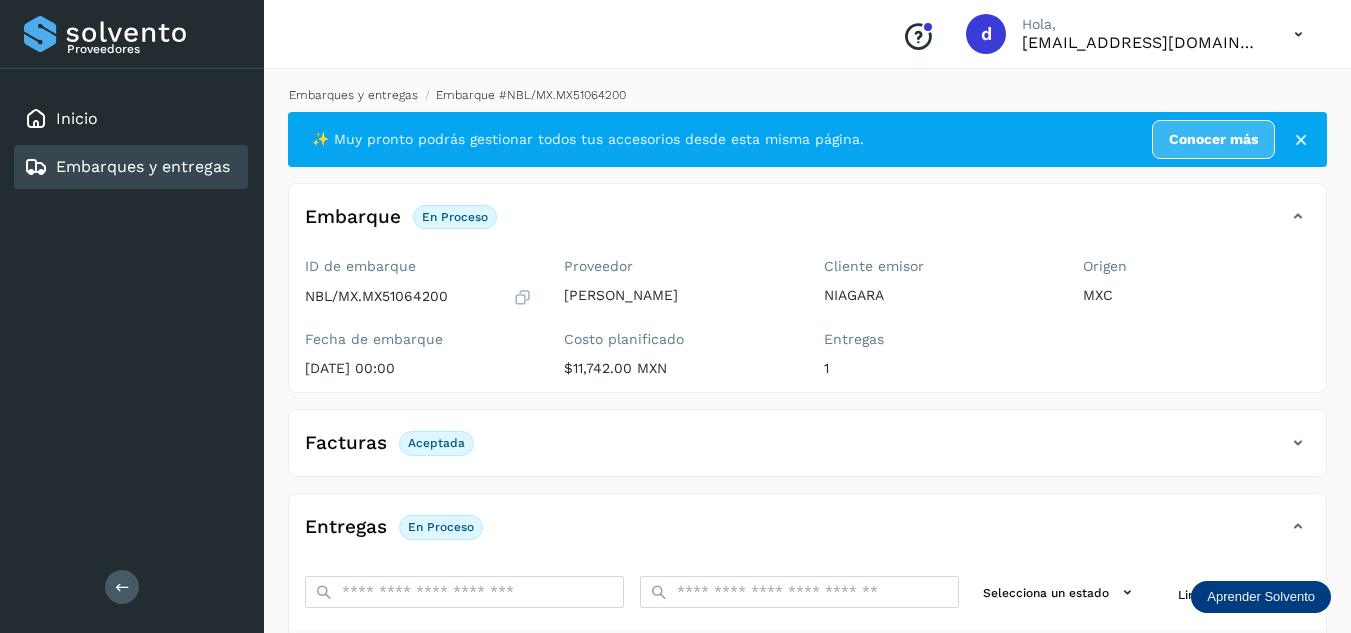 click on "Embarques y entregas" at bounding box center [353, 95] 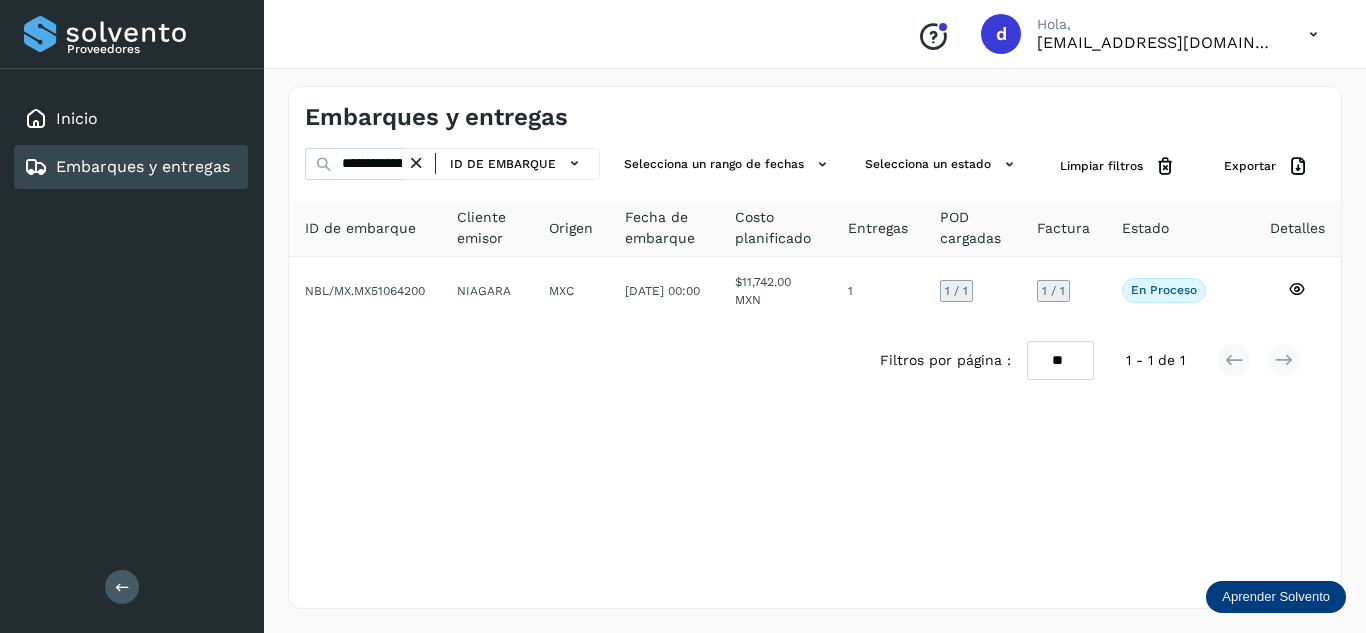 click at bounding box center (416, 163) 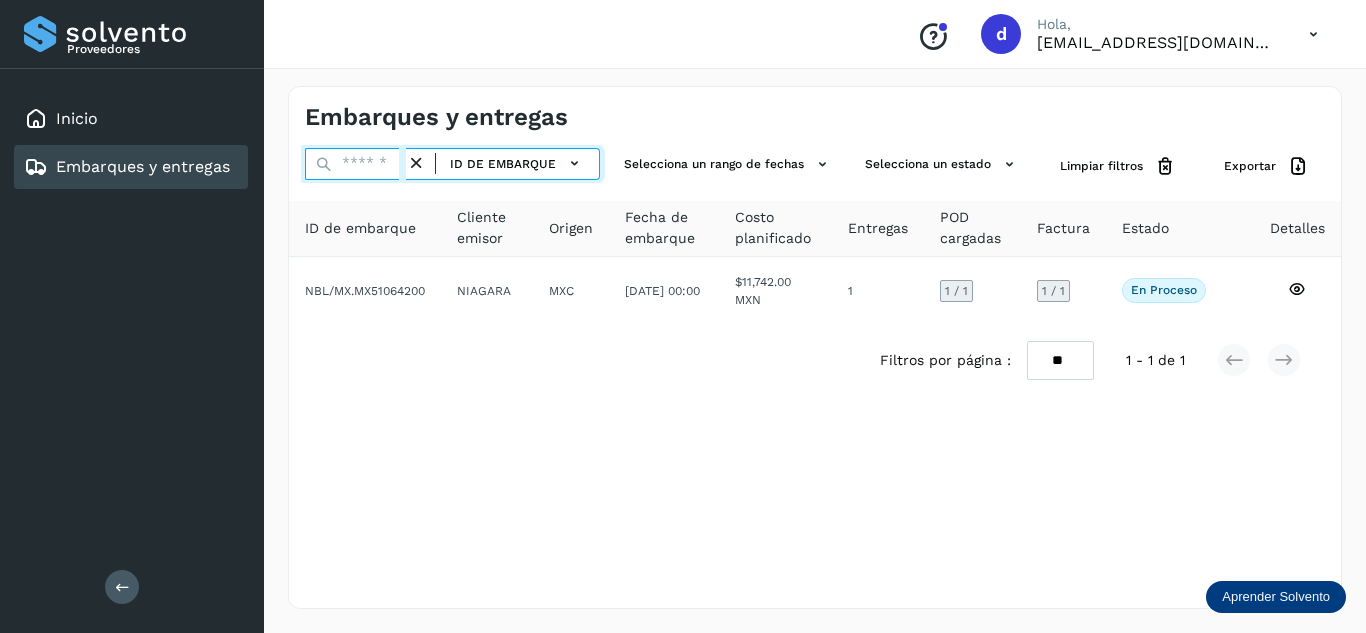 click at bounding box center (355, 164) 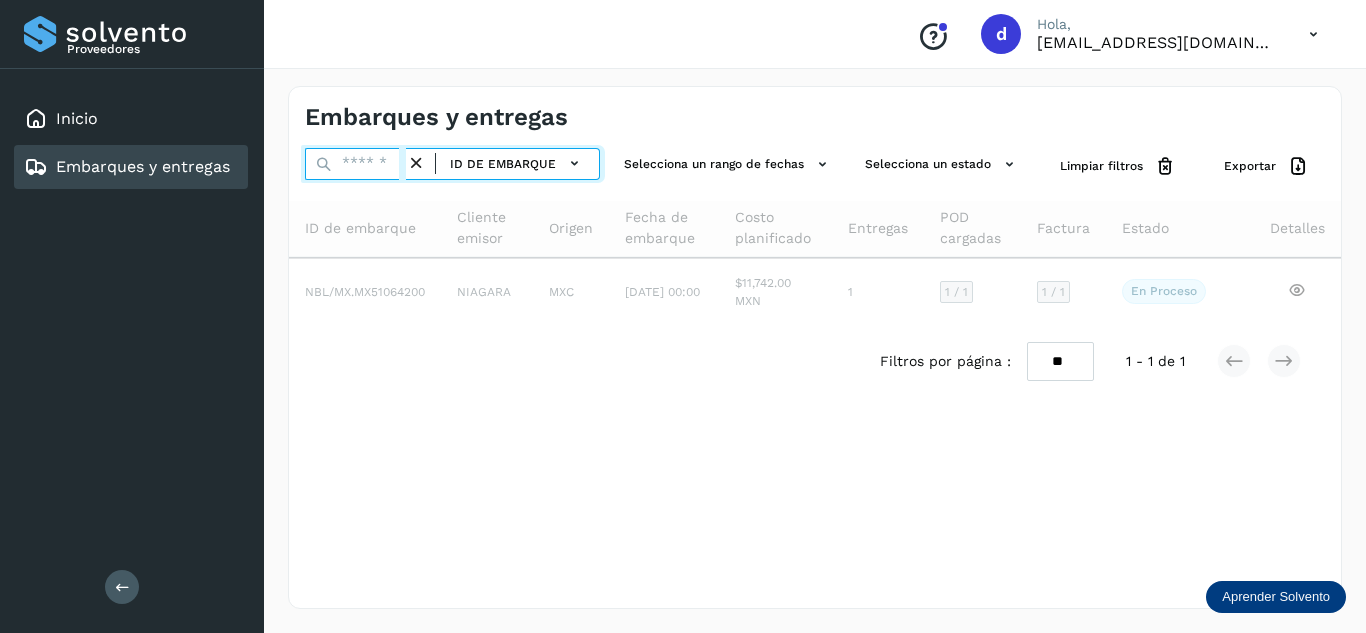 paste on "**********" 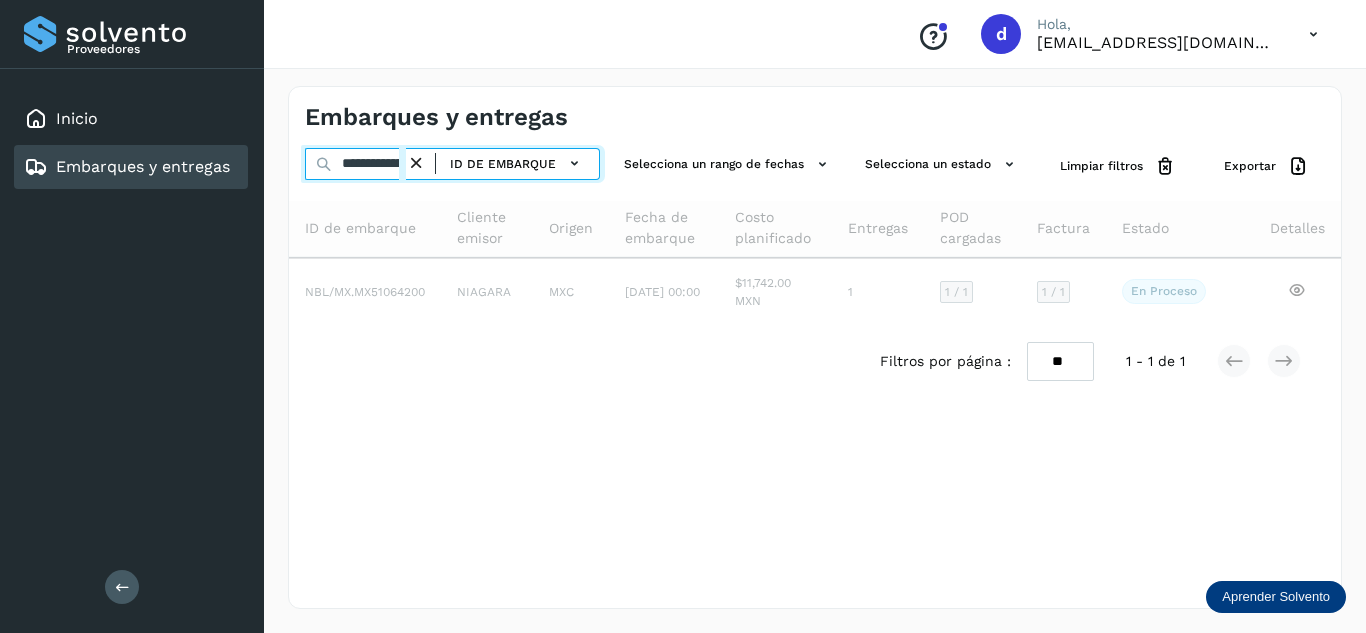 scroll, scrollTop: 0, scrollLeft: 76, axis: horizontal 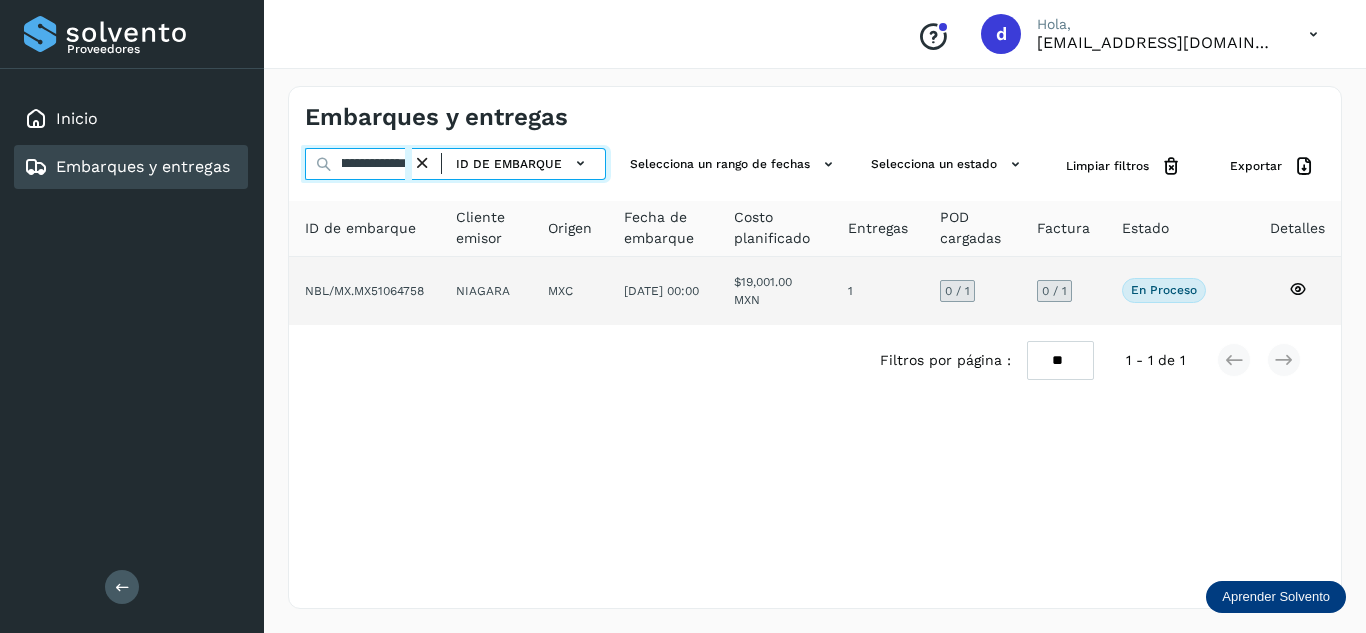 type on "**********" 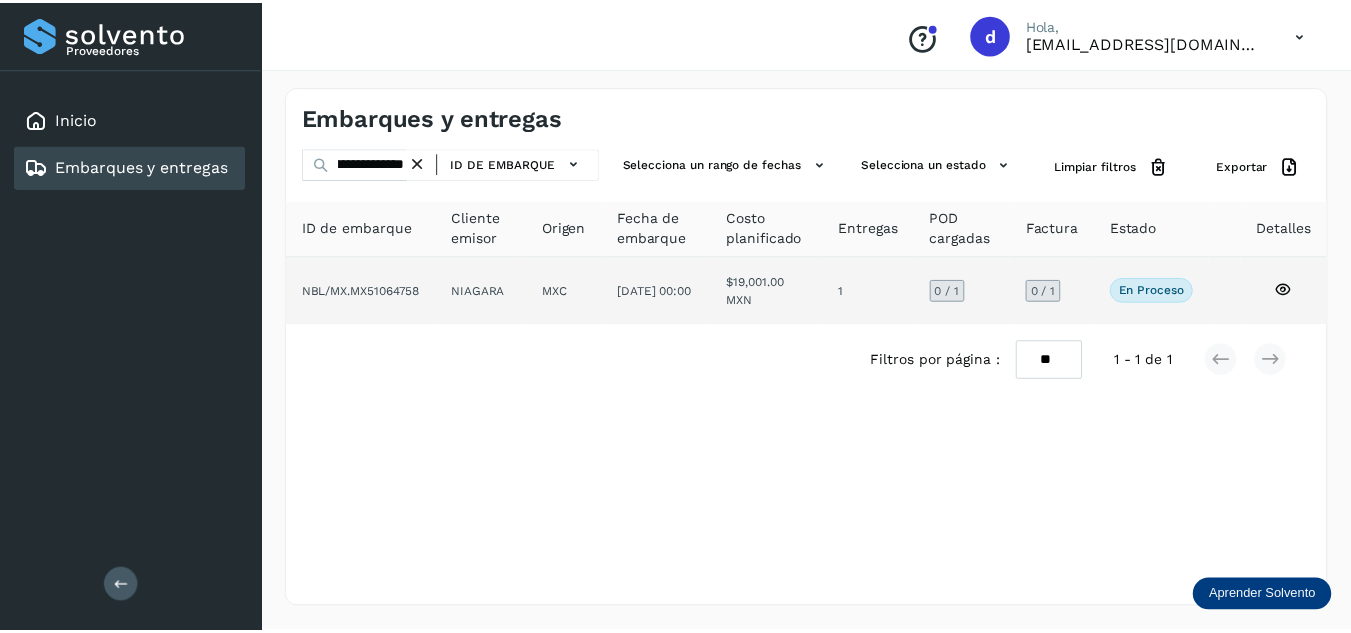 scroll, scrollTop: 0, scrollLeft: 0, axis: both 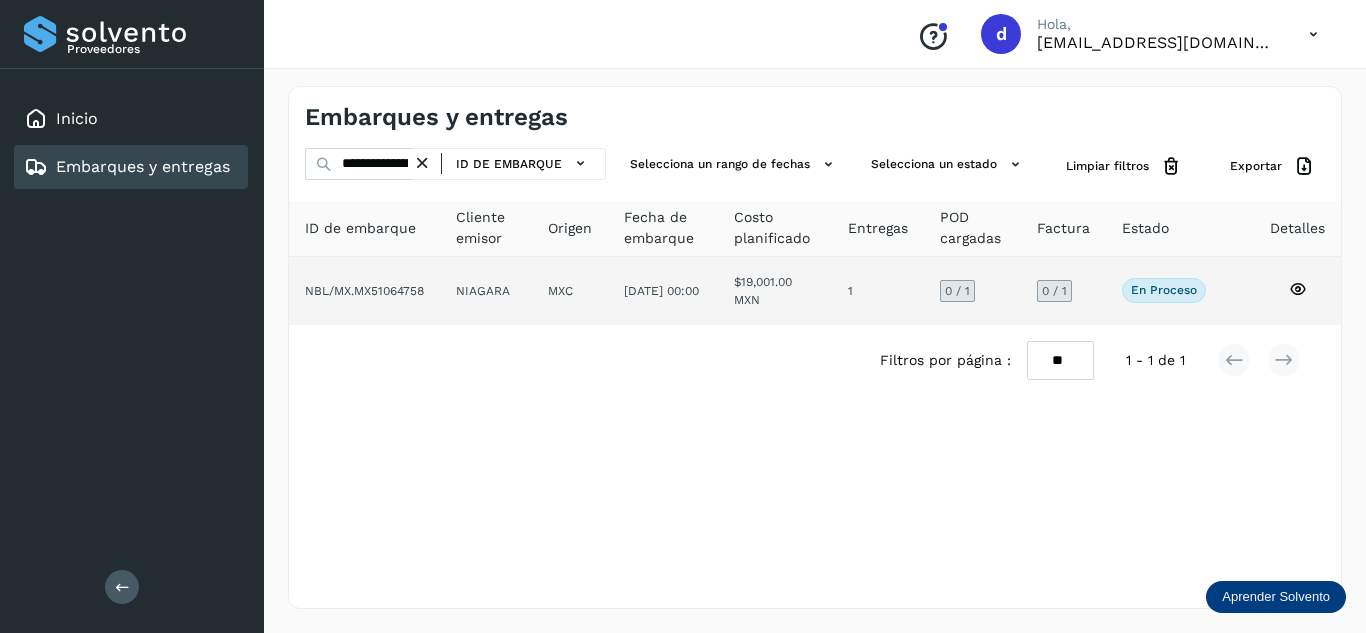click 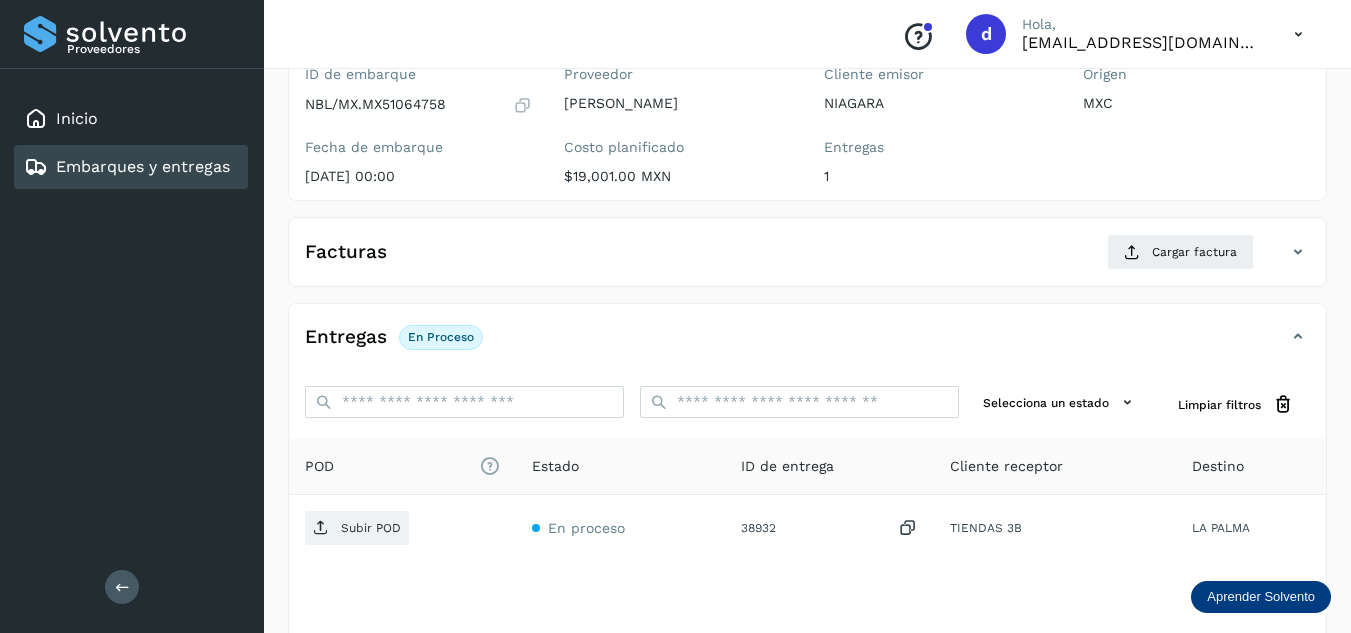 scroll, scrollTop: 200, scrollLeft: 0, axis: vertical 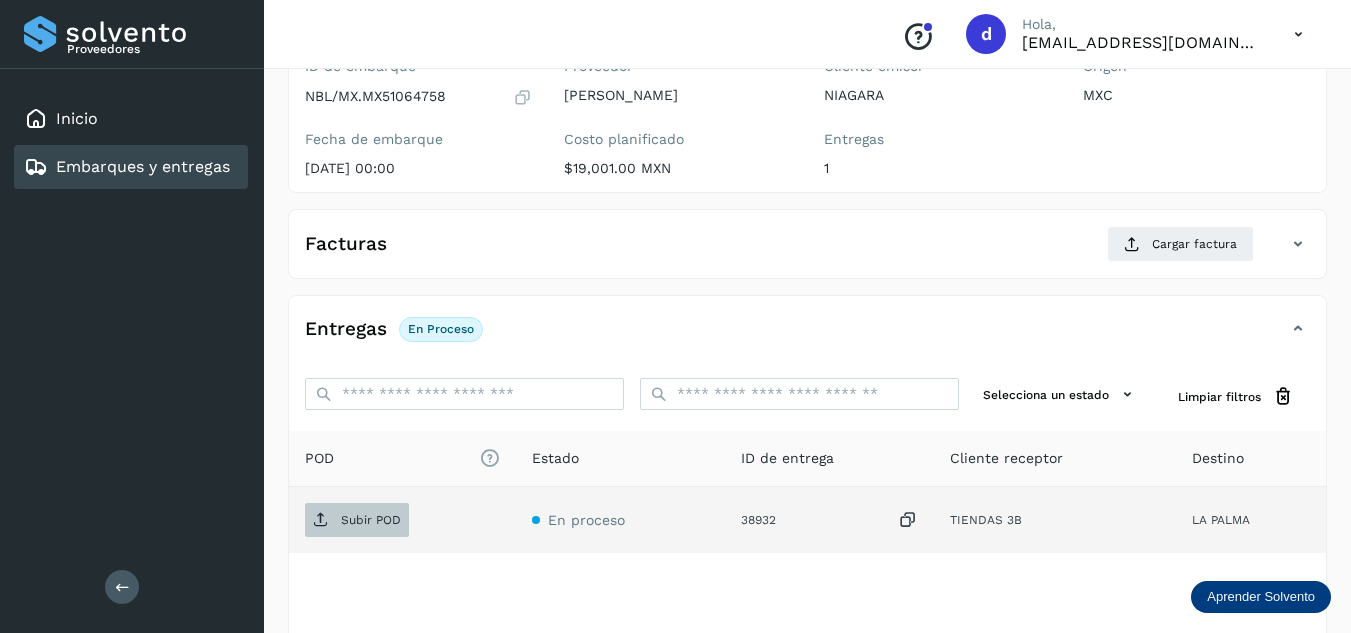 click on "Subir POD" at bounding box center [371, 520] 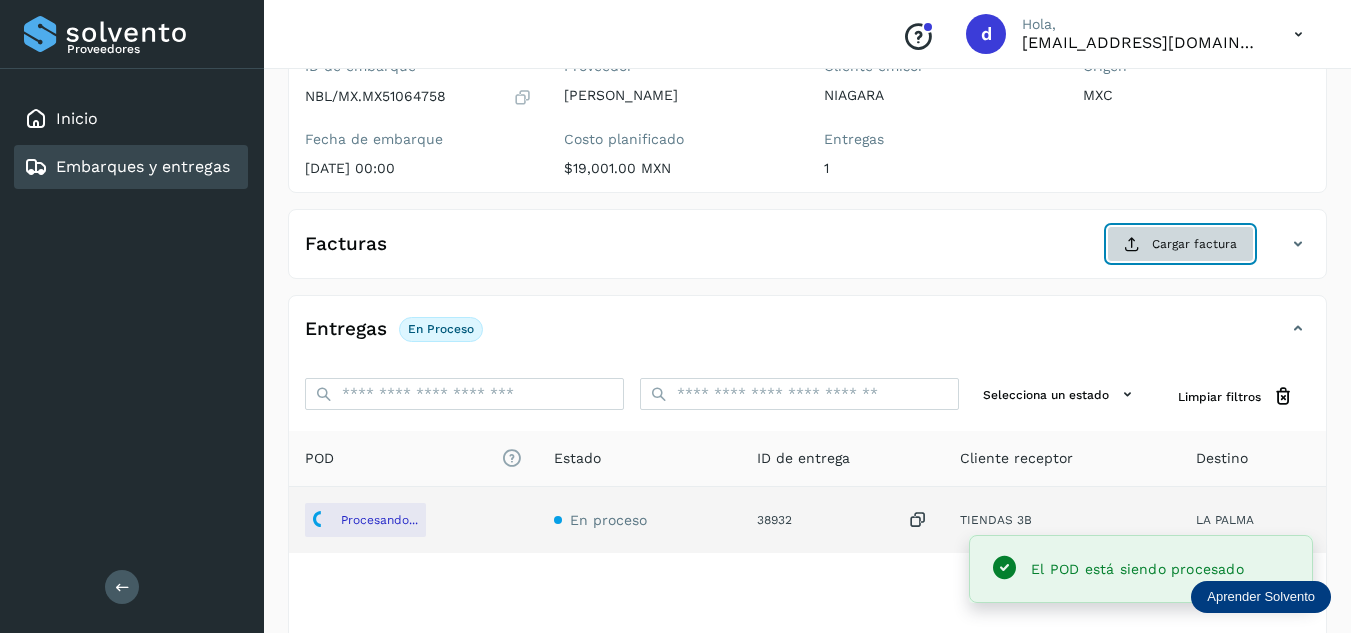 click on "Cargar factura" 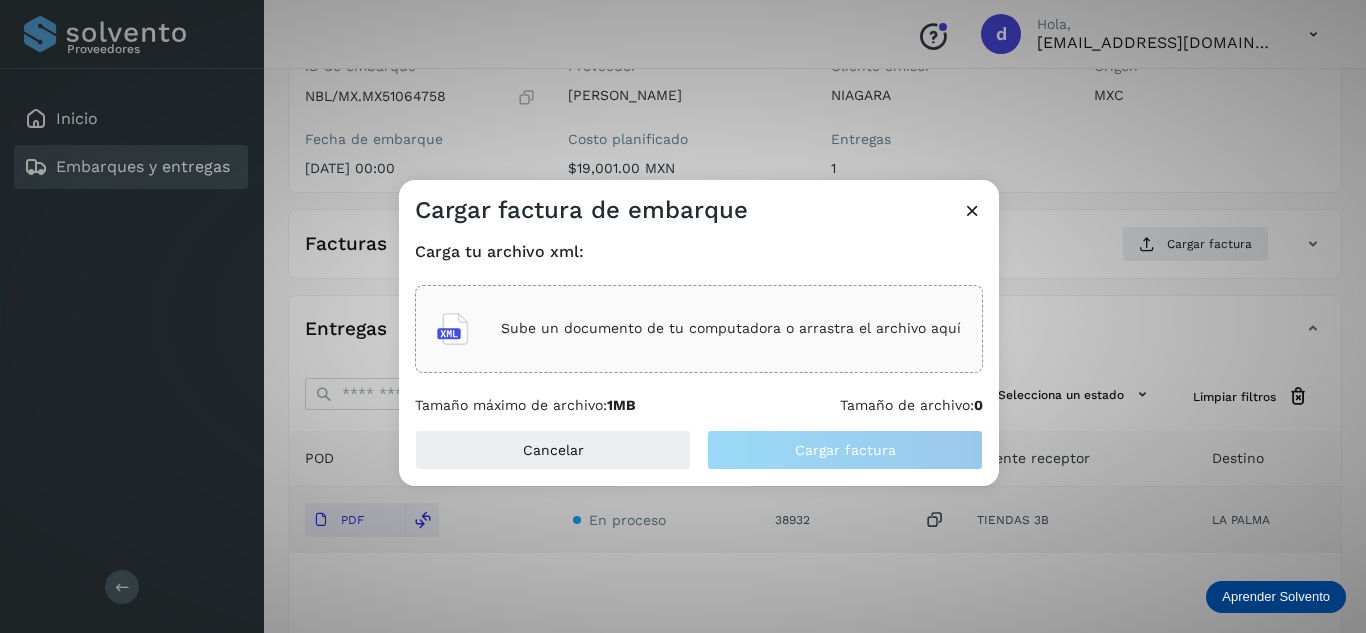 click on "Sube un documento de tu computadora o arrastra el archivo aquí" at bounding box center (731, 328) 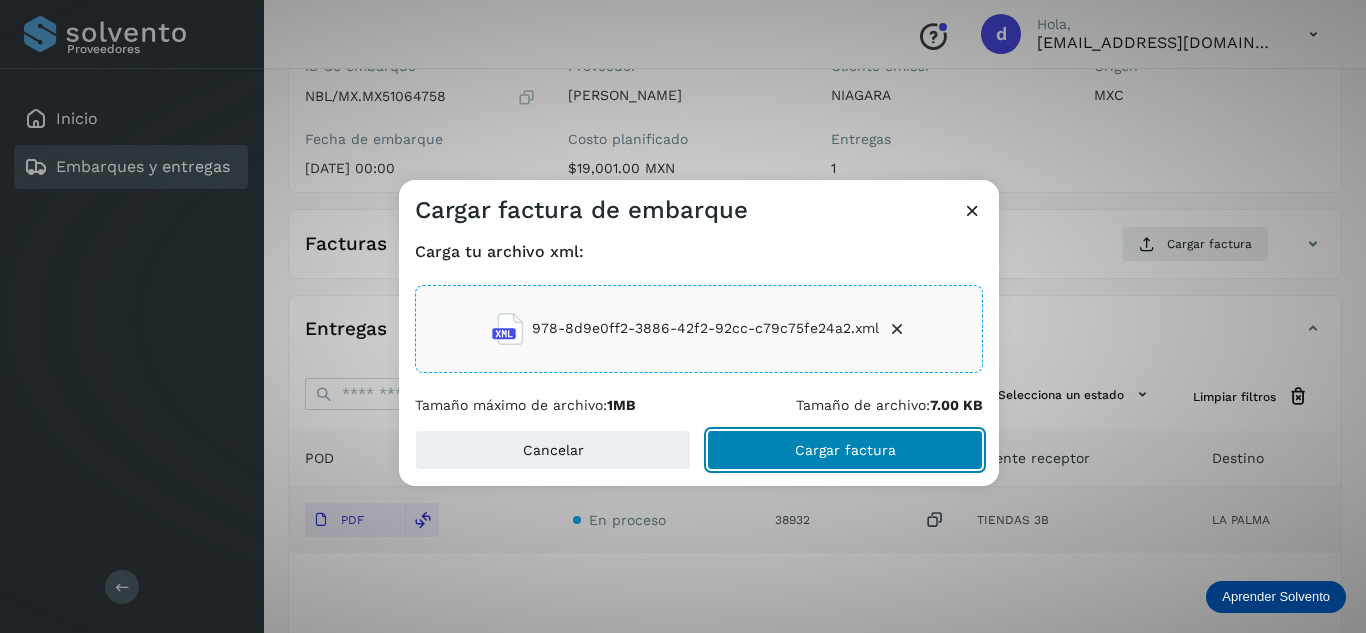 click on "Cargar factura" 